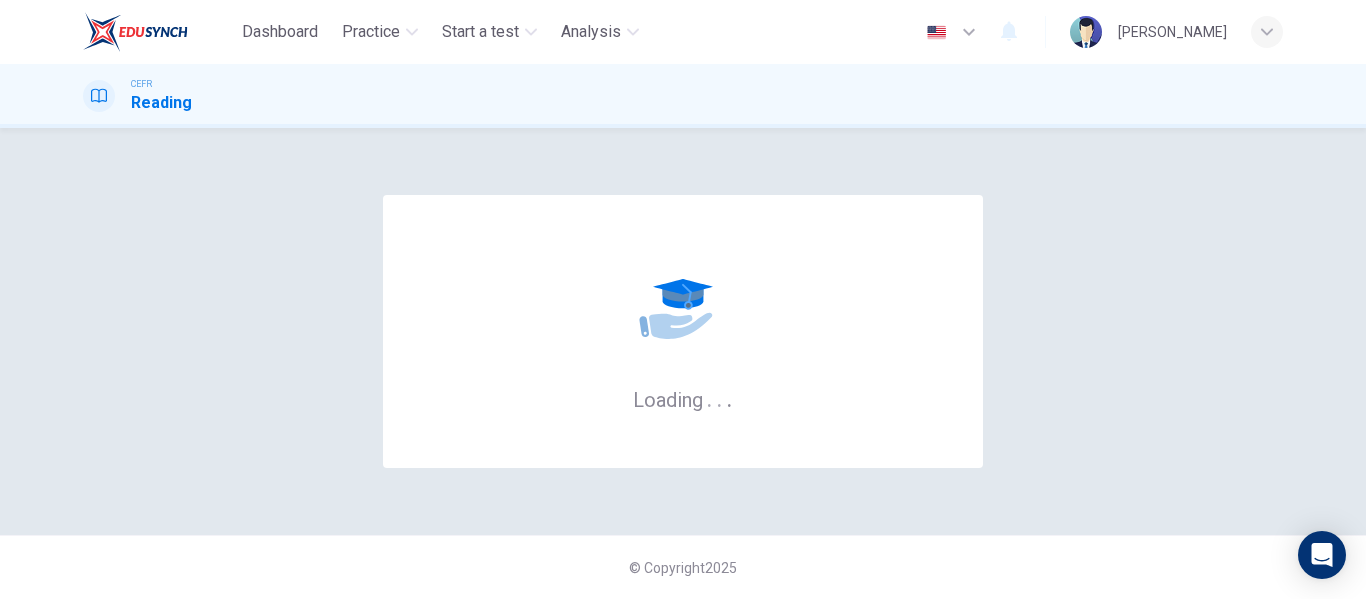scroll, scrollTop: 0, scrollLeft: 0, axis: both 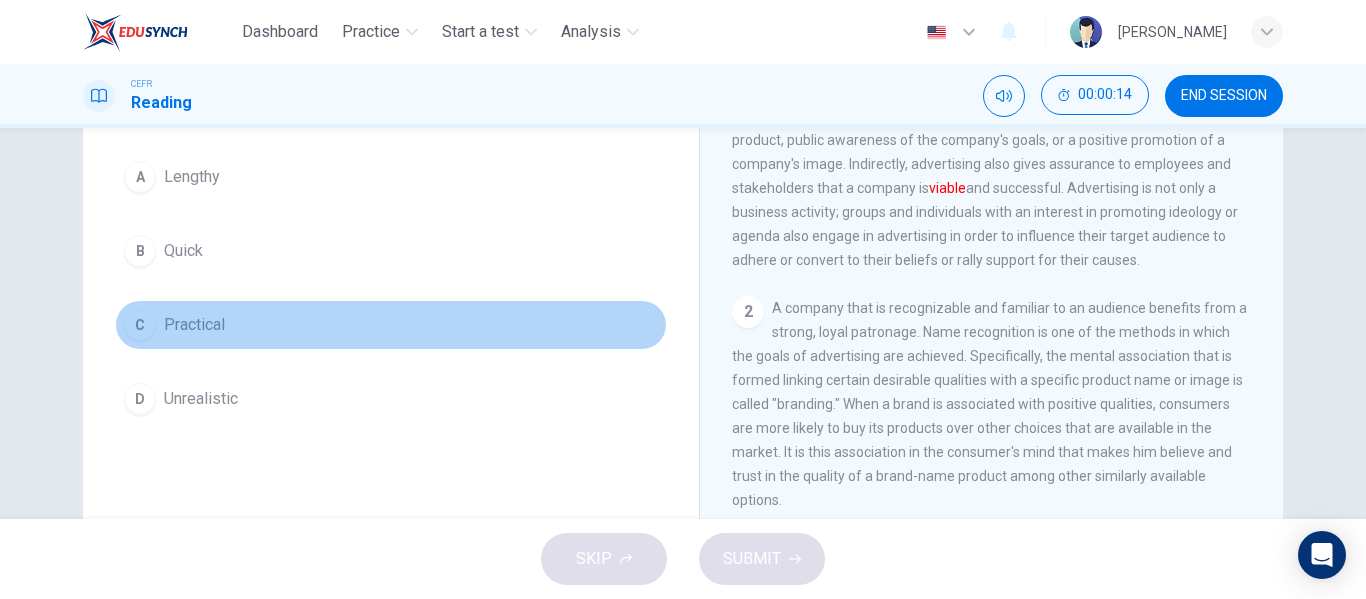 click on "C Practical" at bounding box center [391, 325] 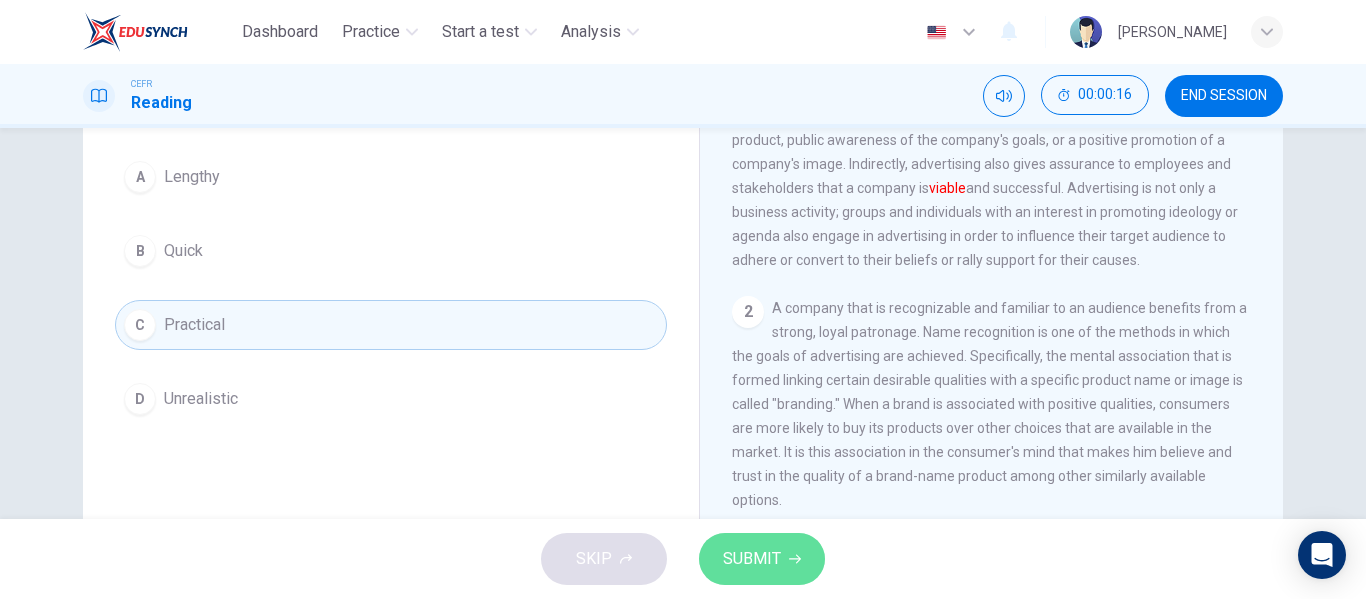 click on "SUBMIT" at bounding box center [762, 559] 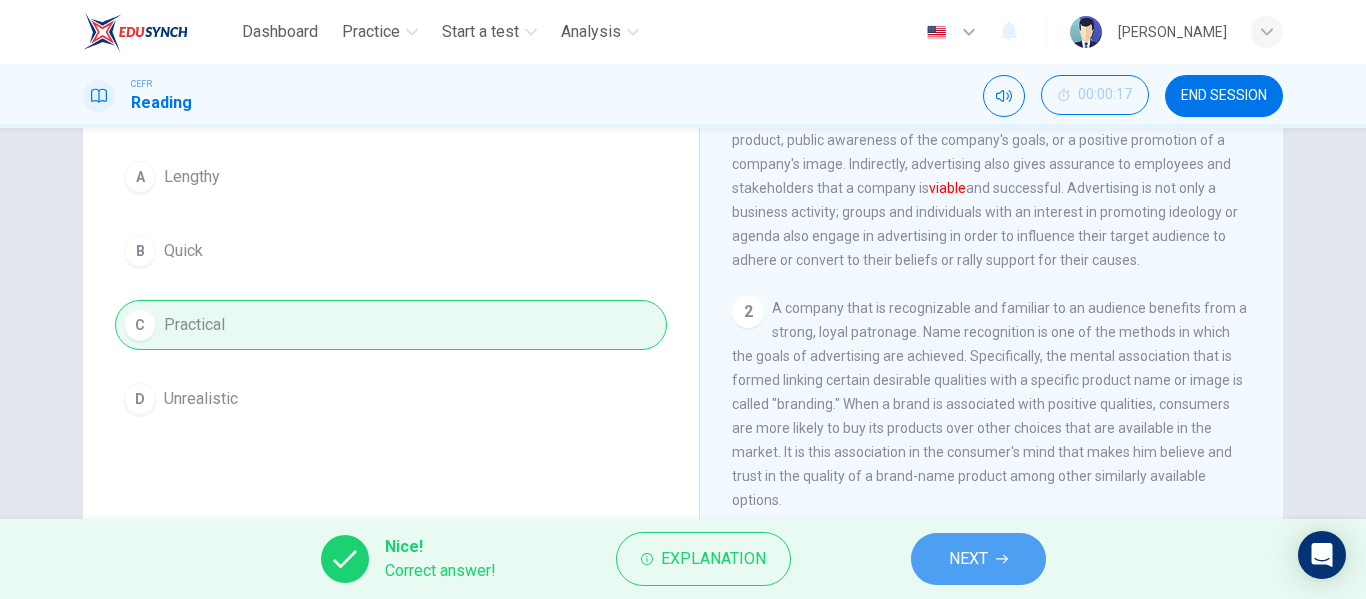 click on "NEXT" at bounding box center [968, 559] 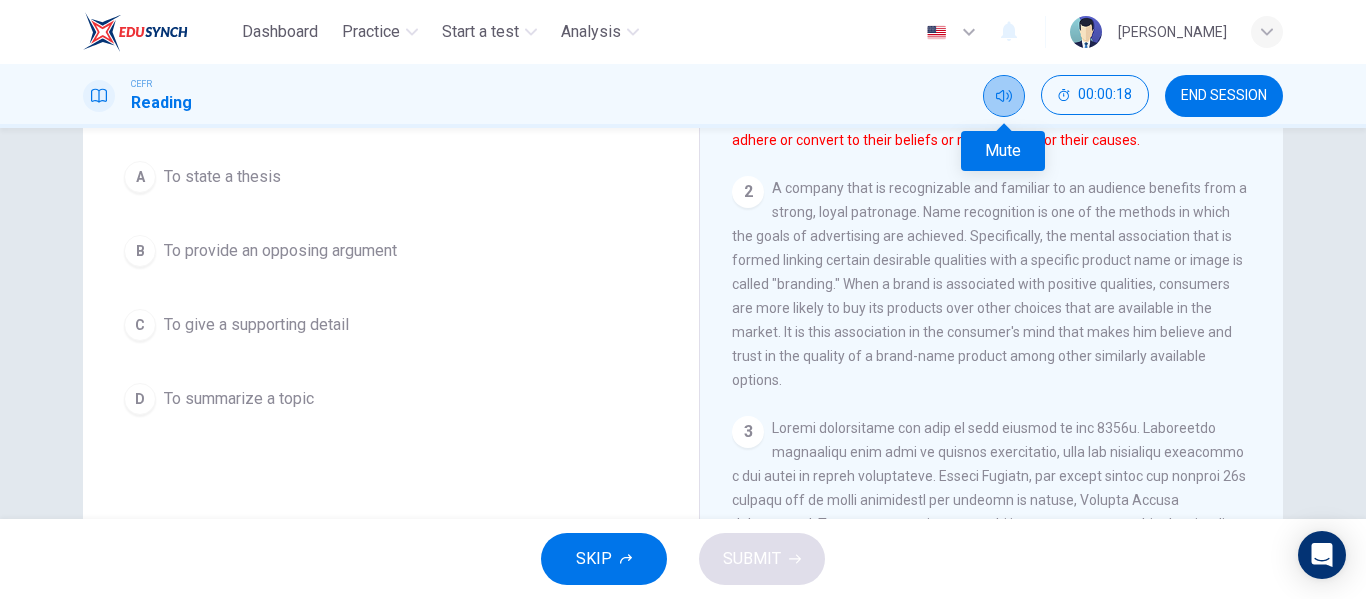 click at bounding box center (1004, 96) 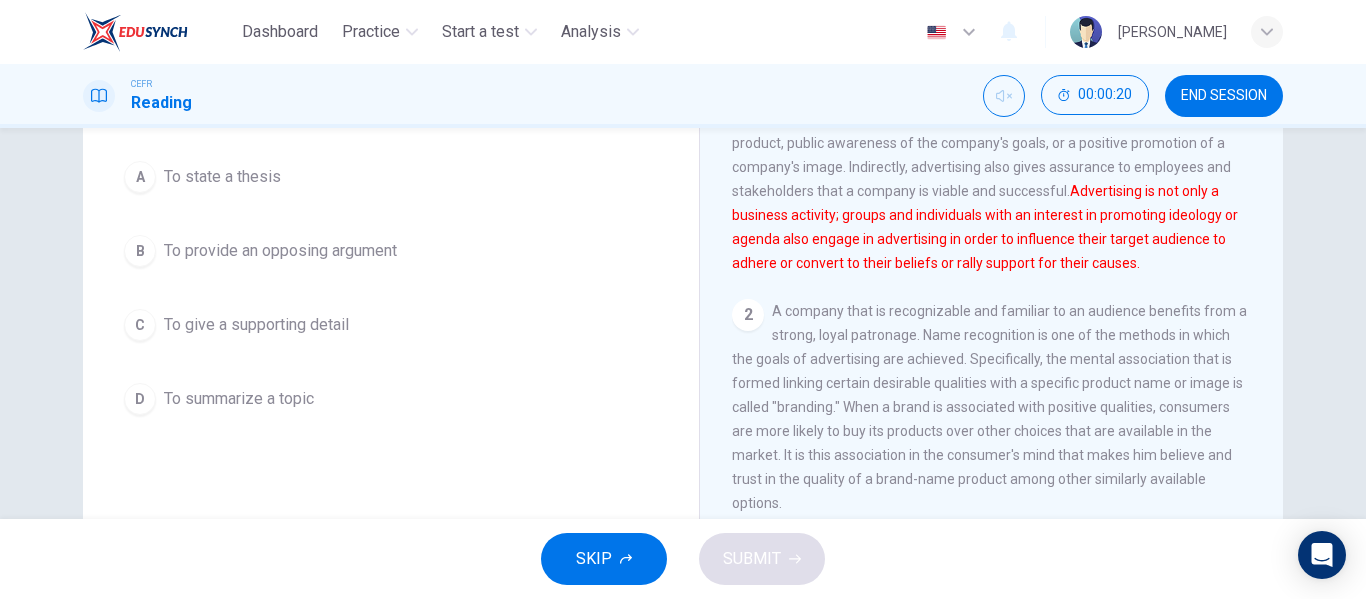 scroll, scrollTop: 0, scrollLeft: 0, axis: both 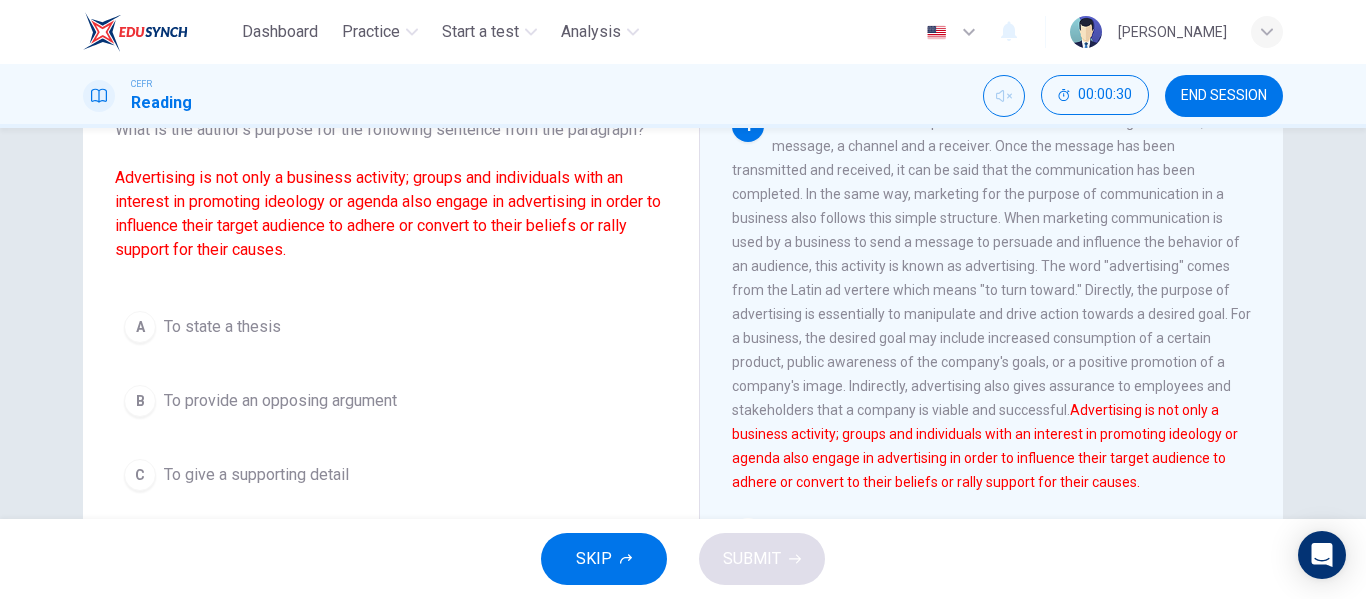 type 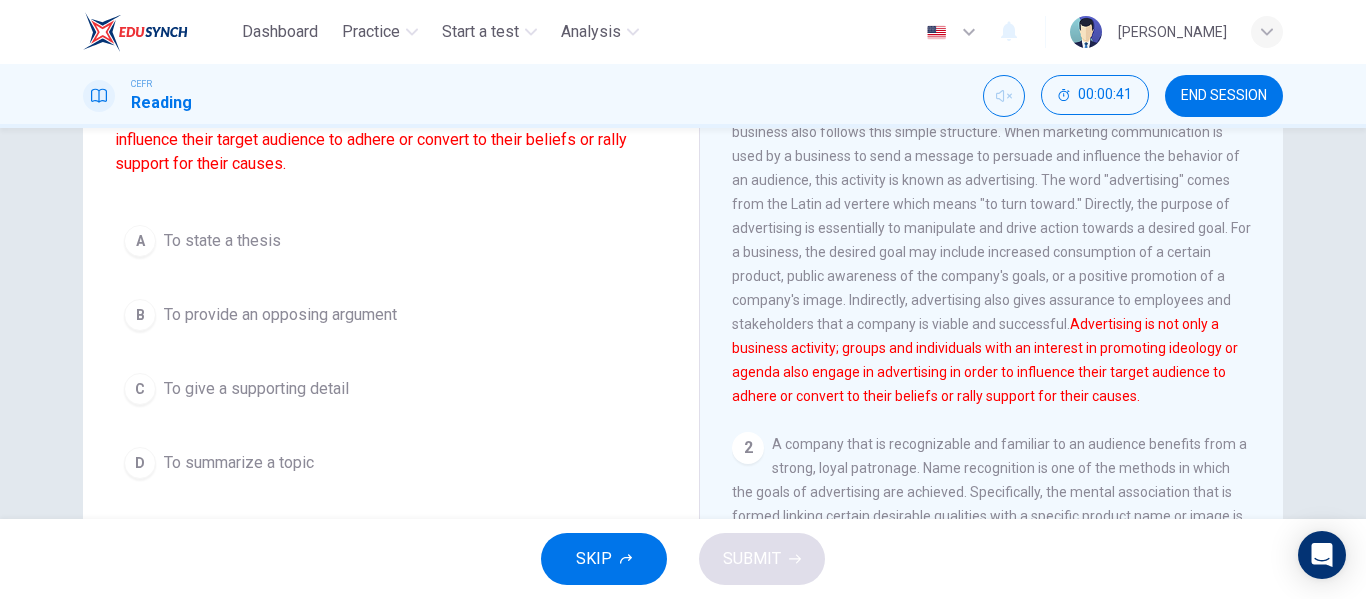 scroll, scrollTop: 234, scrollLeft: 0, axis: vertical 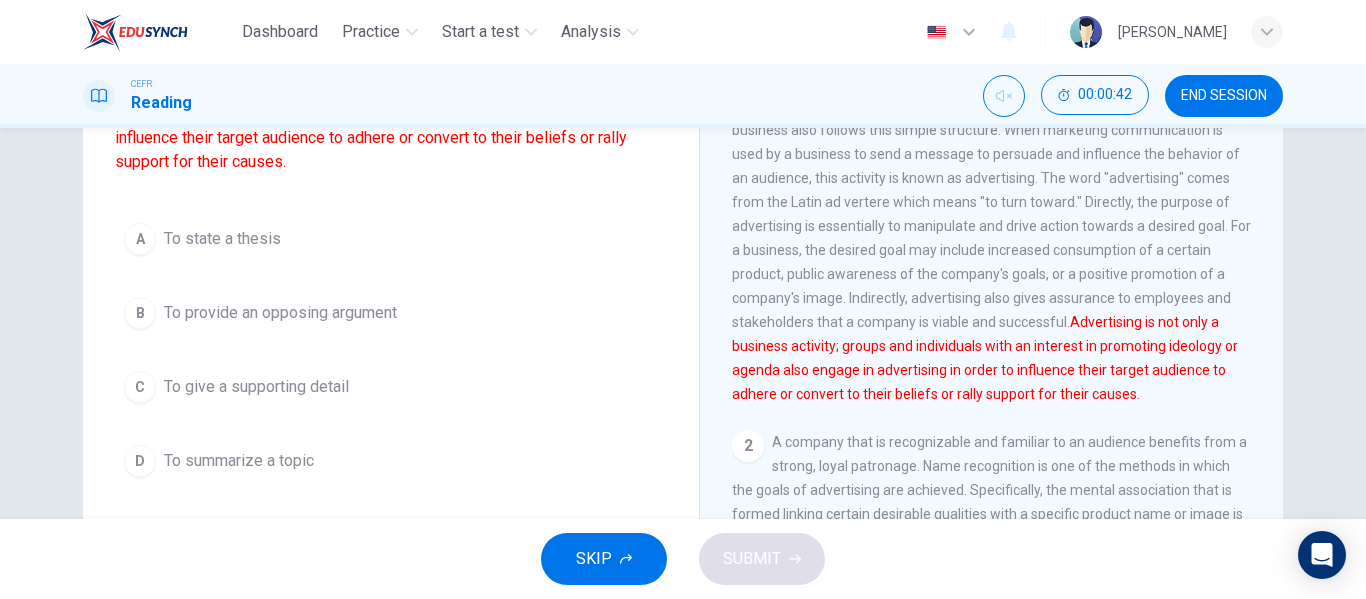 click on "To give a supporting detail" at bounding box center [256, 387] 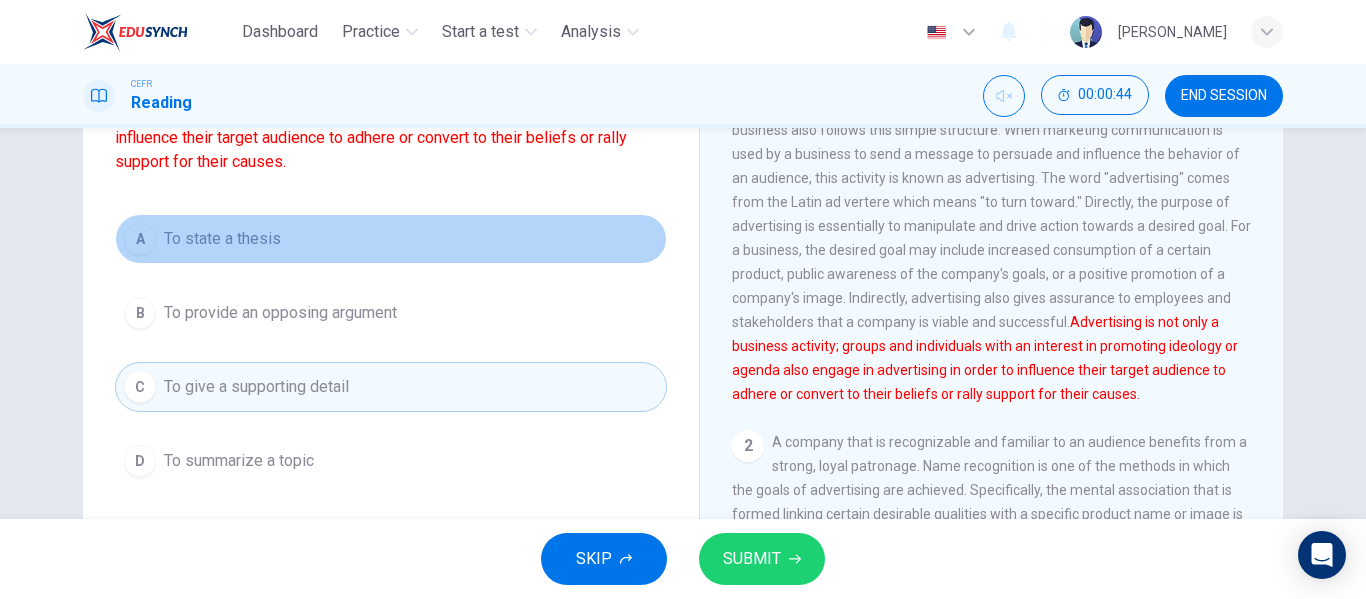 click on "A To state a thesis" at bounding box center (391, 239) 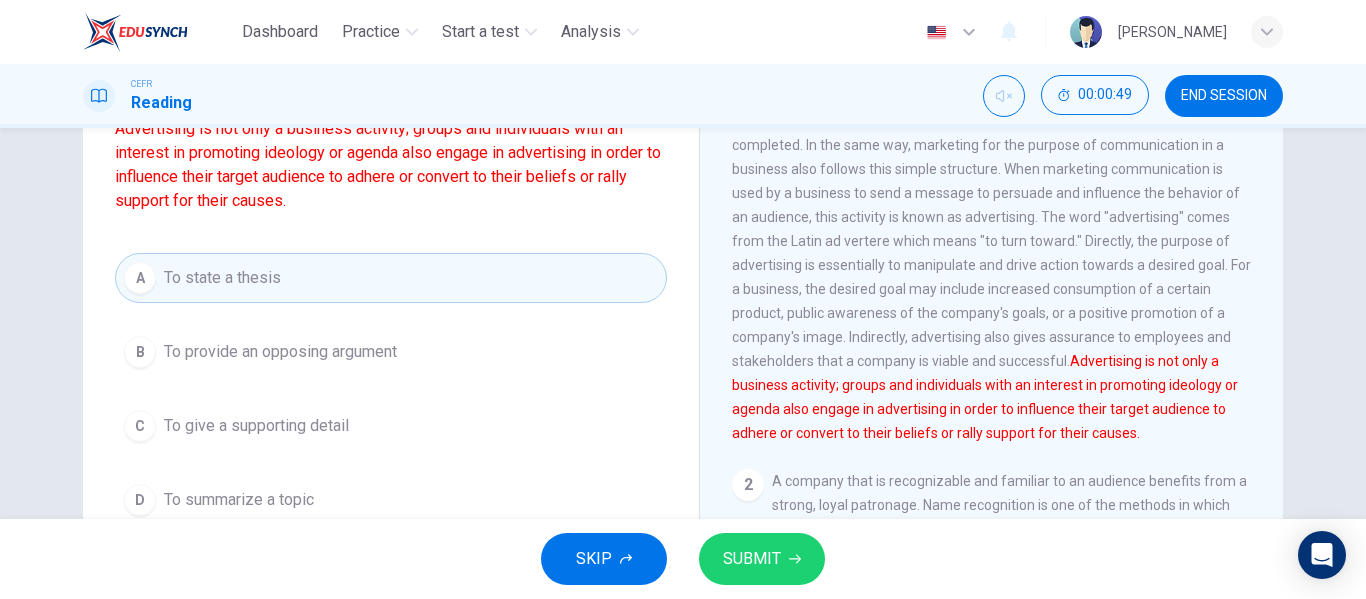 scroll, scrollTop: 196, scrollLeft: 0, axis: vertical 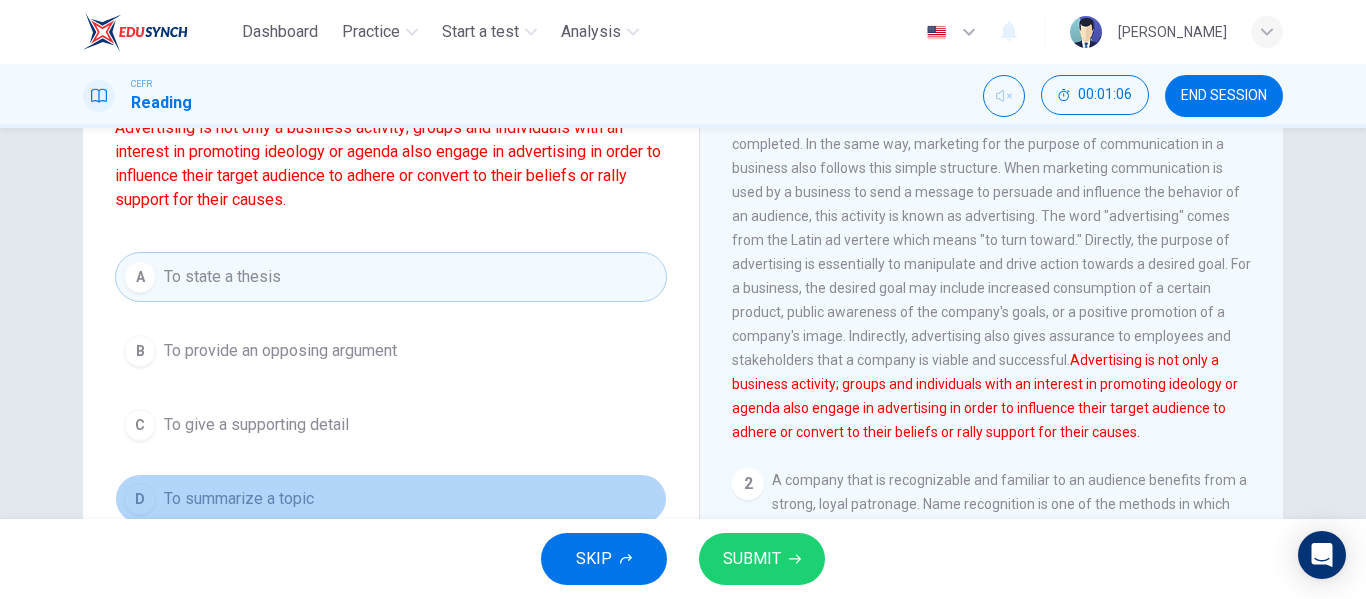 click on "D To summarize a topic" at bounding box center [391, 499] 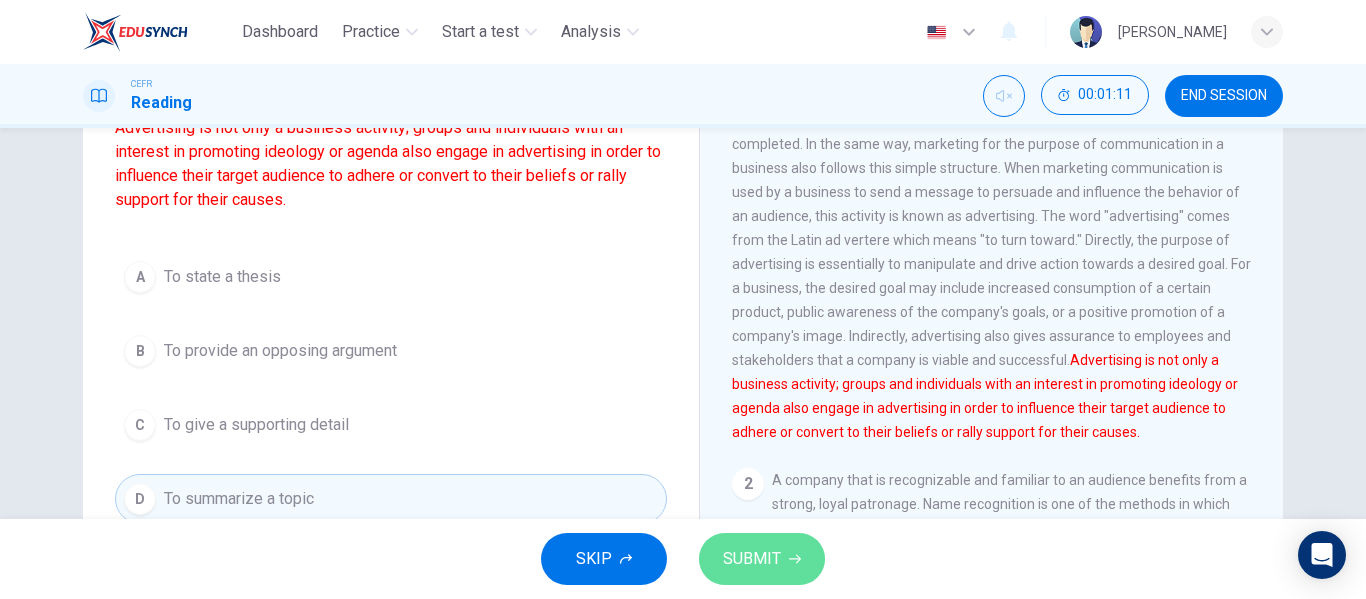 click on "SUBMIT" at bounding box center [762, 559] 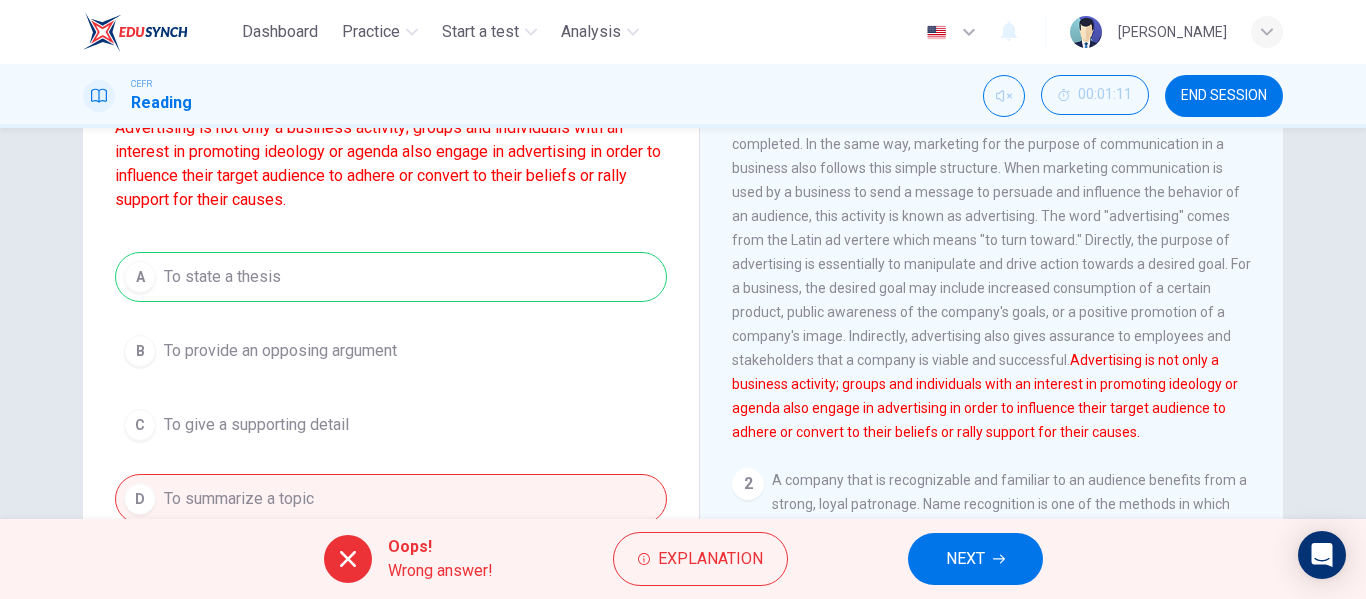 scroll, scrollTop: 156, scrollLeft: 0, axis: vertical 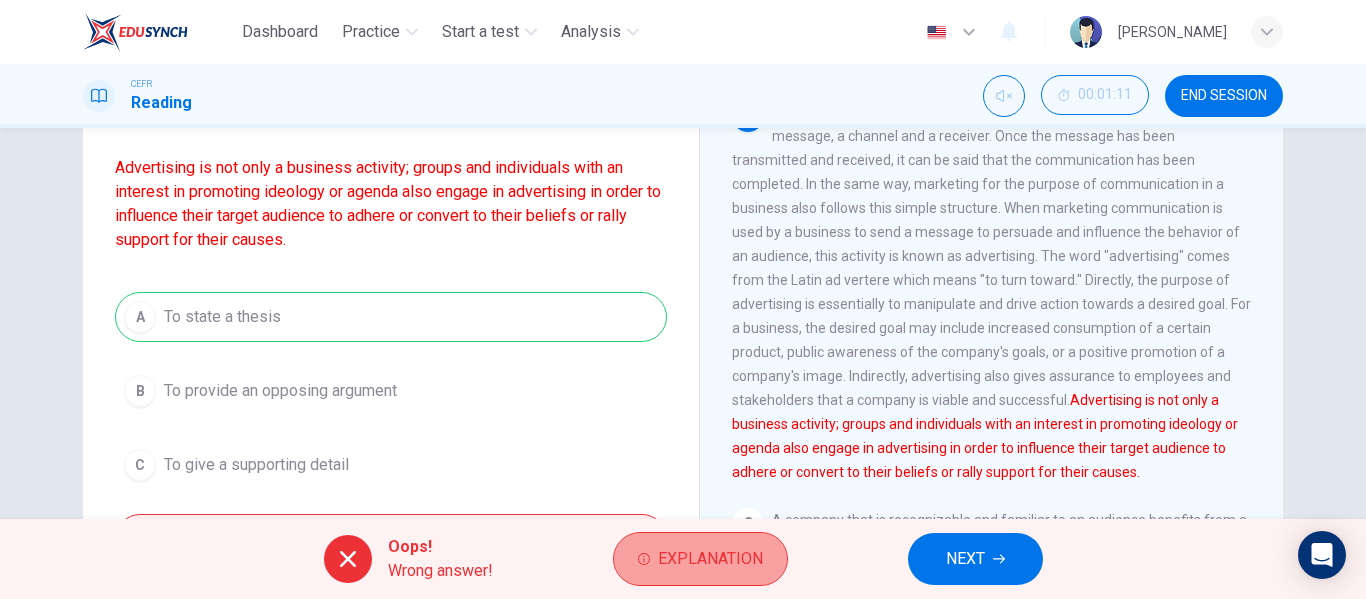 click on "Explanation" at bounding box center (710, 559) 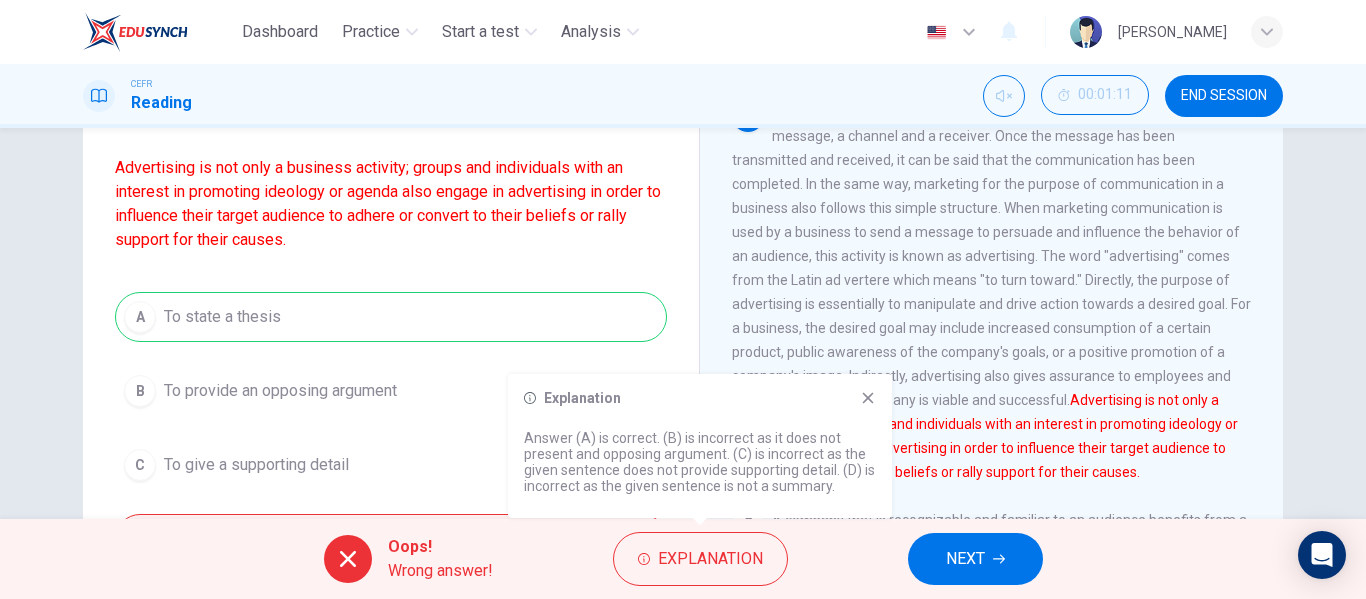 click 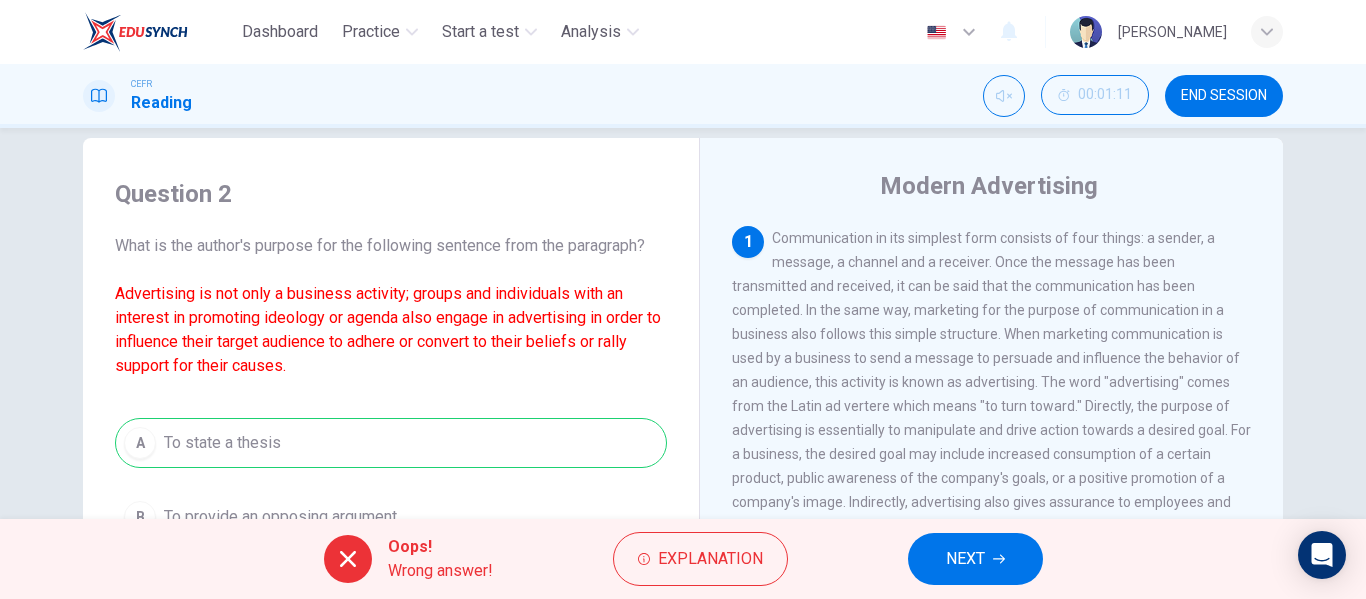 scroll, scrollTop: 27, scrollLeft: 0, axis: vertical 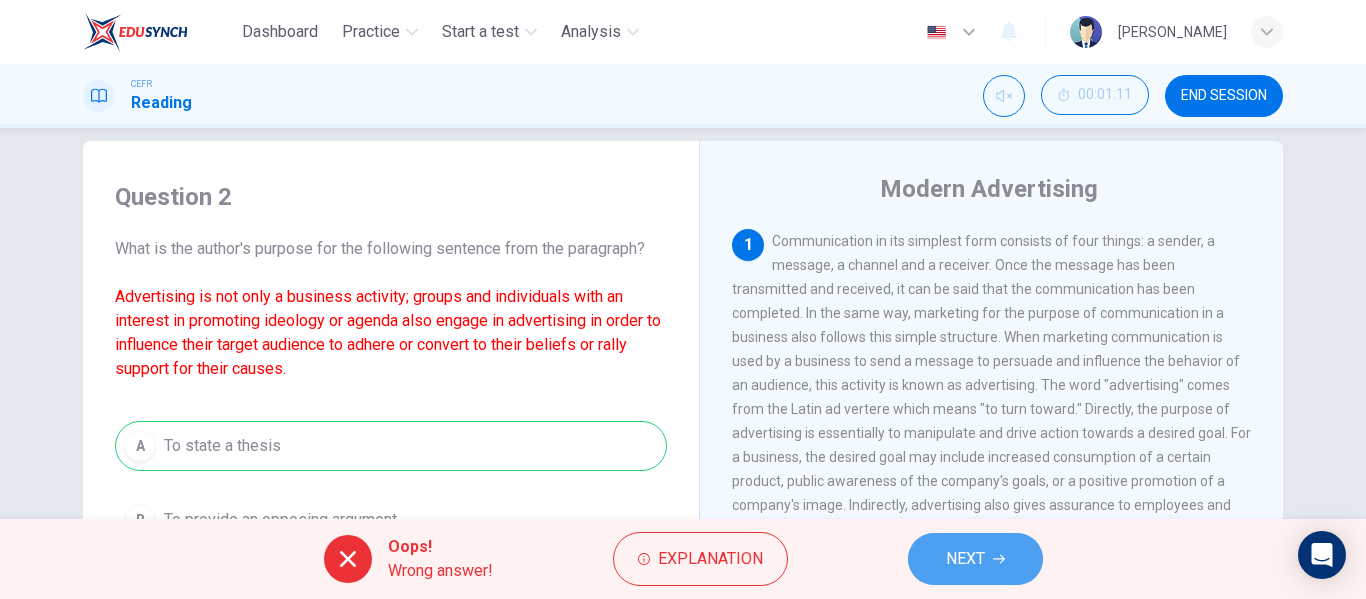 click on "NEXT" at bounding box center (975, 559) 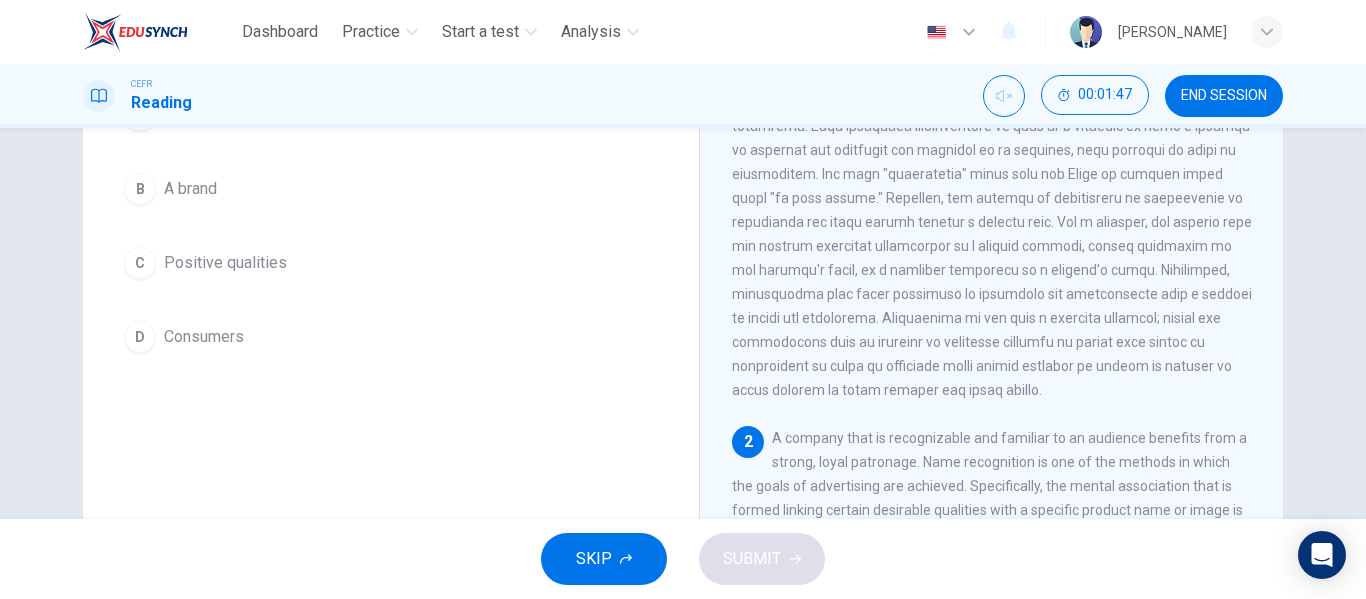 scroll, scrollTop: 144, scrollLeft: 0, axis: vertical 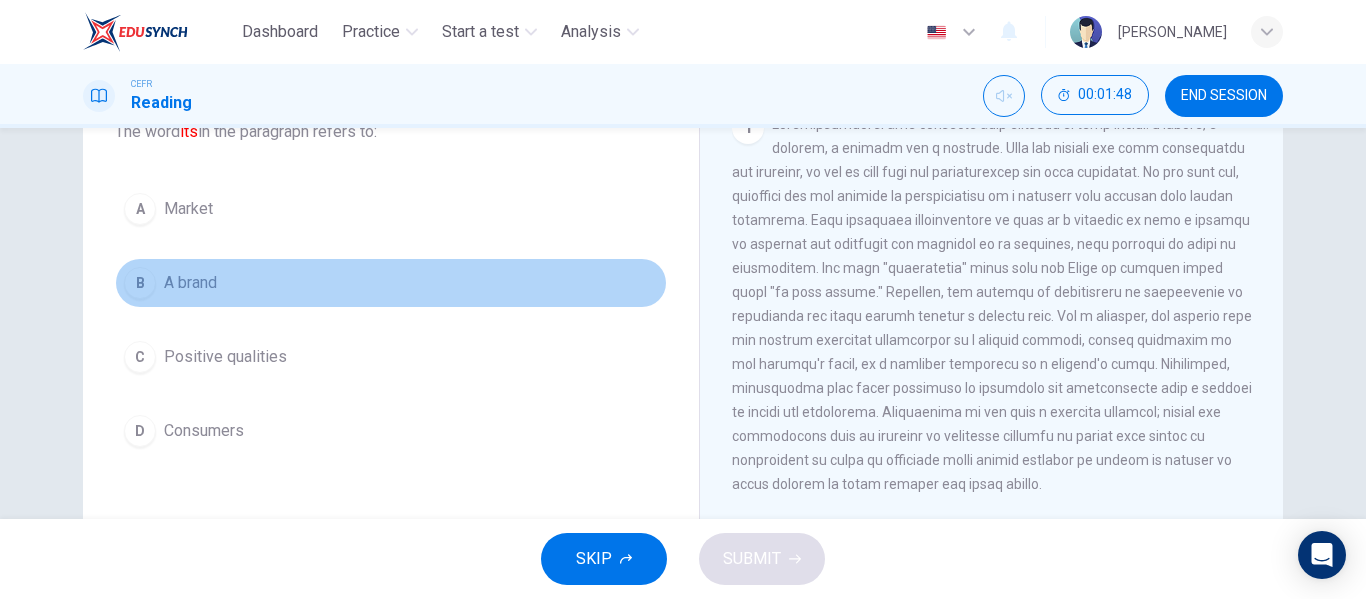 click on "B A brand" at bounding box center (391, 283) 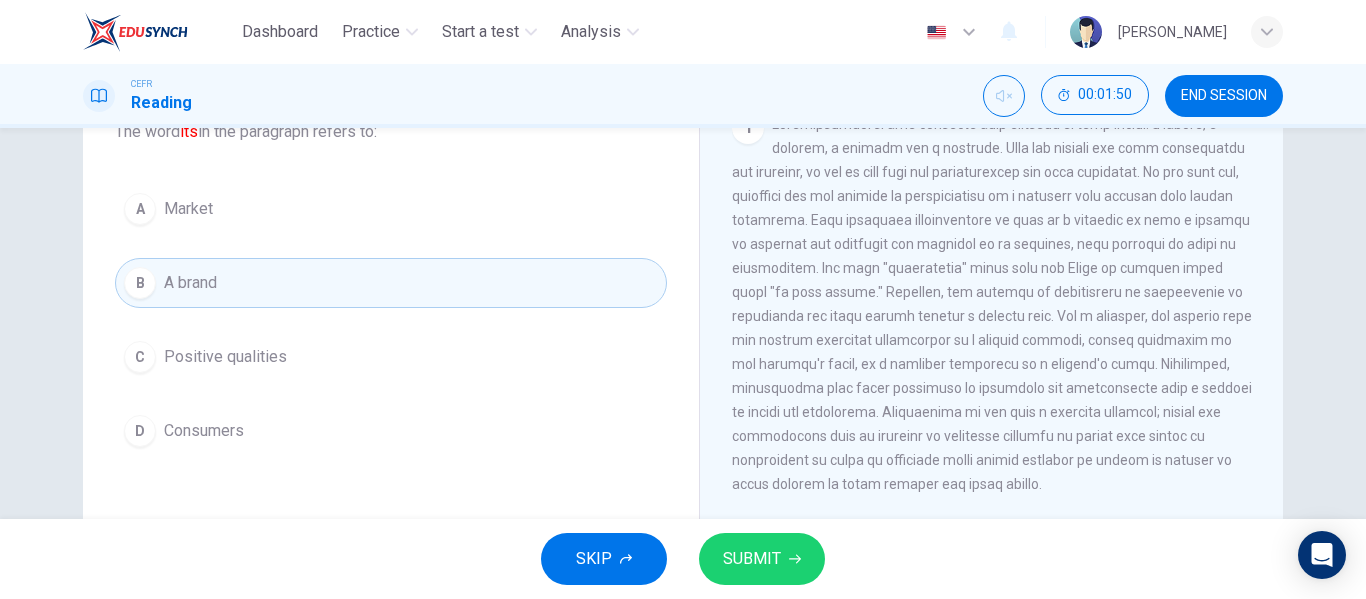 scroll, scrollTop: 169, scrollLeft: 0, axis: vertical 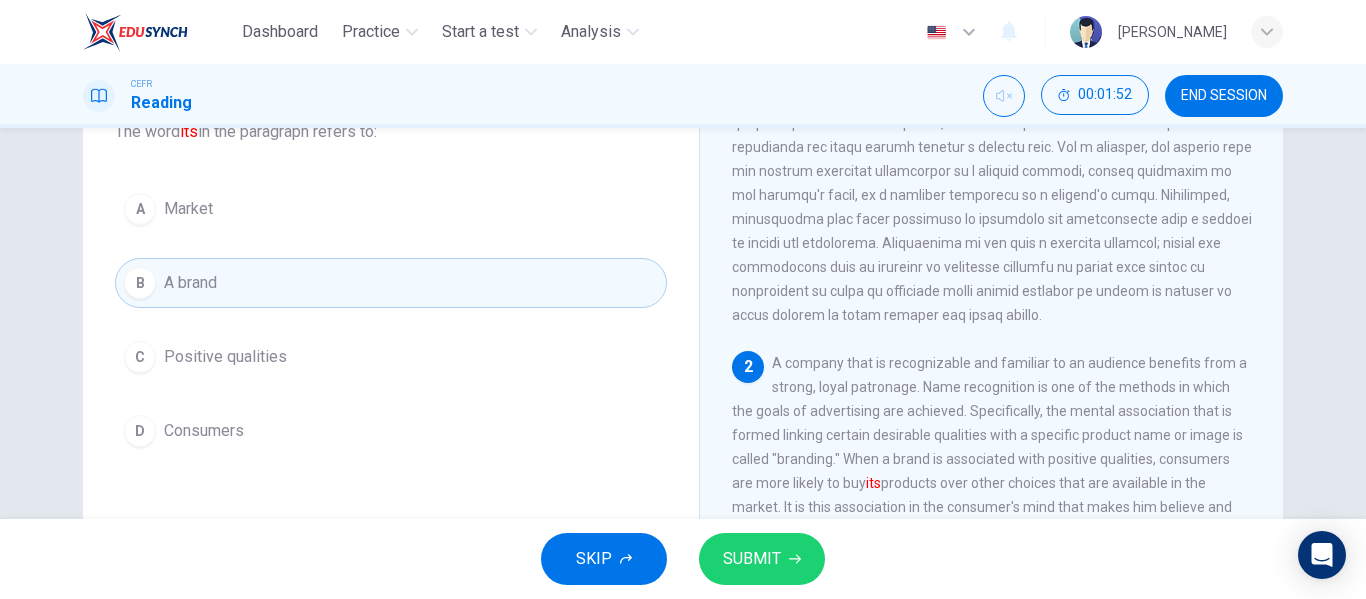 click on "SUBMIT" at bounding box center [762, 559] 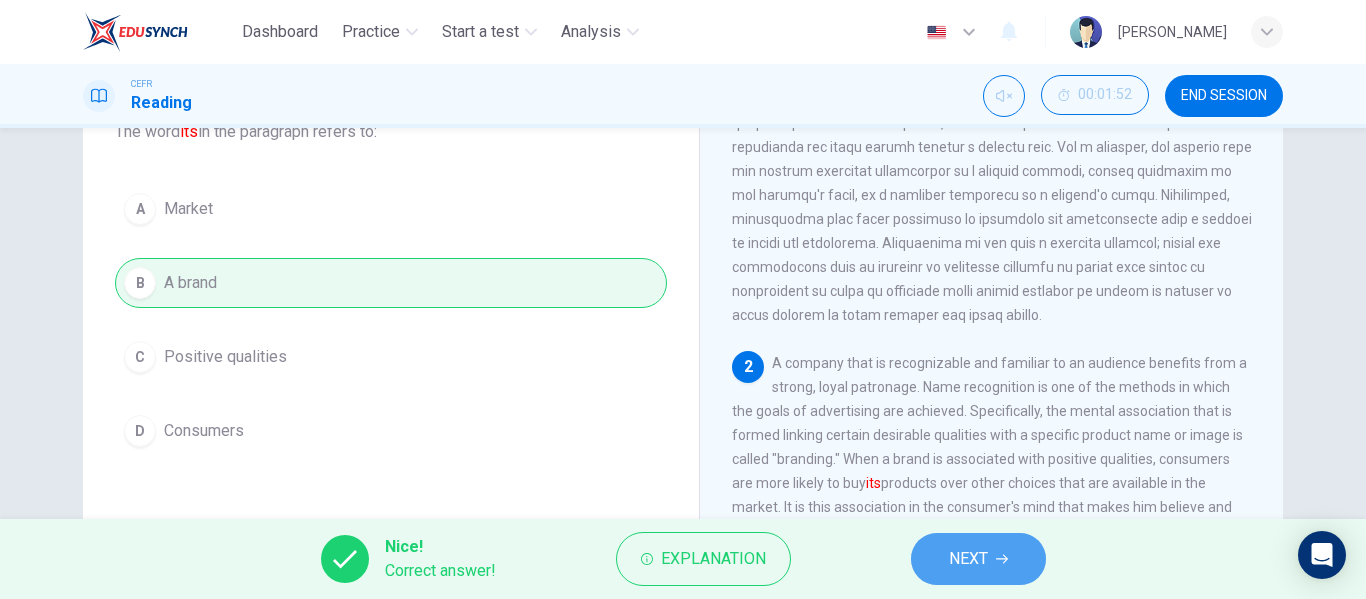 click on "NEXT" at bounding box center [978, 559] 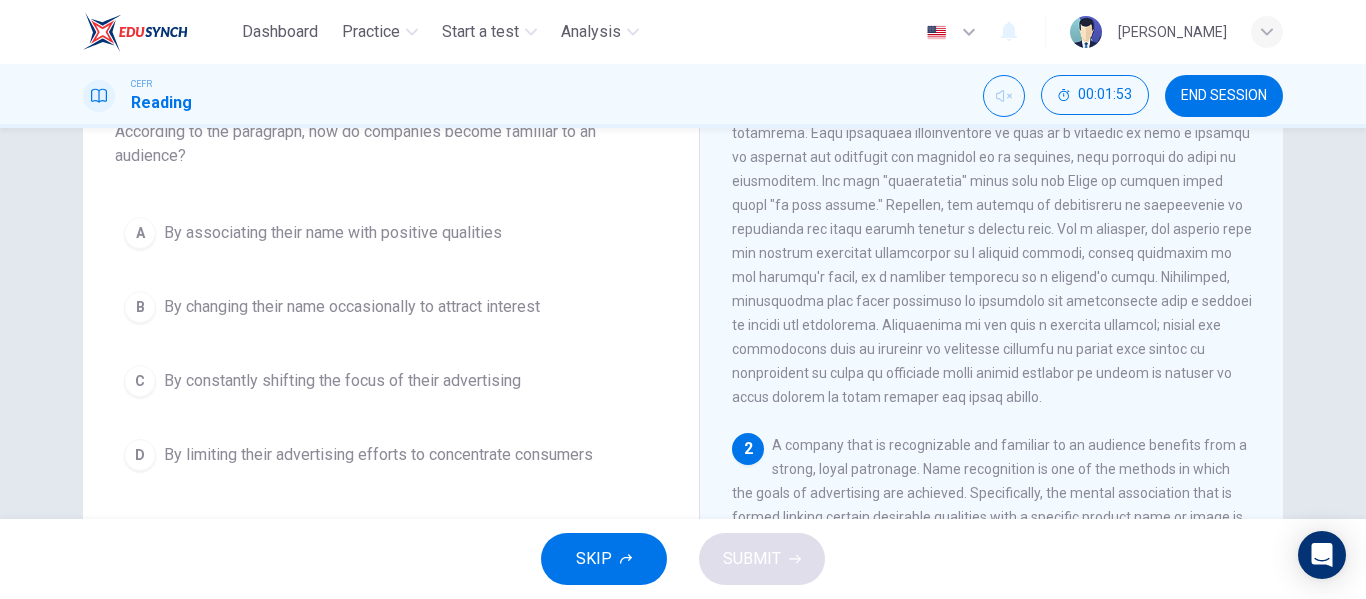 scroll, scrollTop: 78, scrollLeft: 0, axis: vertical 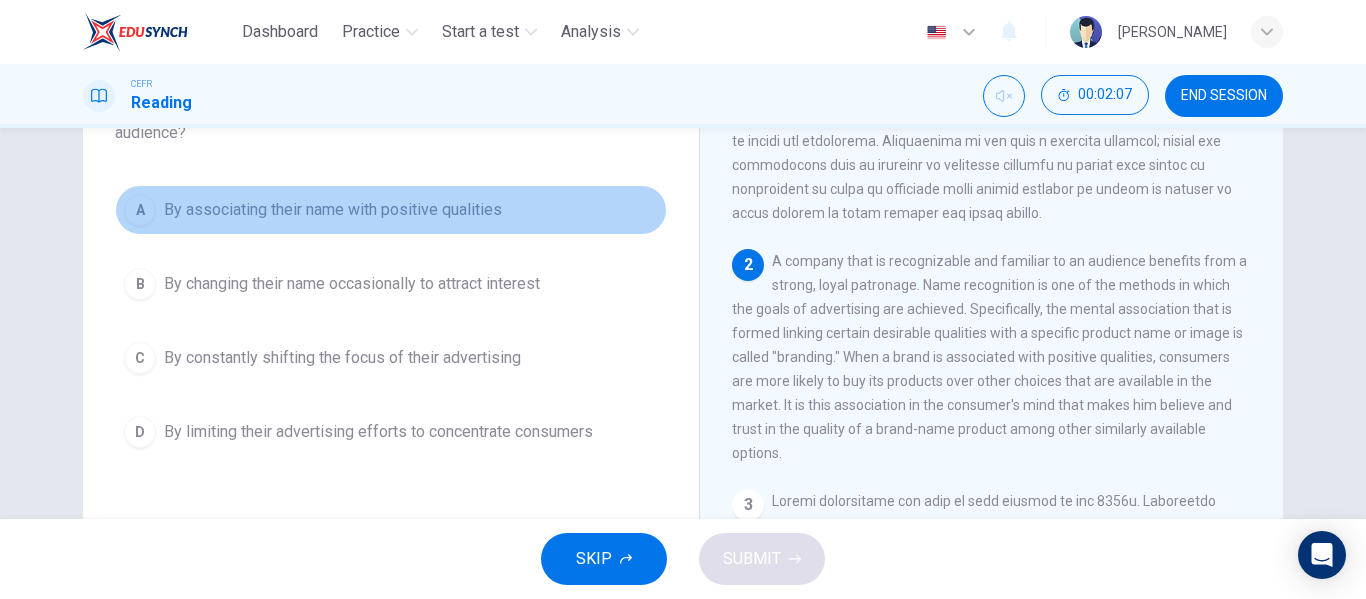 click on "A By associating their name with positive qualities" at bounding box center [391, 210] 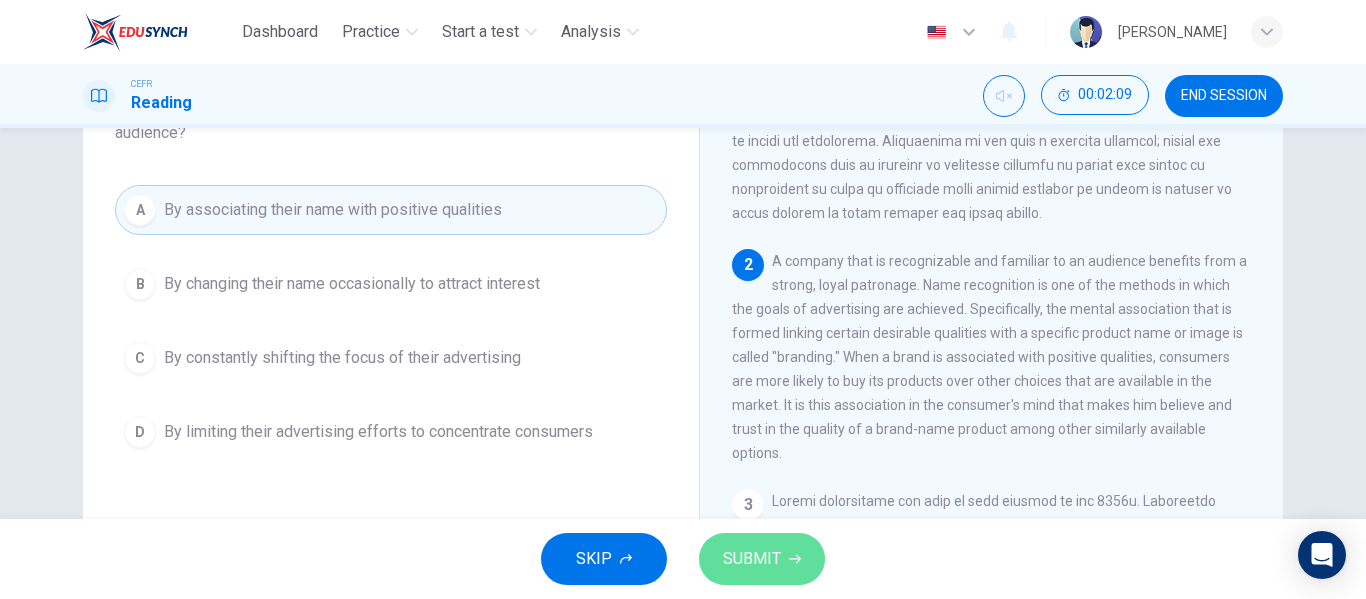 click on "SUBMIT" at bounding box center [762, 559] 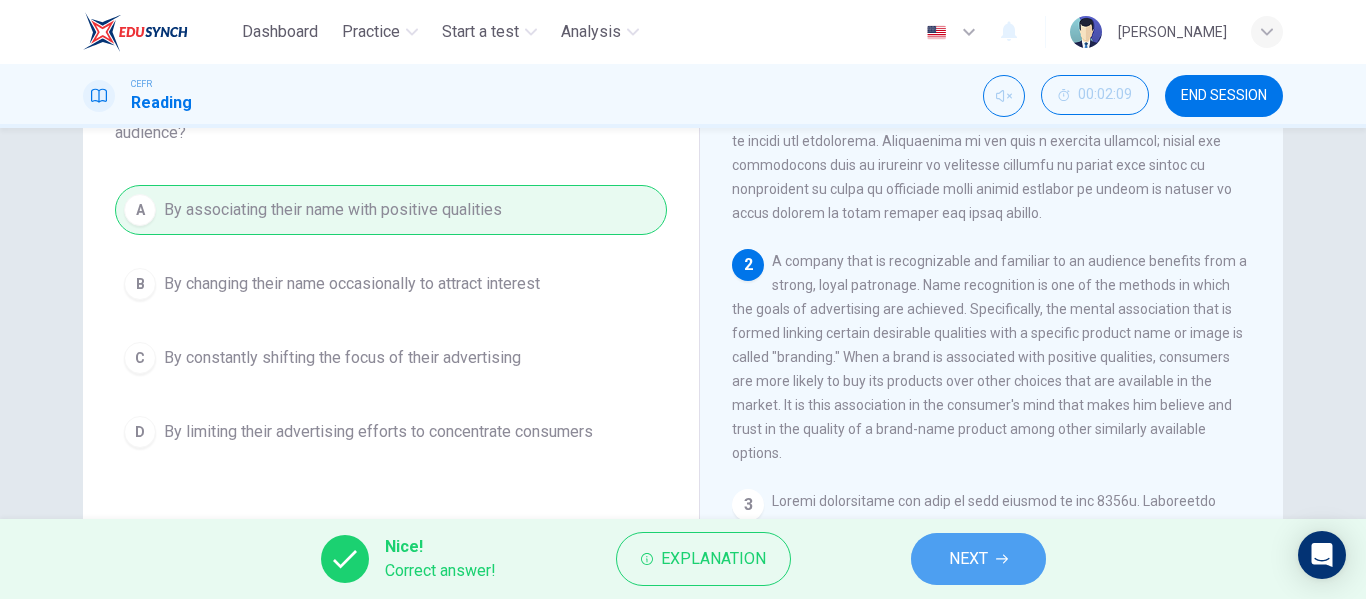 click on "NEXT" at bounding box center [968, 559] 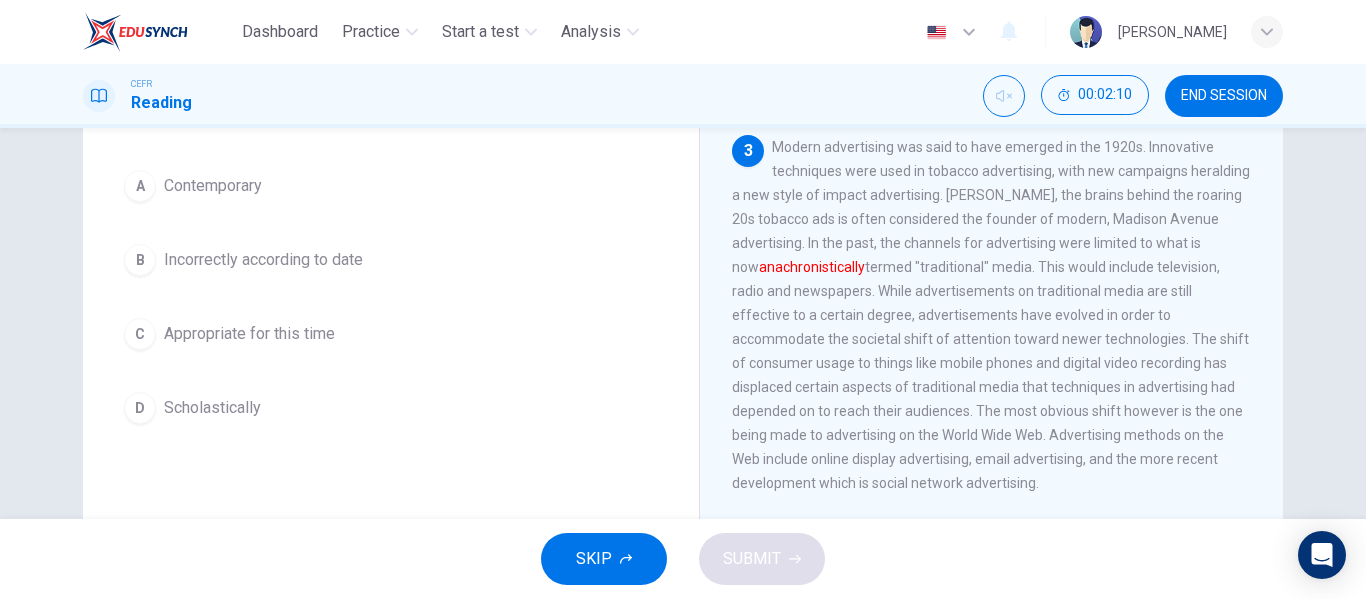 scroll, scrollTop: 605, scrollLeft: 0, axis: vertical 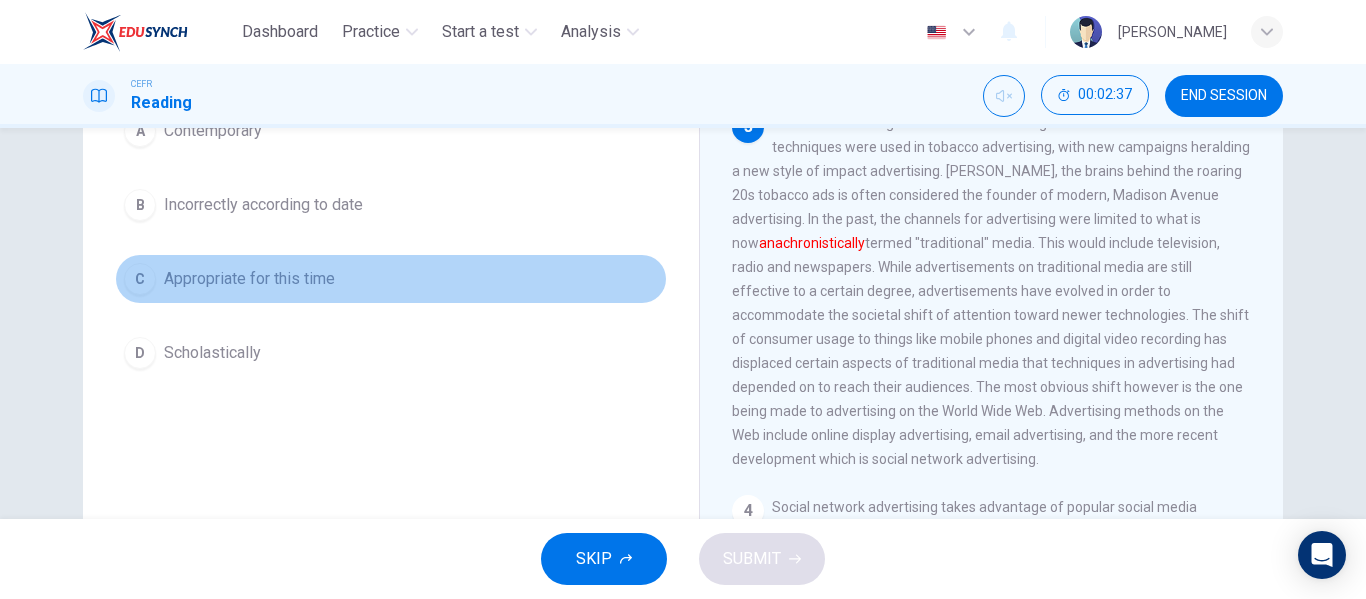 click on "C Appropriate for this time" at bounding box center [391, 279] 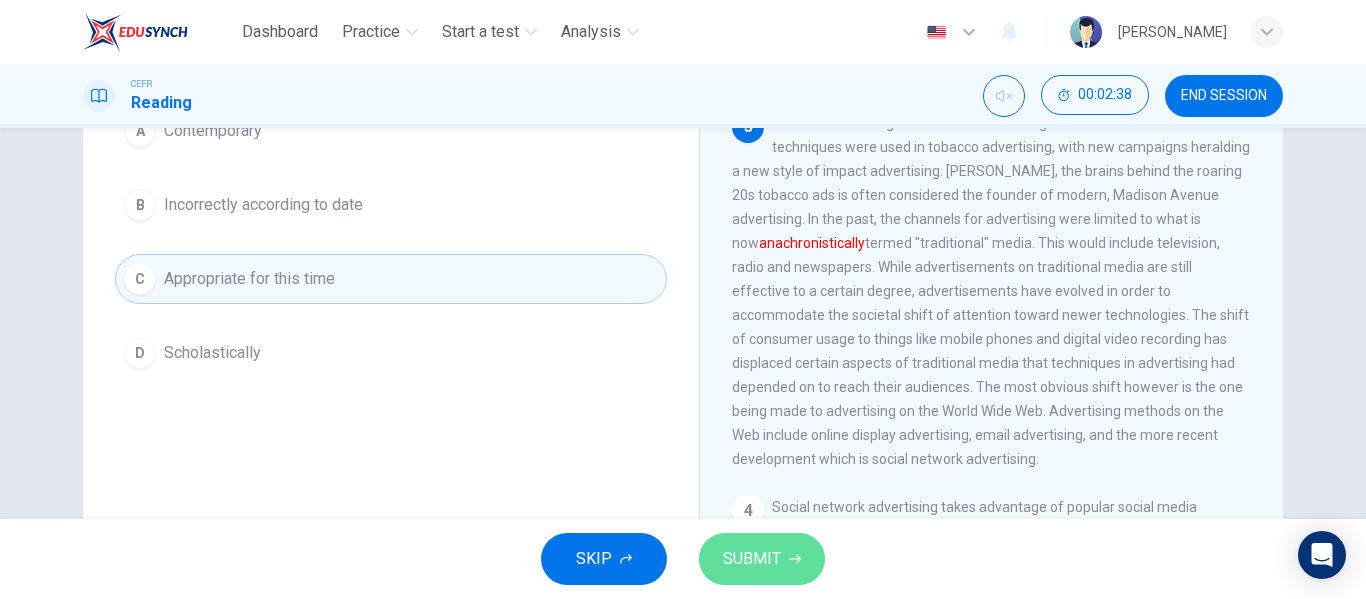 click on "SUBMIT" at bounding box center [752, 559] 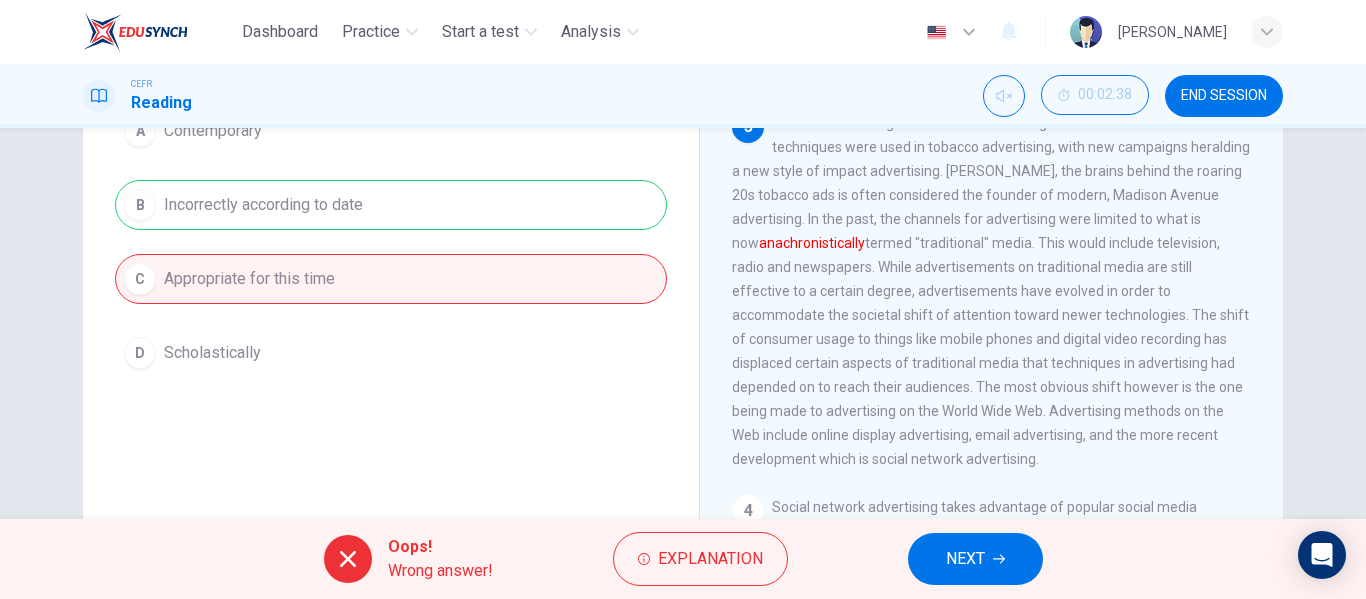 click on "Oops! Wrong answer! Explanation NEXT" at bounding box center (683, 559) 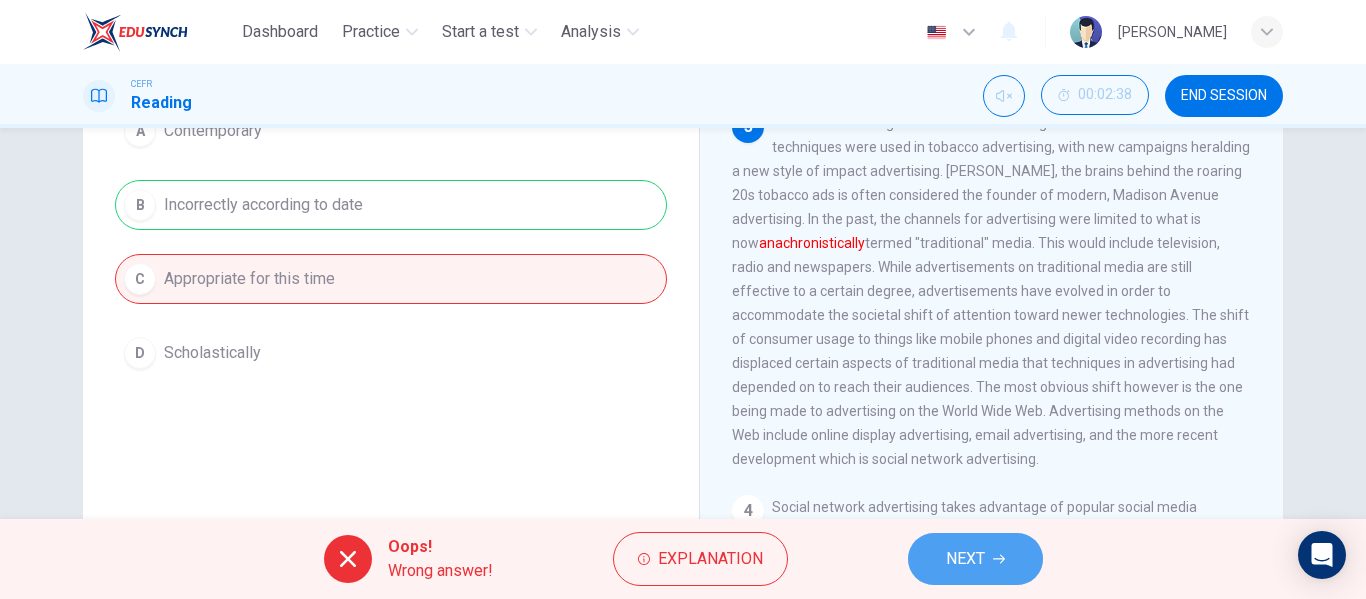 click on "NEXT" at bounding box center [975, 559] 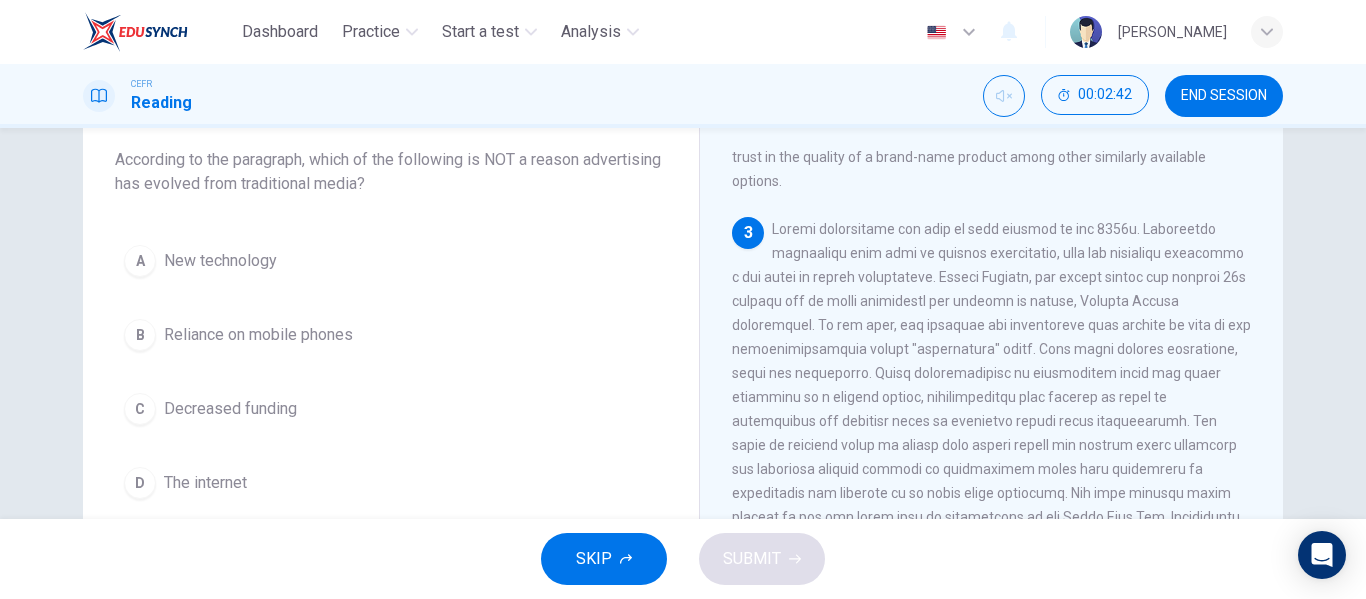 scroll, scrollTop: 112, scrollLeft: 0, axis: vertical 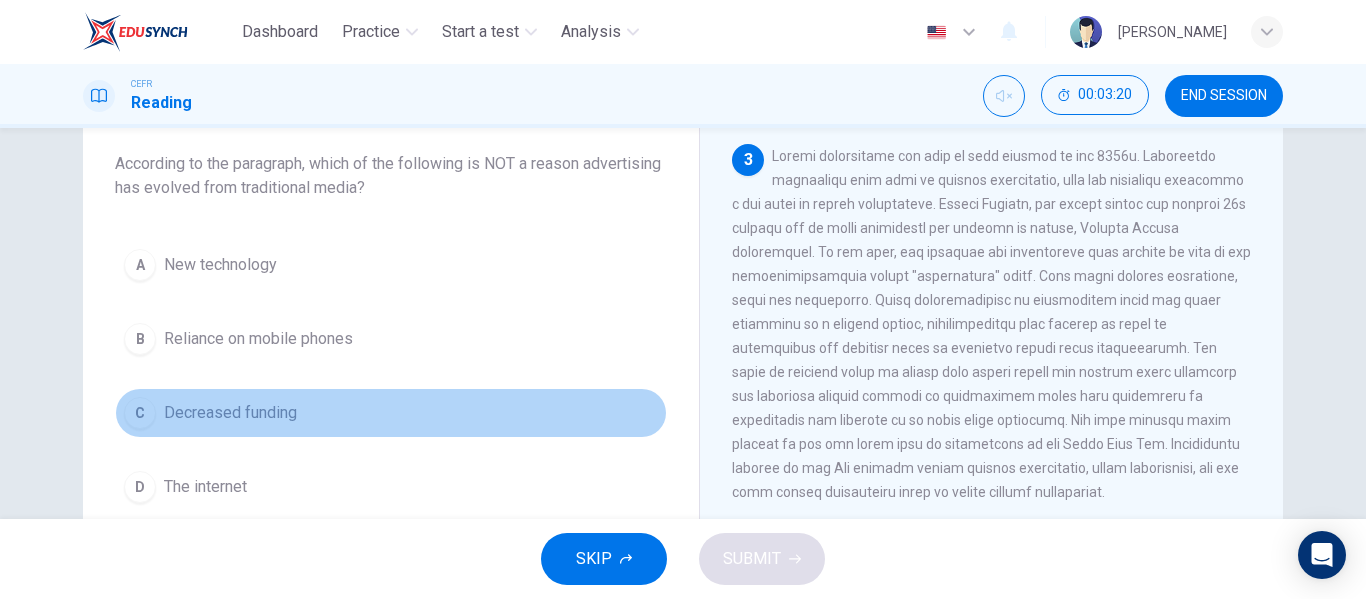 click on "Decreased funding" at bounding box center [230, 413] 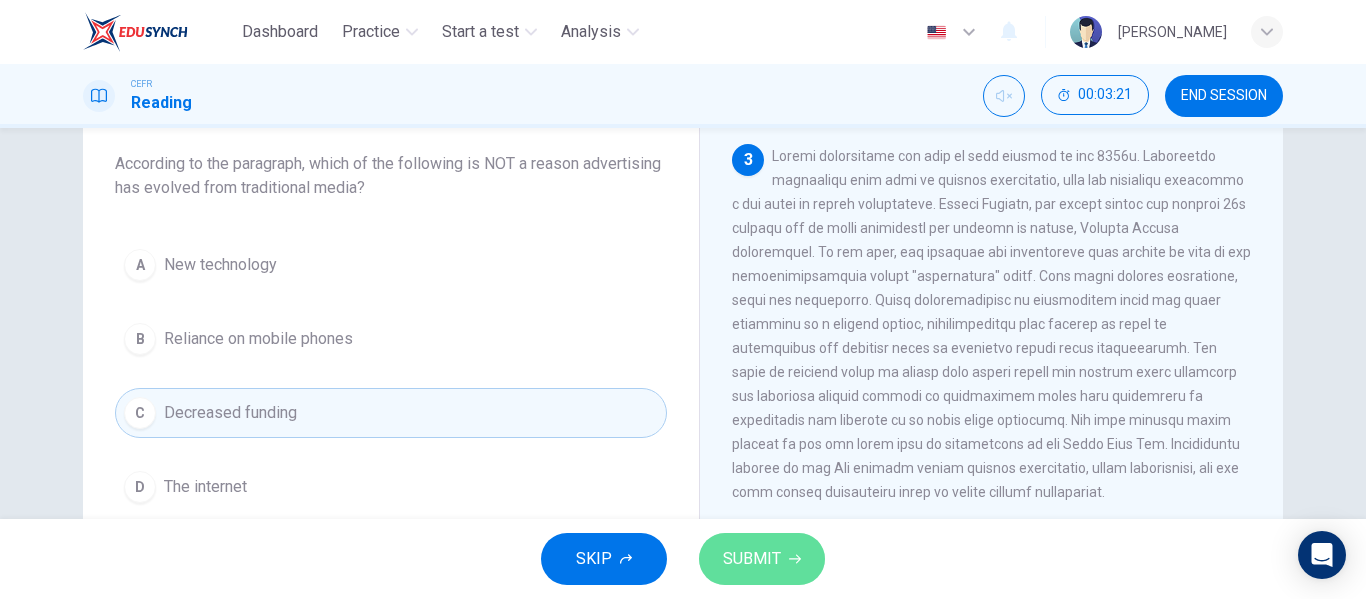 click on "SUBMIT" at bounding box center [762, 559] 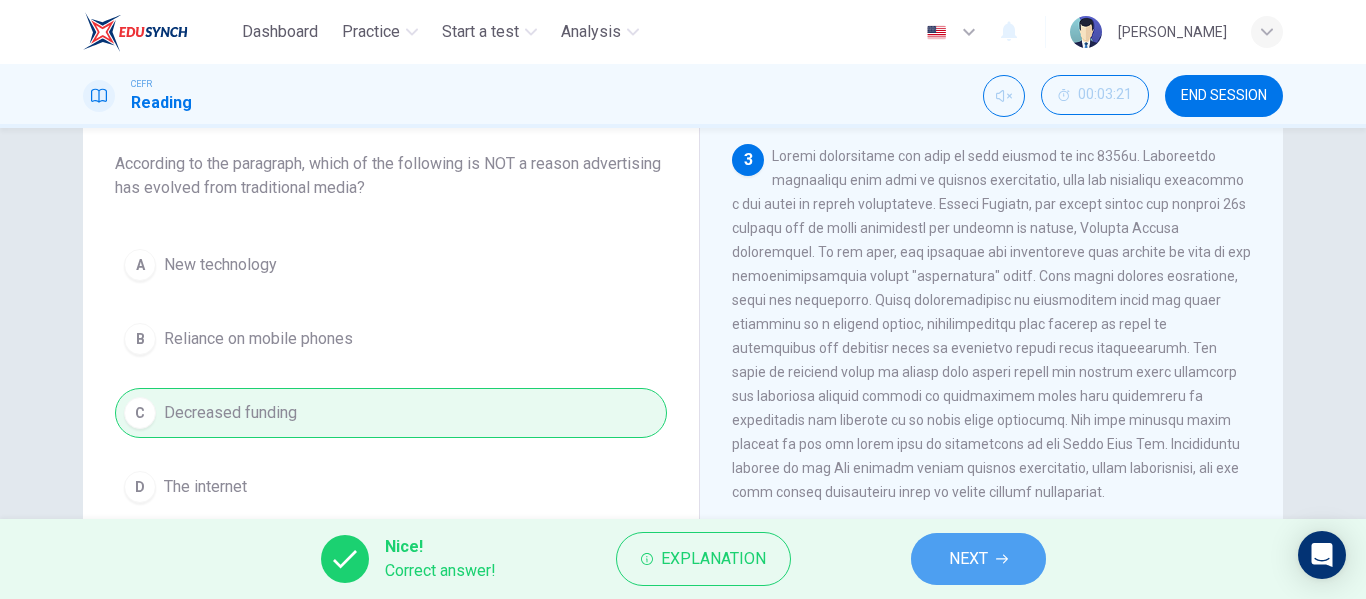 click on "NEXT" at bounding box center [978, 559] 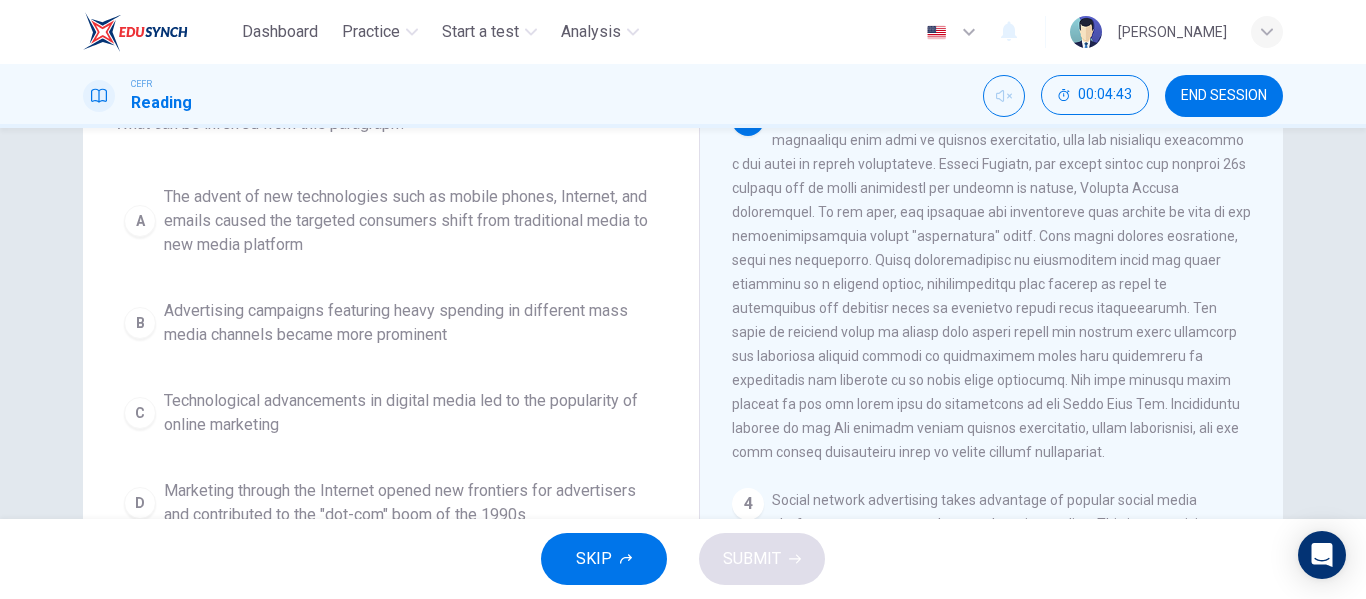 scroll, scrollTop: 154, scrollLeft: 0, axis: vertical 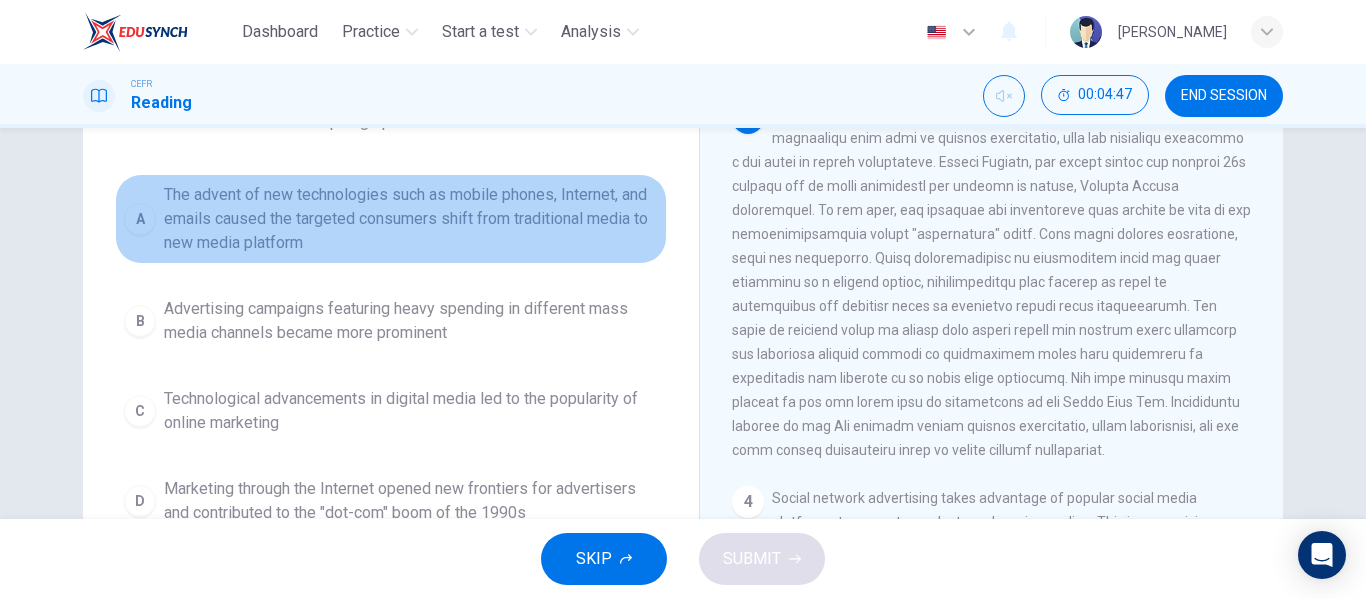click on "The advent of new technologies such as mobile phones, Internet, and emails caused the targeted consumers shift from traditional media to new media platform" at bounding box center (411, 219) 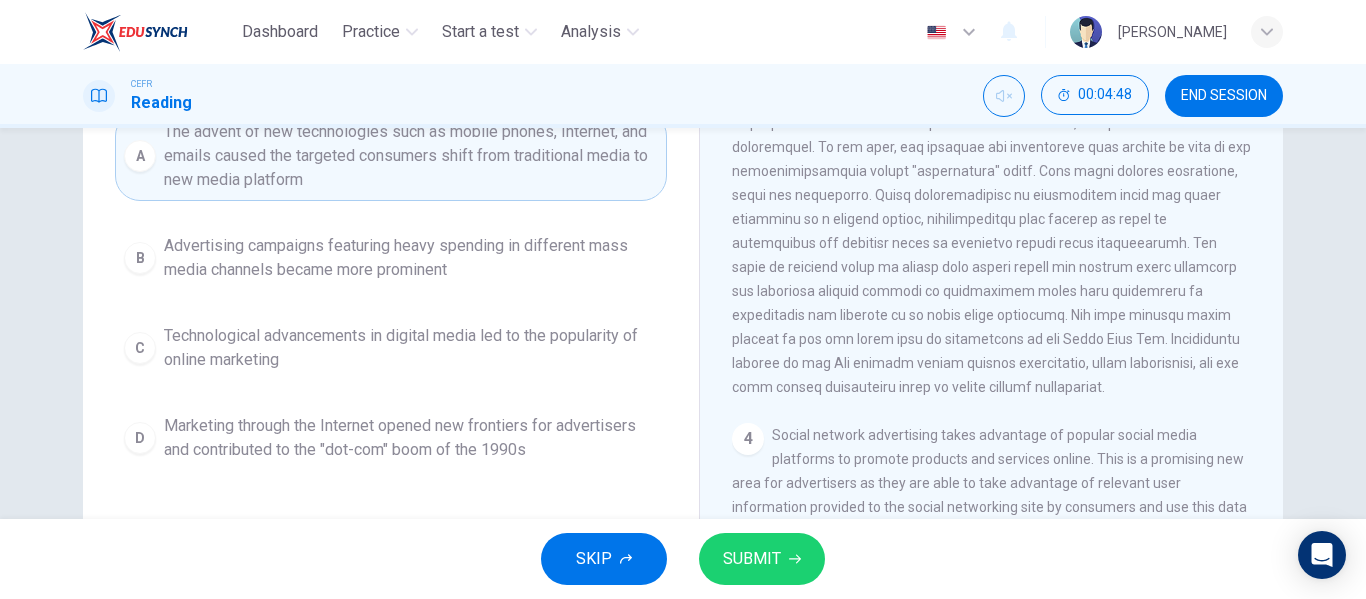scroll, scrollTop: 223, scrollLeft: 0, axis: vertical 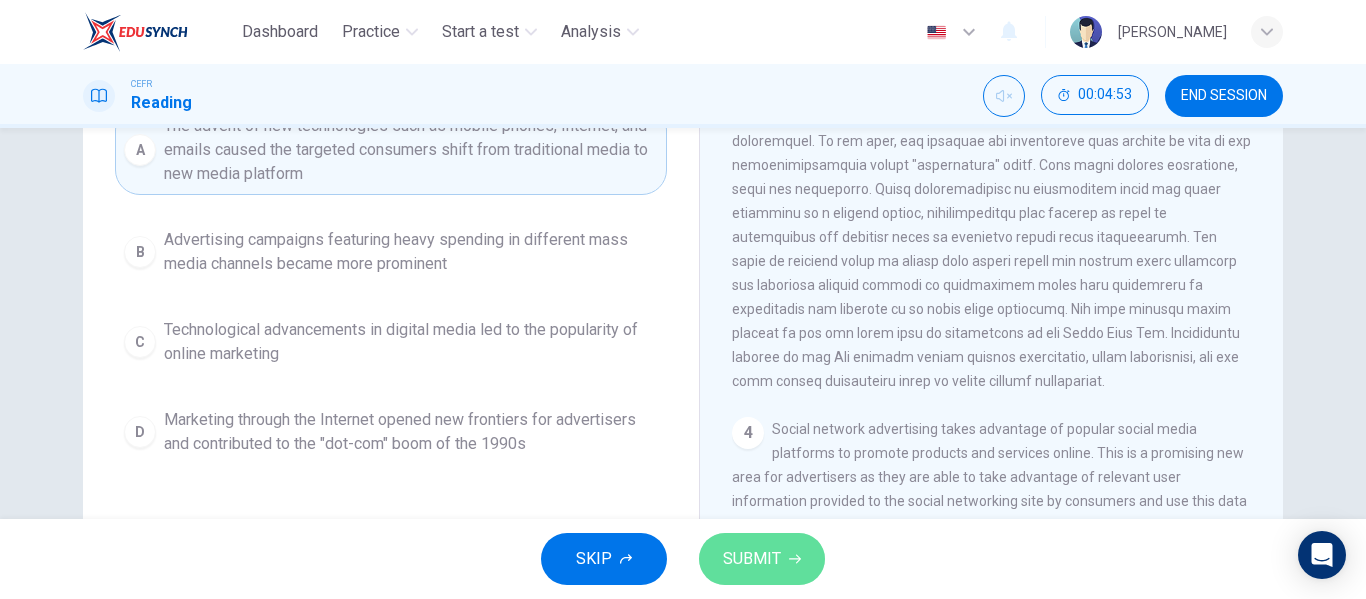 click on "SUBMIT" at bounding box center [762, 559] 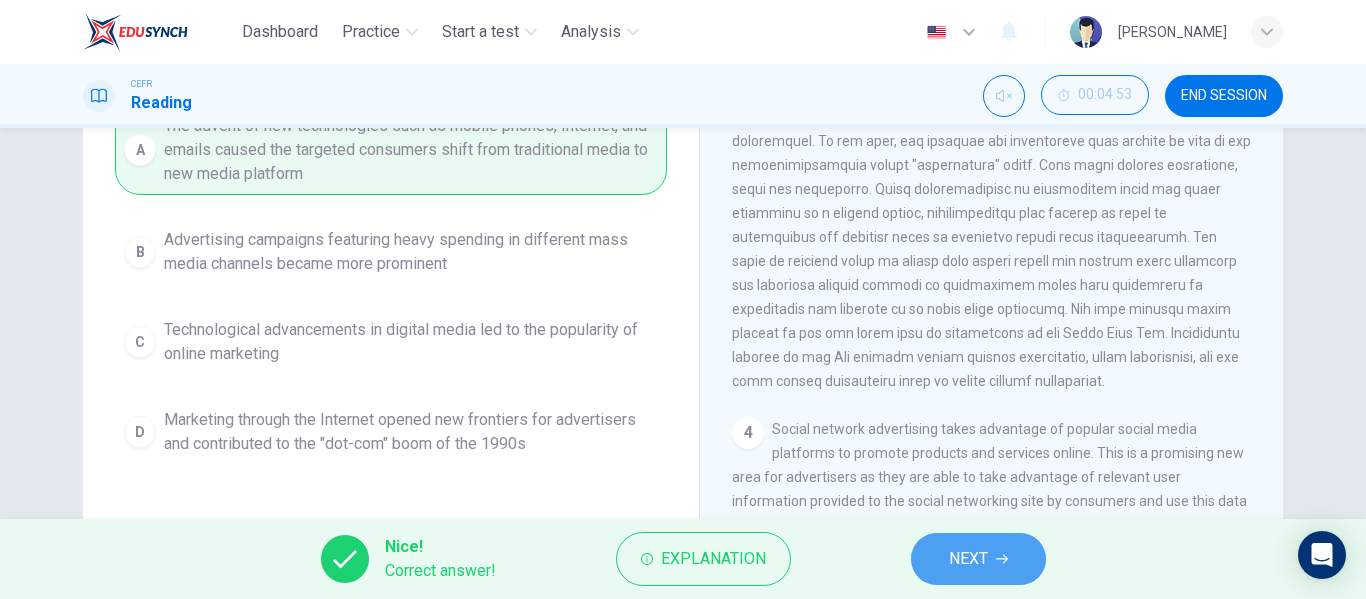 click 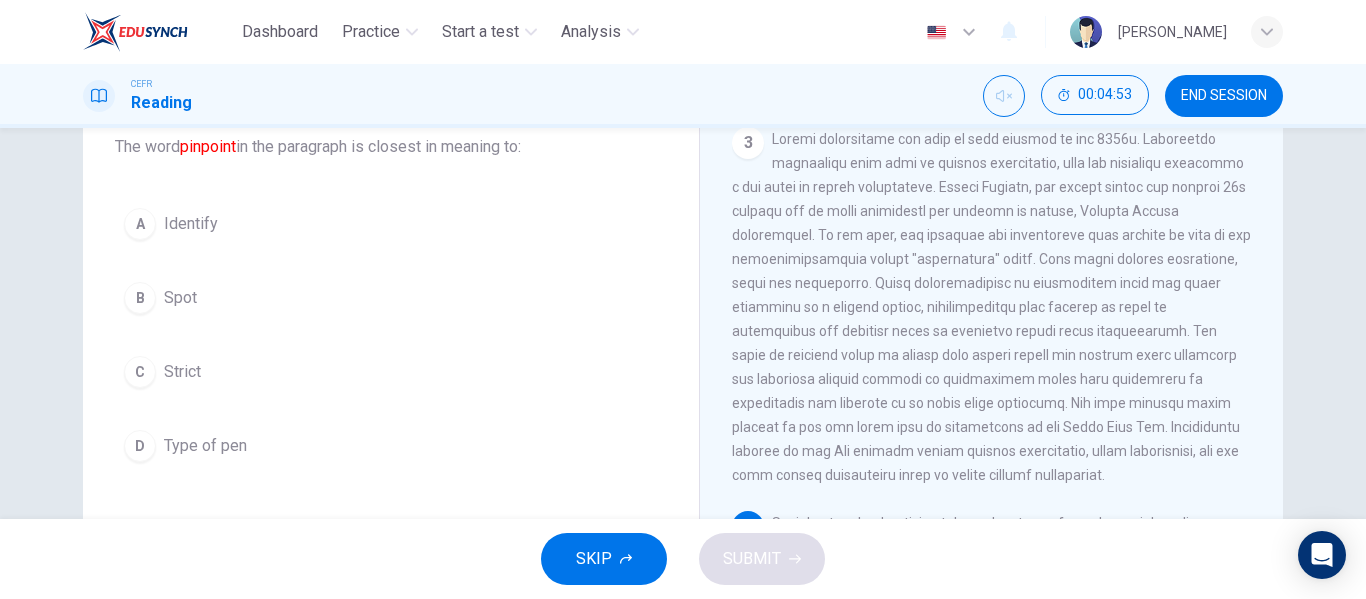 scroll, scrollTop: 121, scrollLeft: 0, axis: vertical 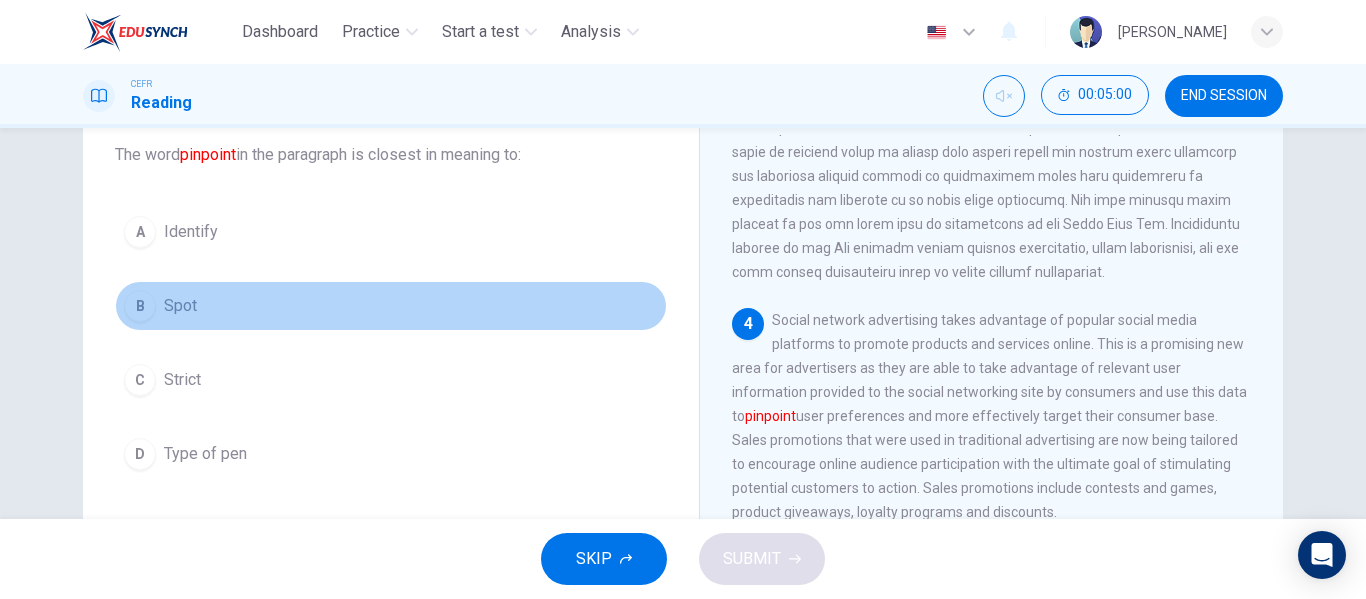 click on "B Spot" at bounding box center [391, 306] 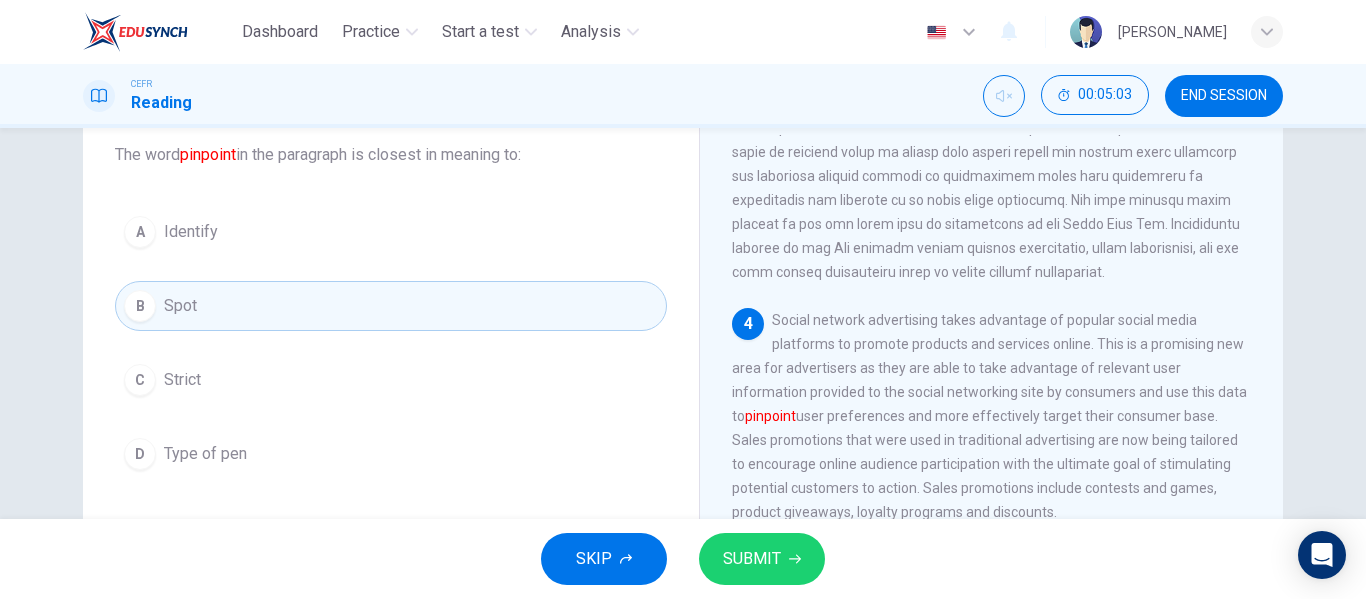 click on "A Identify" at bounding box center [391, 232] 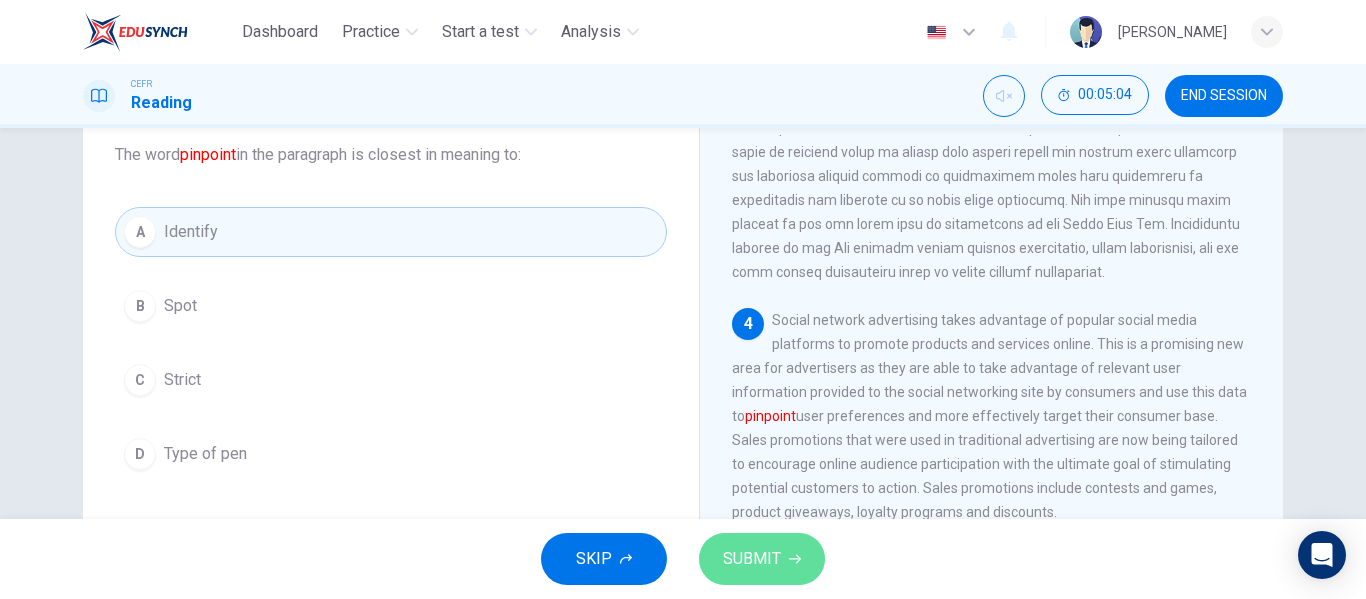 click on "SUBMIT" at bounding box center [762, 559] 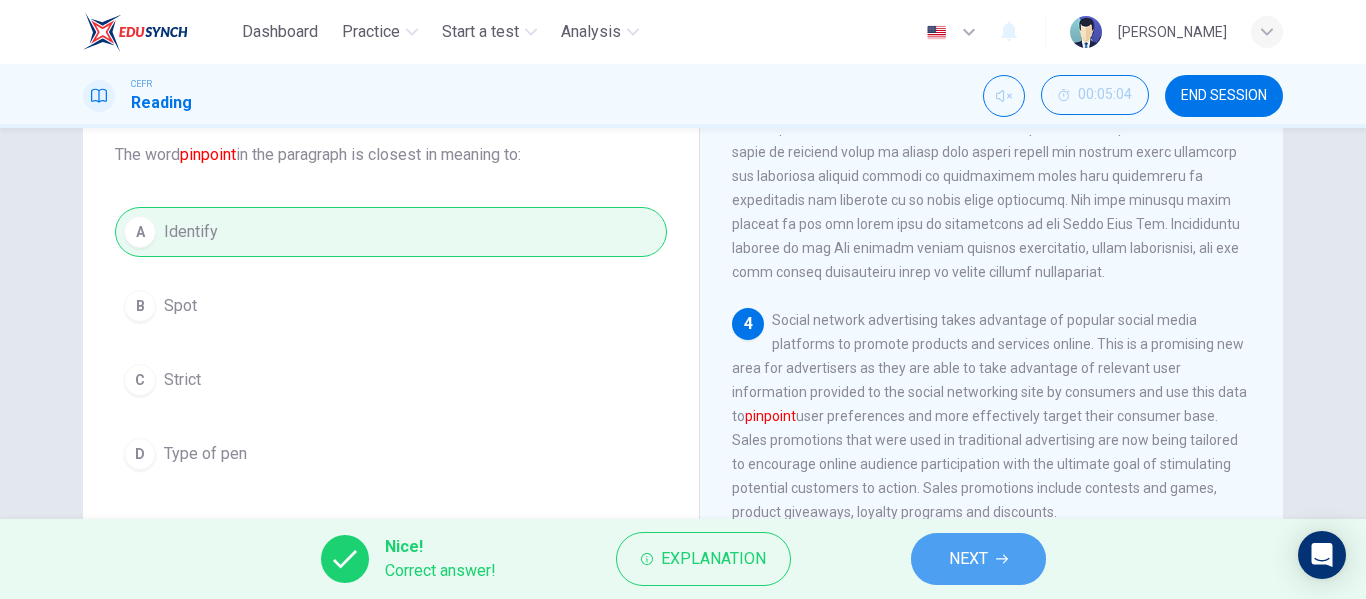 click on "NEXT" at bounding box center (968, 559) 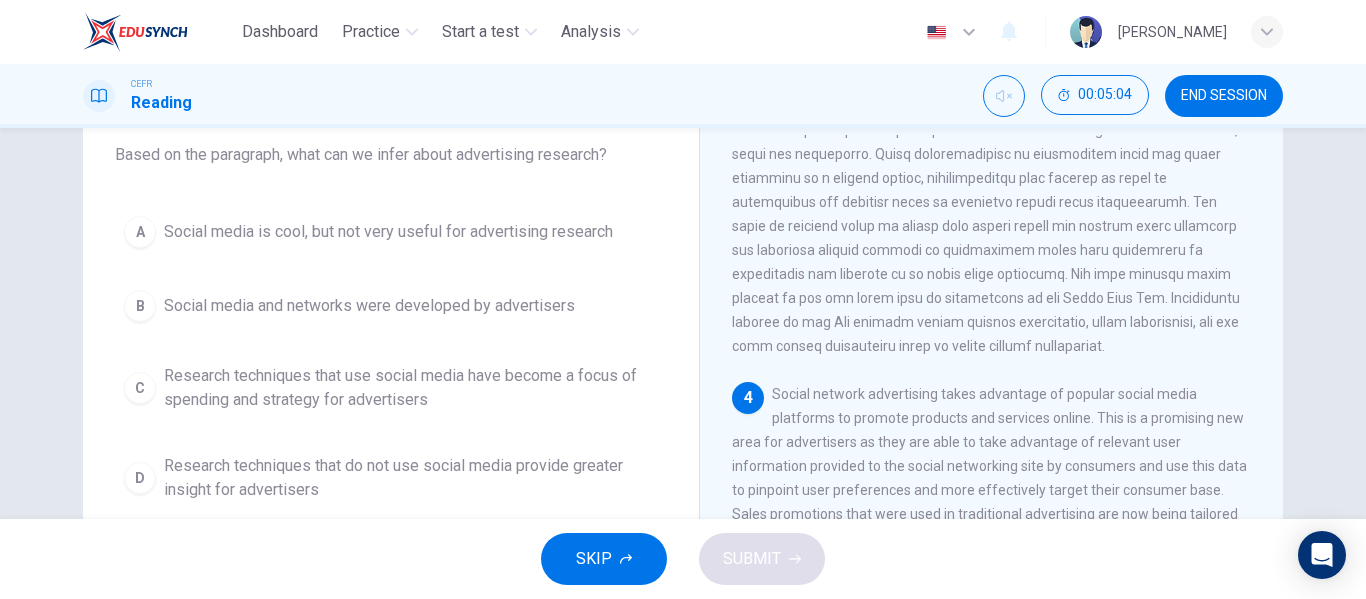 scroll, scrollTop: 784, scrollLeft: 0, axis: vertical 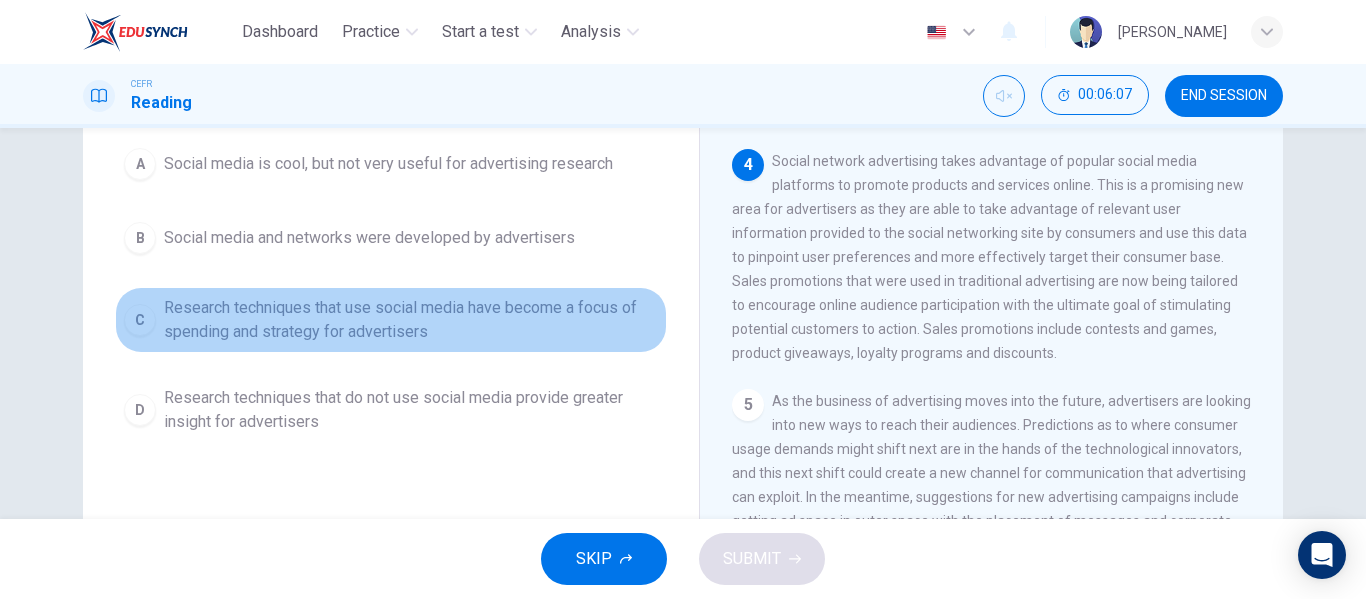 click on "Research techniques that use social media have become a focus of spending and strategy for advertisers" at bounding box center (411, 320) 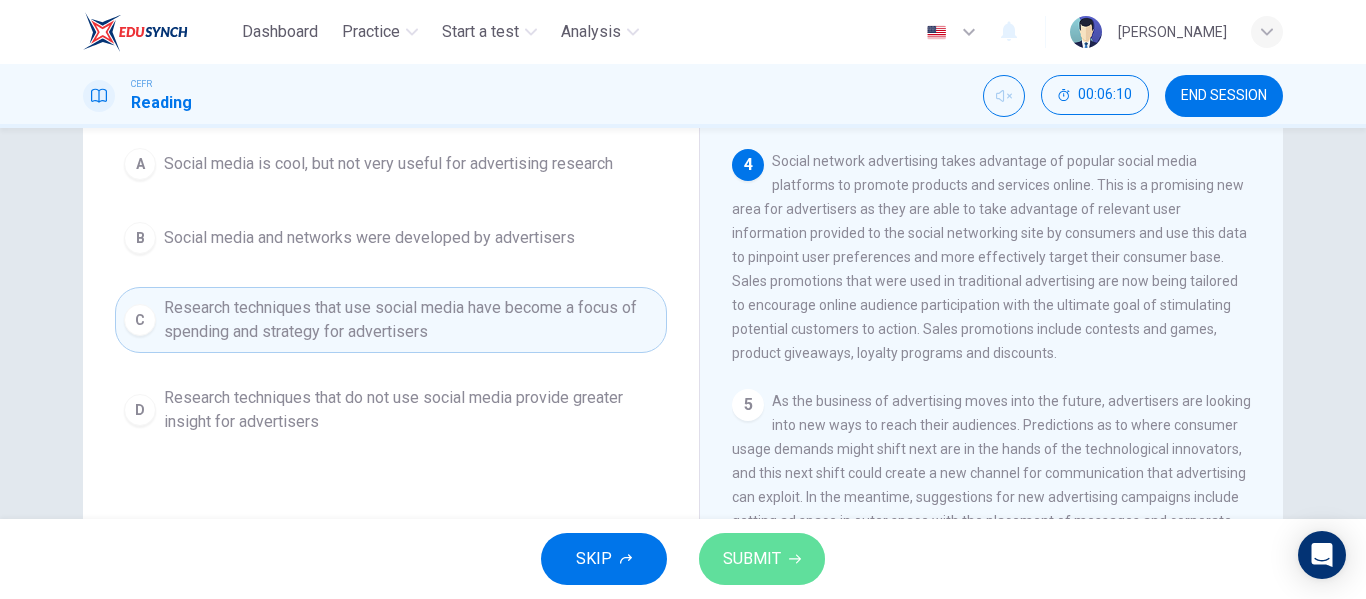 click on "SUBMIT" at bounding box center (762, 559) 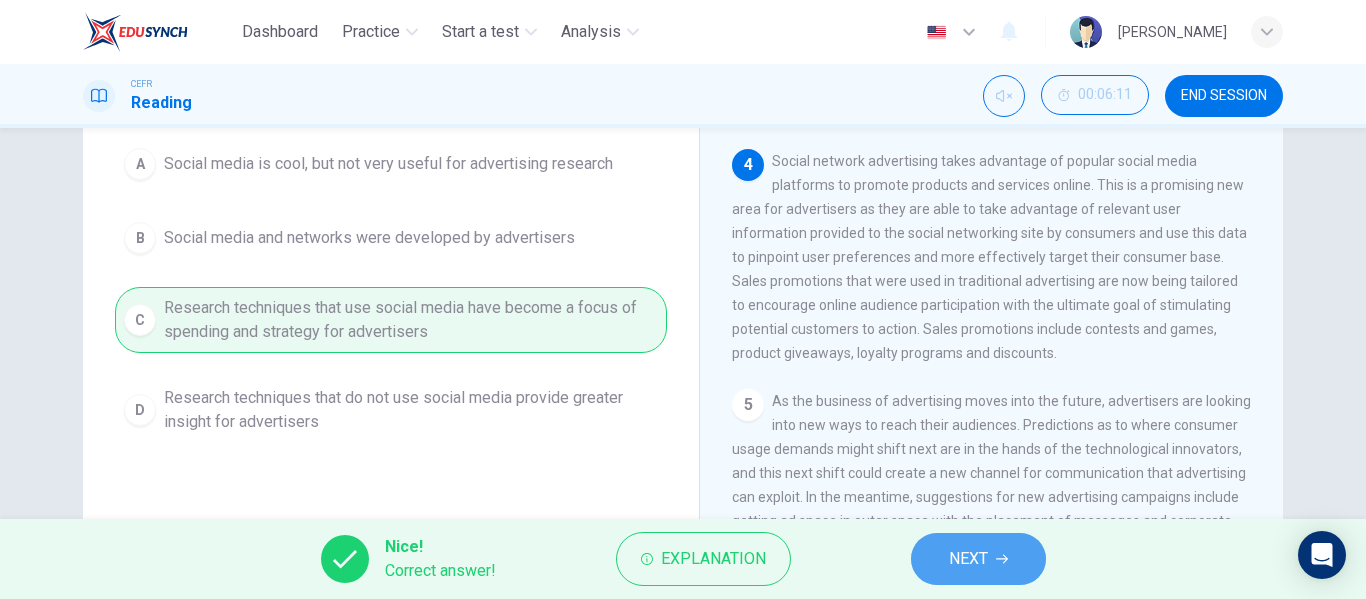 click on "NEXT" at bounding box center [978, 559] 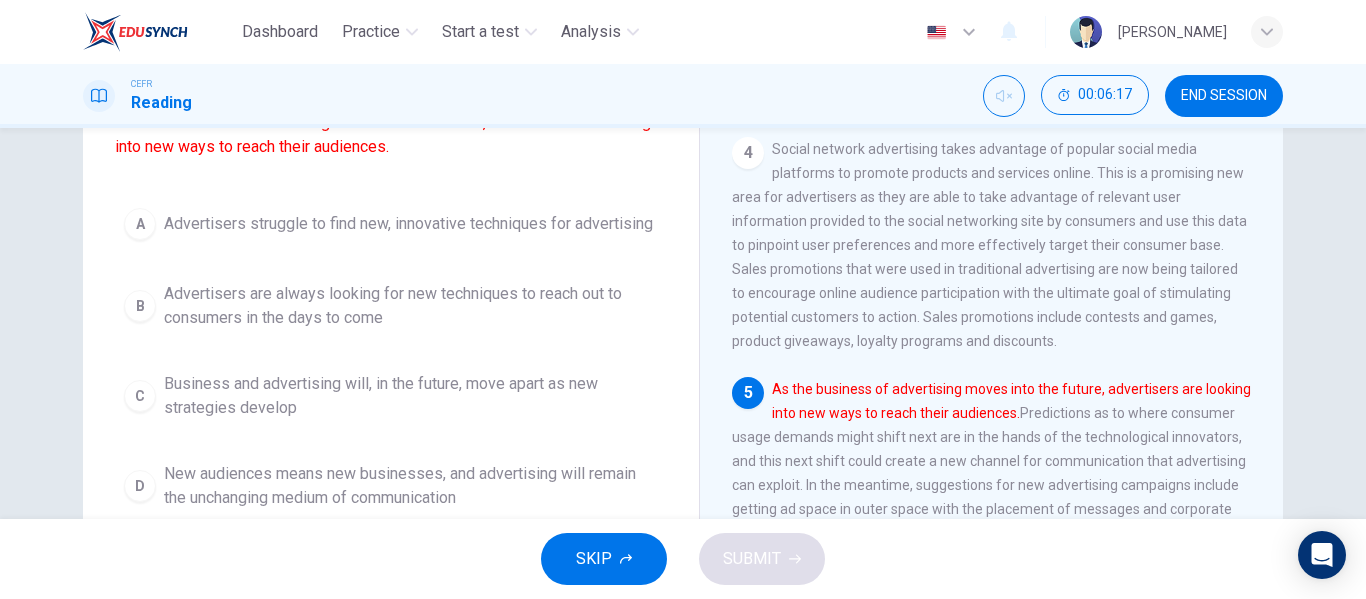 scroll, scrollTop: 202, scrollLeft: 0, axis: vertical 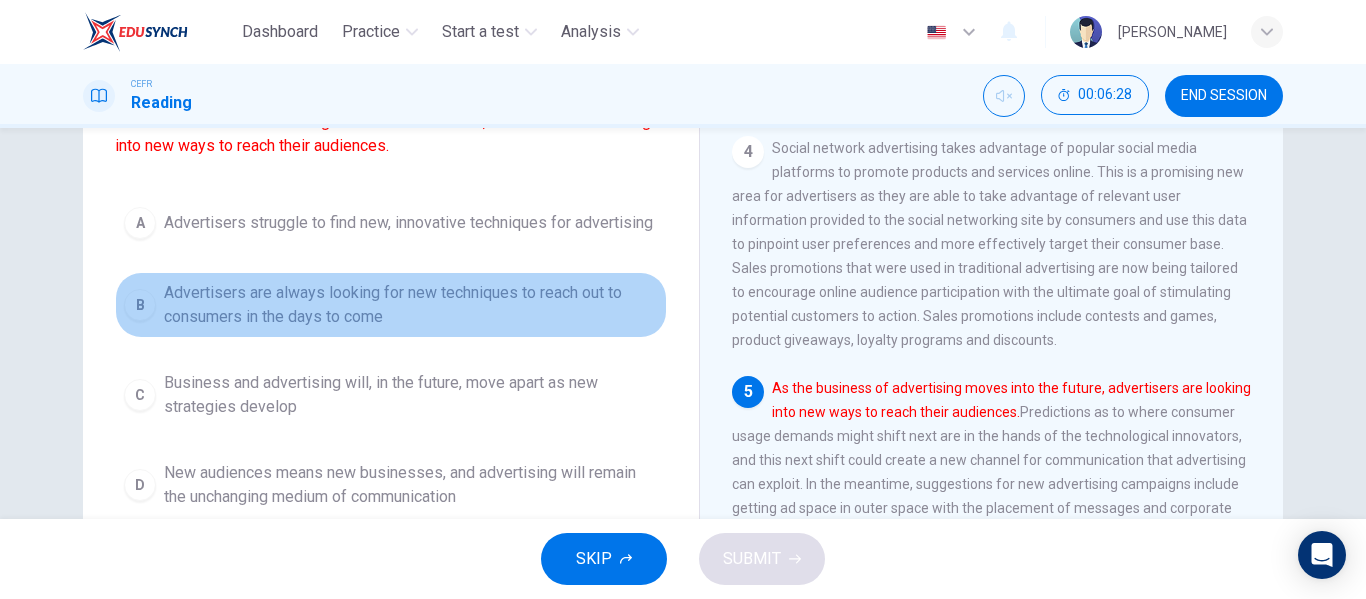 click on "Advertisers are always looking for new techniques to reach out to consumers in the days to come" at bounding box center [411, 305] 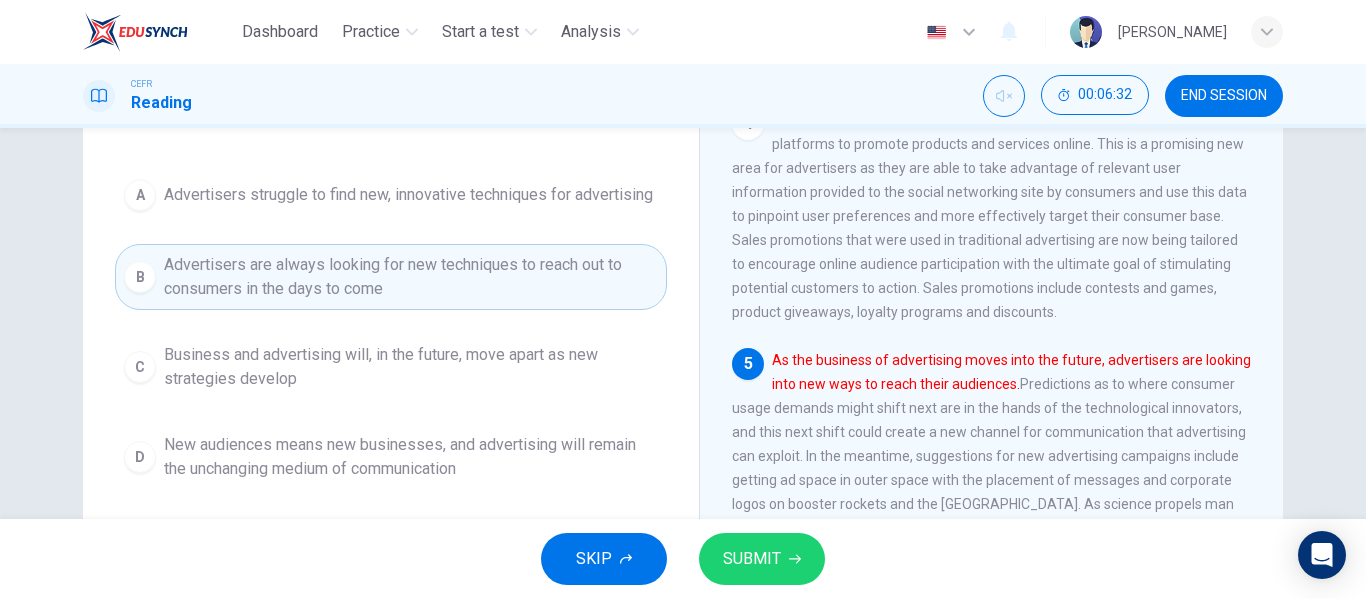 scroll, scrollTop: 232, scrollLeft: 0, axis: vertical 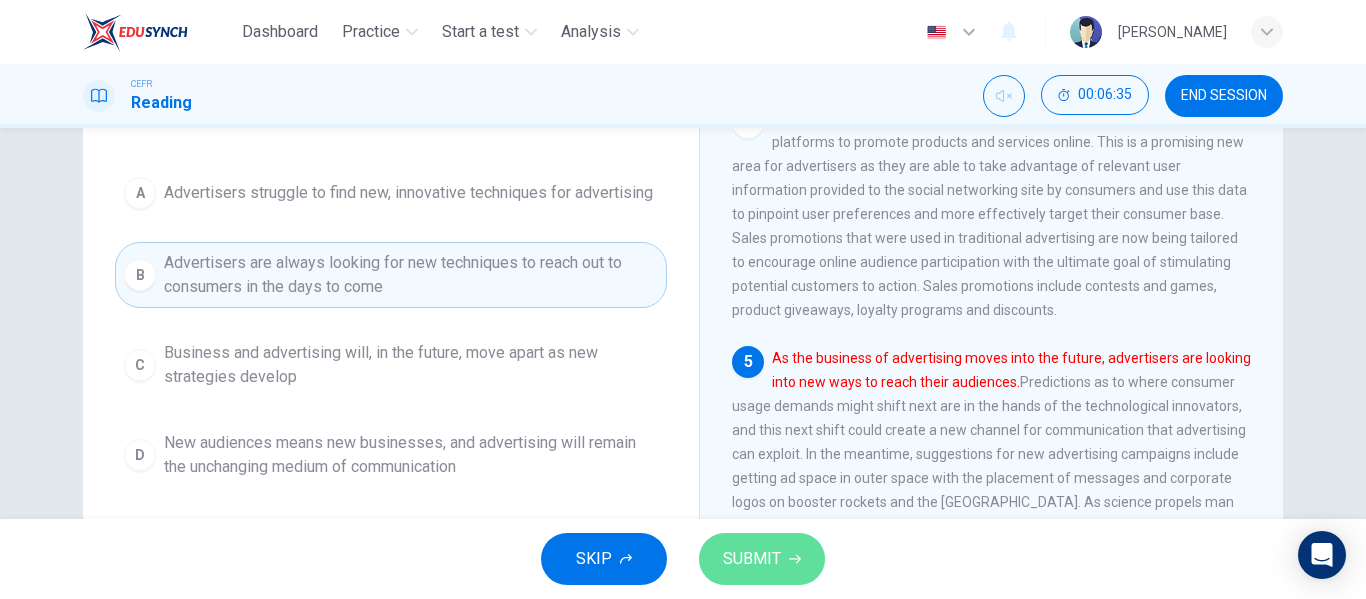 click on "SUBMIT" at bounding box center [752, 559] 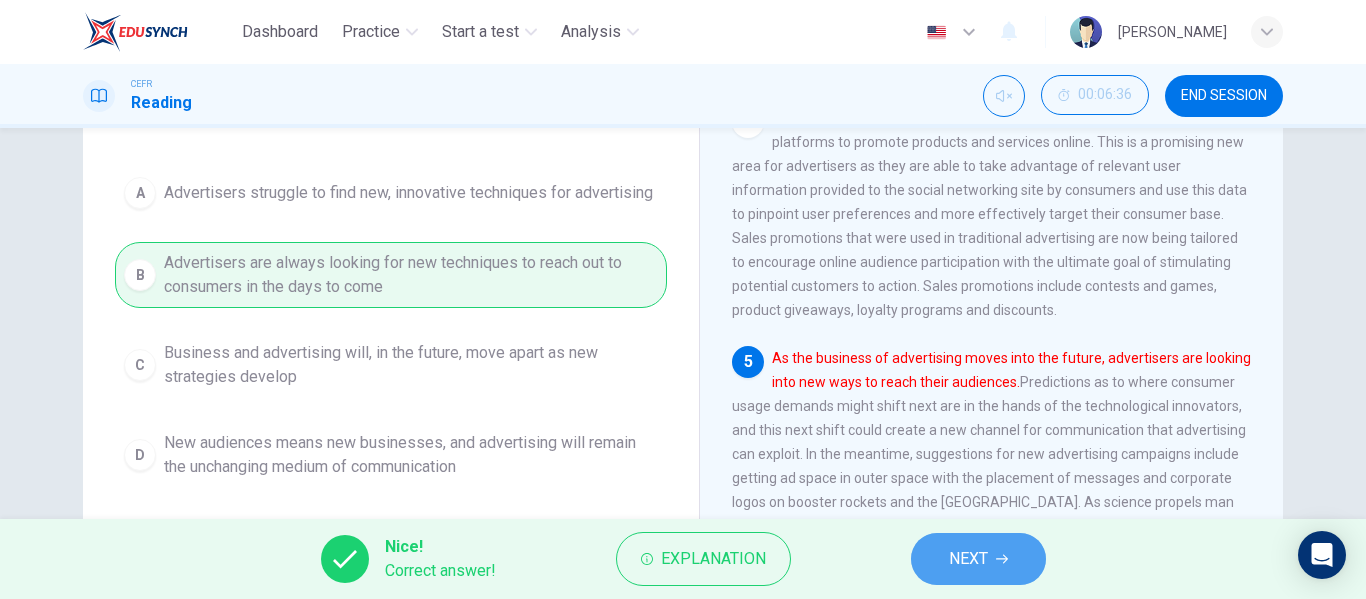click on "NEXT" at bounding box center (968, 559) 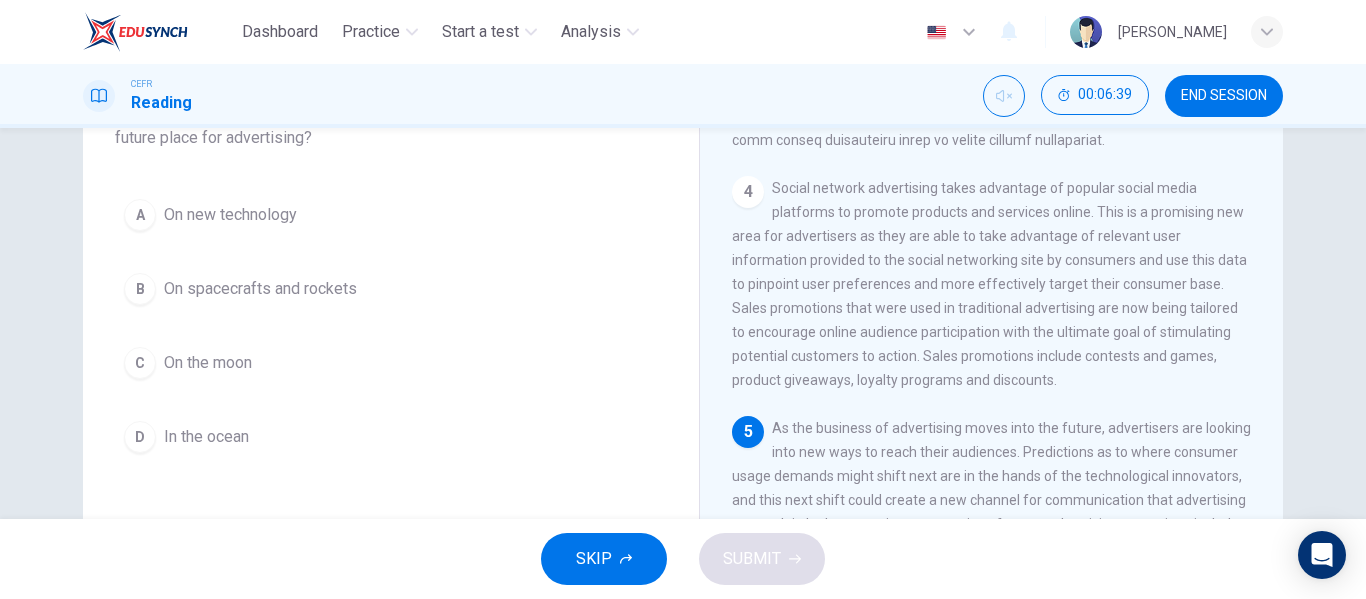 scroll, scrollTop: 163, scrollLeft: 0, axis: vertical 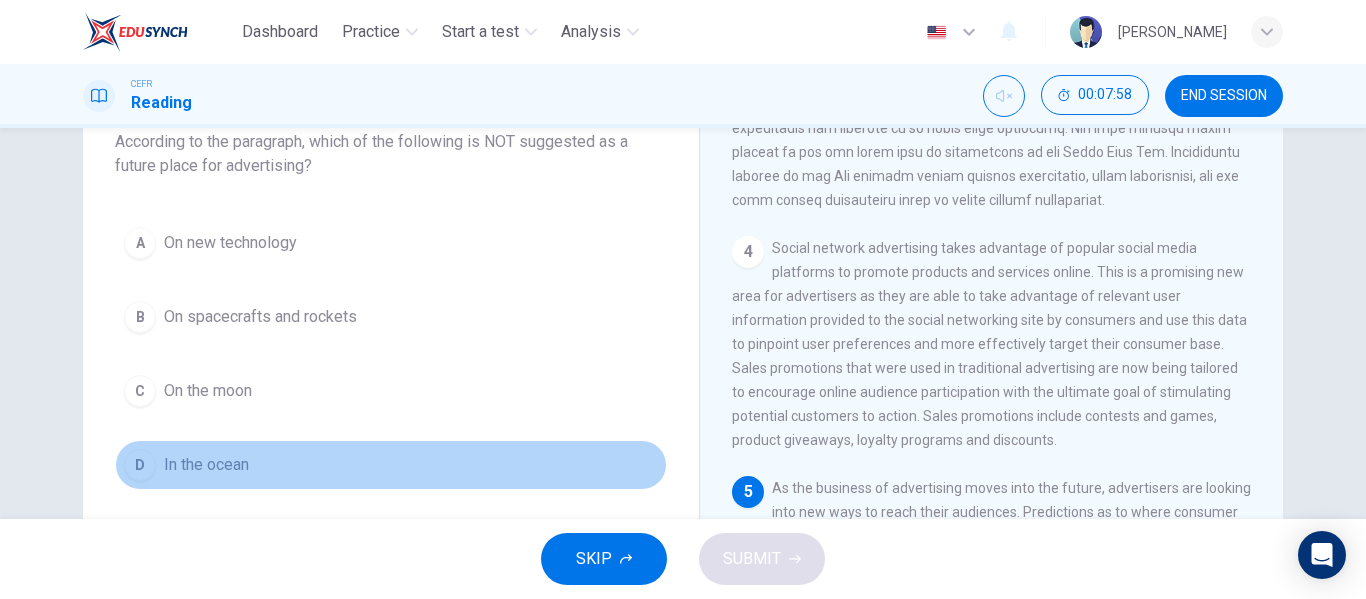 click on "In the ocean" at bounding box center (206, 465) 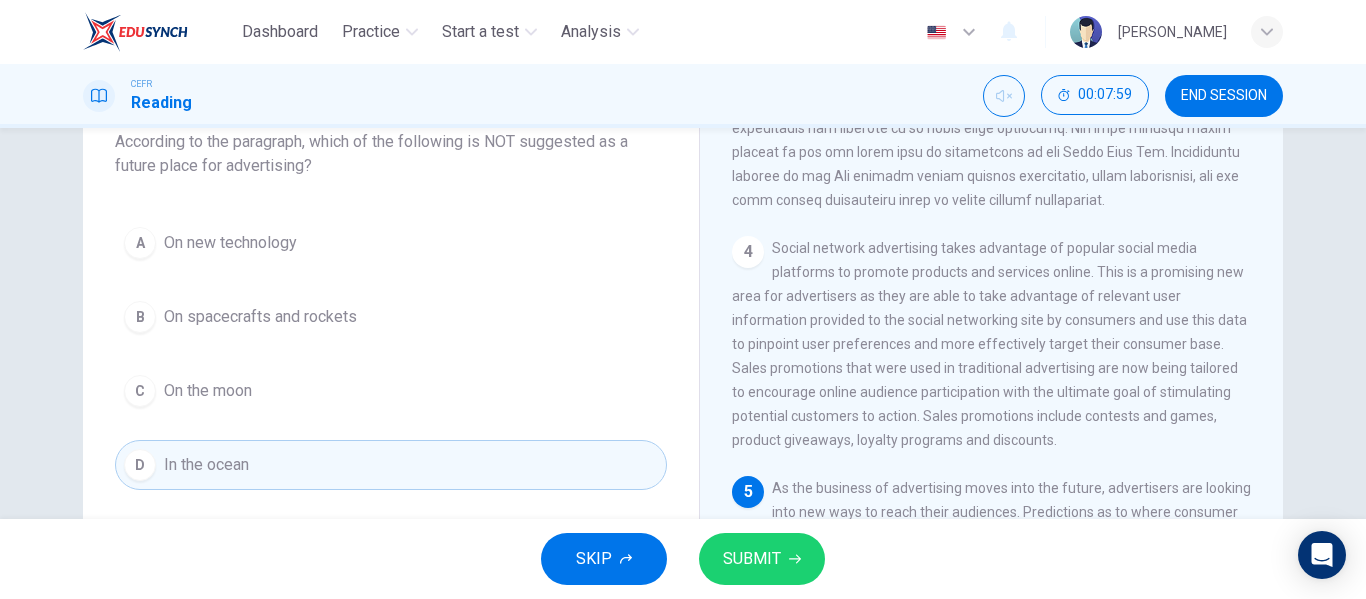 scroll, scrollTop: 1038, scrollLeft: 0, axis: vertical 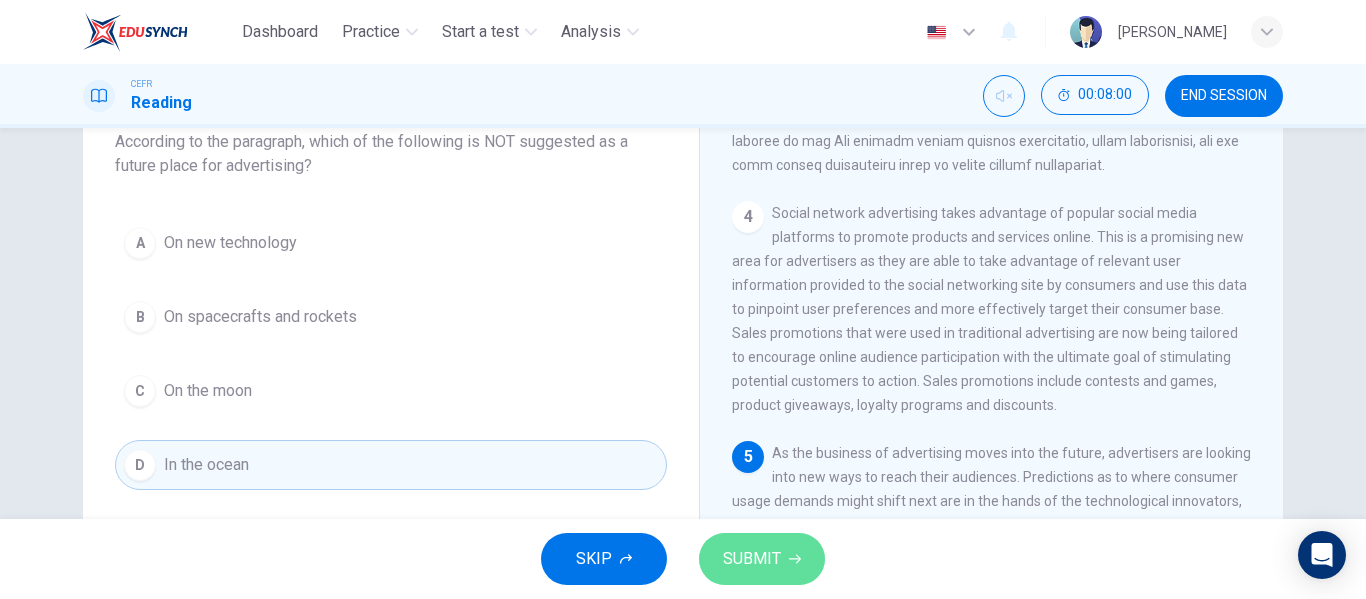 click on "SUBMIT" at bounding box center [762, 559] 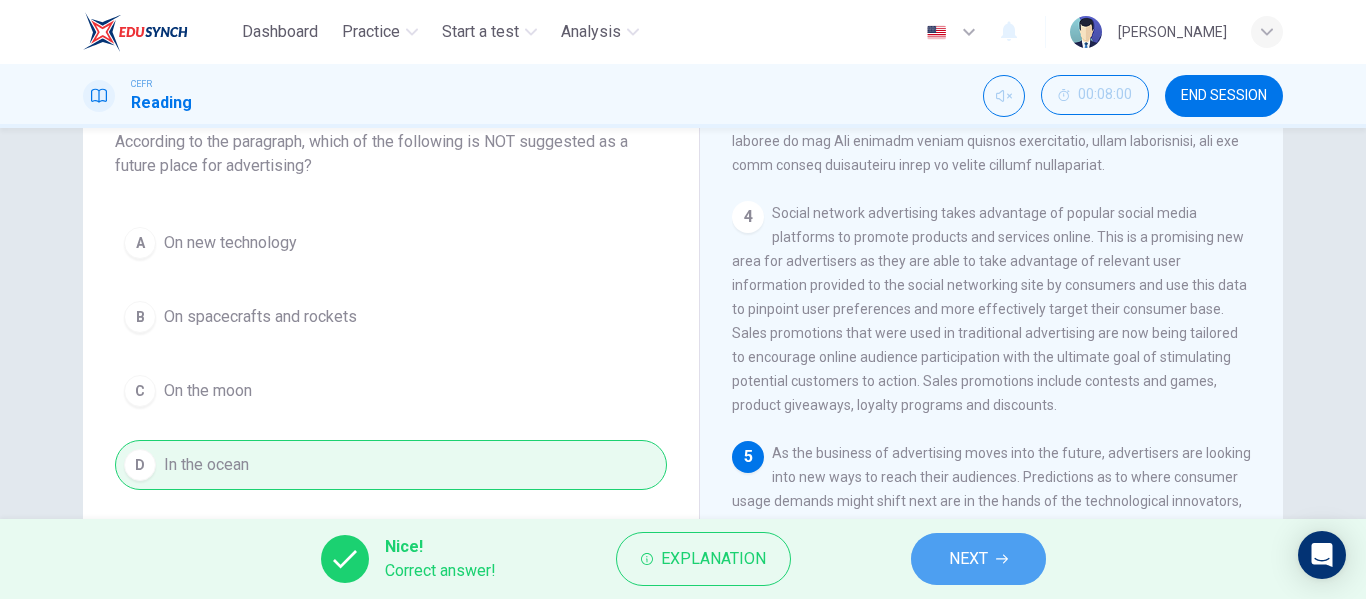 click on "NEXT" at bounding box center (978, 559) 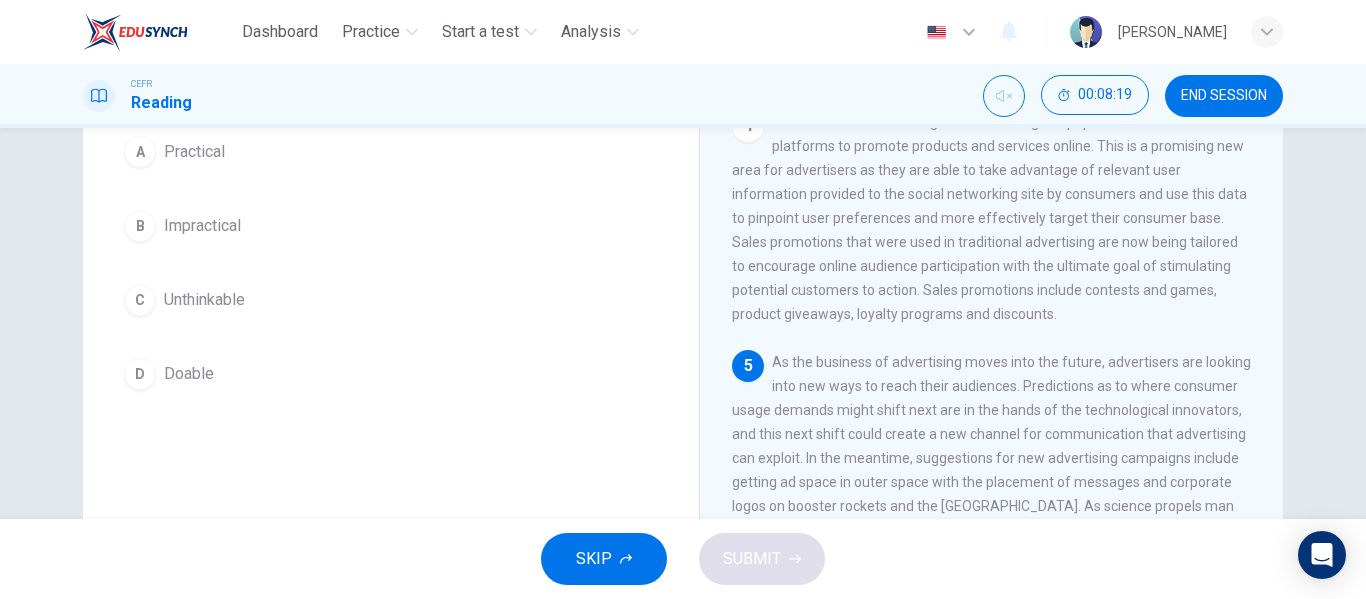 scroll, scrollTop: 199, scrollLeft: 0, axis: vertical 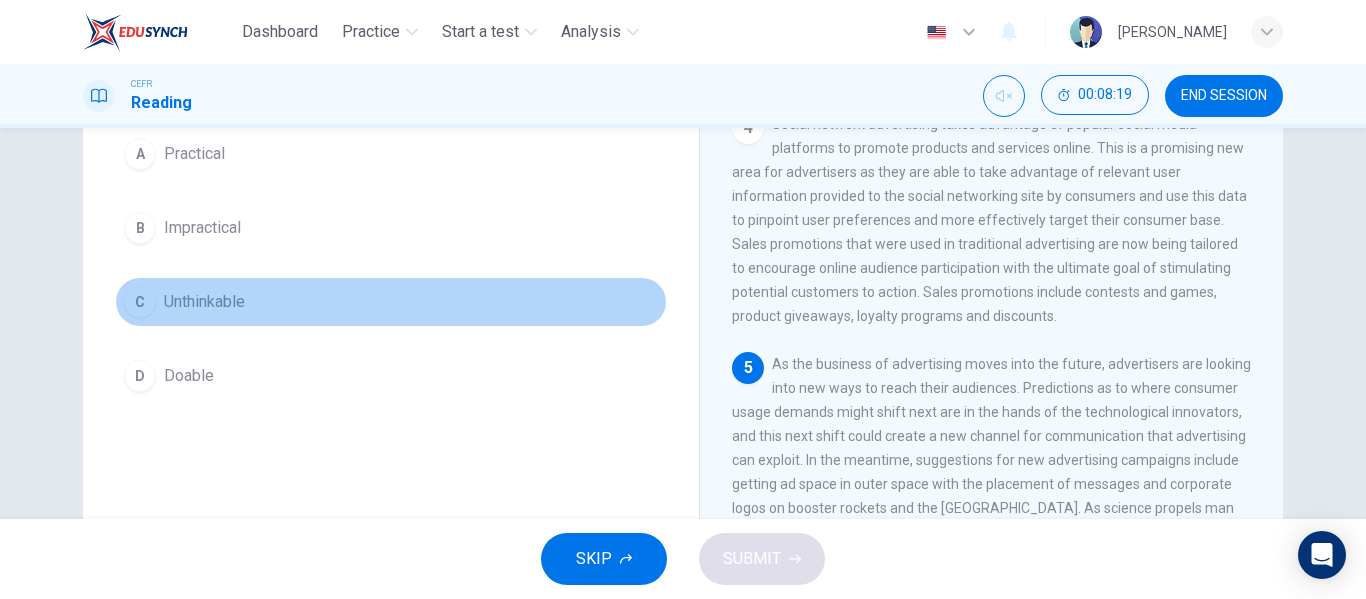 click on "C Unthinkable" at bounding box center (391, 302) 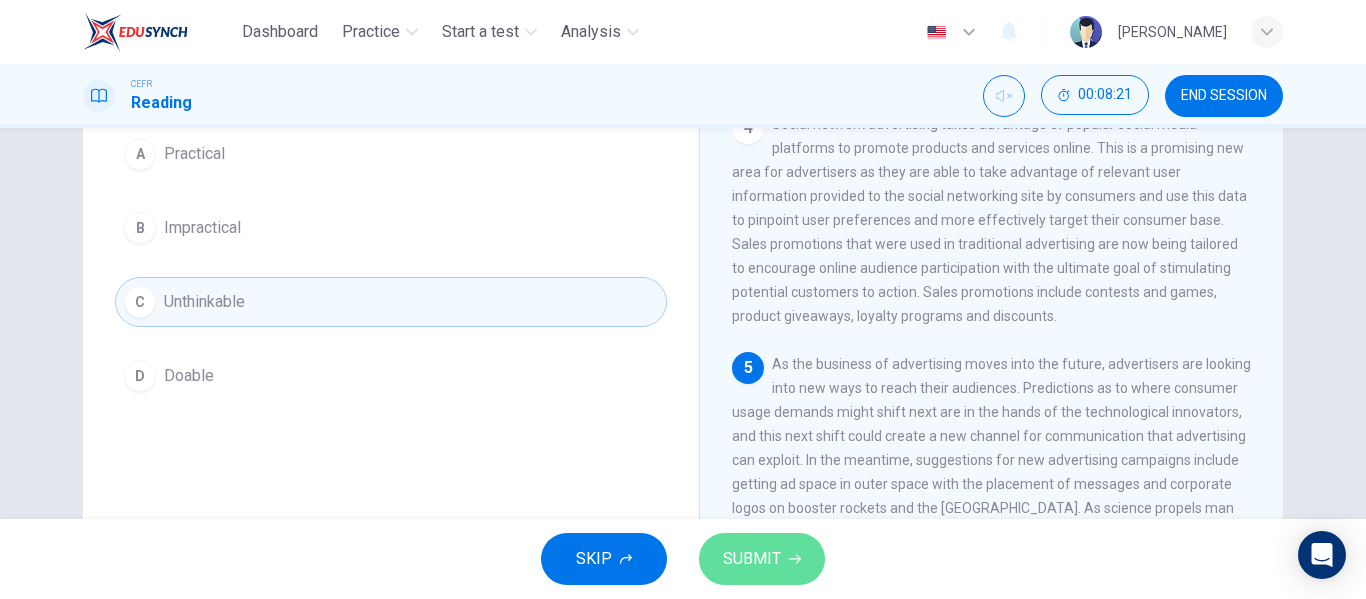 click on "SUBMIT" at bounding box center (762, 559) 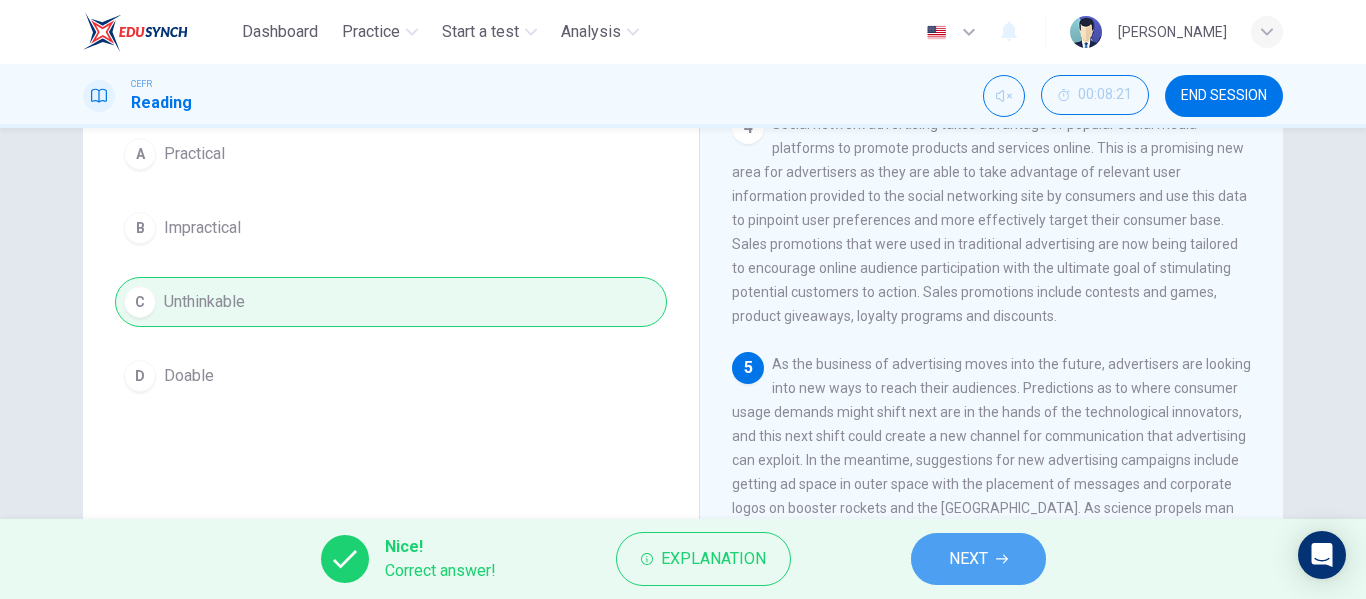 click on "NEXT" at bounding box center [968, 559] 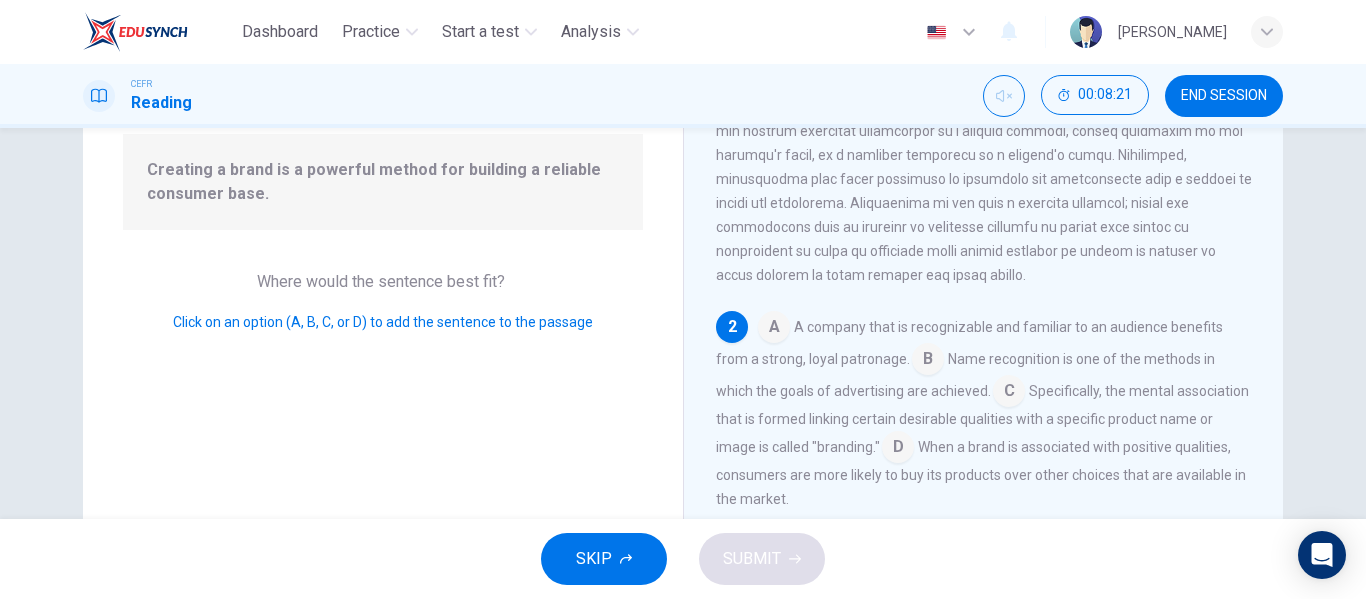 scroll, scrollTop: 249, scrollLeft: 0, axis: vertical 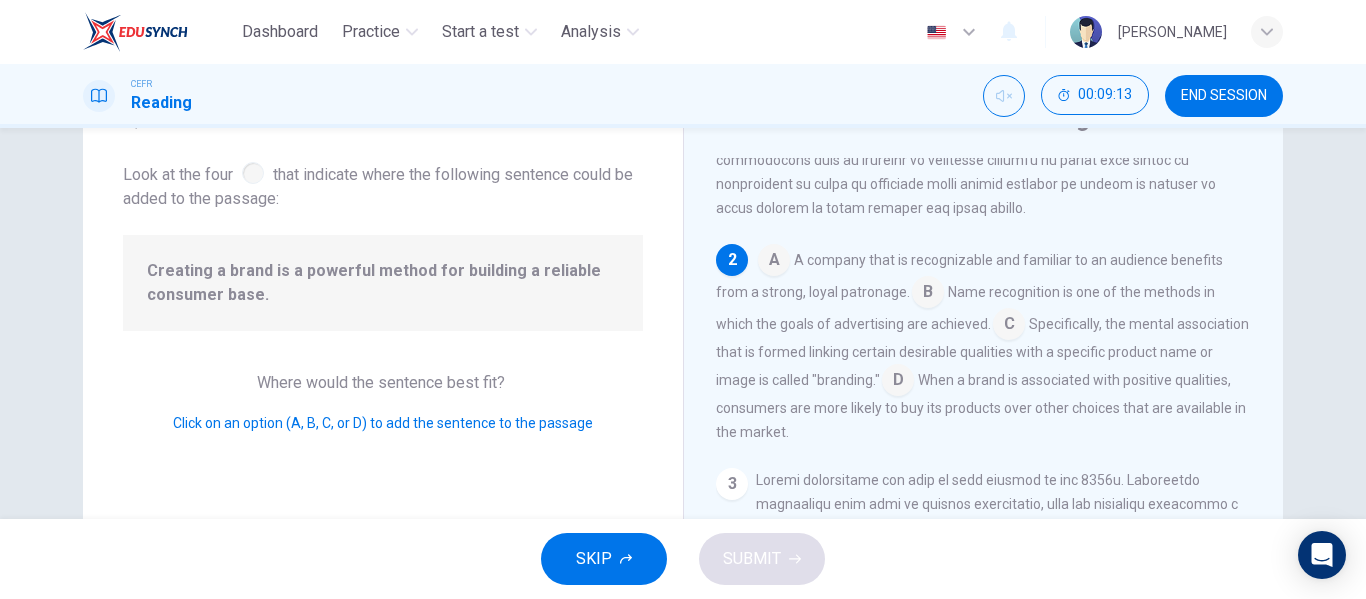 click at bounding box center [1009, 326] 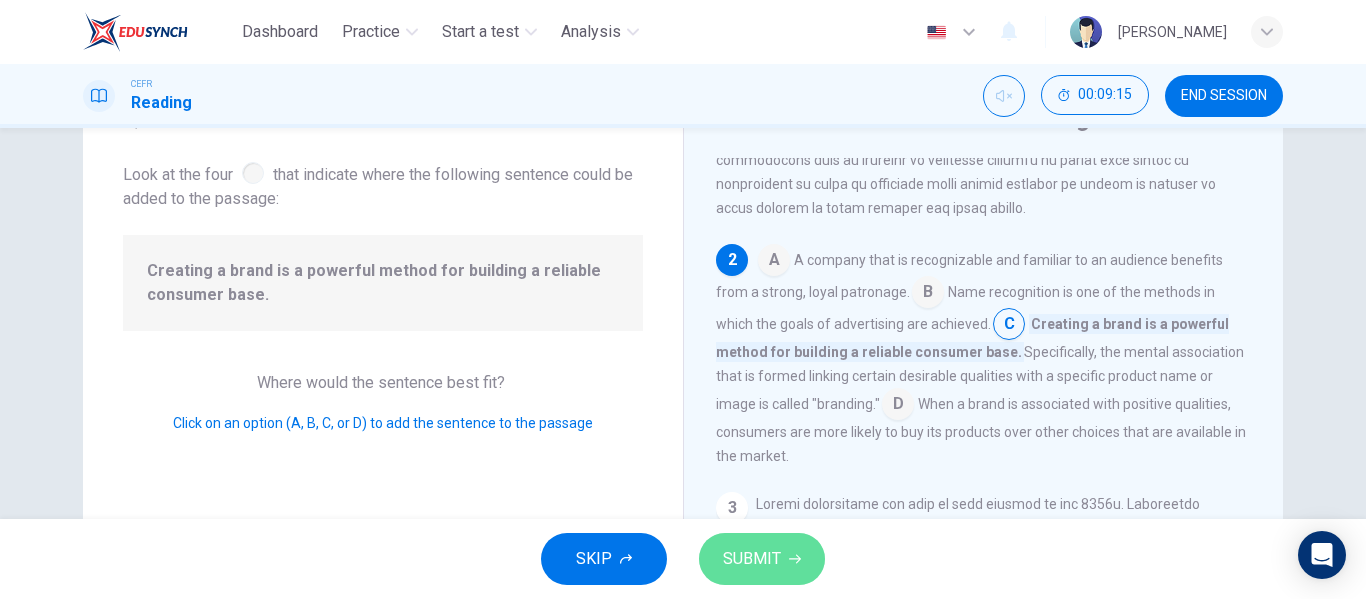 click on "SUBMIT" at bounding box center (752, 559) 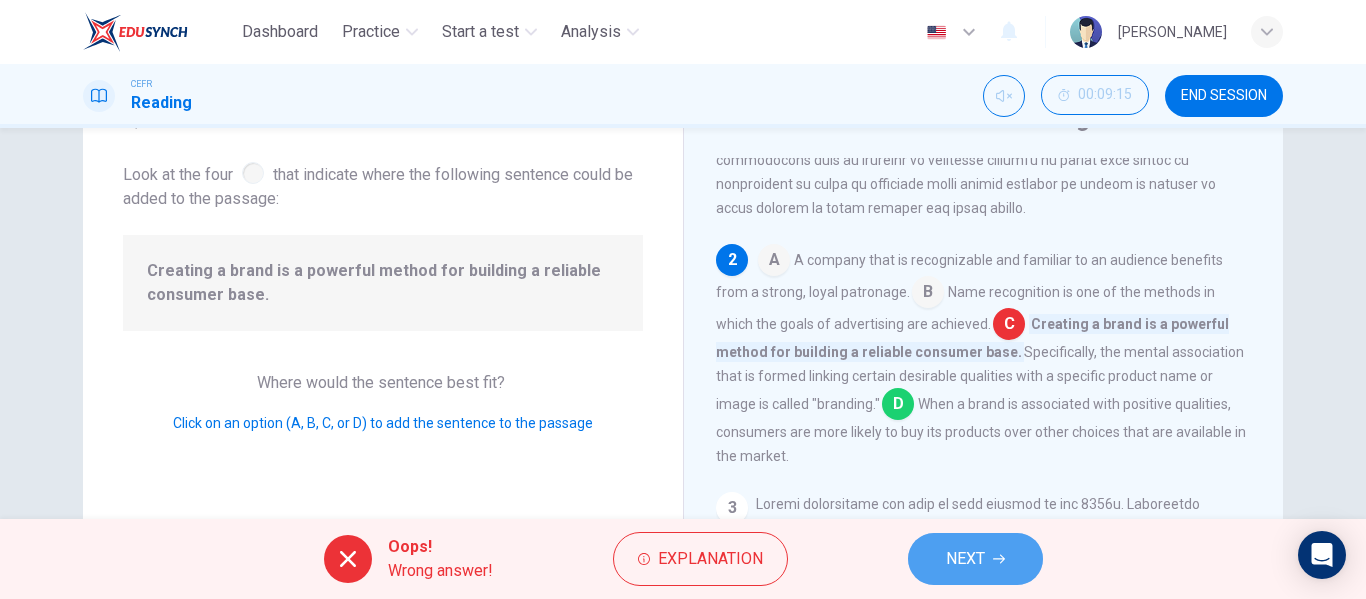 click on "NEXT" at bounding box center [965, 559] 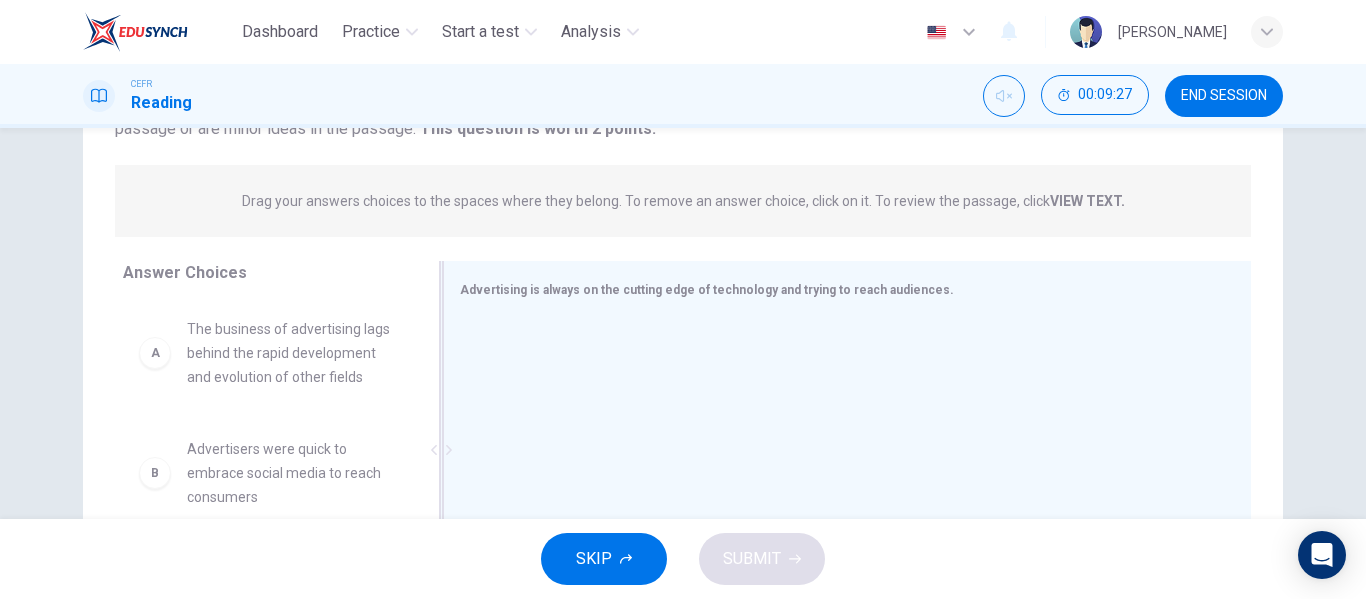 scroll, scrollTop: 217, scrollLeft: 0, axis: vertical 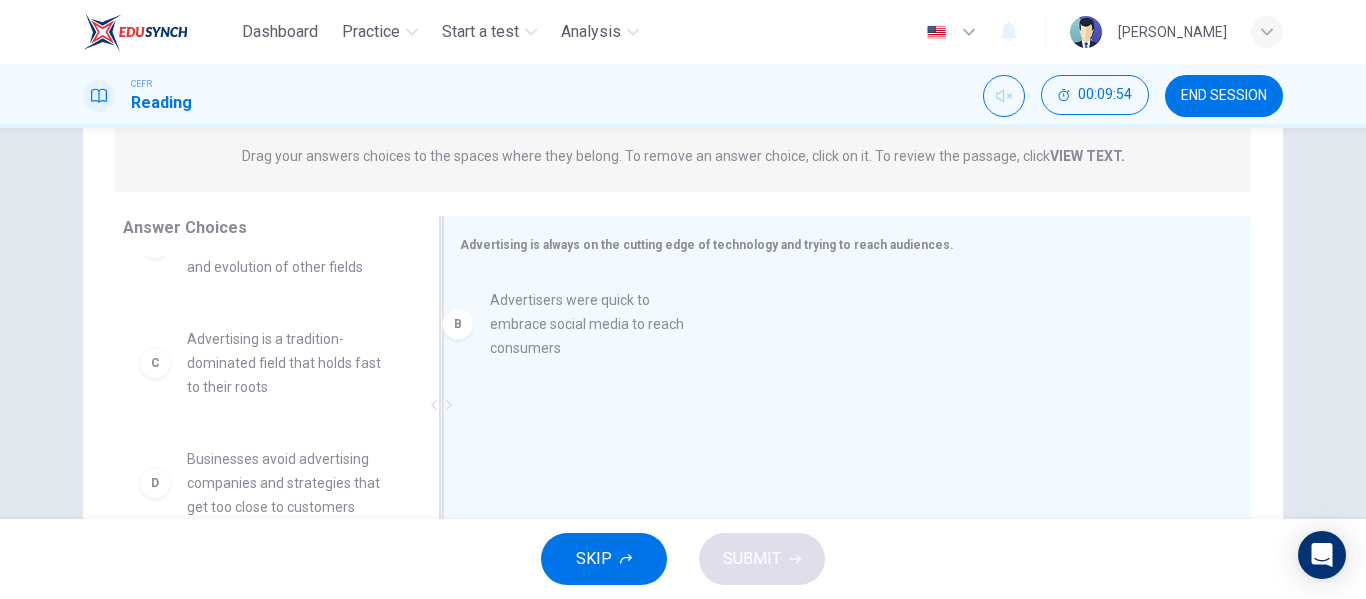 drag, startPoint x: 242, startPoint y: 418, endPoint x: 604, endPoint y: 332, distance: 372.07526 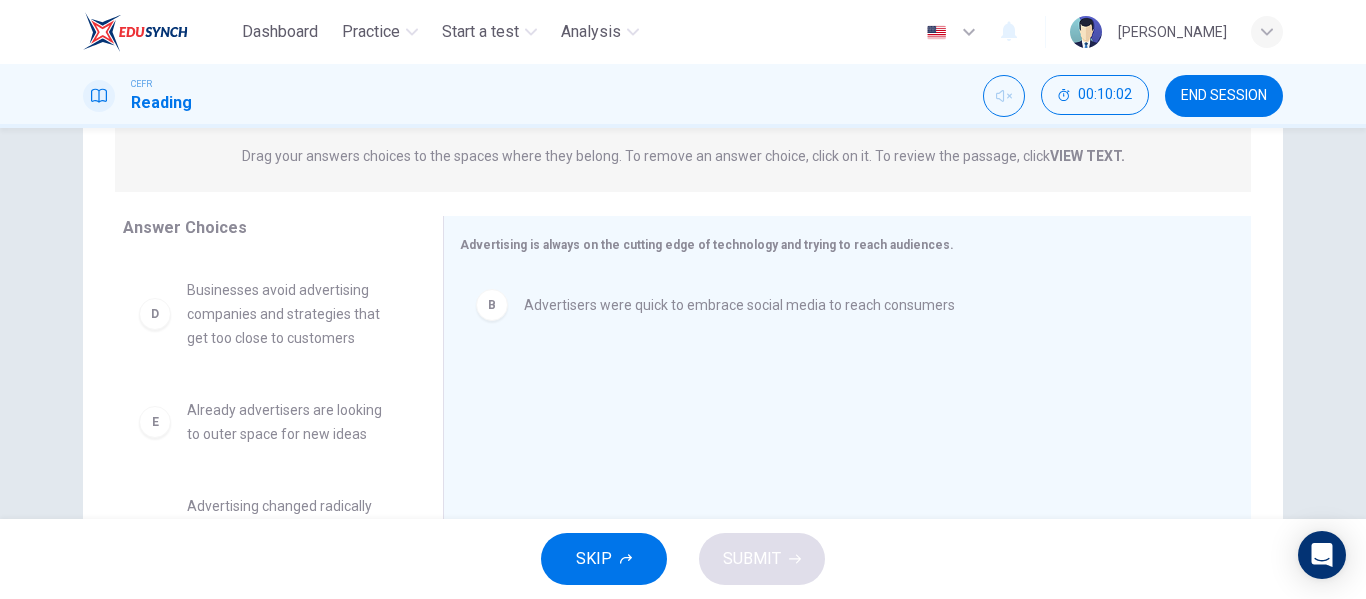scroll, scrollTop: 300, scrollLeft: 0, axis: vertical 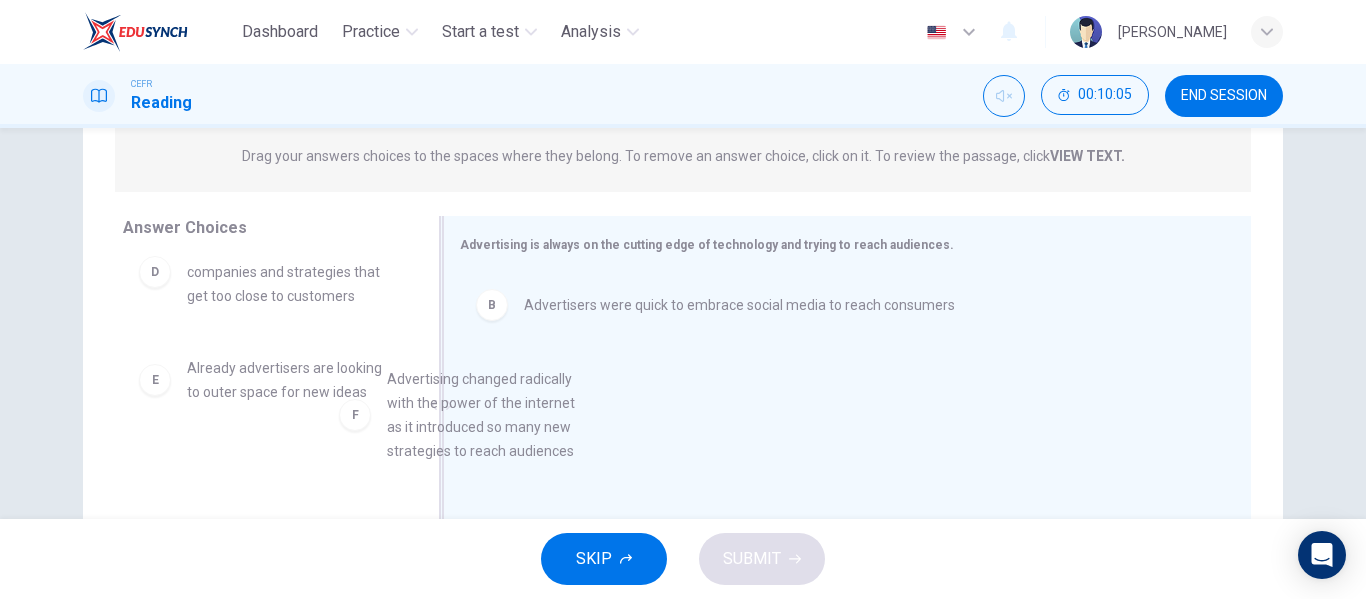 drag, startPoint x: 309, startPoint y: 488, endPoint x: 565, endPoint y: 382, distance: 277.0776 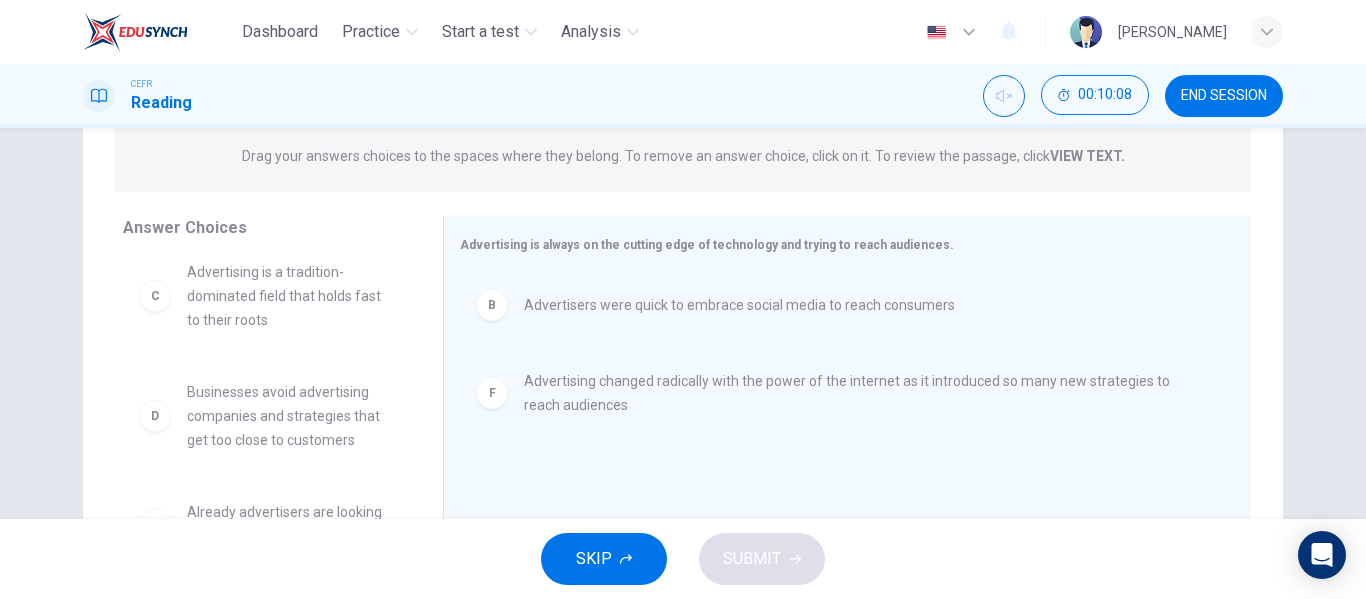 scroll, scrollTop: 0, scrollLeft: 0, axis: both 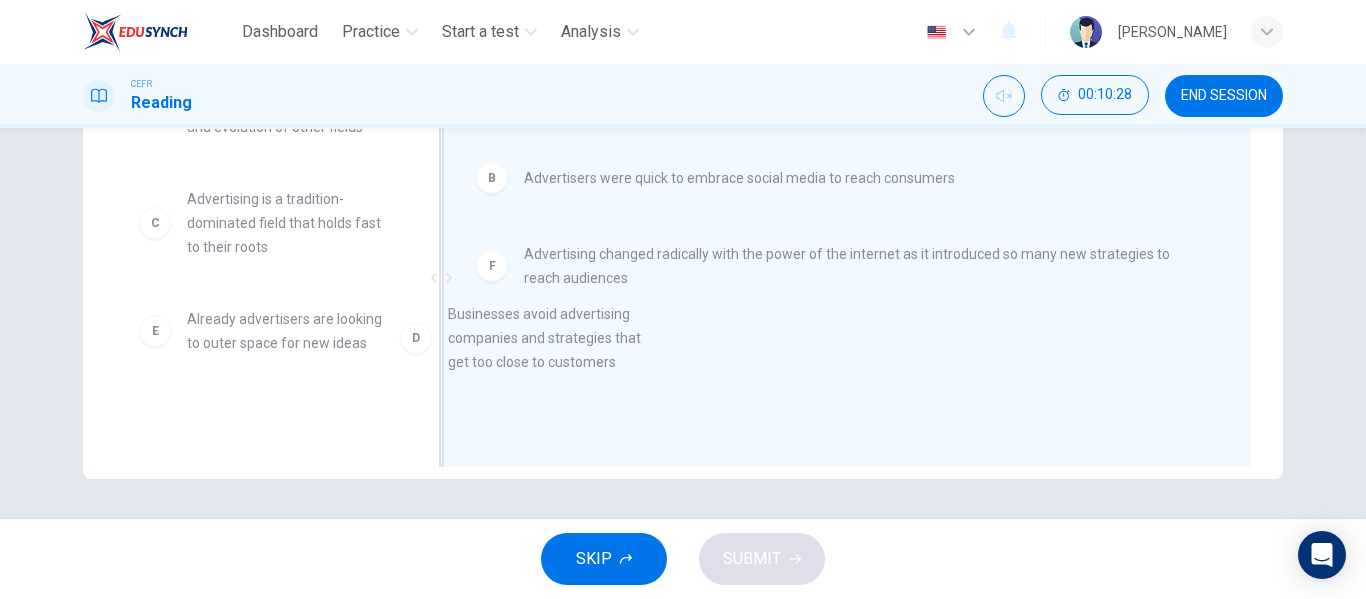 drag, startPoint x: 281, startPoint y: 368, endPoint x: 573, endPoint y: 332, distance: 294.21082 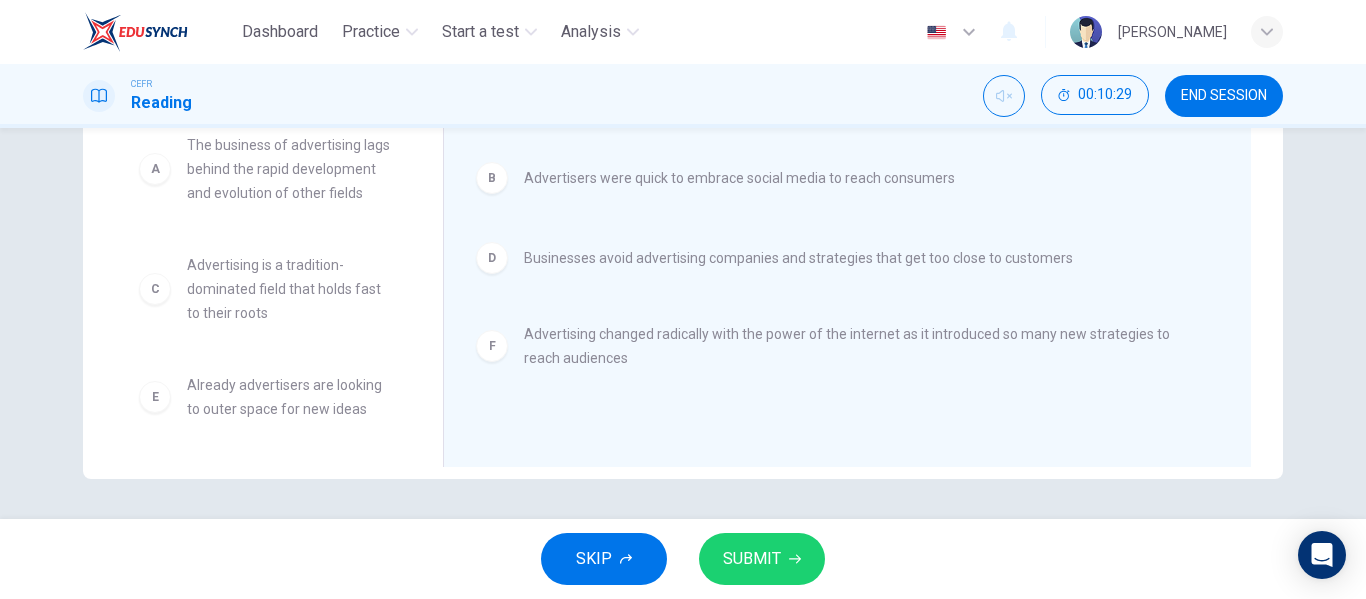 scroll, scrollTop: 36, scrollLeft: 0, axis: vertical 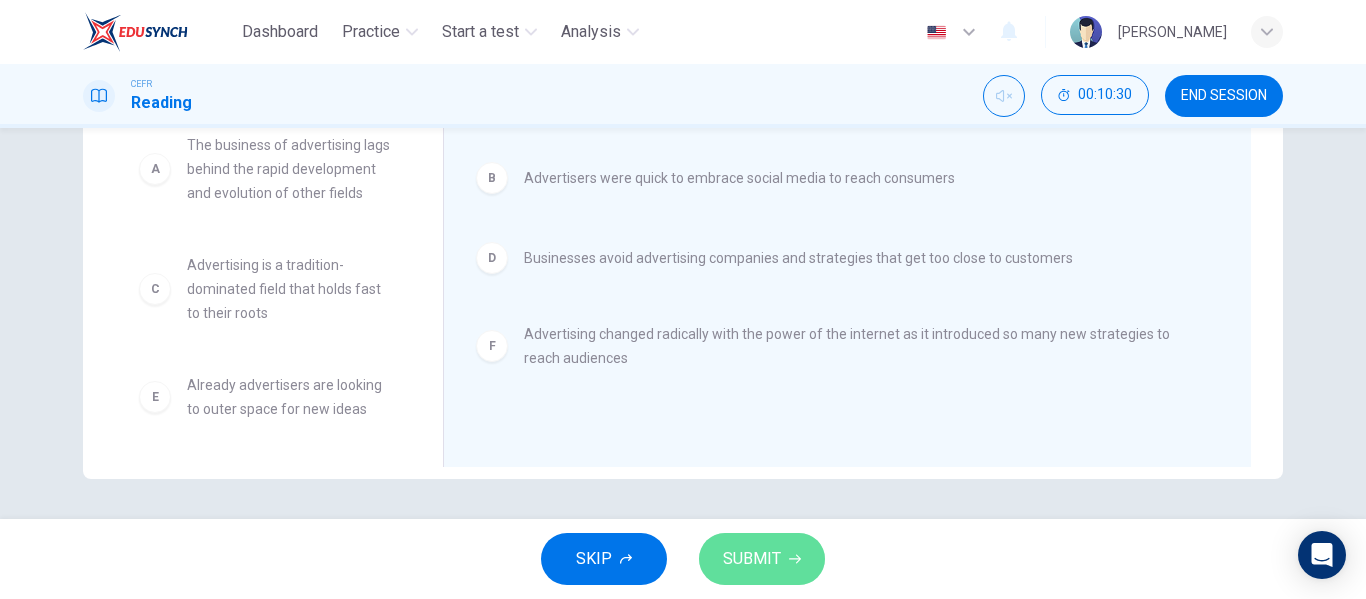 click on "SUBMIT" at bounding box center [752, 559] 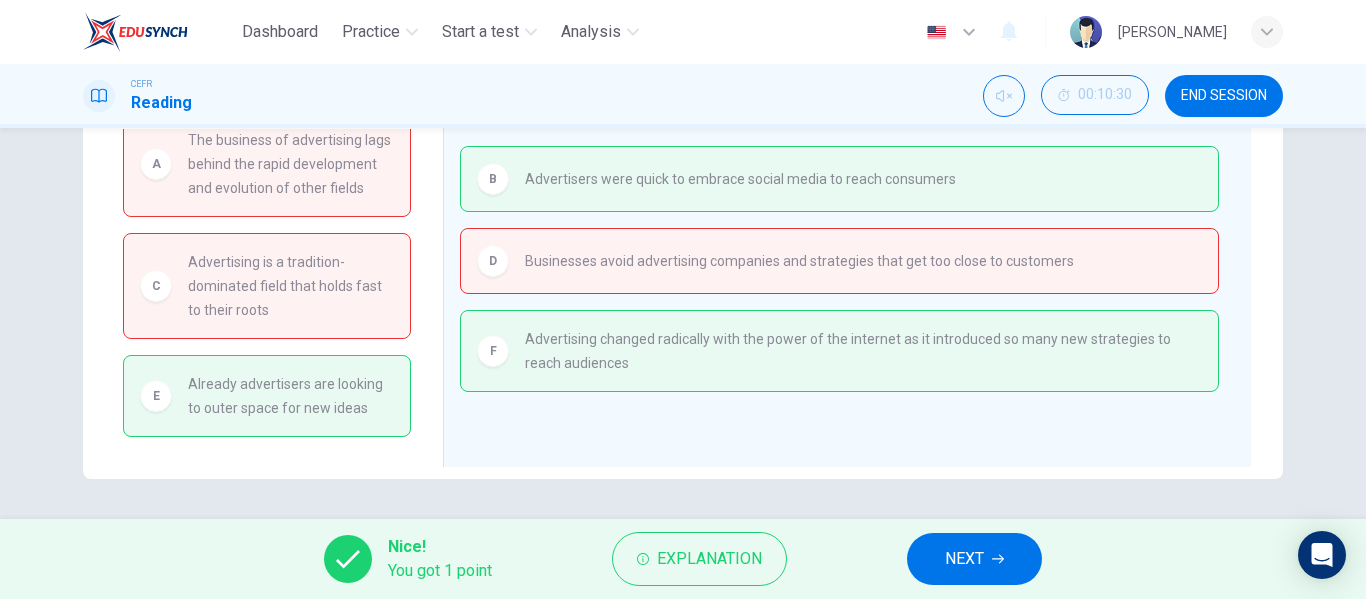 scroll, scrollTop: 42, scrollLeft: 0, axis: vertical 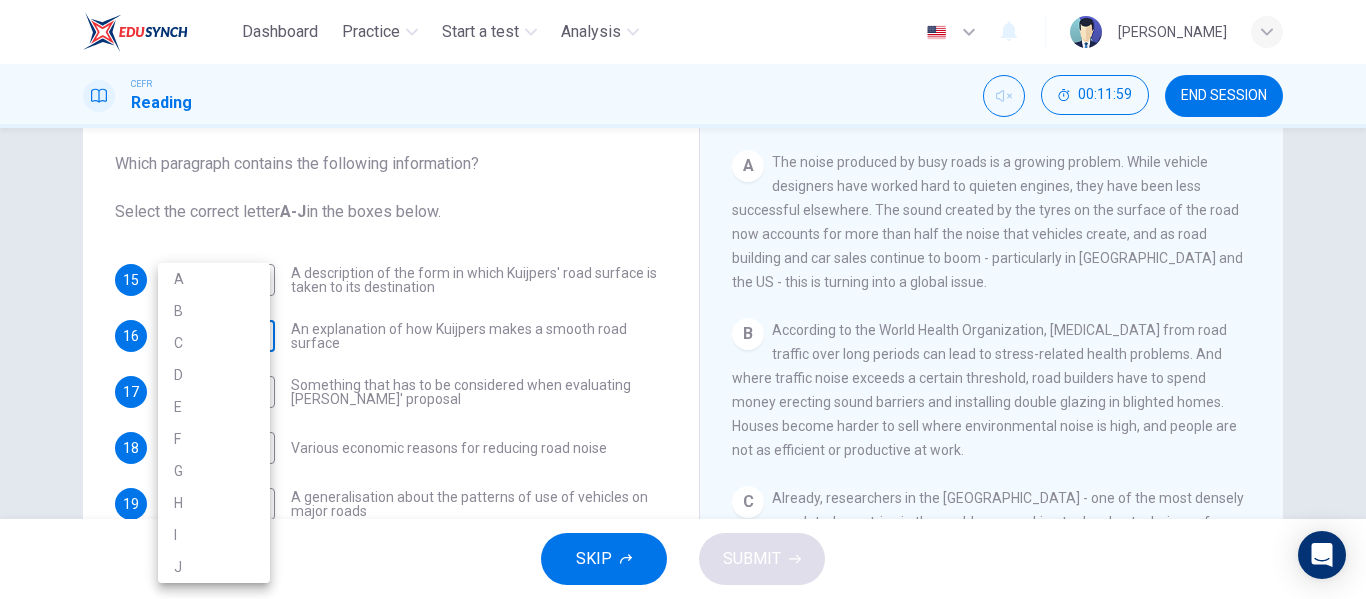 click on "Dashboard Practice Start a test Analysis English en ​ NURULHUSNA BINTI ROSLE CEFR Reading 00:11:59 END SESSION Questions 15 - 20 The Reading Passage has ten paragraphs labelled   A-J .
Which paragraph contains the following information?
Select the correct letter   A-J  in the boxes below. 15 ​ ​ A description of the form in which Kuijpers' road surface is taken to its destination 16 ​ ​ An explanation of how Kuijpers makes a smooth road surface 17 ​ ​ Something that has to be considered when evaluating Kuijpers' proposal 18 ​ ​ Various economic reasons for reducing road noise 19 ​ ​ A generalisation about the patterns of use of vehicles on major roads 20 ​ ​ A summary of the different things affecting levels of noise on roads Quiet Roads Ahead CLICK TO ZOOM Click to Zoom A B C D E F G H I J SKIP SUBMIT EduSynch - Online Language Proficiency Testing
Dashboard Practice Start a test Analysis Notifications © Copyright  2025 A B C D E F G H I J" at bounding box center [683, 299] 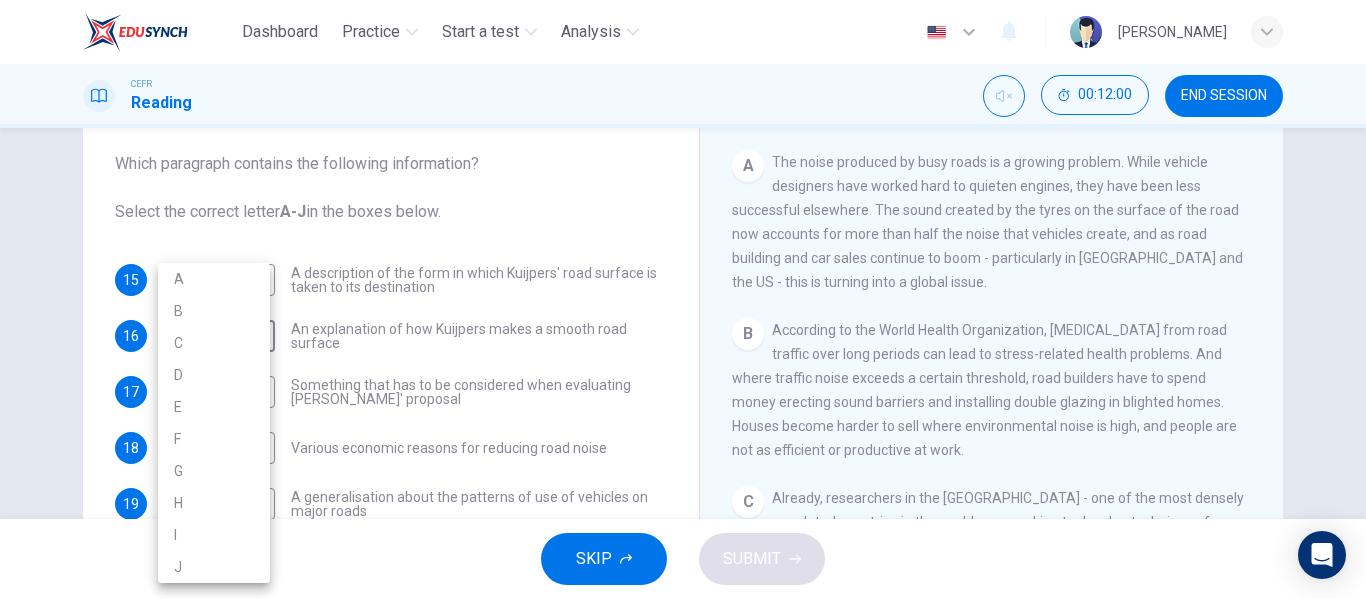 click at bounding box center (683, 299) 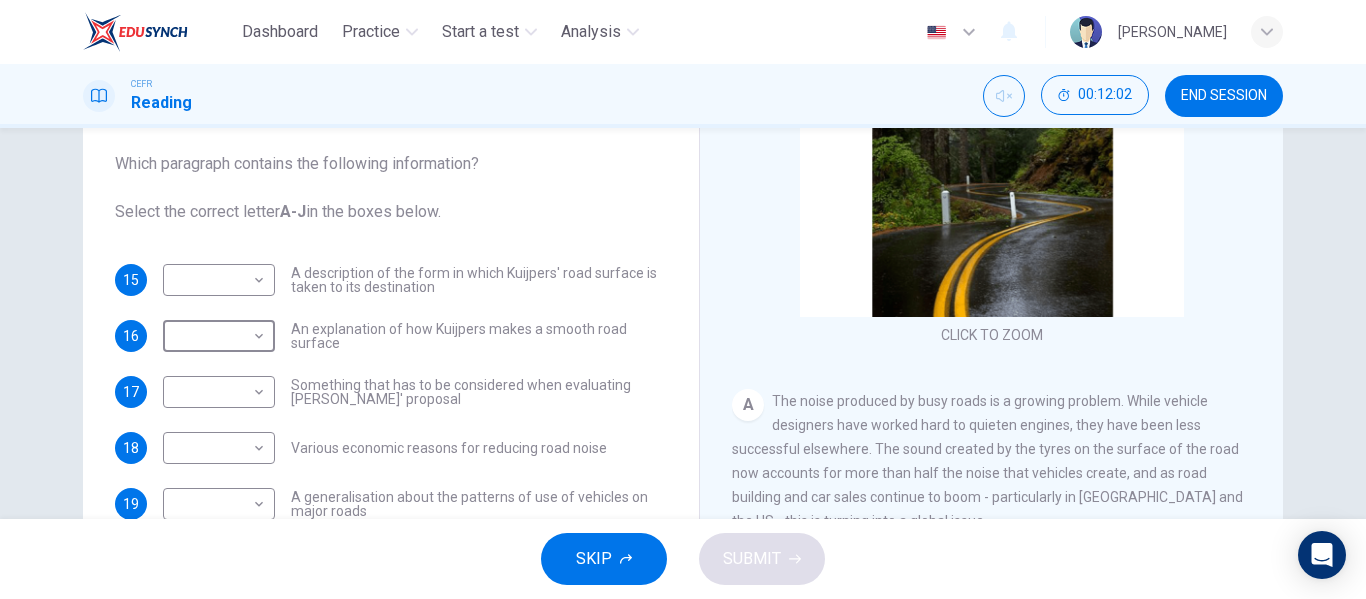scroll, scrollTop: 127, scrollLeft: 0, axis: vertical 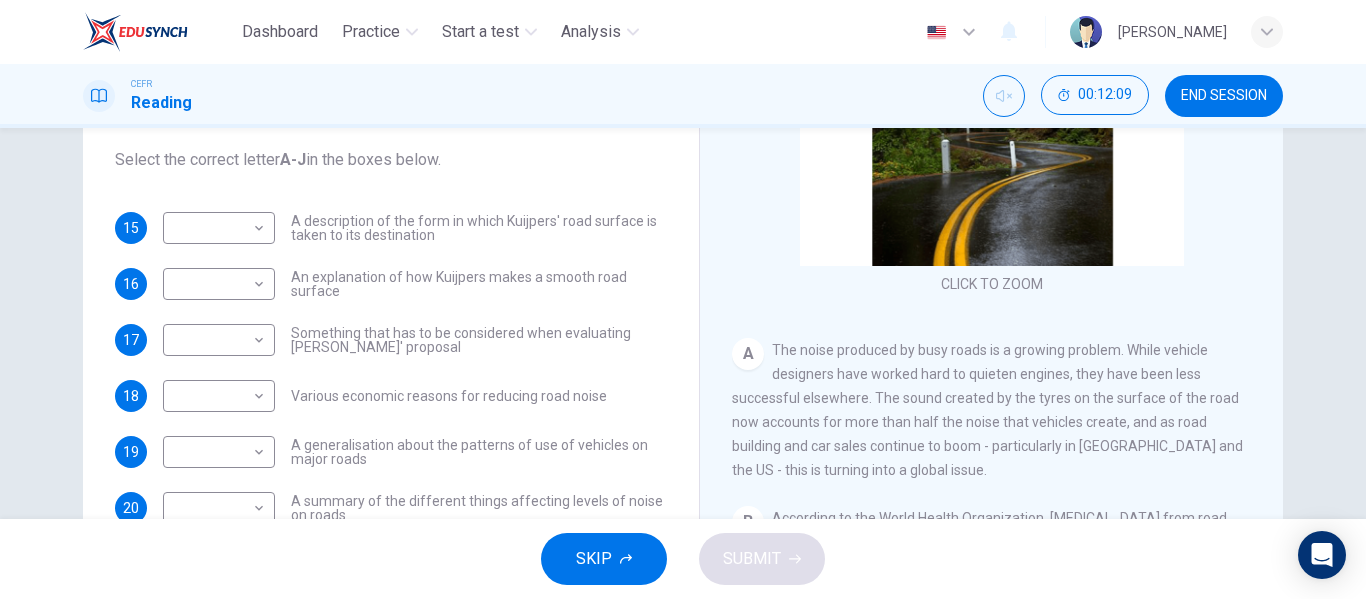 click on "A description of the form in which Kuijpers' road surface is taken to its destination" at bounding box center (479, 228) 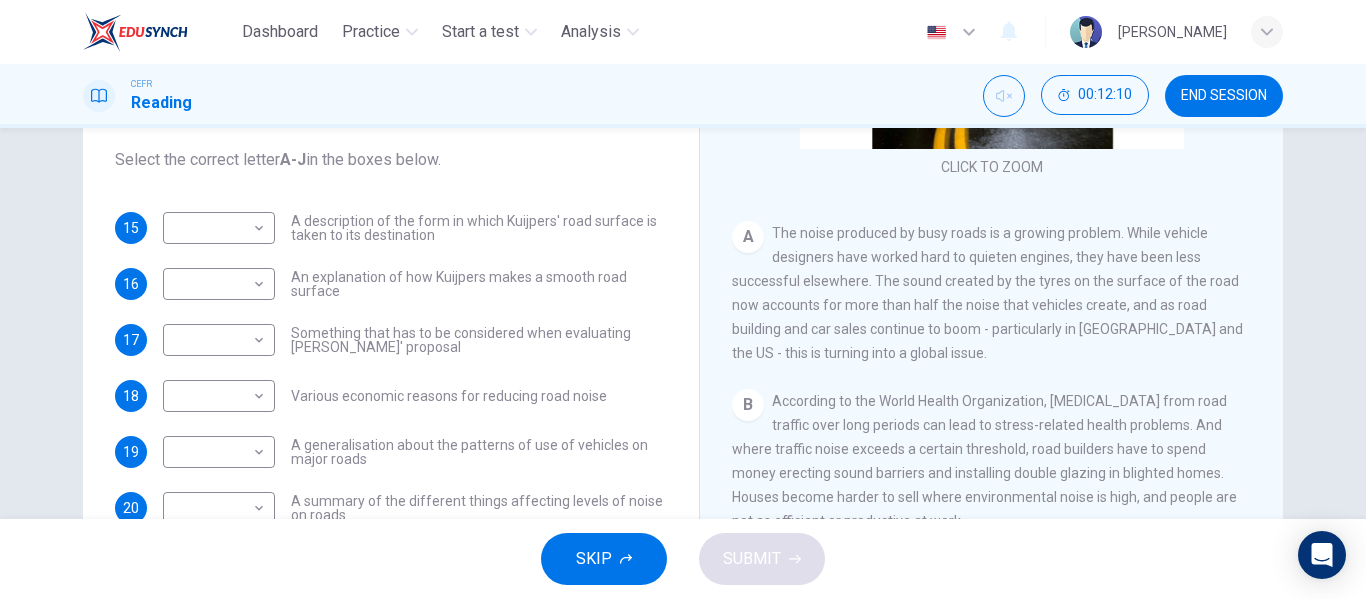 scroll, scrollTop: 245, scrollLeft: 0, axis: vertical 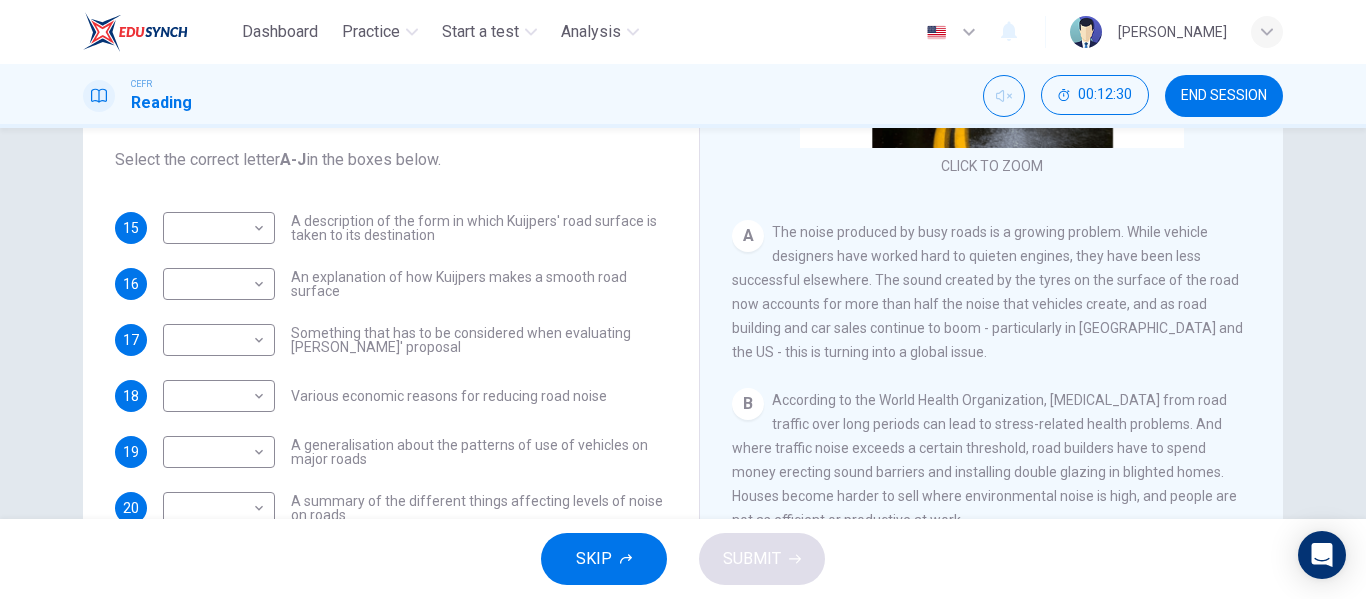 drag, startPoint x: 398, startPoint y: 274, endPoint x: 582, endPoint y: 277, distance: 184.02446 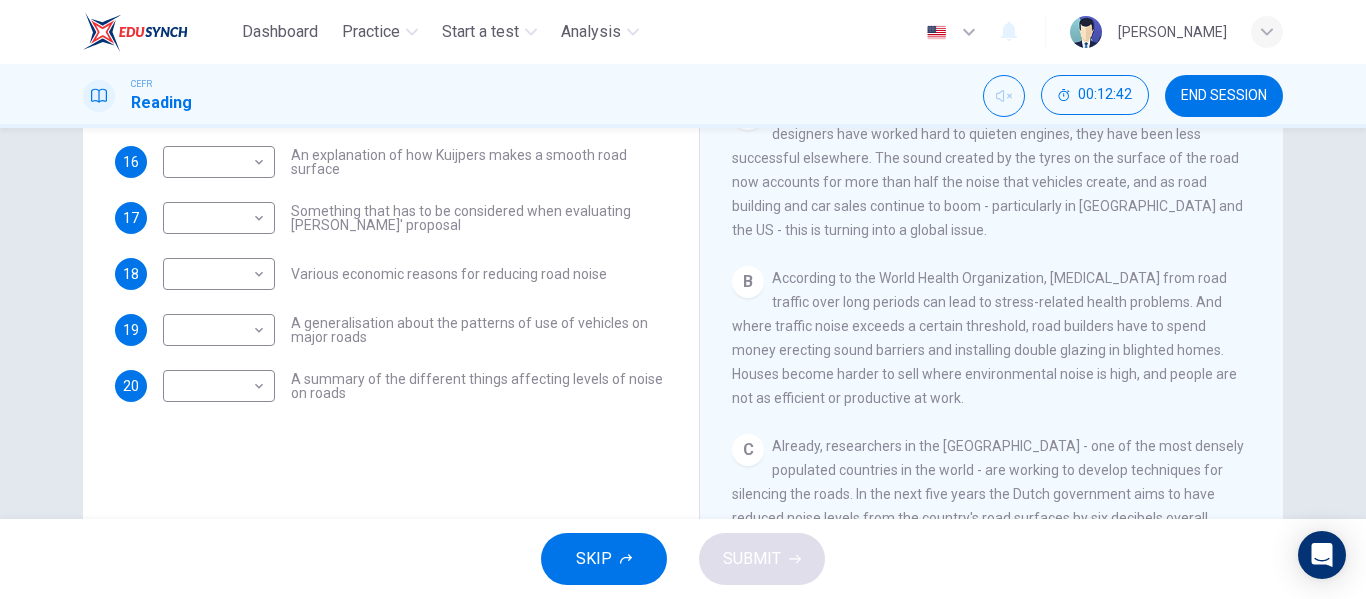 scroll, scrollTop: 336, scrollLeft: 0, axis: vertical 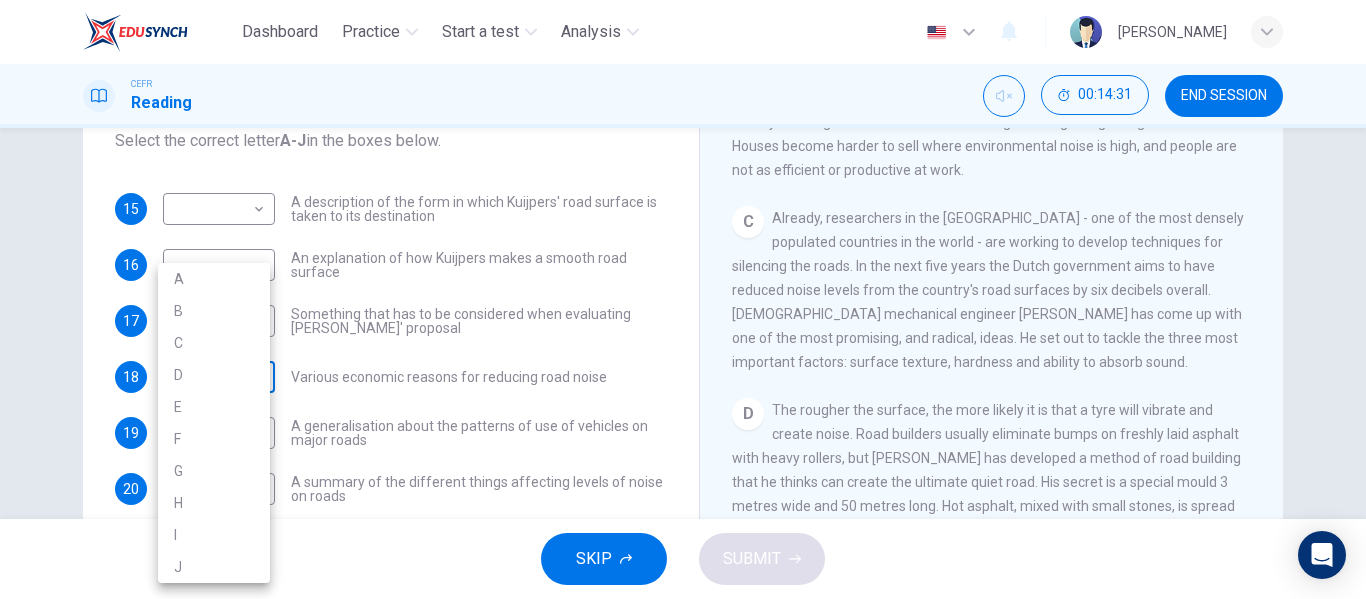 click on "Dashboard Practice Start a test Analysis English en ​ NURULHUSNA BINTI ROSLE CEFR Reading 00:14:31 END SESSION Questions 15 - 20 The Reading Passage has ten paragraphs labelled   A-J .
Which paragraph contains the following information?
Select the correct letter   A-J  in the boxes below. 15 ​ ​ A description of the form in which Kuijpers' road surface is taken to its destination 16 ​ ​ An explanation of how Kuijpers makes a smooth road surface 17 ​ ​ Something that has to be considered when evaluating Kuijpers' proposal 18 ​ ​ Various economic reasons for reducing road noise 19 ​ ​ A generalisation about the patterns of use of vehicles on major roads 20 ​ ​ A summary of the different things affecting levels of noise on roads Quiet Roads Ahead CLICK TO ZOOM Click to Zoom A B C D E F G H I J SKIP SUBMIT EduSynch - Online Language Proficiency Testing
Dashboard Practice Start a test Analysis Notifications © Copyright  2025 A B C D E F G H I J" at bounding box center [683, 299] 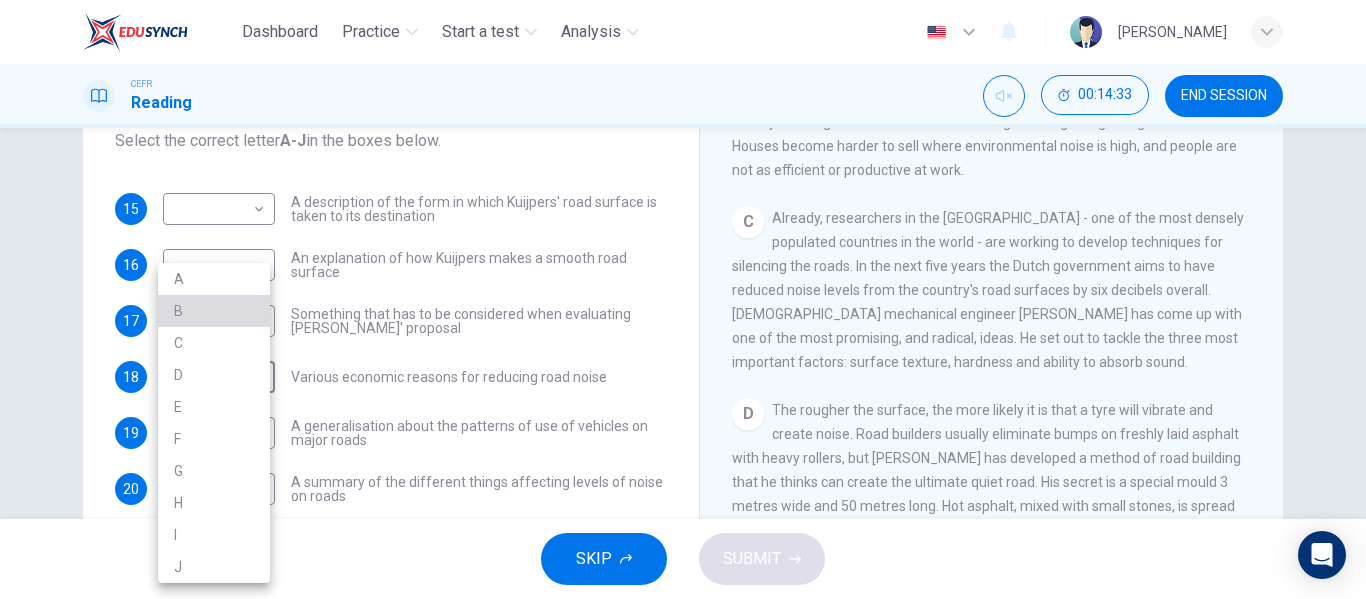 click on "B" at bounding box center [214, 311] 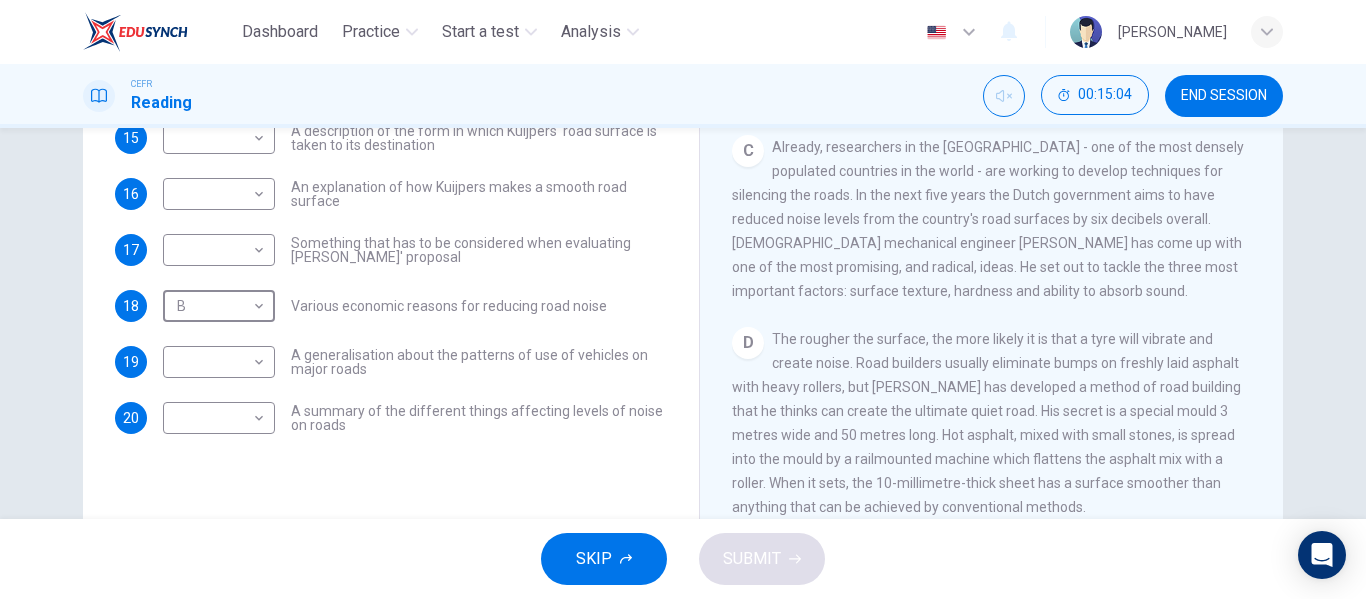 scroll, scrollTop: 311, scrollLeft: 0, axis: vertical 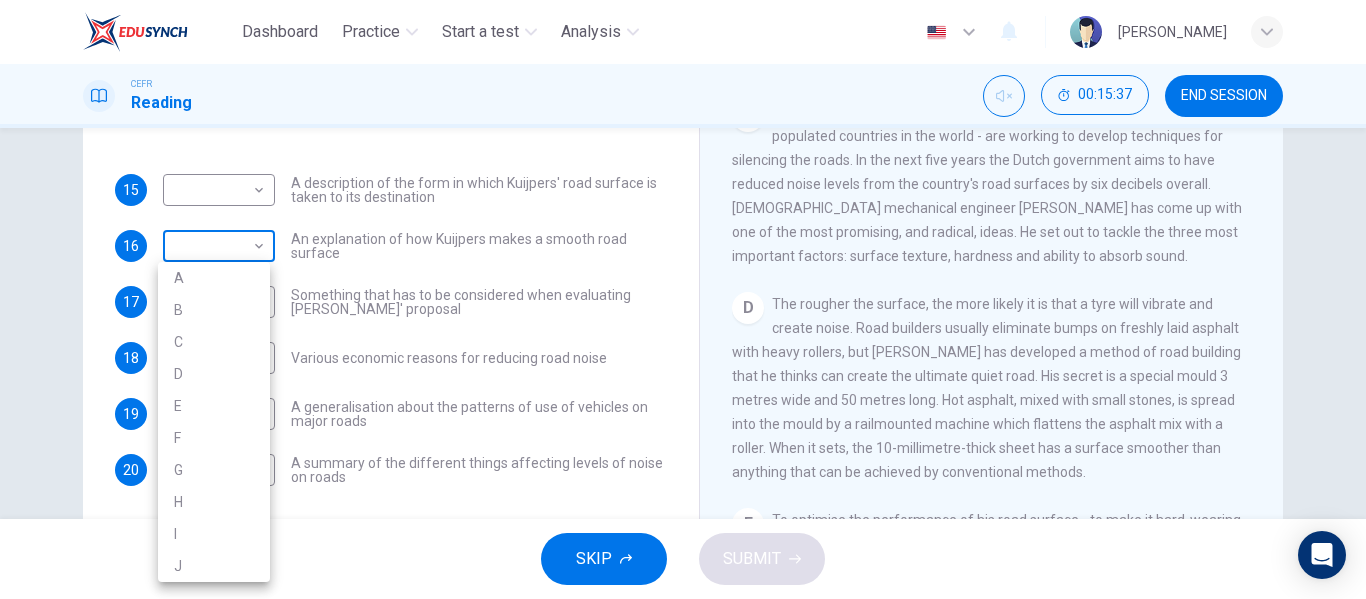 click on "Dashboard Practice Start a test Analysis English en ​ NURULHUSNA BINTI ROSLE CEFR Reading 00:15:37 END SESSION Questions 15 - 20 The Reading Passage has ten paragraphs labelled   A-J .
Which paragraph contains the following information?
Select the correct letter   A-J  in the boxes below. 15 ​ ​ A description of the form in which Kuijpers' road surface is taken to its destination 16 ​ ​ An explanation of how Kuijpers makes a smooth road surface 17 ​ ​ Something that has to be considered when evaluating Kuijpers' proposal 18 B B ​ Various economic reasons for reducing road noise 19 ​ ​ A generalisation about the patterns of use of vehicles on major roads 20 ​ ​ A summary of the different things affecting levels of noise on roads Quiet Roads Ahead CLICK TO ZOOM Click to Zoom A B C D E F G H I J SKIP SUBMIT EduSynch - Online Language Proficiency Testing
Dashboard Practice Start a test Analysis Notifications © Copyright  2025 A B C D E F G H I J" at bounding box center (683, 299) 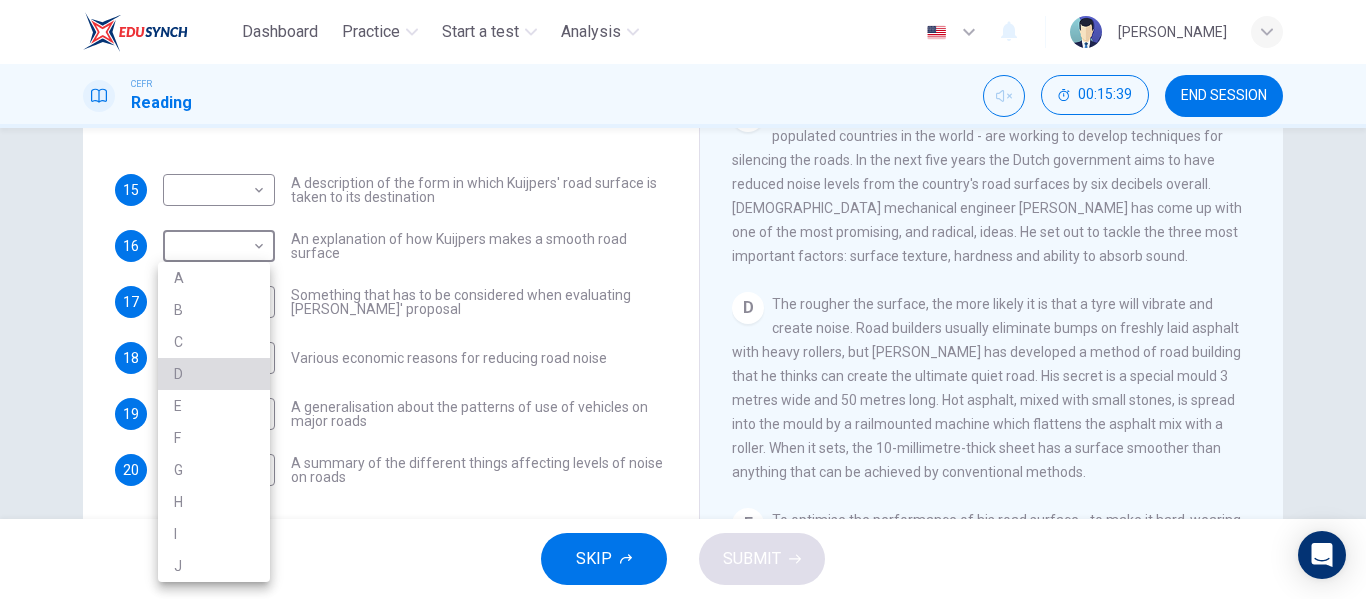 click on "D" at bounding box center [214, 374] 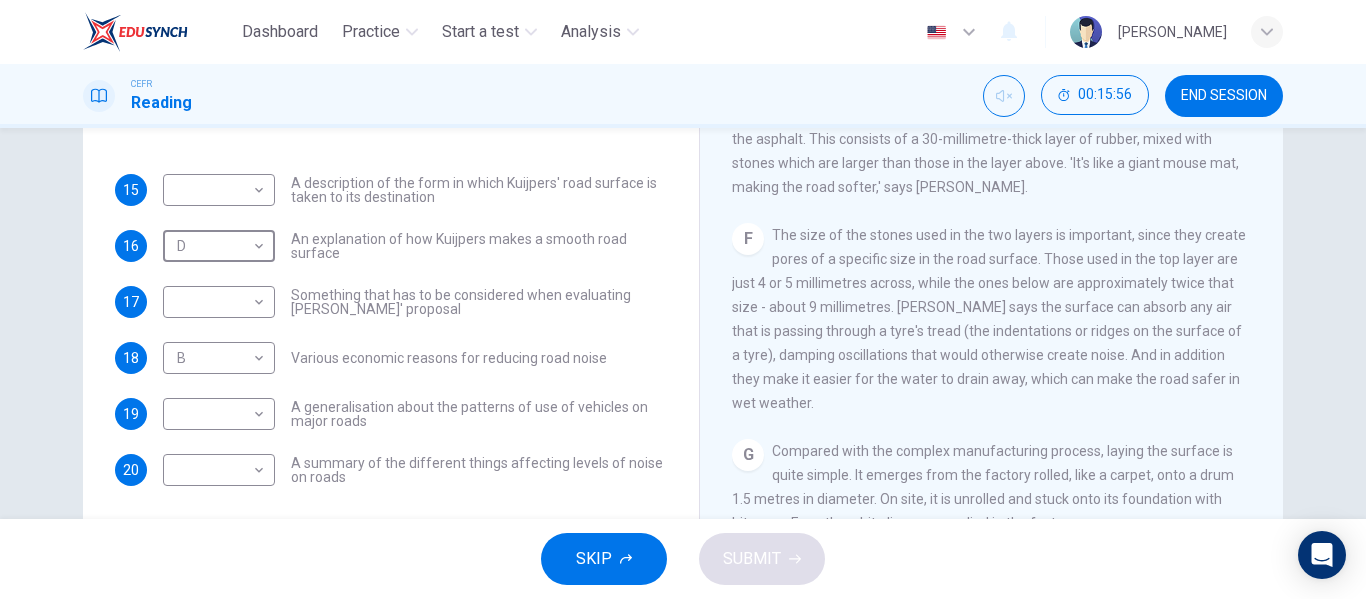 scroll, scrollTop: 1093, scrollLeft: 0, axis: vertical 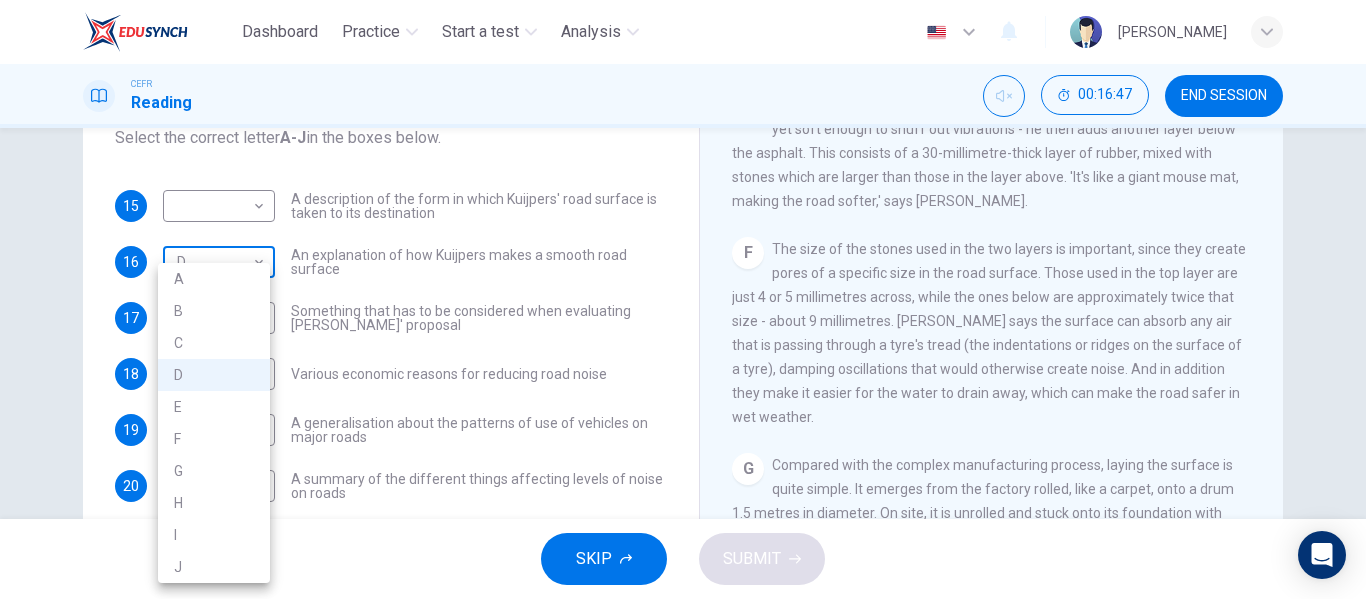 click on "Dashboard Practice Start a test Analysis English en ​ NURULHUSNA BINTI ROSLE CEFR Reading 00:16:47 END SESSION Questions 15 - 20 The Reading Passage has ten paragraphs labelled   A-J .
Which paragraph contains the following information?
Select the correct letter   A-J  in the boxes below. 15 ​ ​ A description of the form in which Kuijpers' road surface is taken to its destination 16 D D ​ An explanation of how Kuijpers makes a smooth road surface 17 ​ ​ Something that has to be considered when evaluating Kuijpers' proposal 18 B B ​ Various economic reasons for reducing road noise 19 ​ ​ A generalisation about the patterns of use of vehicles on major roads 20 ​ ​ A summary of the different things affecting levels of noise on roads Quiet Roads Ahead CLICK TO ZOOM Click to Zoom A B C D E F G H I J SKIP SUBMIT EduSynch - Online Language Proficiency Testing
Dashboard Practice Start a test Analysis Notifications © Copyright  2025 A B C D E F G H I J" at bounding box center (683, 299) 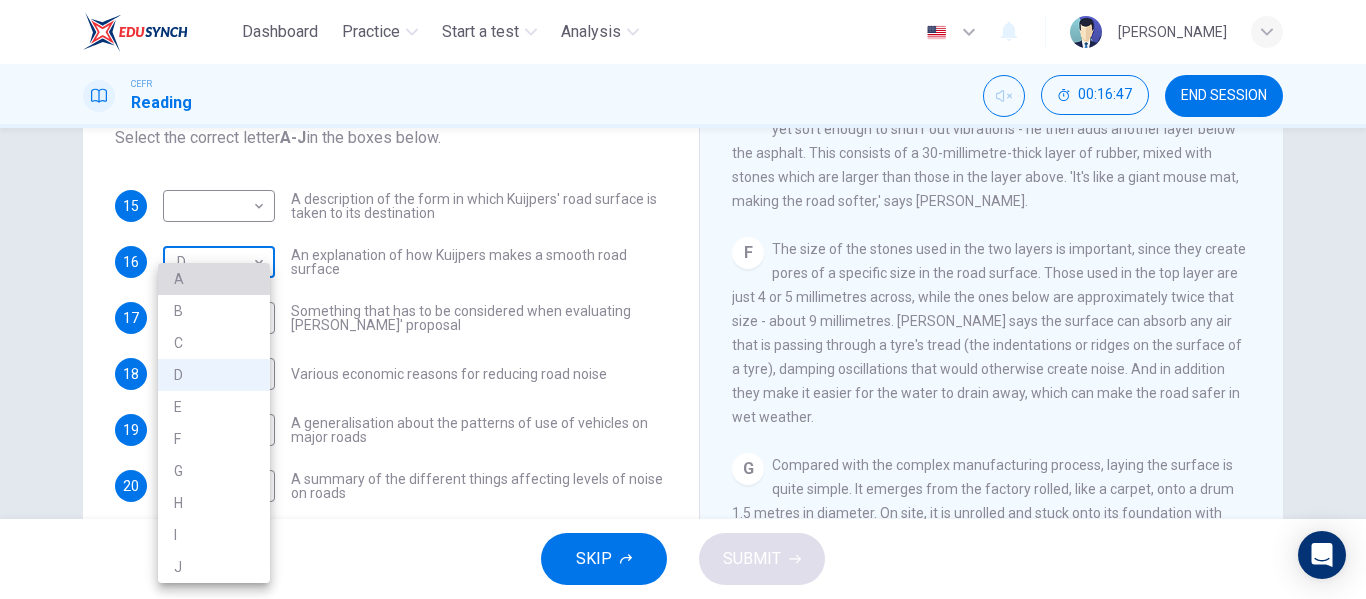 click on "A" at bounding box center (214, 279) 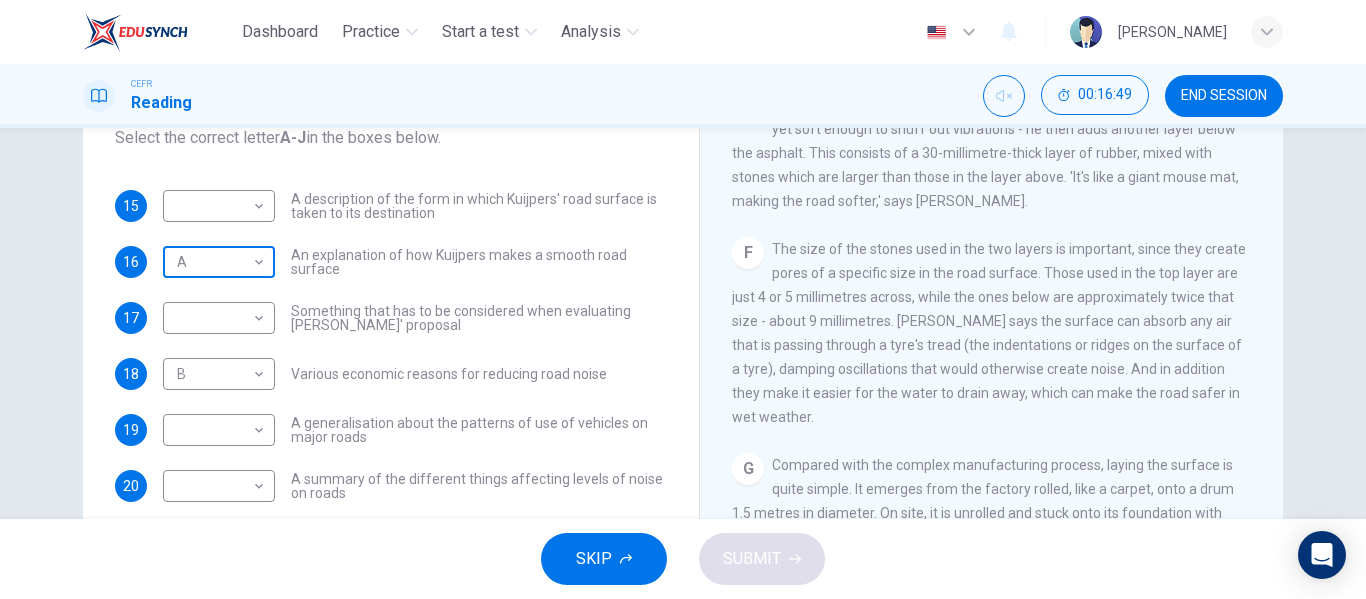 click on "Dashboard Practice Start a test Analysis English en ​ NURULHUSNA BINTI ROSLE CEFR Reading 00:16:49 END SESSION Questions 15 - 20 The Reading Passage has ten paragraphs labelled   A-J .
Which paragraph contains the following information?
Select the correct letter   A-J  in the boxes below. 15 ​ ​ A description of the form in which Kuijpers' road surface is taken to its destination 16 A A ​ An explanation of how Kuijpers makes a smooth road surface 17 ​ ​ Something that has to be considered when evaluating Kuijpers' proposal 18 B B ​ Various economic reasons for reducing road noise 19 ​ ​ A generalisation about the patterns of use of vehicles on major roads 20 ​ ​ A summary of the different things affecting levels of noise on roads Quiet Roads Ahead CLICK TO ZOOM Click to Zoom A B C D E F G H I J SKIP SUBMIT EduSynch - Online Language Proficiency Testing
Dashboard Practice Start a test Analysis Notifications © Copyright  2025" at bounding box center (683, 299) 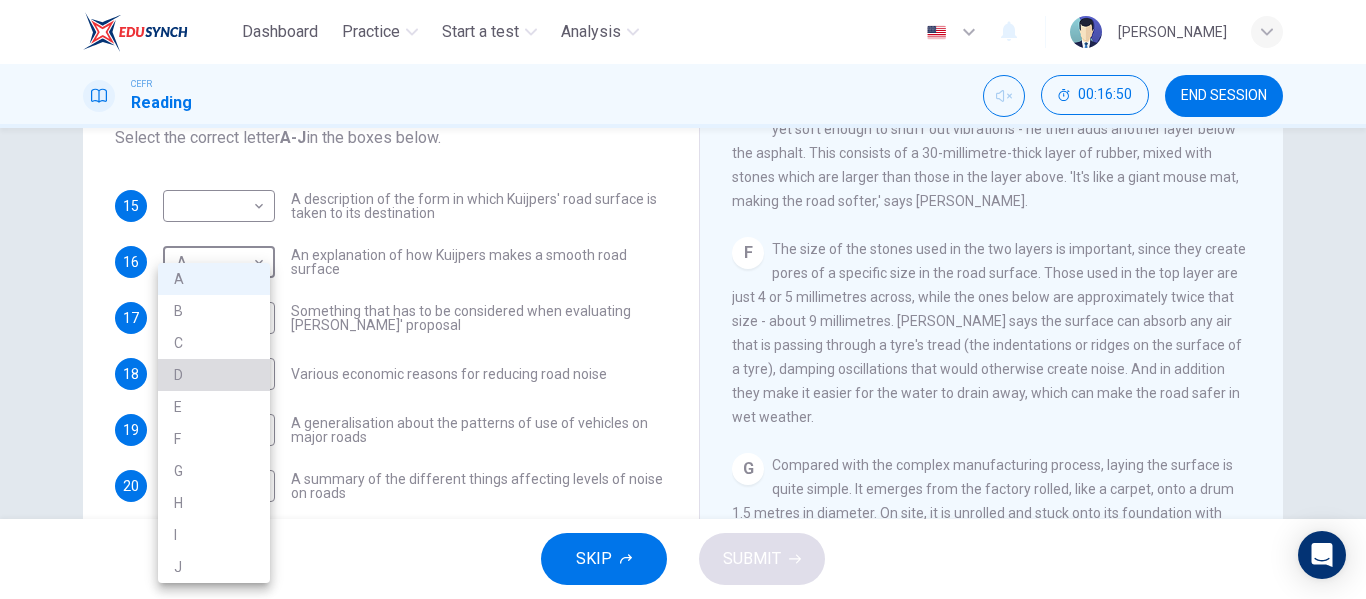 click on "D" at bounding box center (214, 375) 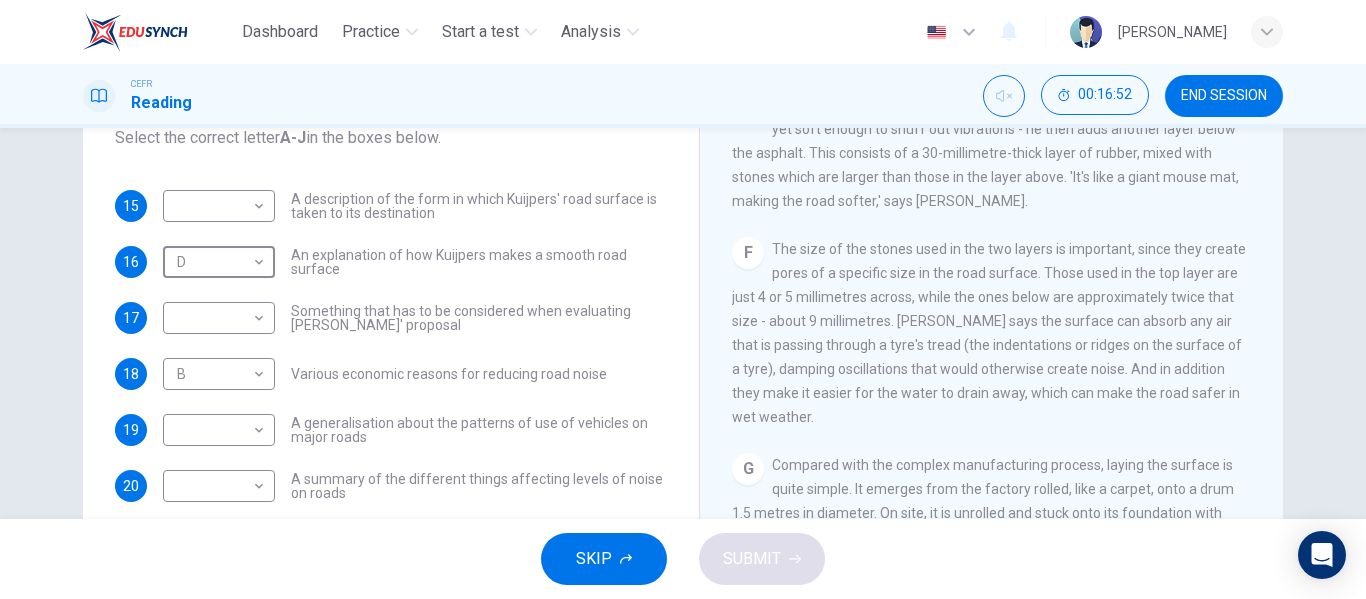 scroll, scrollTop: 1115, scrollLeft: 0, axis: vertical 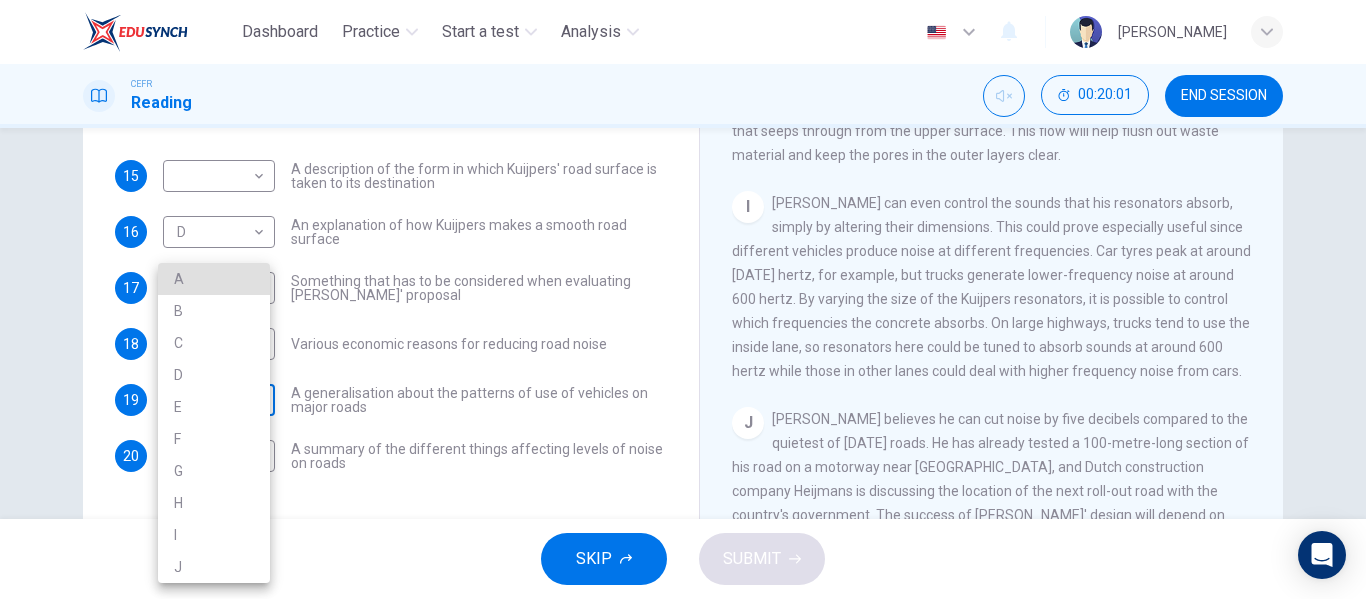 click on "Dashboard Practice Start a test Analysis English en ​ NURULHUSNA BINTI ROSLE CEFR Reading 00:20:01 END SESSION Questions 15 - 20 The Reading Passage has ten paragraphs labelled   A-J .
Which paragraph contains the following information?
Select the correct letter   A-J  in the boxes below. 15 ​ ​ A description of the form in which Kuijpers' road surface is taken to its destination 16 D D ​ An explanation of how Kuijpers makes a smooth road surface 17 ​ ​ Something that has to be considered when evaluating Kuijpers' proposal 18 B B ​ Various economic reasons for reducing road noise 19 ​ ​ A generalisation about the patterns of use of vehicles on major roads 20 ​ ​ A summary of the different things affecting levels of noise on roads Quiet Roads Ahead CLICK TO ZOOM Click to Zoom A B C D E F G H I J SKIP SUBMIT EduSynch - Online Language Proficiency Testing
Dashboard Practice Start a test Analysis Notifications © Copyright  2025 A B C D E F G H I J" at bounding box center (683, 299) 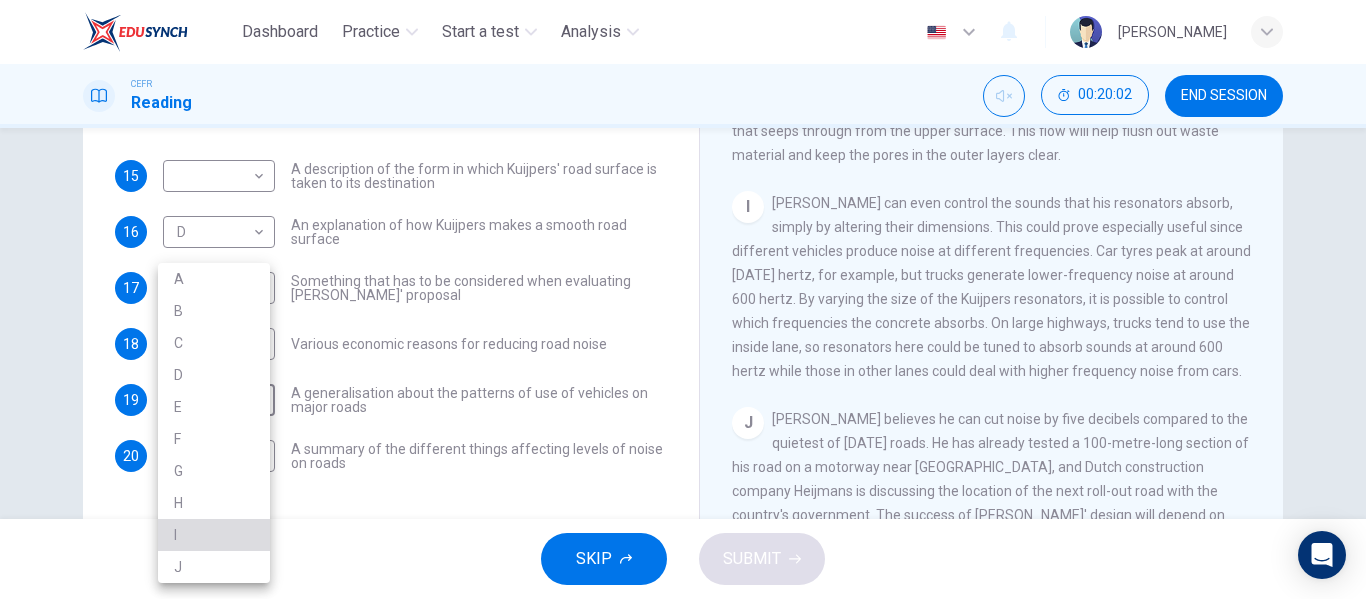click on "I" at bounding box center [214, 535] 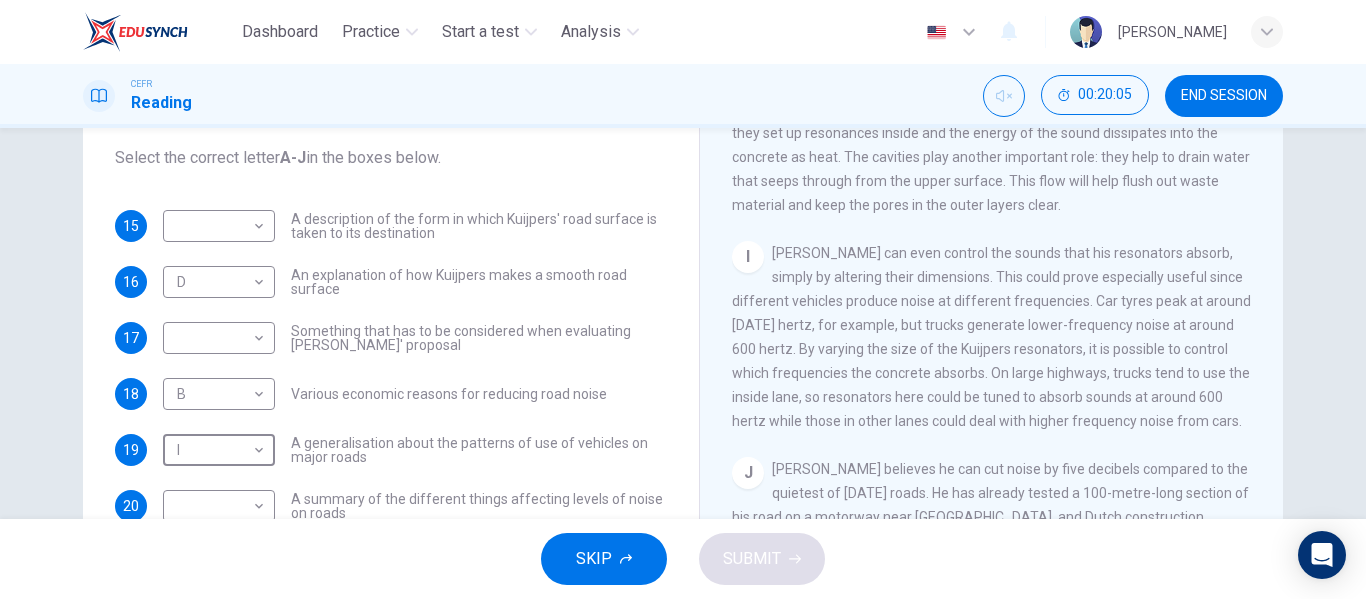 scroll, scrollTop: 209, scrollLeft: 0, axis: vertical 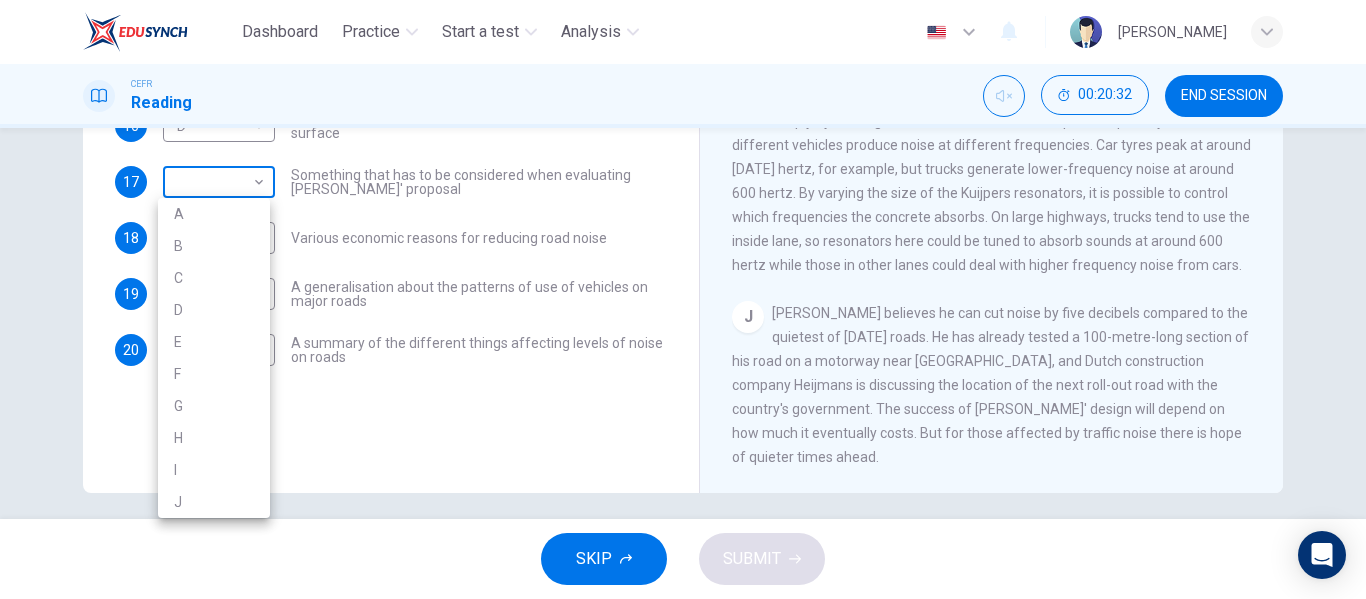 click on "Dashboard Practice Start a test Analysis English en ​ NURULHUSNA BINTI ROSLE CEFR Reading 00:20:32 END SESSION Questions 15 - 20 The Reading Passage has ten paragraphs labelled   A-J .
Which paragraph contains the following information?
Select the correct letter   A-J  in the boxes below. 15 ​ ​ A description of the form in which Kuijpers' road surface is taken to its destination 16 D D ​ An explanation of how Kuijpers makes a smooth road surface 17 ​ ​ Something that has to be considered when evaluating Kuijpers' proposal 18 B B ​ Various economic reasons for reducing road noise 19 I I ​ A generalisation about the patterns of use of vehicles on major roads 20 ​ ​ A summary of the different things affecting levels of noise on roads Quiet Roads Ahead CLICK TO ZOOM Click to Zoom A B C D E F G H I J SKIP SUBMIT EduSynch - Online Language Proficiency Testing
Dashboard Practice Start a test Analysis Notifications © Copyright  2025 A B C D E F G H I J" at bounding box center (683, 299) 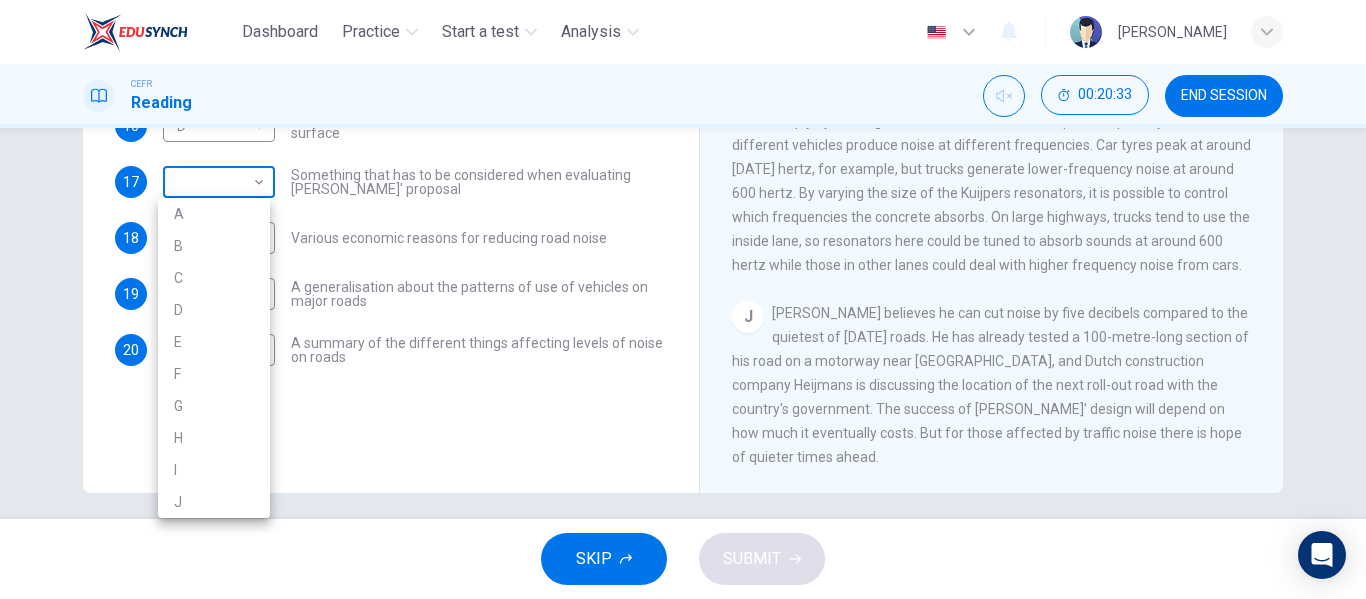 click at bounding box center (683, 299) 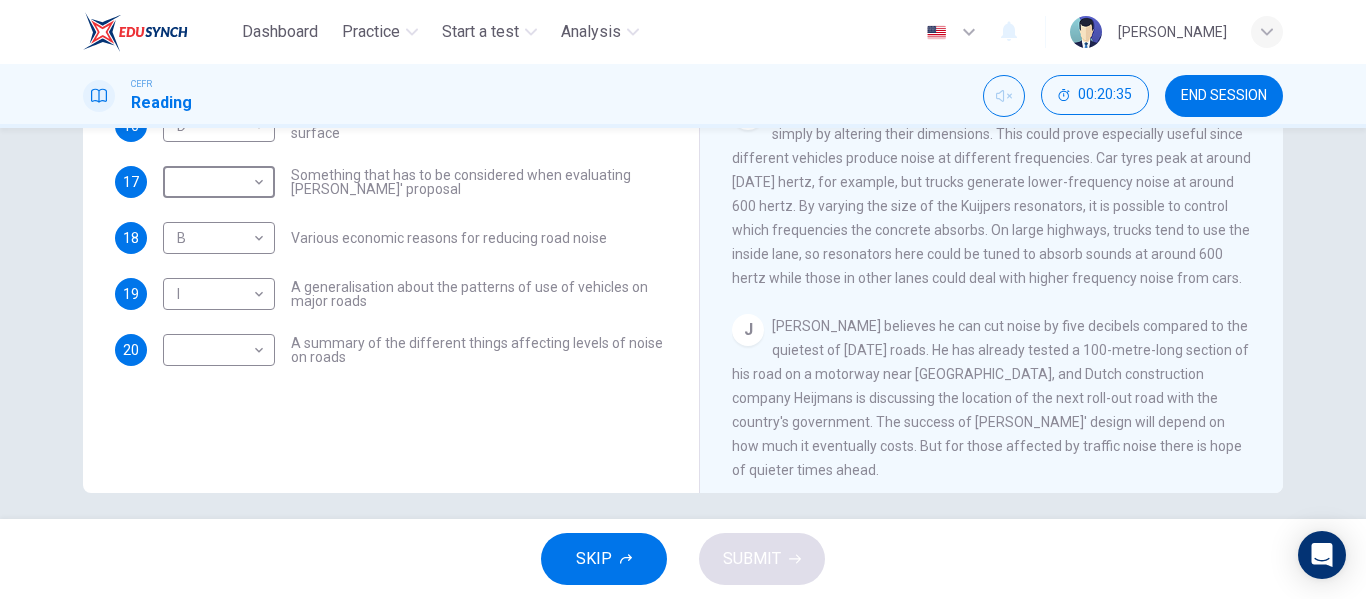 scroll, scrollTop: 1672, scrollLeft: 0, axis: vertical 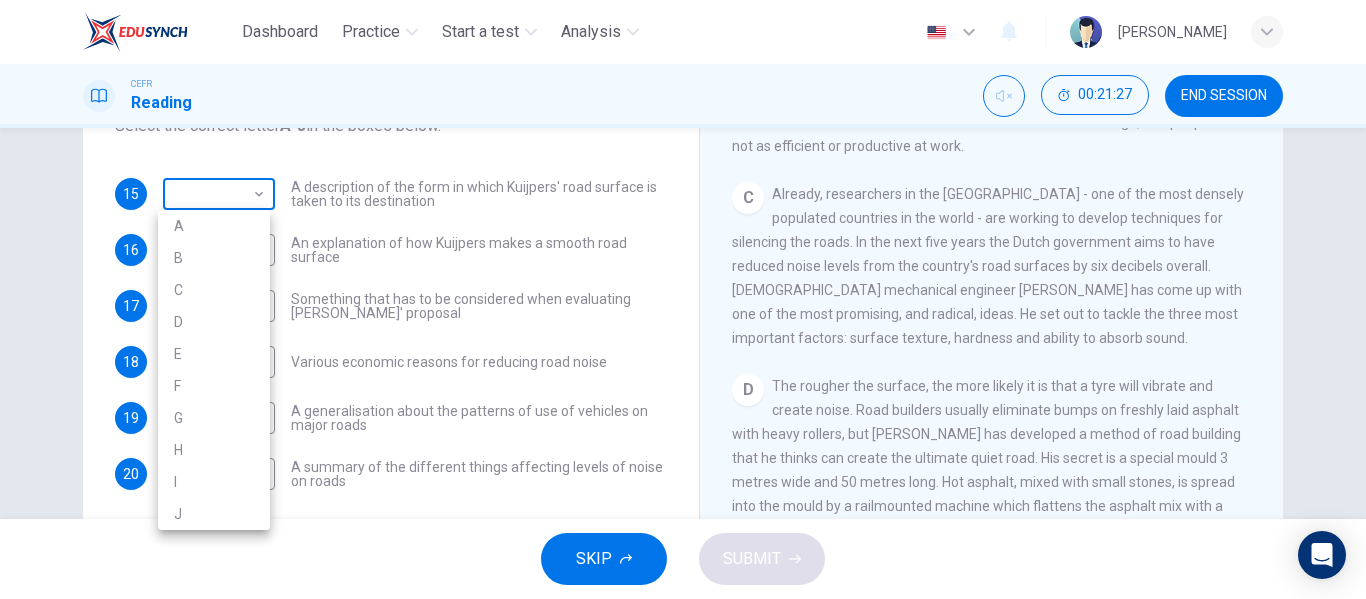 click on "Dashboard Practice Start a test Analysis English en ​ NURULHUSNA BINTI ROSLE CEFR Reading 00:21:27 END SESSION Questions 15 - 20 The Reading Passage has ten paragraphs labelled   A-J .
Which paragraph contains the following information?
Select the correct letter   A-J  in the boxes below. 15 ​ ​ A description of the form in which Kuijpers' road surface is taken to its destination 16 D D ​ An explanation of how Kuijpers makes a smooth road surface 17 ​ ​ Something that has to be considered when evaluating Kuijpers' proposal 18 B B ​ Various economic reasons for reducing road noise 19 I I ​ A generalisation about the patterns of use of vehicles on major roads 20 ​ ​ A summary of the different things affecting levels of noise on roads Quiet Roads Ahead CLICK TO ZOOM Click to Zoom A B C D E F G H I J SKIP SUBMIT EduSynch - Online Language Proficiency Testing
Dashboard Practice Start a test Analysis Notifications © Copyright  2025 A B C D E F G H I J" at bounding box center [683, 299] 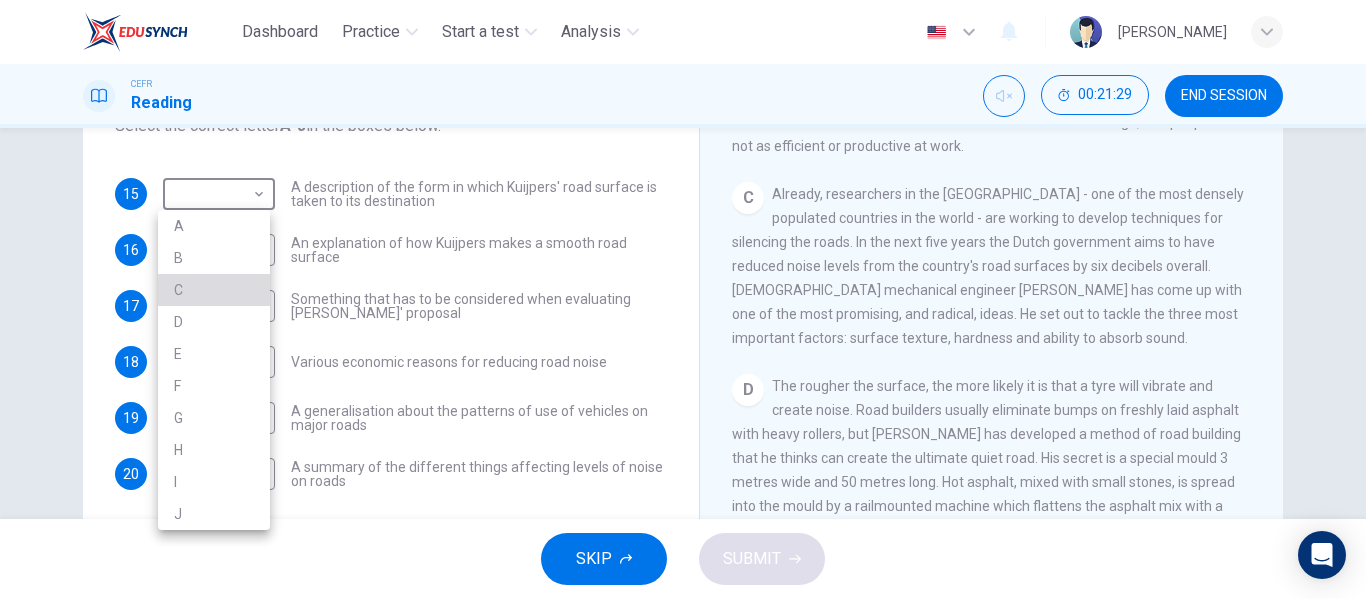 click on "C" at bounding box center [214, 290] 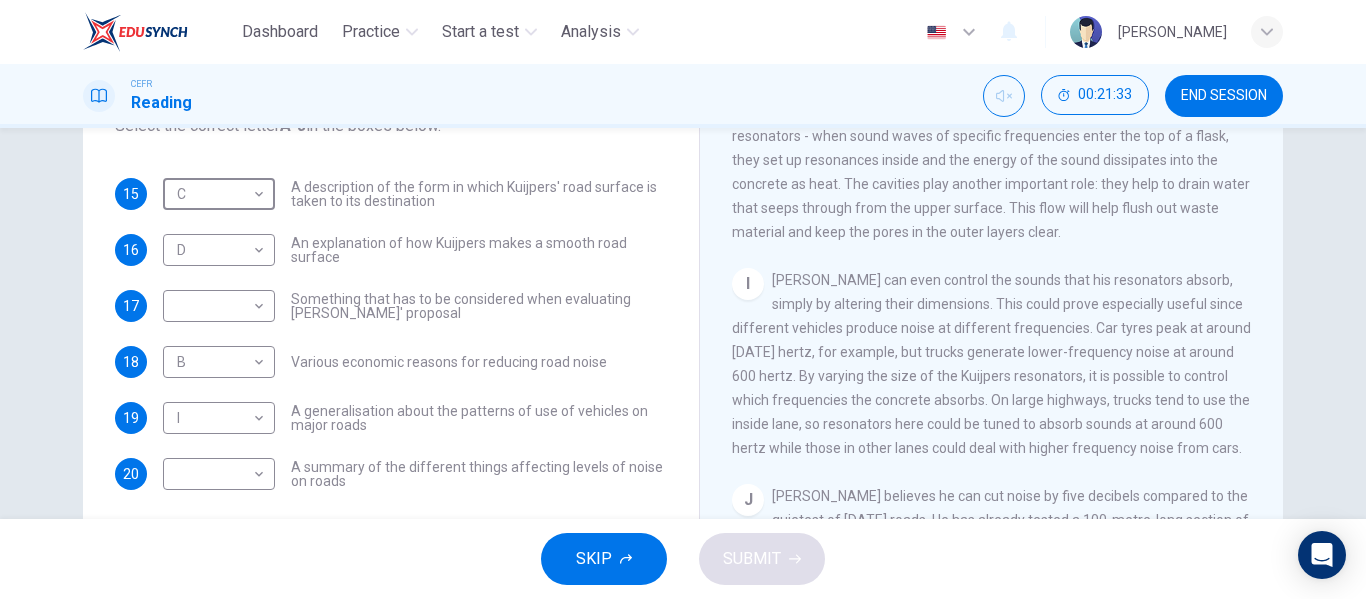 scroll, scrollTop: 1729, scrollLeft: 0, axis: vertical 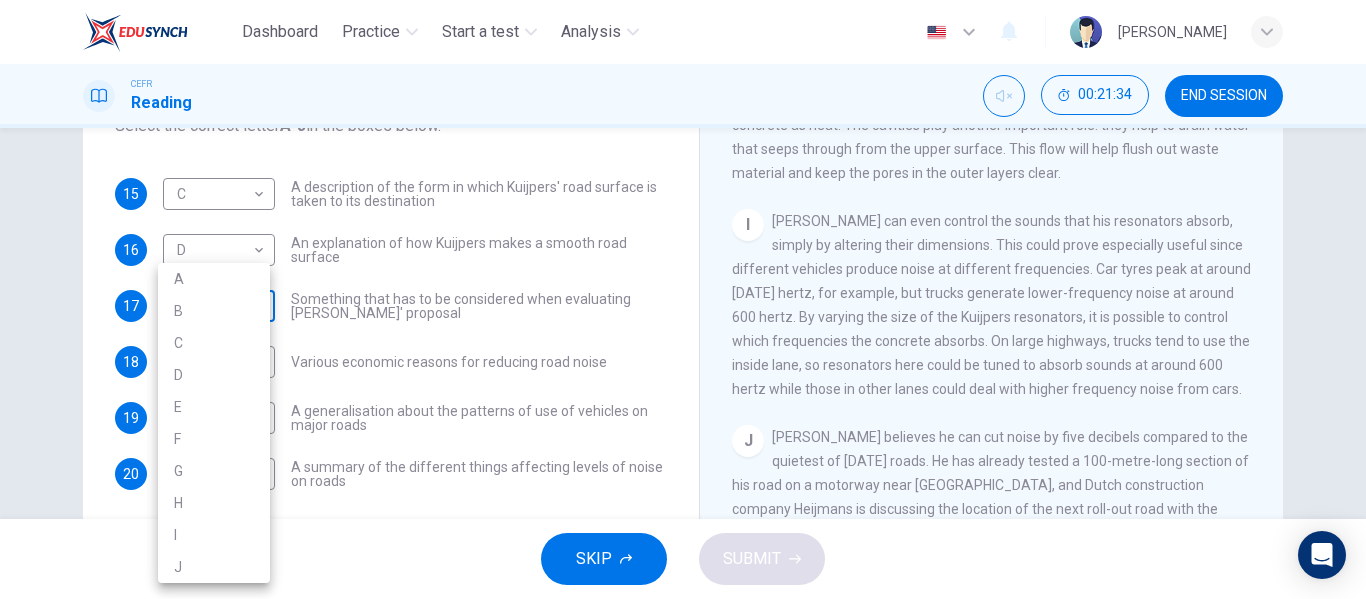 click on "Dashboard Practice Start a test Analysis English en ​ NURULHUSNA BINTI ROSLE CEFR Reading 00:21:34 END SESSION Questions 15 - 20 The Reading Passage has ten paragraphs labelled   A-J .
Which paragraph contains the following information?
Select the correct letter   A-J  in the boxes below. 15 C C ​ A description of the form in which Kuijpers' road surface is taken to its destination 16 D D ​ An explanation of how Kuijpers makes a smooth road surface 17 ​ ​ Something that has to be considered when evaluating Kuijpers' proposal 18 B B ​ Various economic reasons for reducing road noise 19 I I ​ A generalisation about the patterns of use of vehicles on major roads 20 ​ ​ A summary of the different things affecting levels of noise on roads Quiet Roads Ahead CLICK TO ZOOM Click to Zoom A B C D E F G H I J SKIP SUBMIT EduSynch - Online Language Proficiency Testing
Dashboard Practice Start a test Analysis Notifications © Copyright  2025 A B C D E F G H I J" at bounding box center [683, 299] 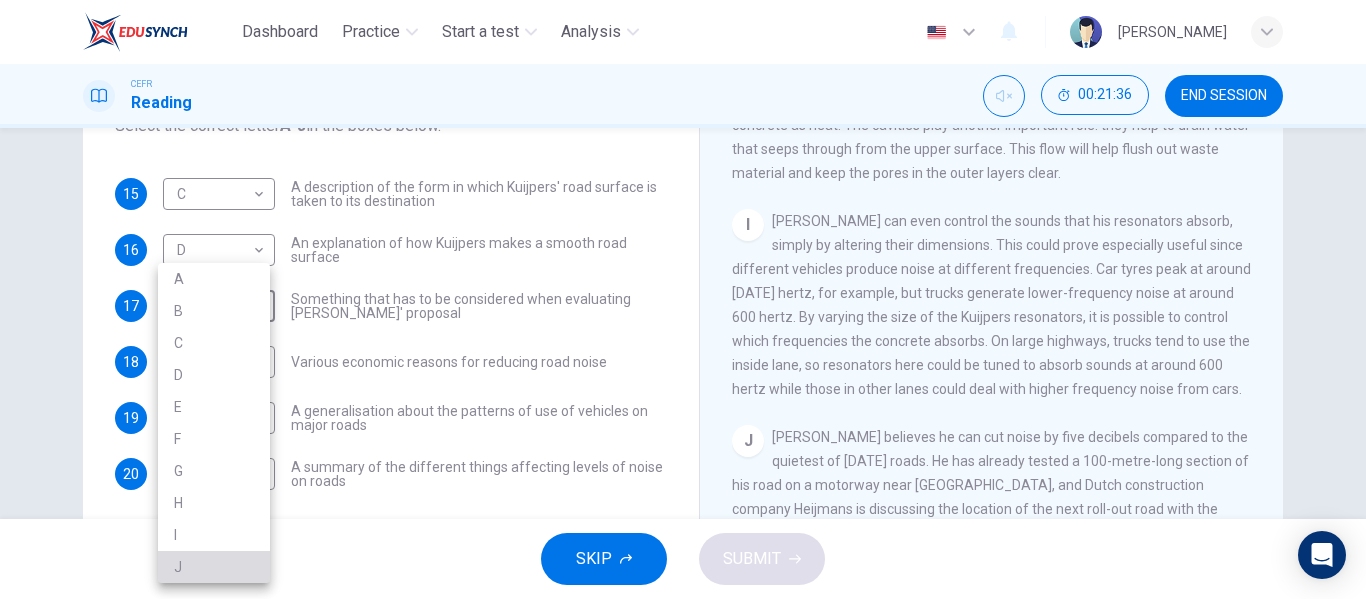 click on "J" at bounding box center [214, 567] 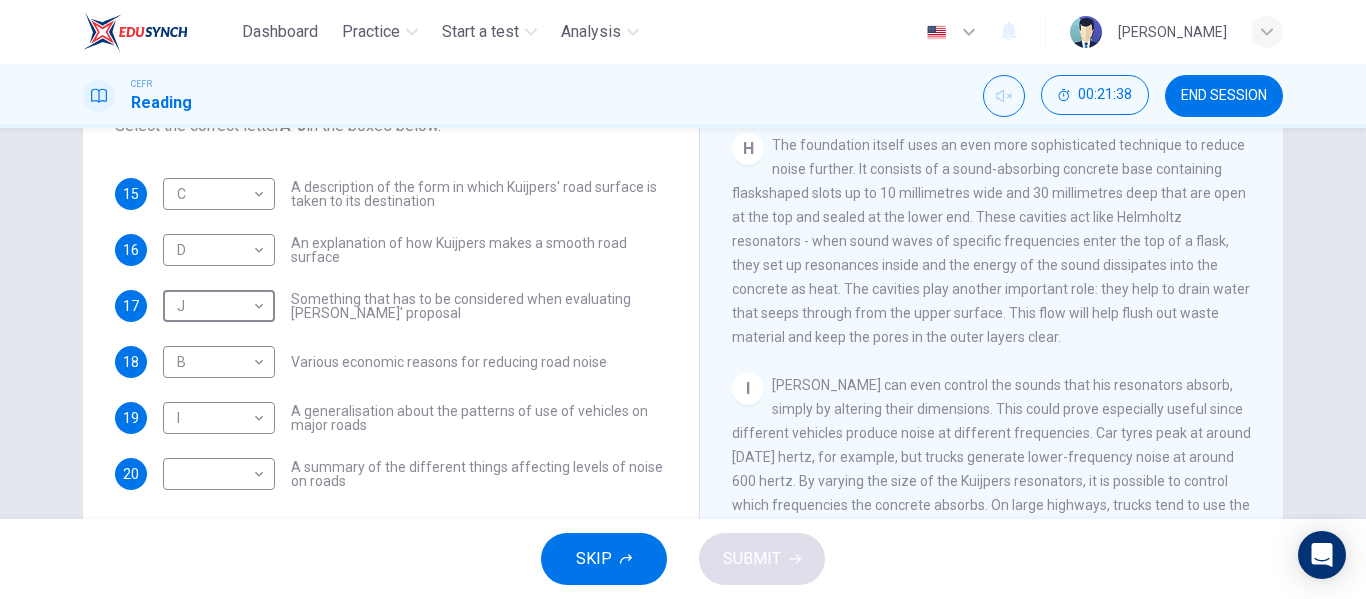 scroll, scrollTop: 1521, scrollLeft: 0, axis: vertical 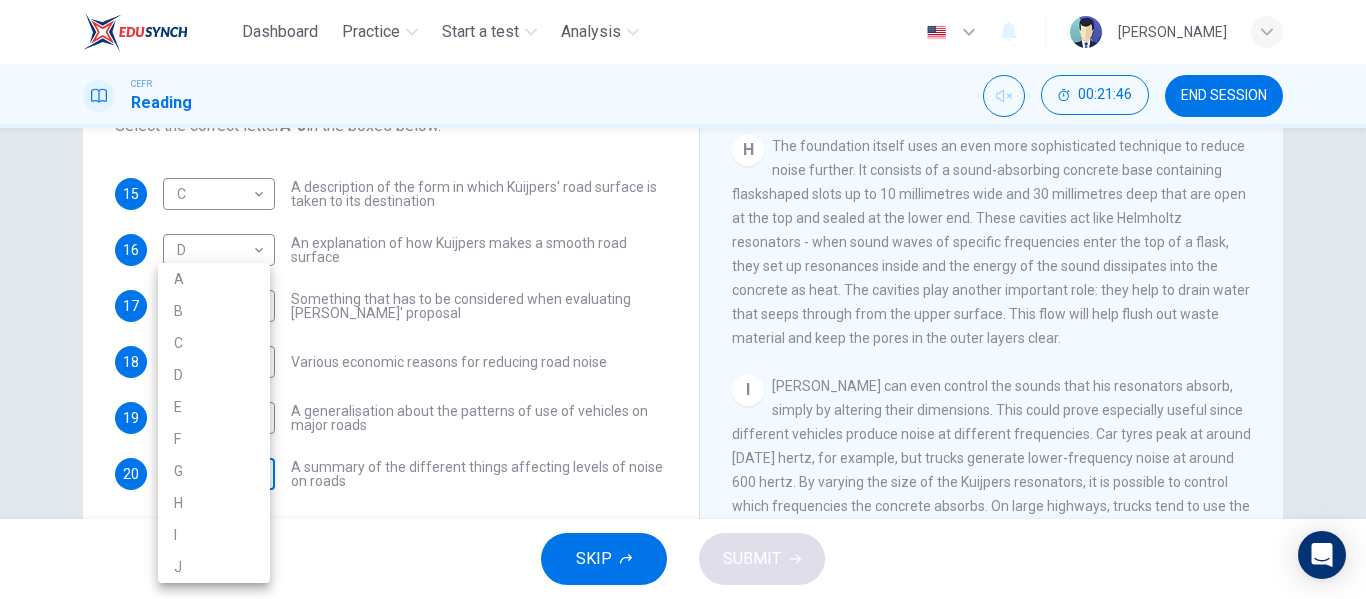 click on "Dashboard Practice Start a test Analysis English en ​ NURULHUSNA BINTI ROSLE CEFR Reading 00:21:46 END SESSION Questions 15 - 20 The Reading Passage has ten paragraphs labelled   A-J .
Which paragraph contains the following information?
Select the correct letter   A-J  in the boxes below. 15 C C ​ A description of the form in which Kuijpers' road surface is taken to its destination 16 D D ​ An explanation of how Kuijpers makes a smooth road surface 17 J J ​ Something that has to be considered when evaluating Kuijpers' proposal 18 B B ​ Various economic reasons for reducing road noise 19 I I ​ A generalisation about the patterns of use of vehicles on major roads 20 ​ ​ A summary of the different things affecting levels of noise on roads Quiet Roads Ahead CLICK TO ZOOM Click to Zoom A B C D E F G H I J SKIP SUBMIT EduSynch - Online Language Proficiency Testing
Dashboard Practice Start a test Analysis Notifications © Copyright  2025 A B C D E F G H I J" at bounding box center (683, 299) 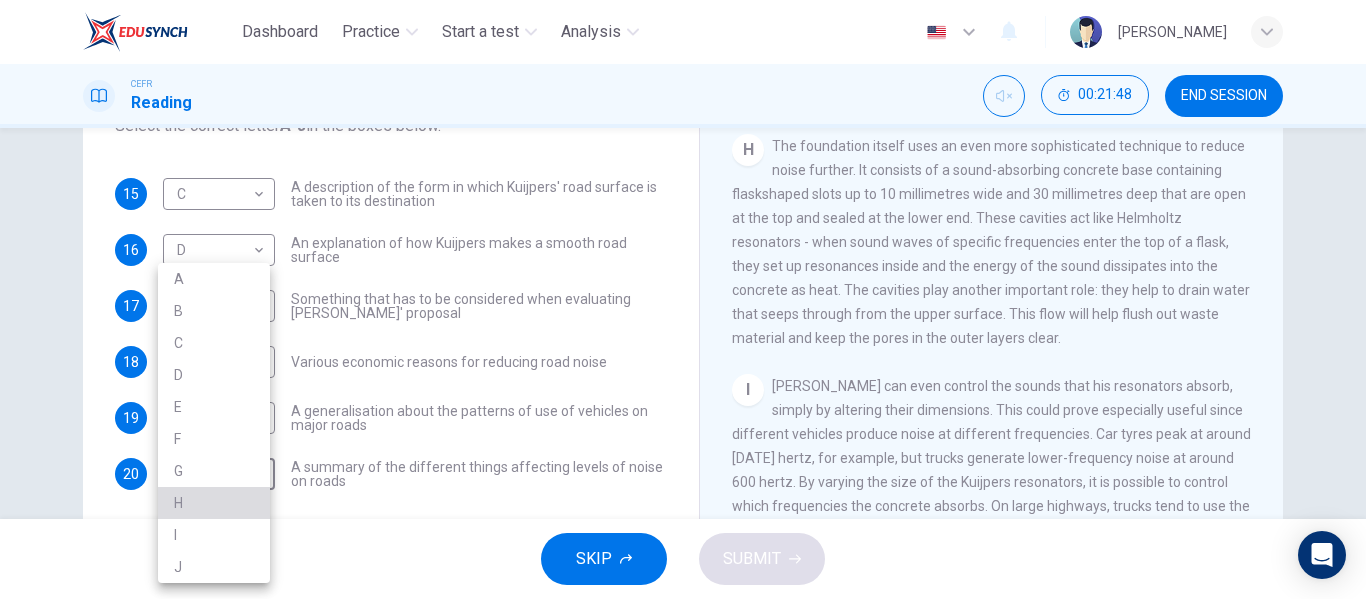 click on "H" at bounding box center [214, 503] 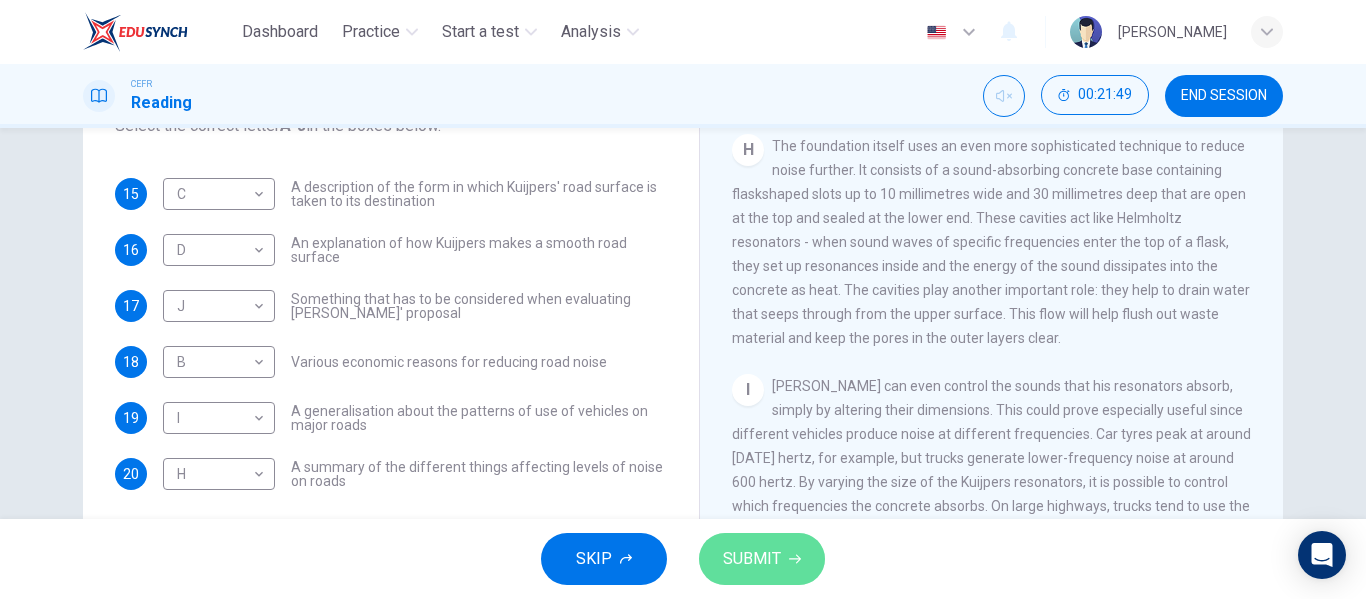 click on "SUBMIT" at bounding box center [762, 559] 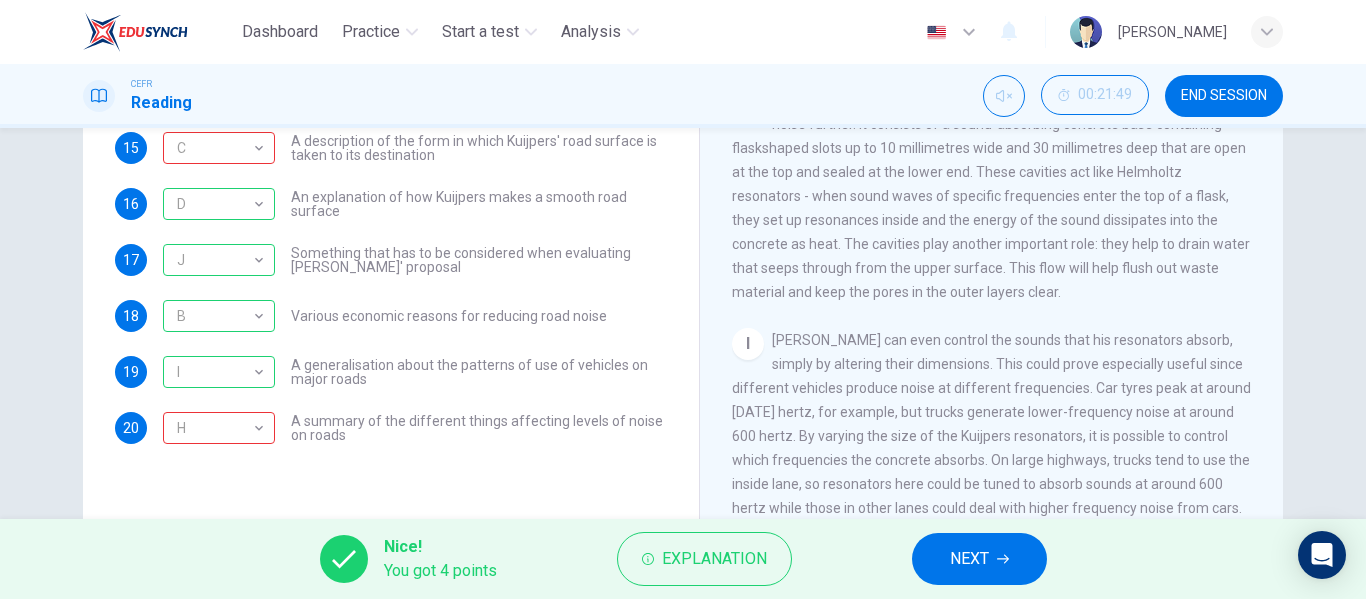 scroll, scrollTop: 293, scrollLeft: 0, axis: vertical 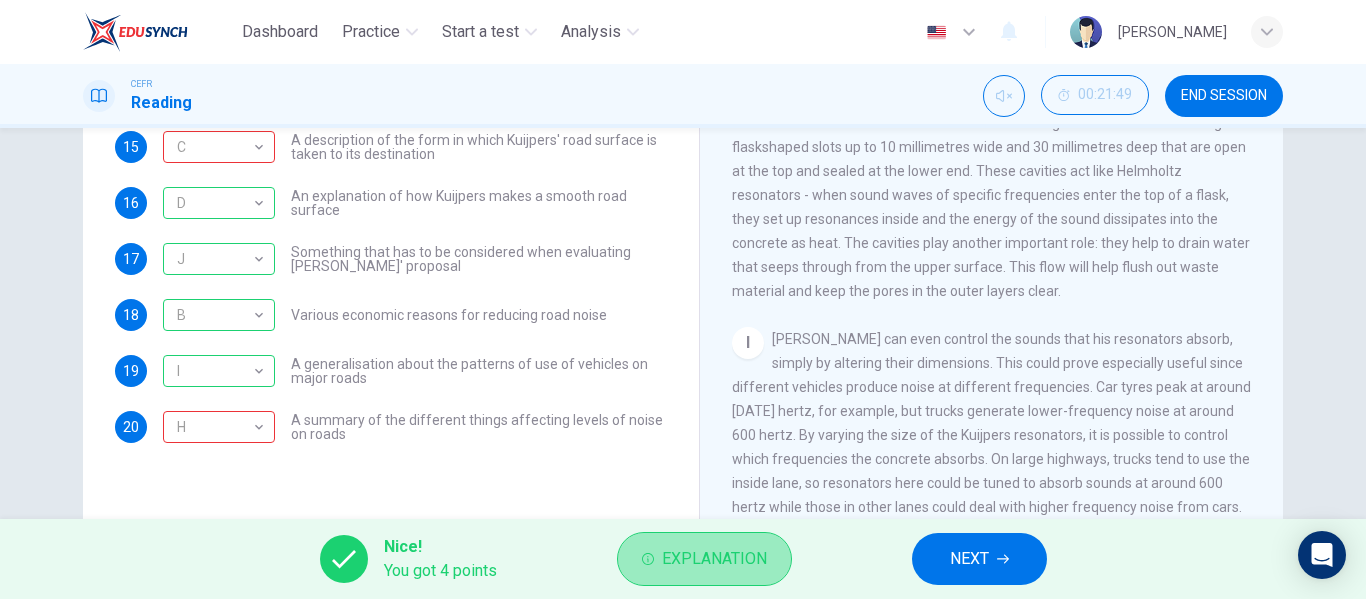 click on "Explanation" at bounding box center (704, 559) 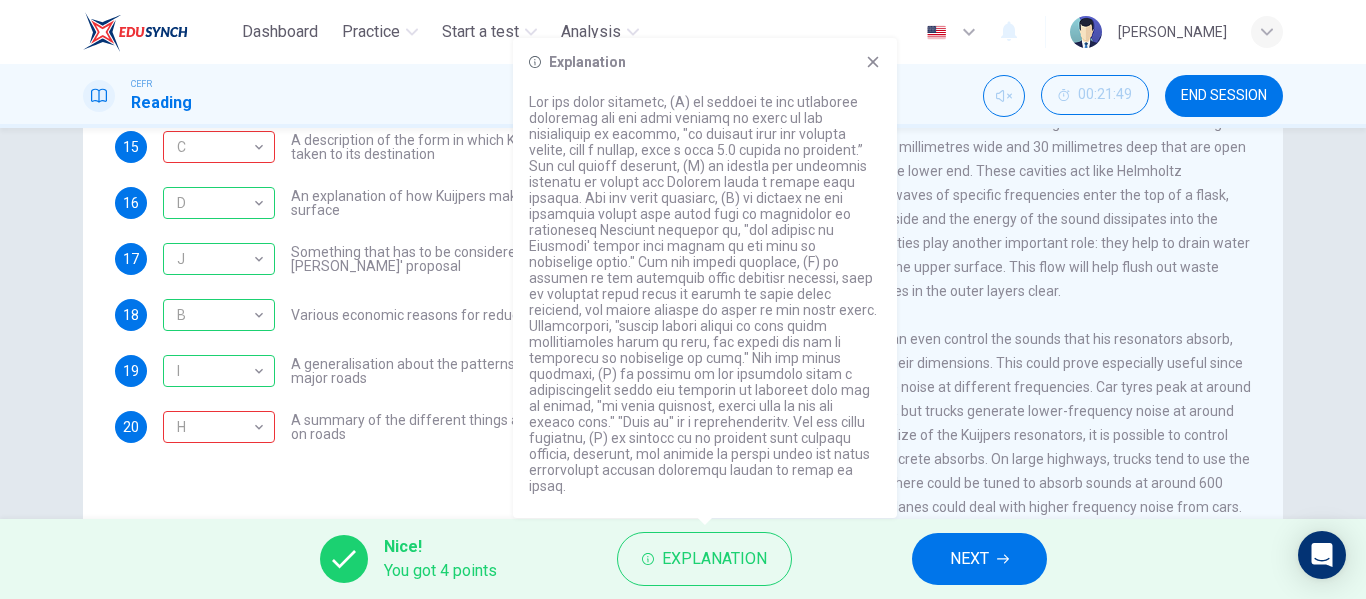 click 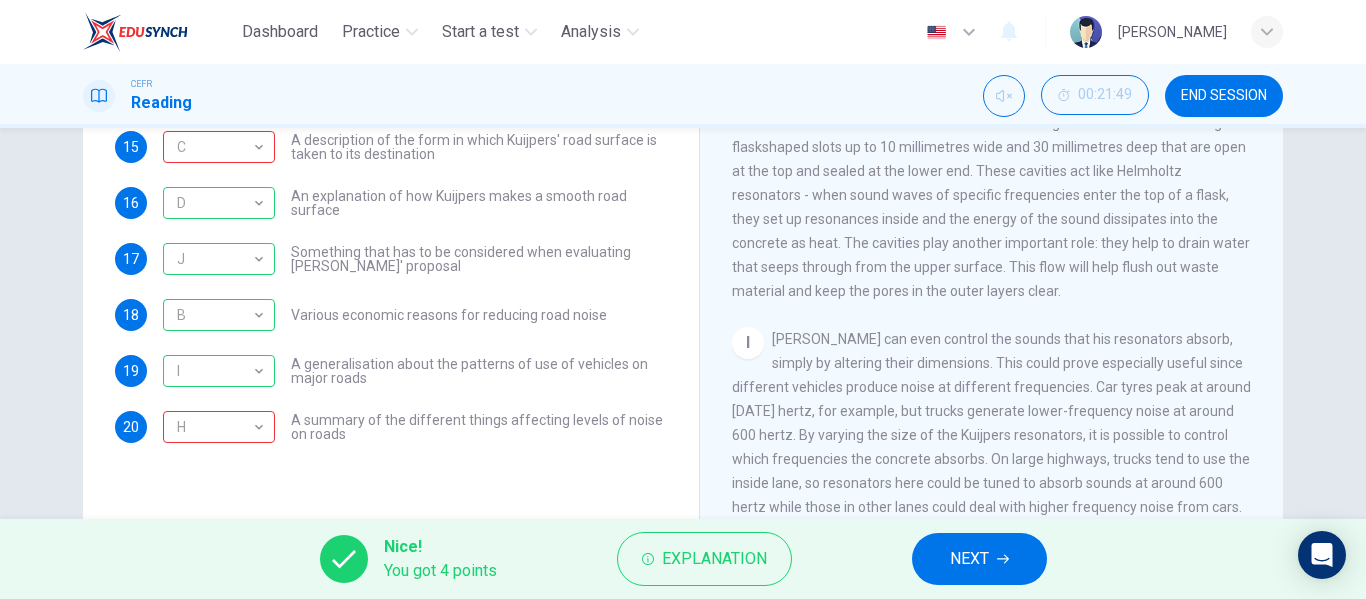 scroll, scrollTop: 1729, scrollLeft: 0, axis: vertical 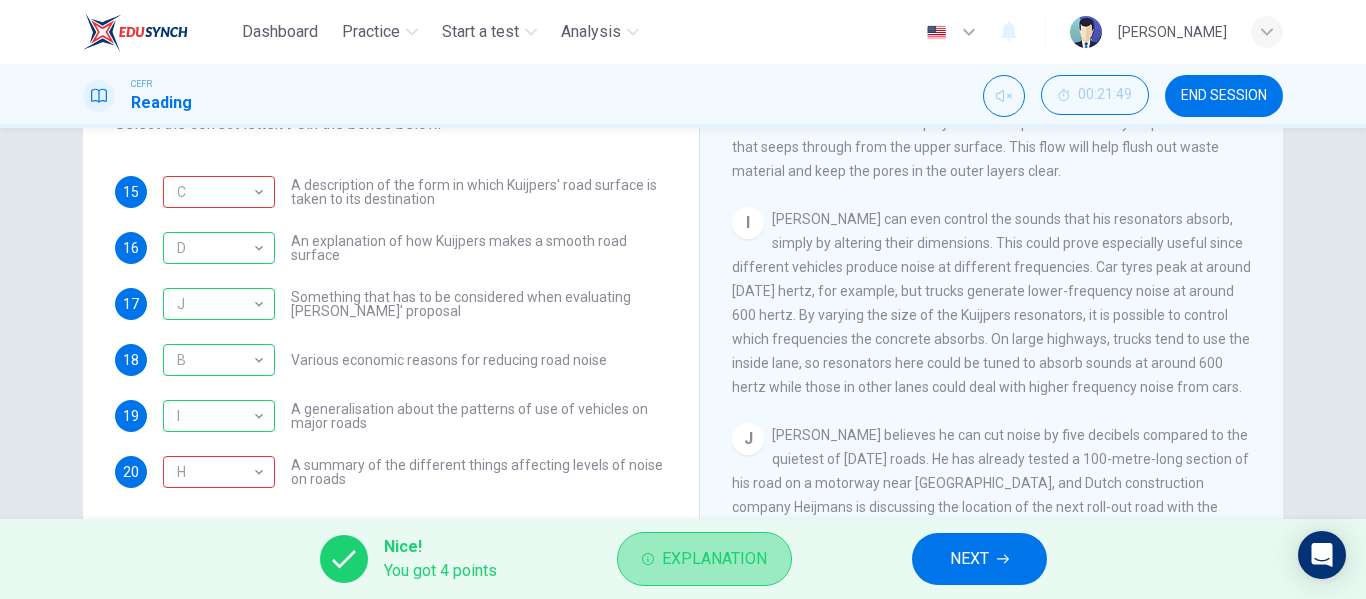 click on "Explanation" at bounding box center [714, 559] 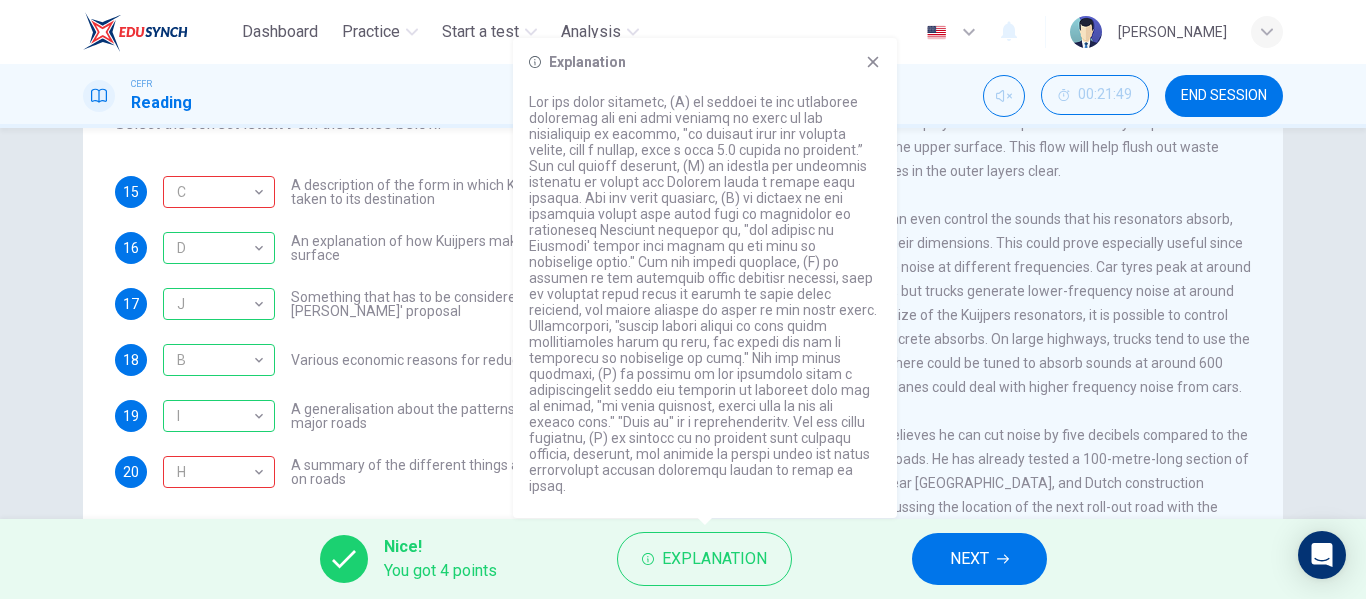 click on "Kuijpers can even control the sounds that his resonators absorb, simply by altering their dimensions. This could prove especially useful since different vehicles produce noise at different frequencies. Car tyres peak at around 1000 hertz, for example, but trucks generate lower-frequency noise at around 600 hertz. By varying the size of the Kuijpers resonators, it is possible to control which frequencies the concrete absorbs. On large highways, trucks tend to use the inside lane, so resonators here could be tuned to absorb sounds at around 600 hertz while those in other lanes could deal with higher frequency noise from cars." at bounding box center [991, 303] 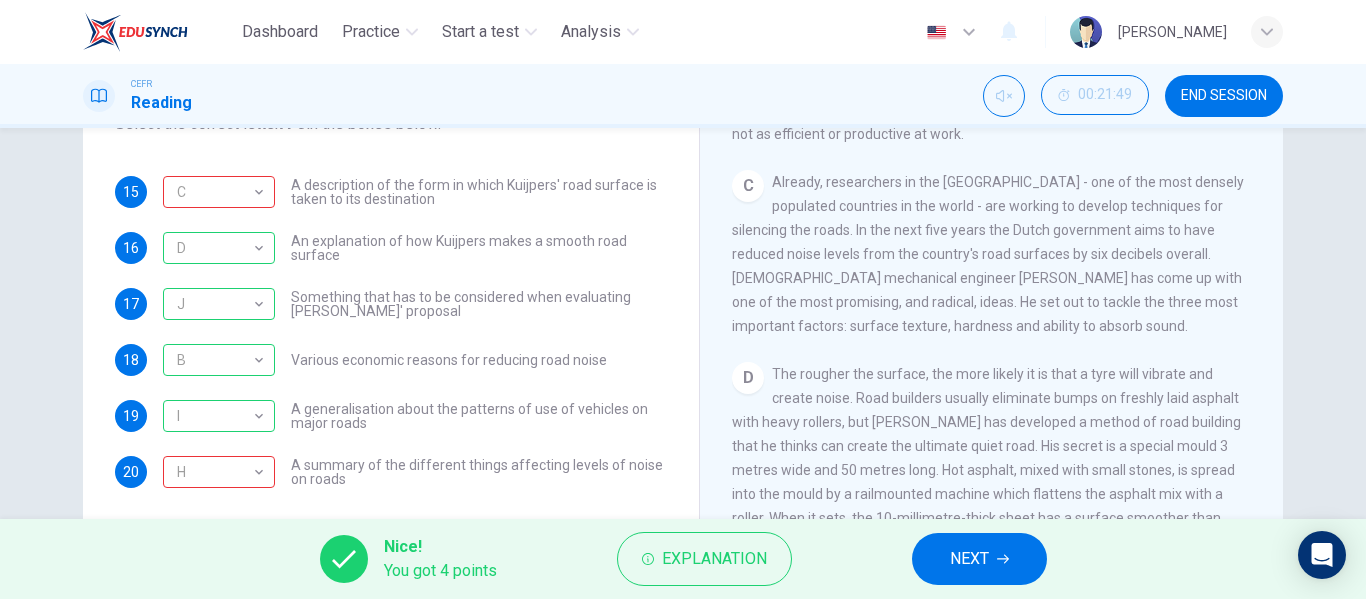 scroll, scrollTop: 588, scrollLeft: 0, axis: vertical 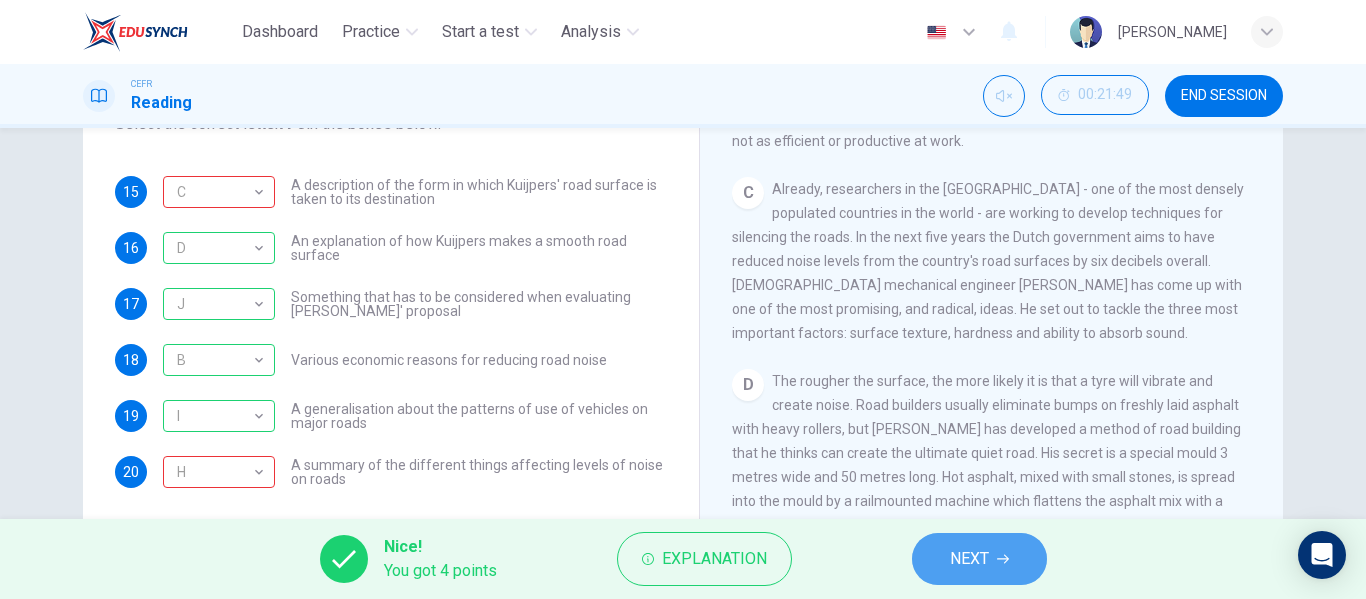 click on "NEXT" at bounding box center (969, 559) 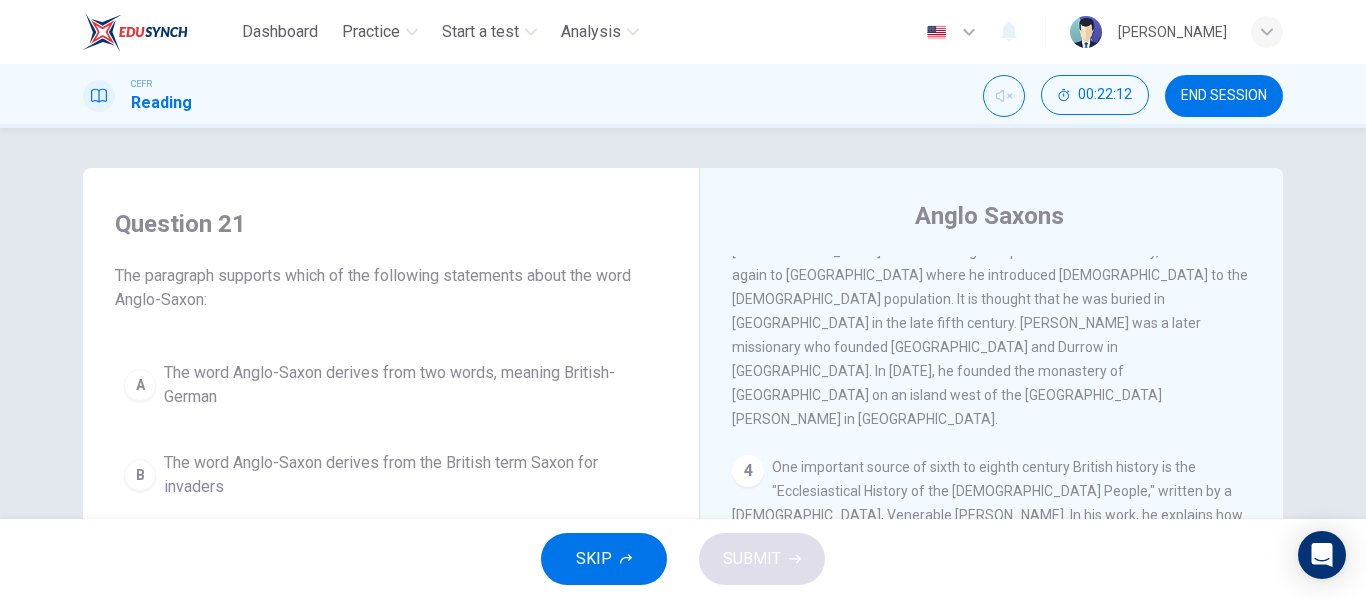 scroll, scrollTop: 836, scrollLeft: 0, axis: vertical 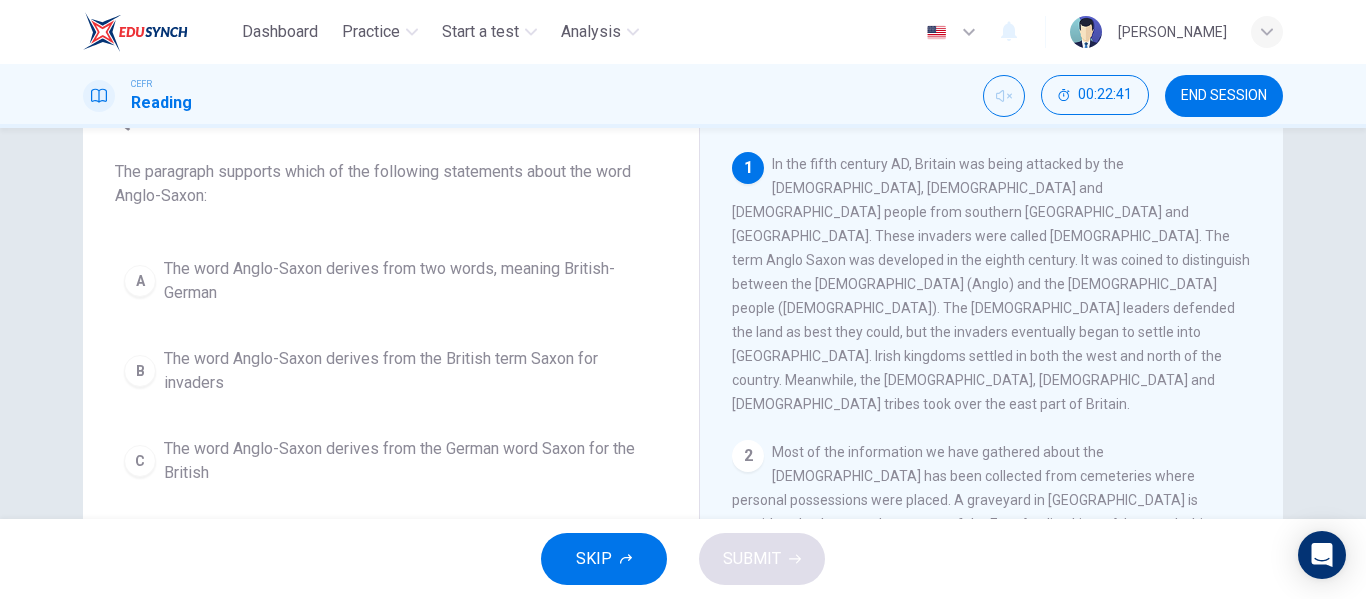 click on "The word Anglo-Saxon derives from two words, meaning British-German" at bounding box center [411, 281] 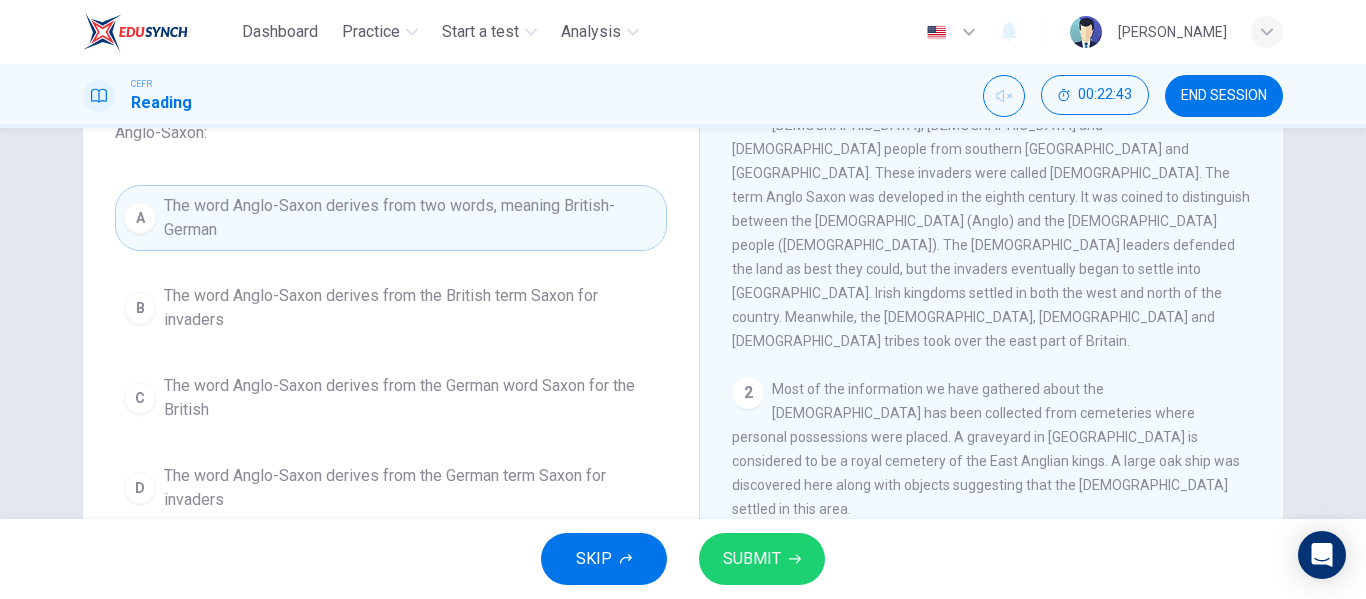 scroll, scrollTop: 178, scrollLeft: 0, axis: vertical 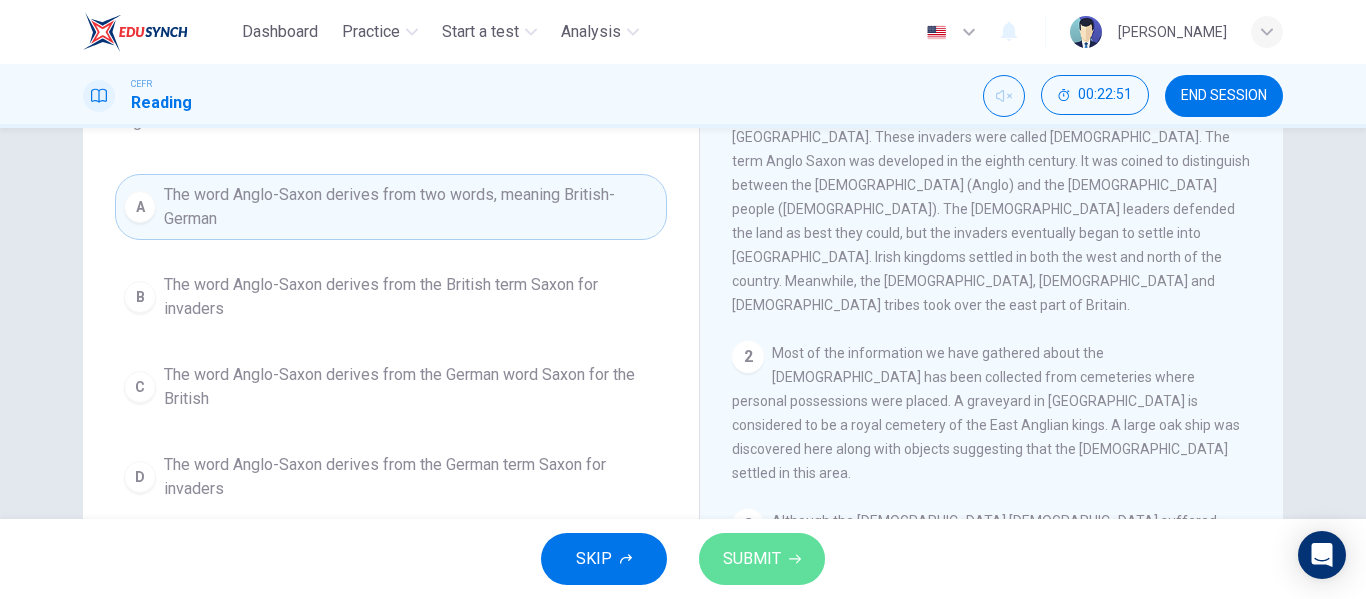 click on "SUBMIT" at bounding box center (752, 559) 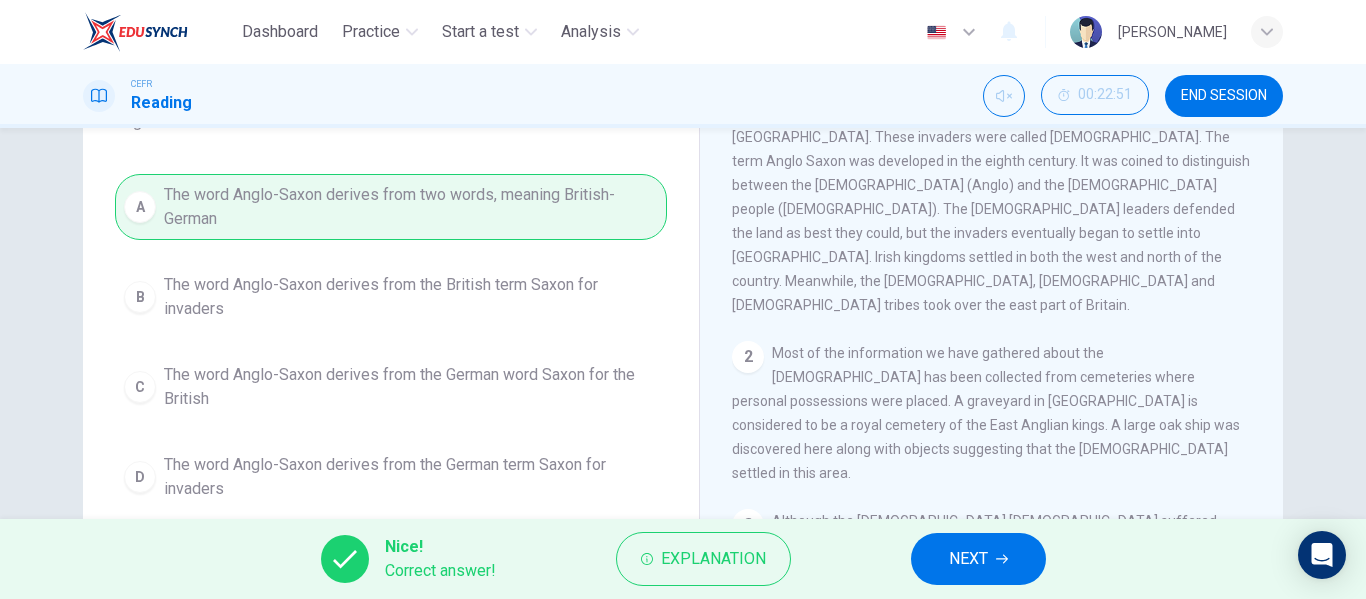 click on "NEXT" at bounding box center (968, 559) 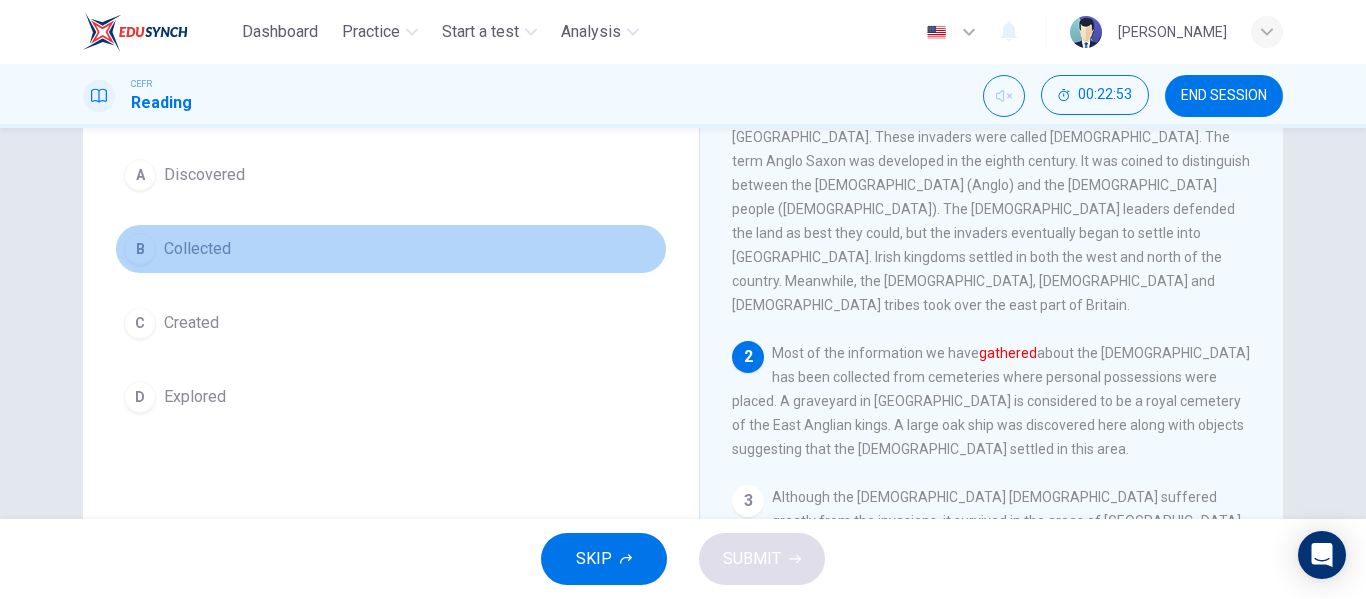 click on "B Collected" at bounding box center (391, 249) 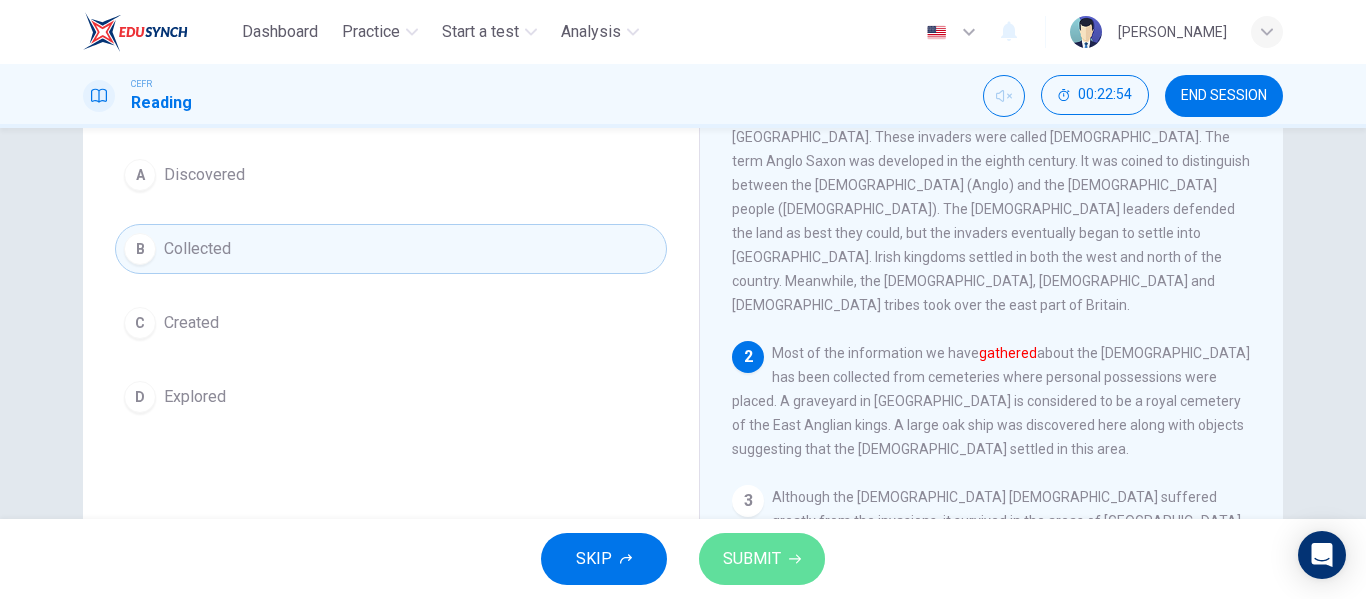 click on "SUBMIT" at bounding box center (752, 559) 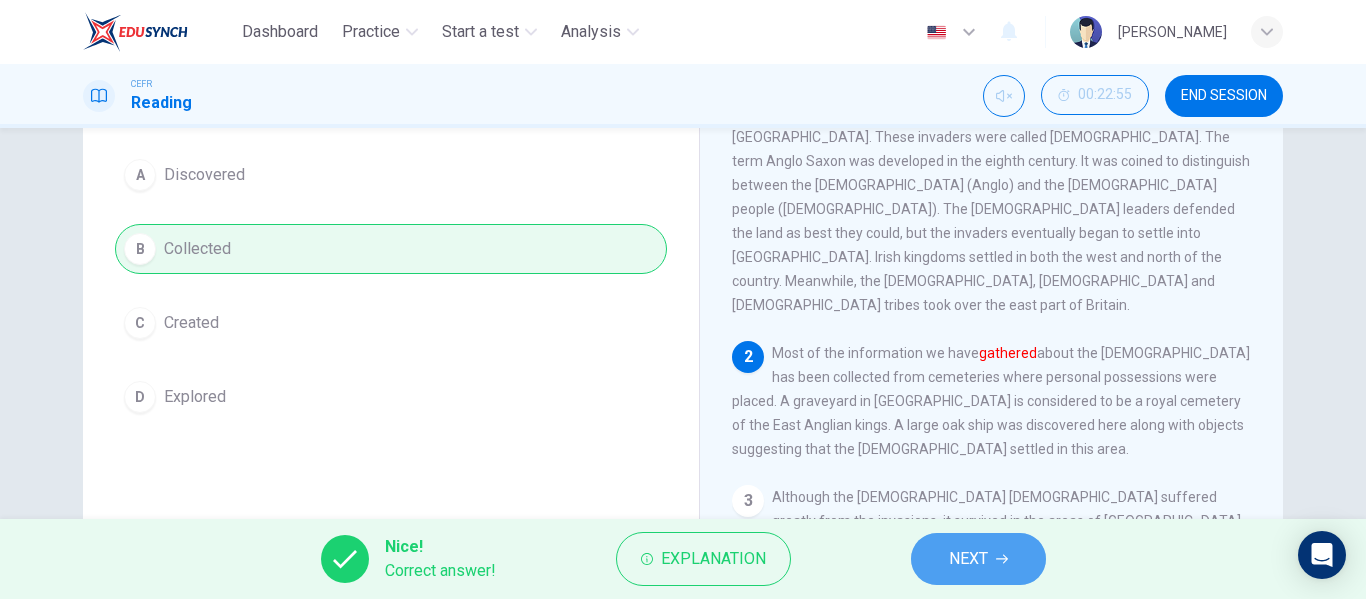 click on "NEXT" at bounding box center [968, 559] 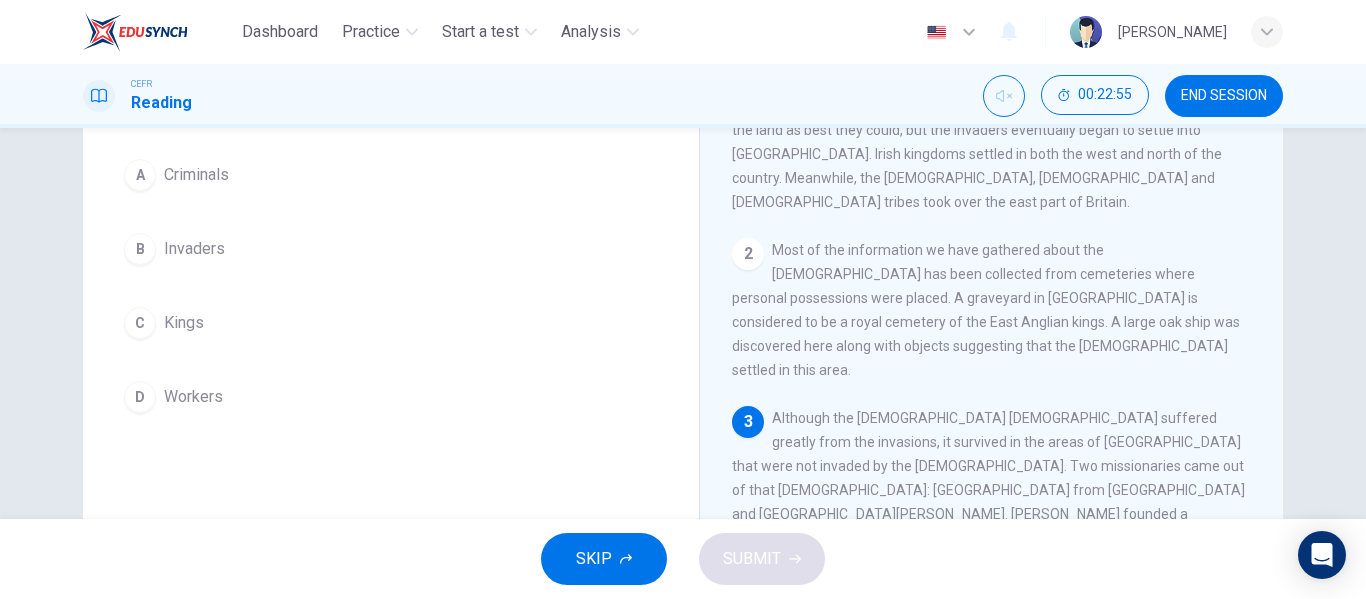 scroll, scrollTop: 129, scrollLeft: 0, axis: vertical 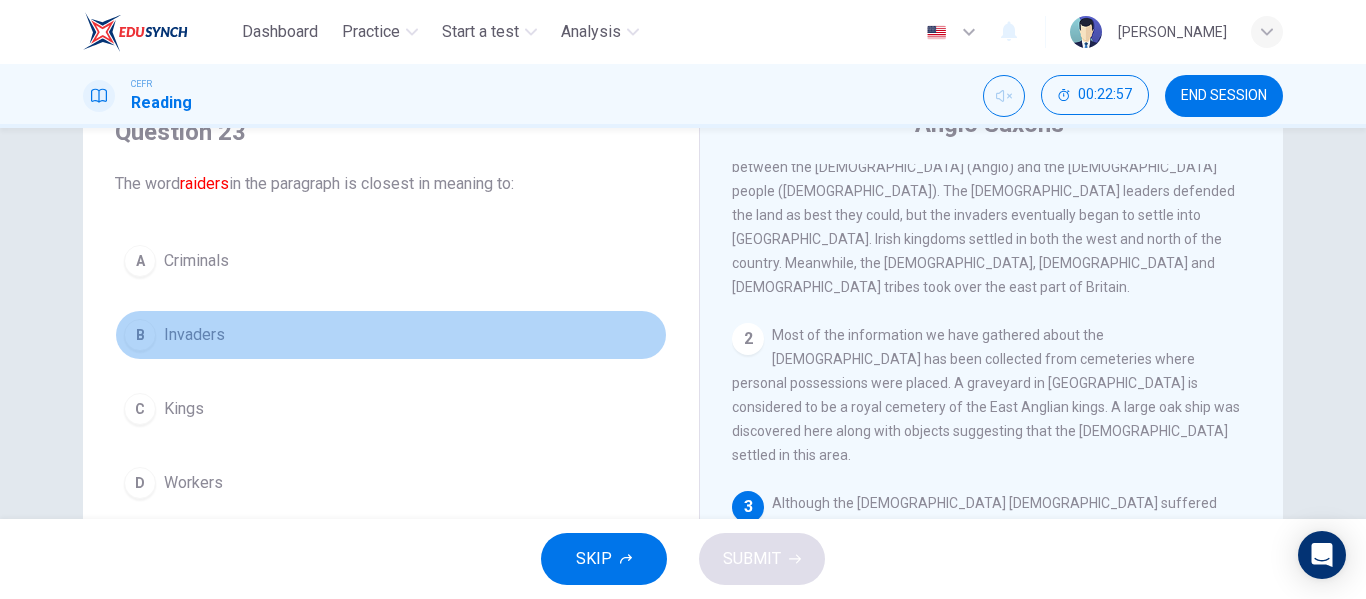 click on "B Invaders" at bounding box center [391, 335] 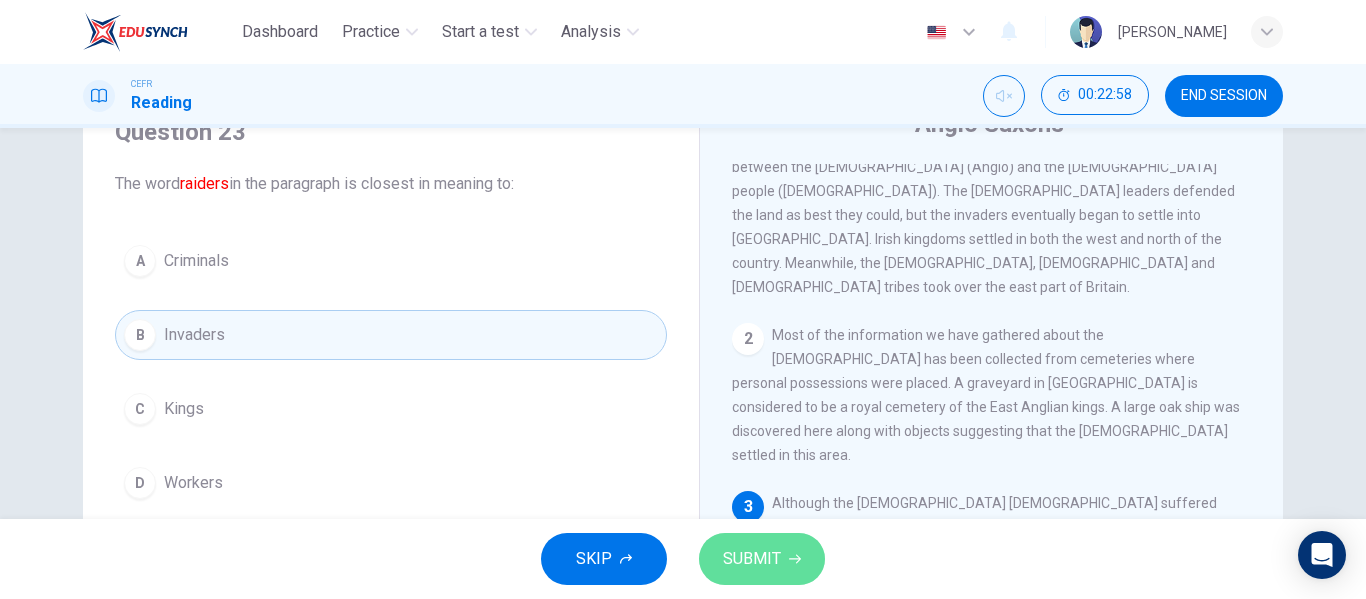 click on "SUBMIT" at bounding box center [752, 559] 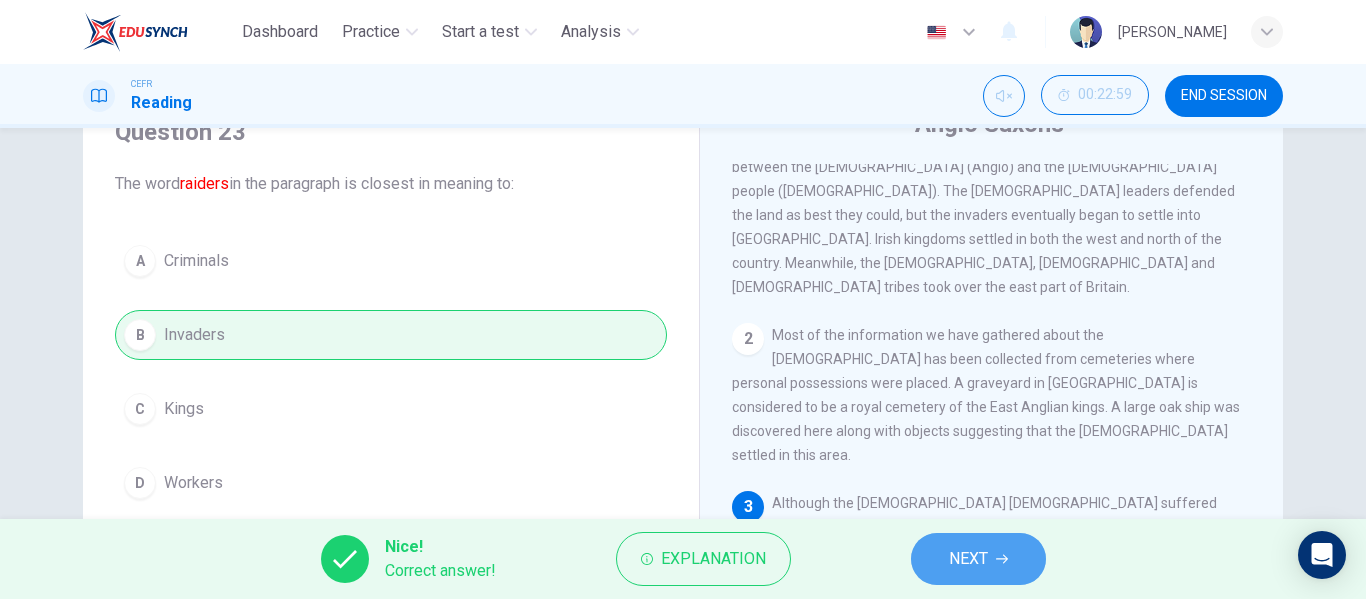 click on "NEXT" at bounding box center (978, 559) 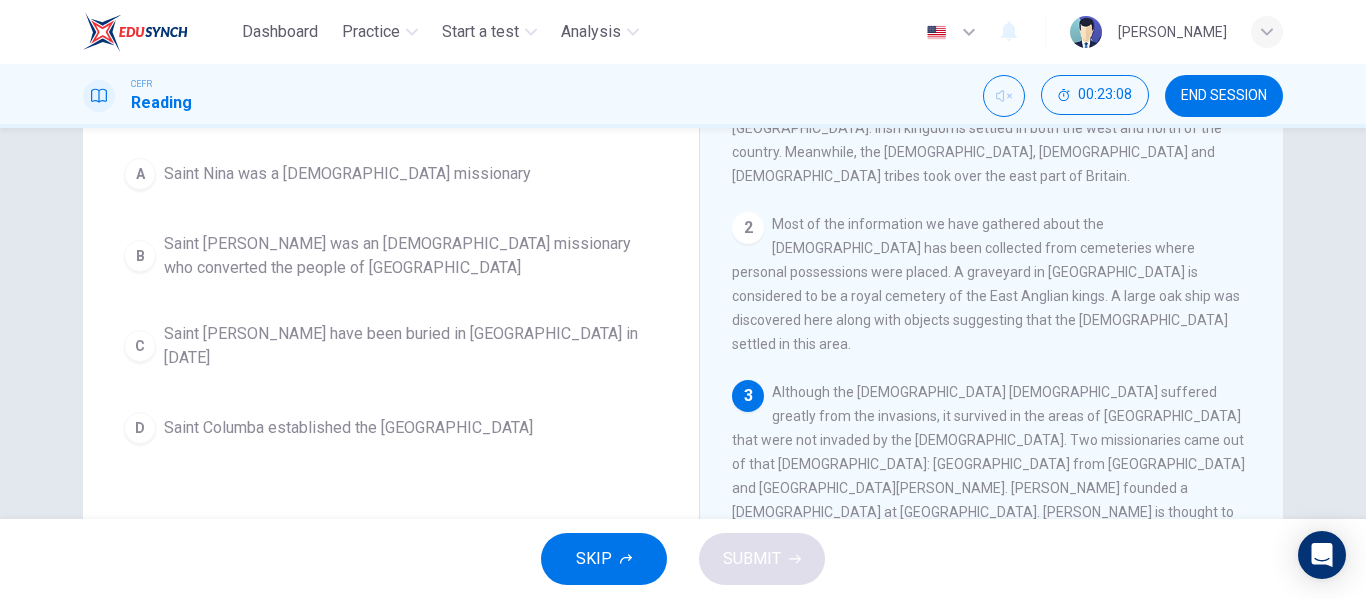 scroll, scrollTop: 204, scrollLeft: 0, axis: vertical 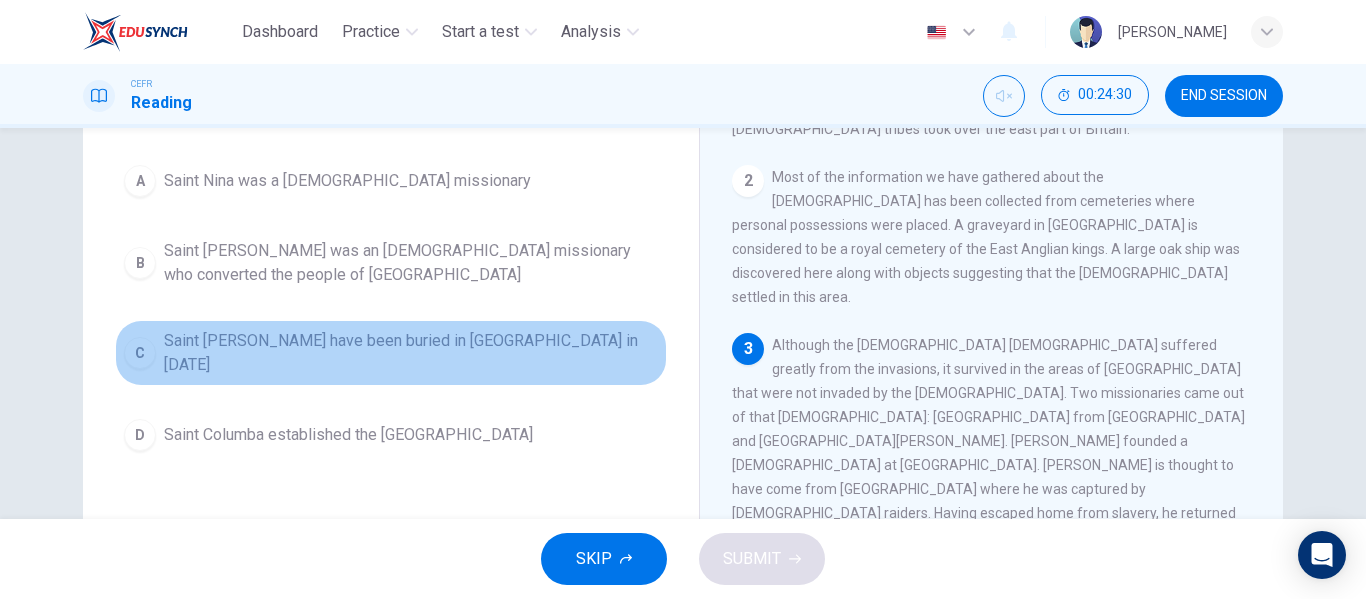 click on "Saint Patrick may have been buried in Country Down in 590 AD" at bounding box center (411, 353) 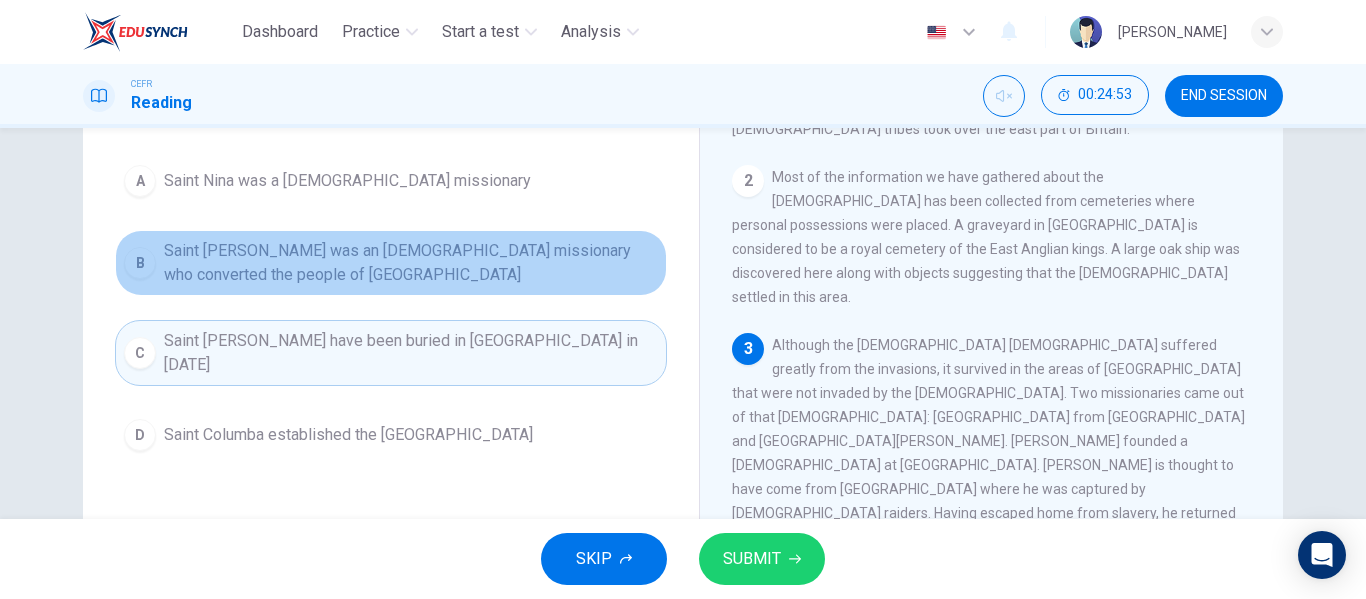 click on "Saint Patrick was an Irish missionary who converted the people of Northern Ireland" at bounding box center [411, 263] 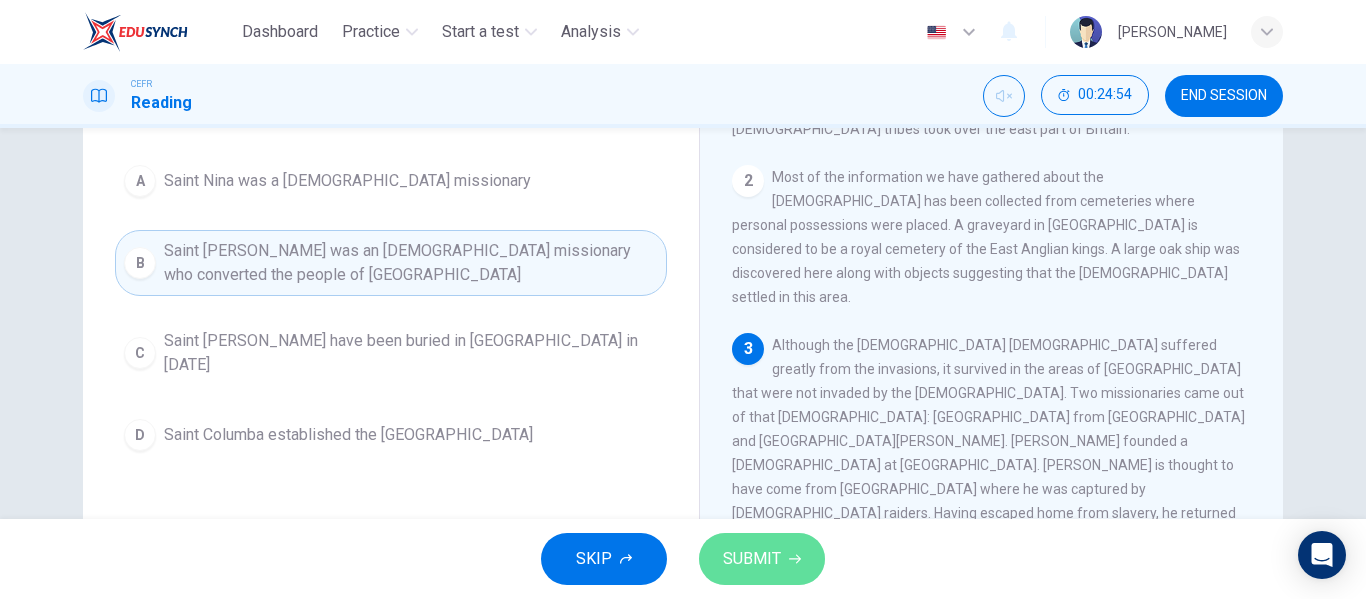 click on "SUBMIT" at bounding box center (752, 559) 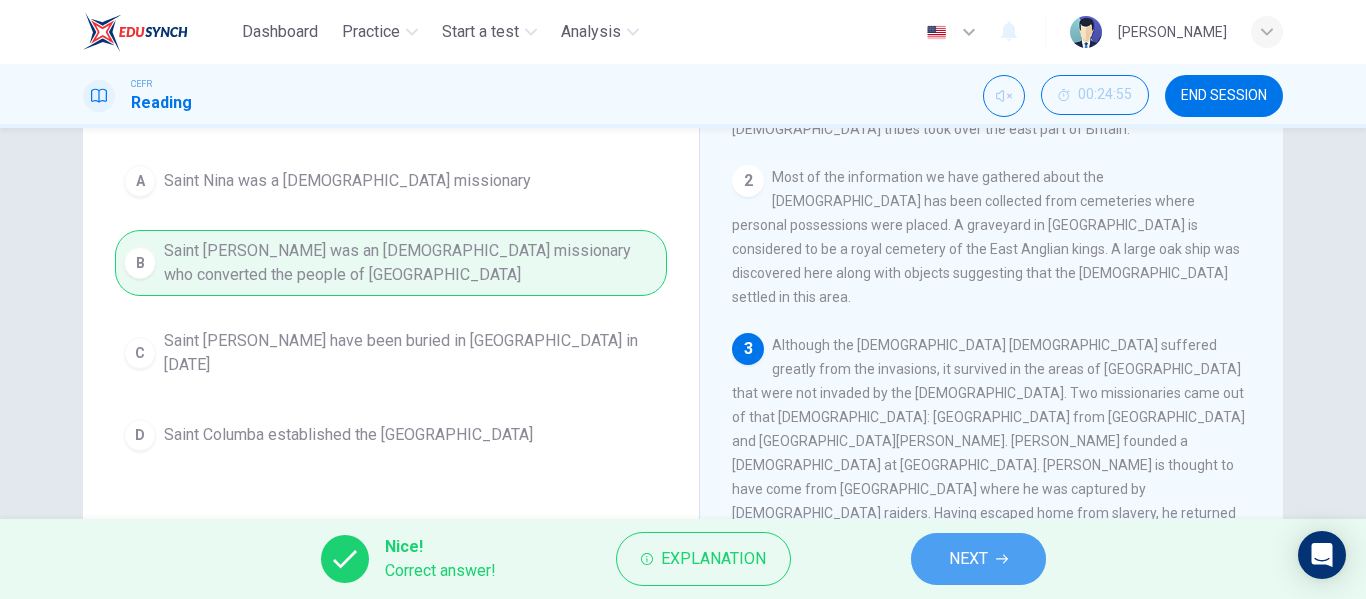 click on "NEXT" at bounding box center (978, 559) 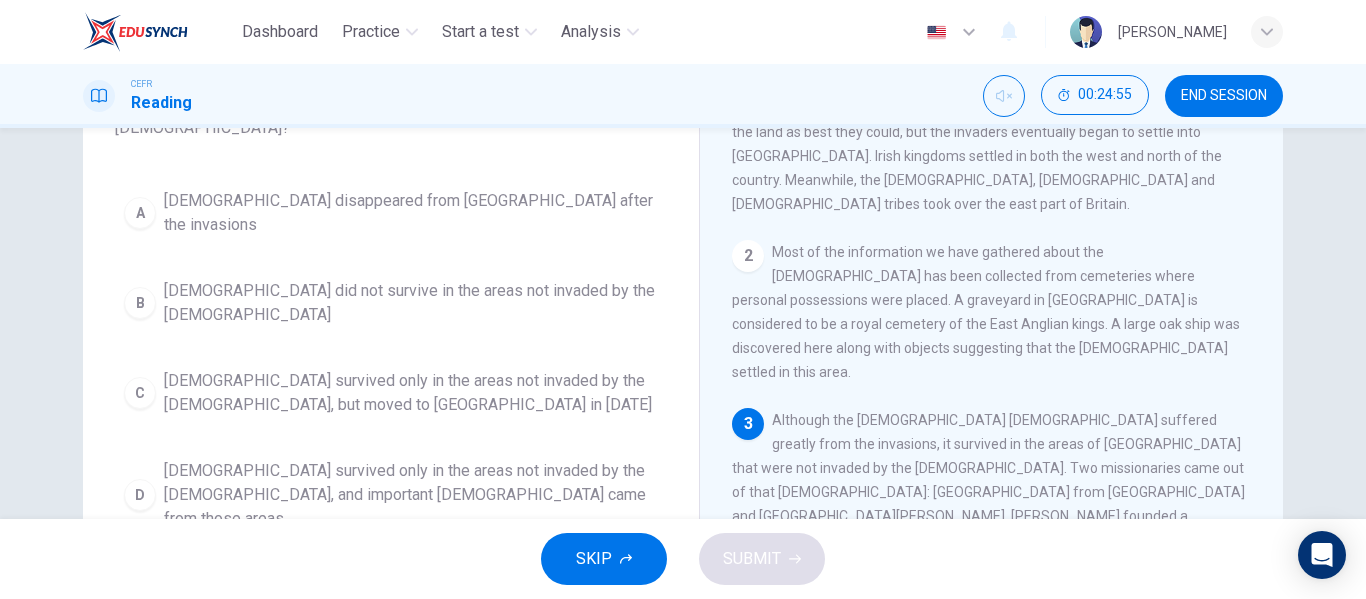 scroll, scrollTop: 131, scrollLeft: 0, axis: vertical 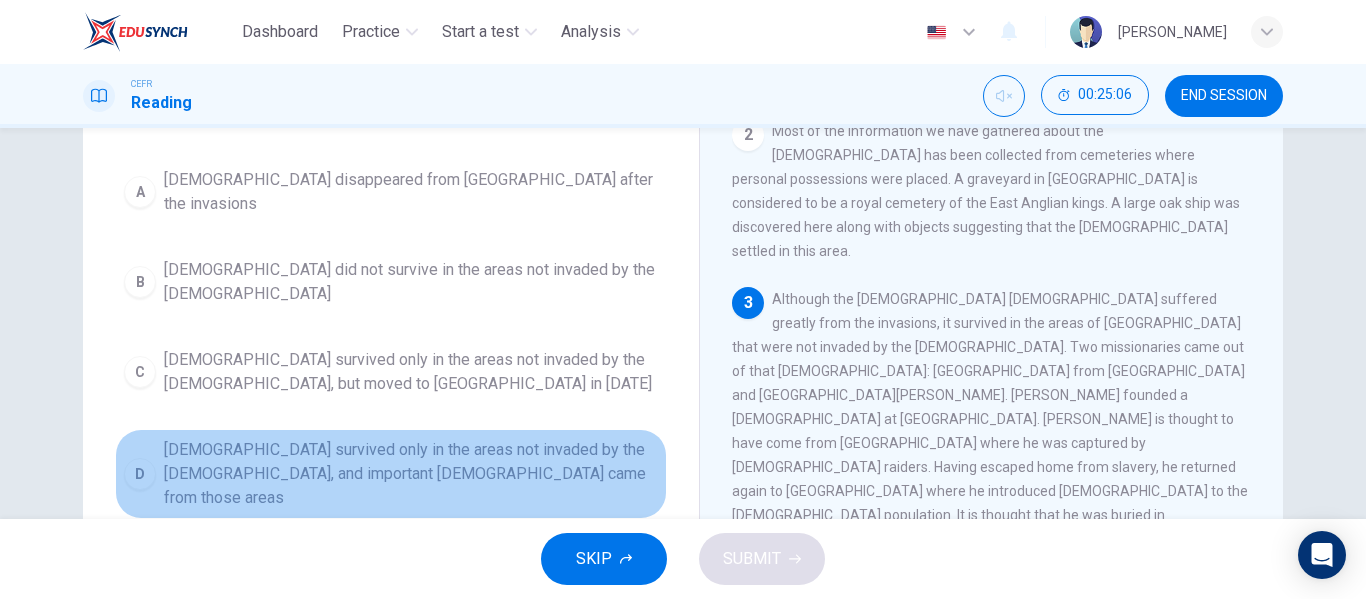 click on "Christianity survived only in the areas not invaded by the Anglo-Saxons, and important missionaries came from those areas" at bounding box center (411, 474) 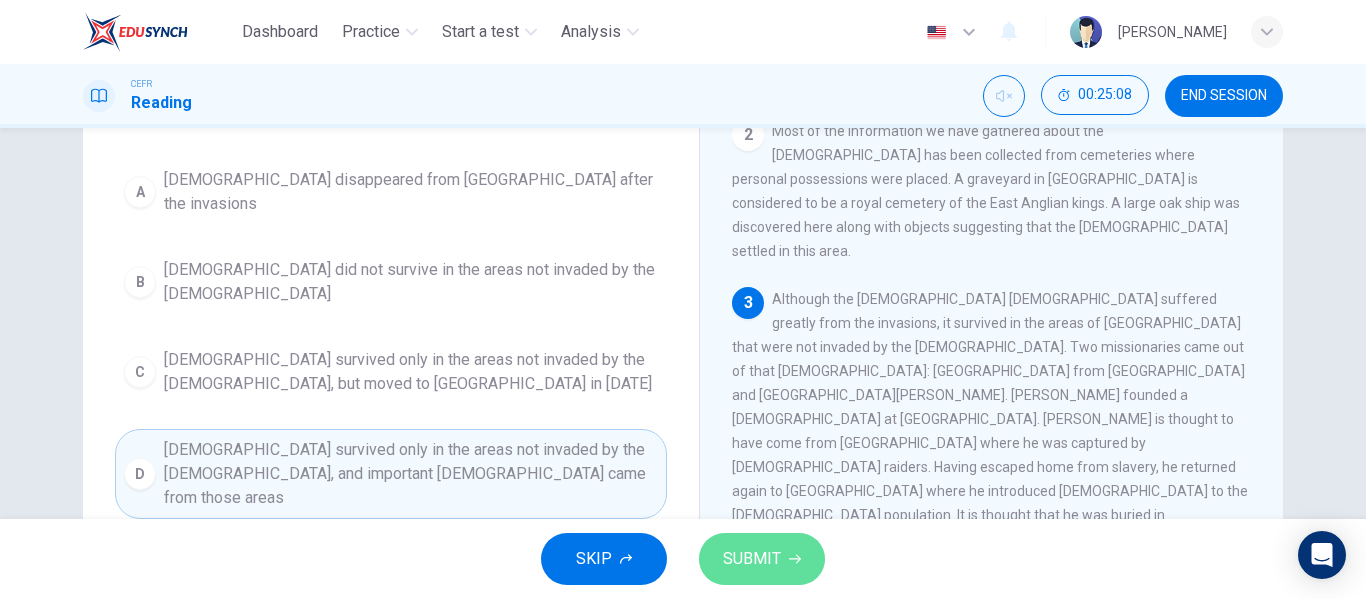 click on "SUBMIT" at bounding box center (762, 559) 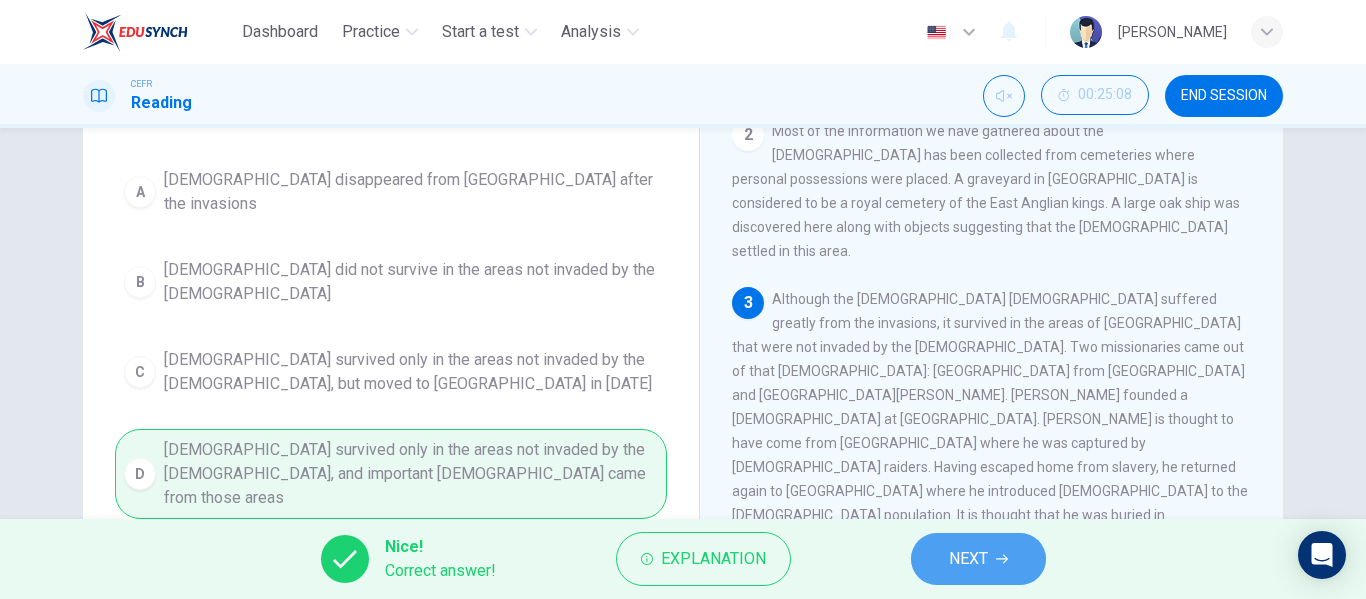click on "NEXT" at bounding box center [968, 559] 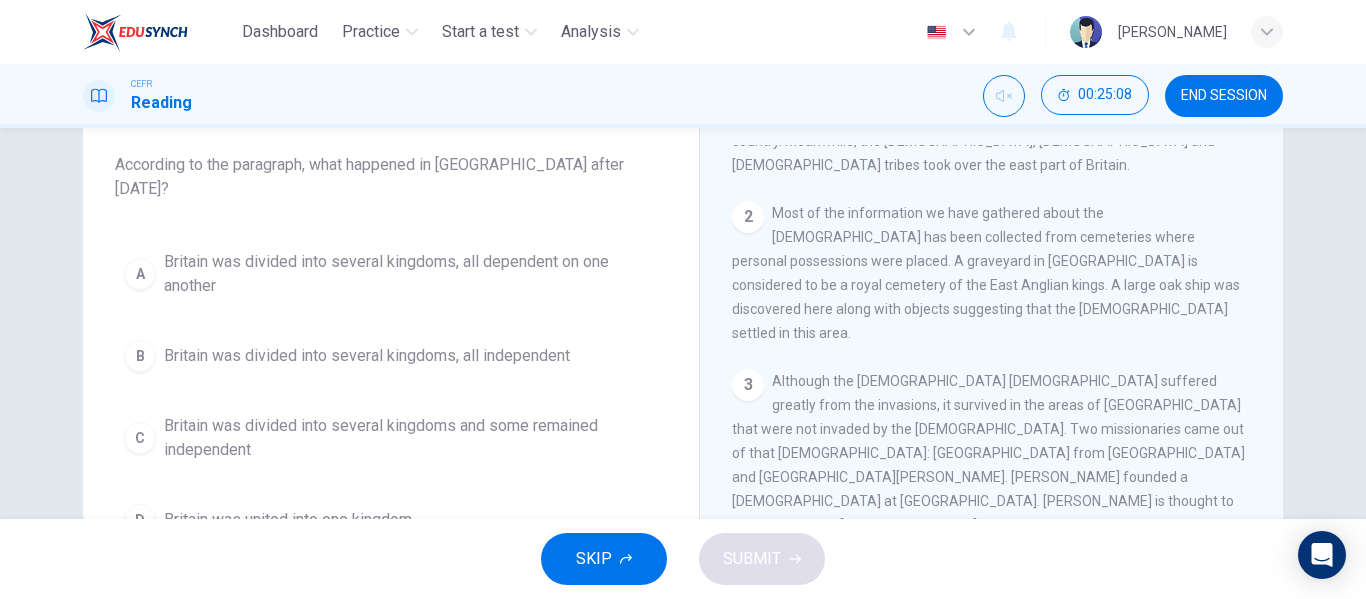 scroll, scrollTop: 90, scrollLeft: 0, axis: vertical 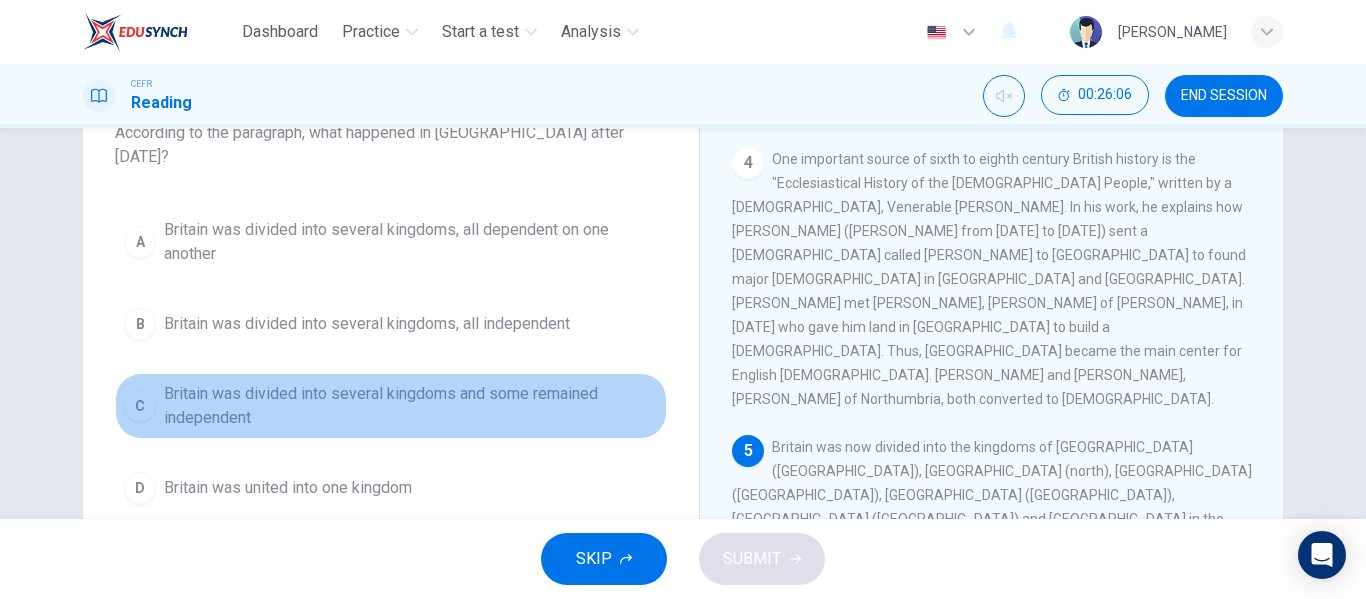 click on "C Britain was divided into several kingdoms and some remained independent" at bounding box center [391, 406] 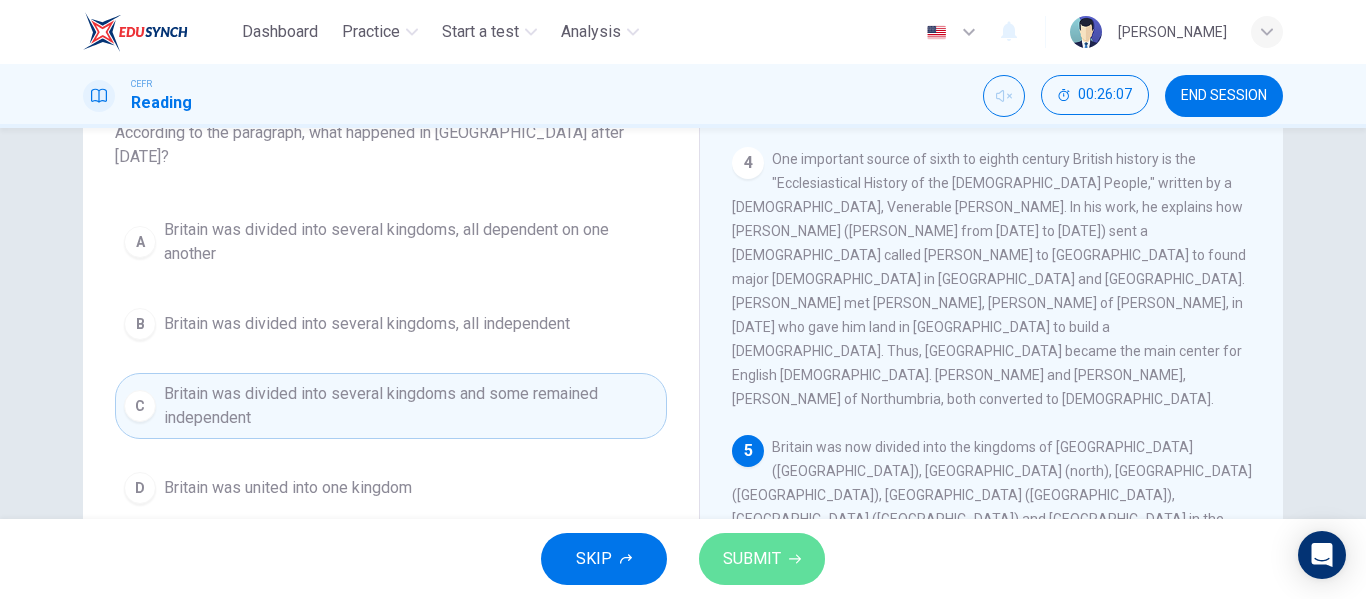 click on "SUBMIT" at bounding box center (752, 559) 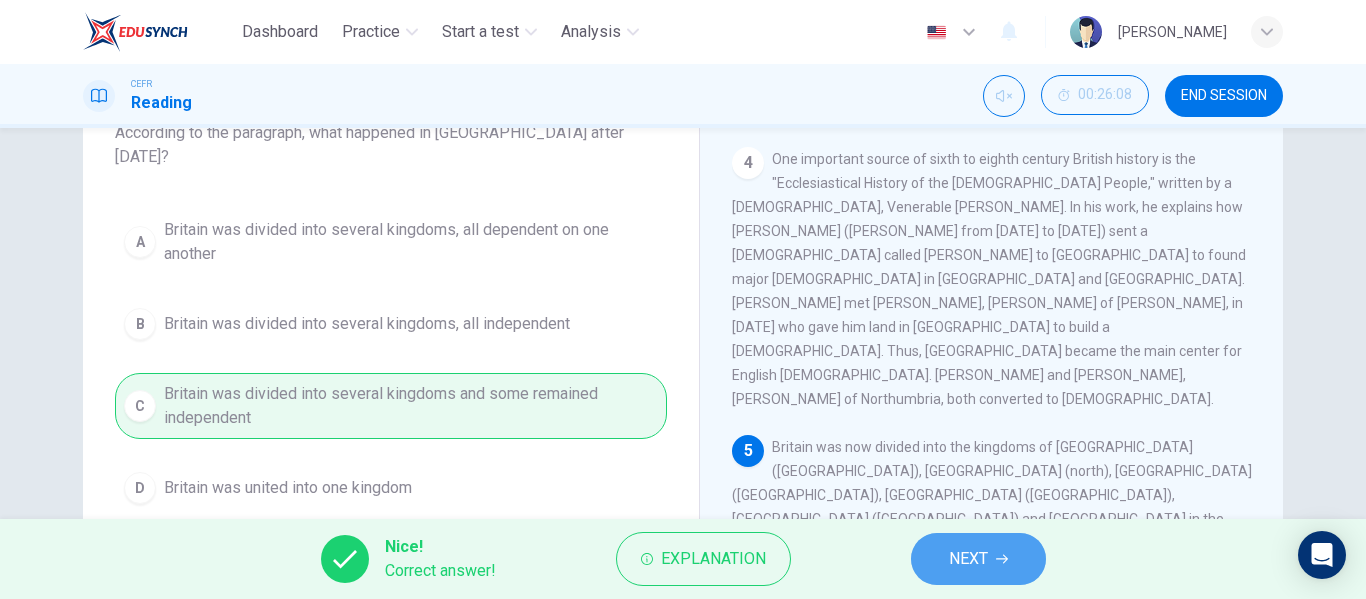 click on "NEXT" at bounding box center [968, 559] 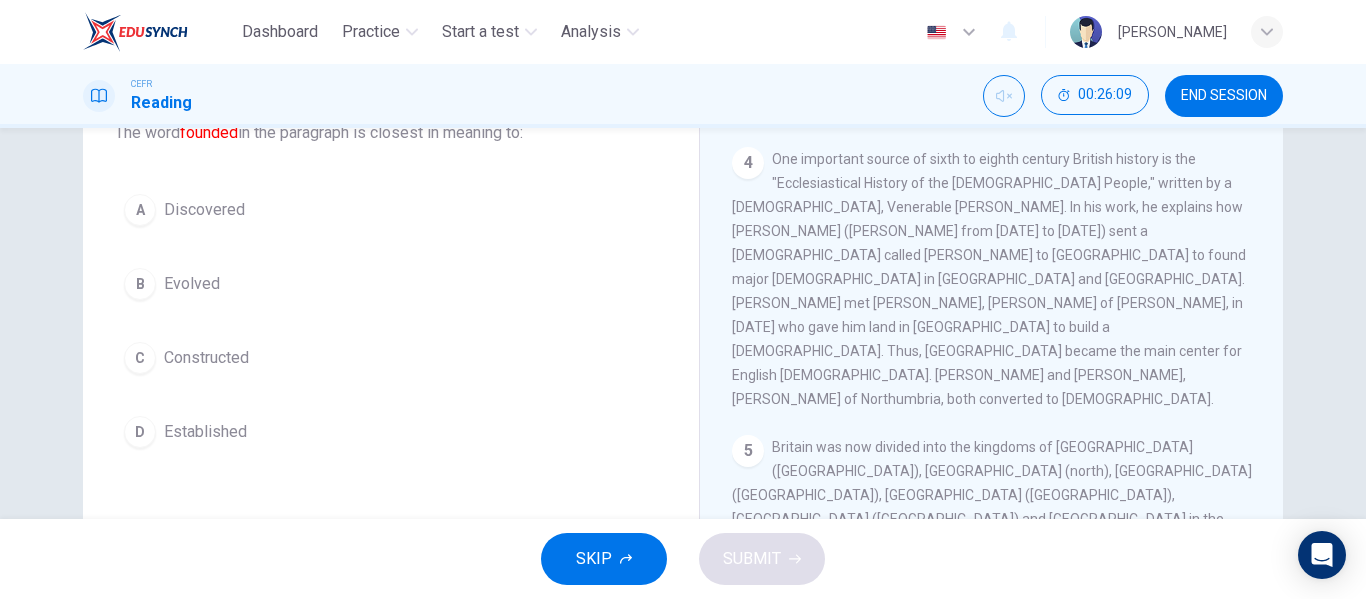 click on "A Discovered" at bounding box center [391, 210] 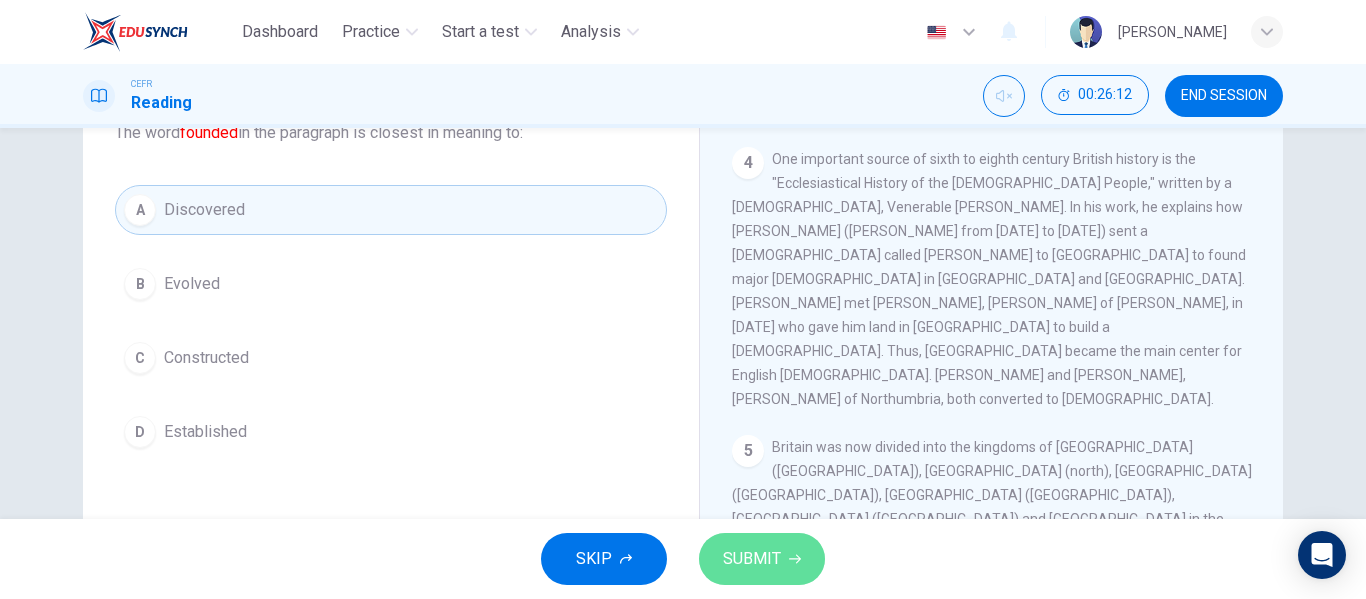 click on "SUBMIT" at bounding box center (752, 559) 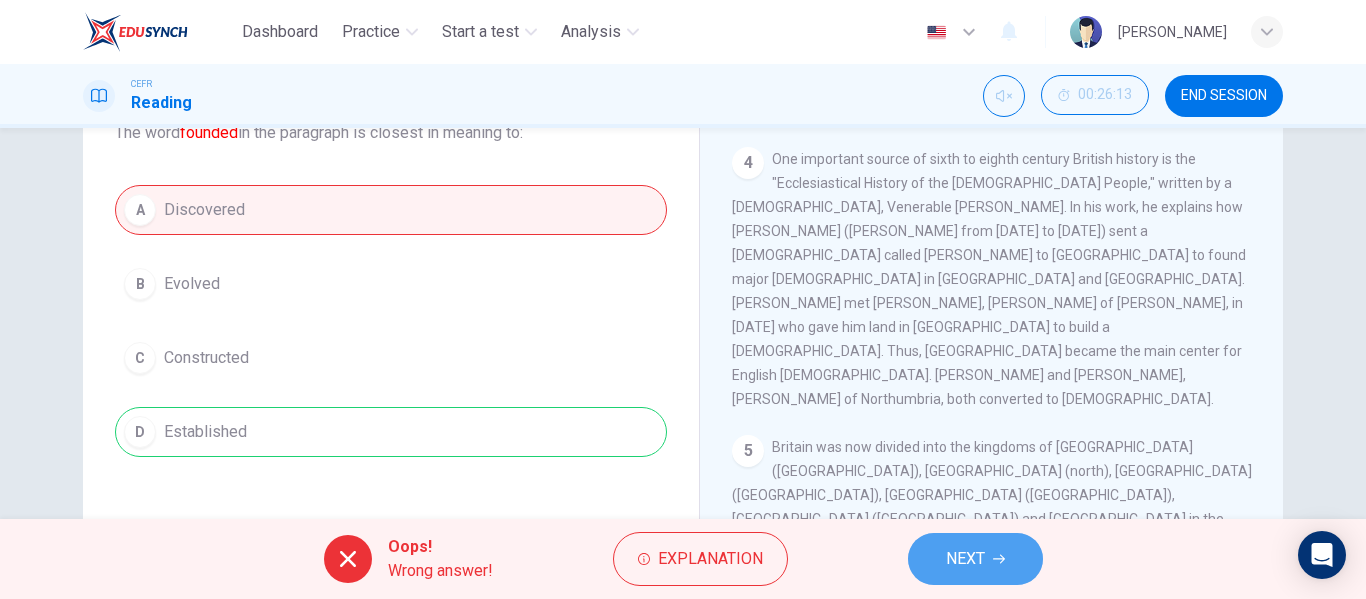 click on "NEXT" at bounding box center [975, 559] 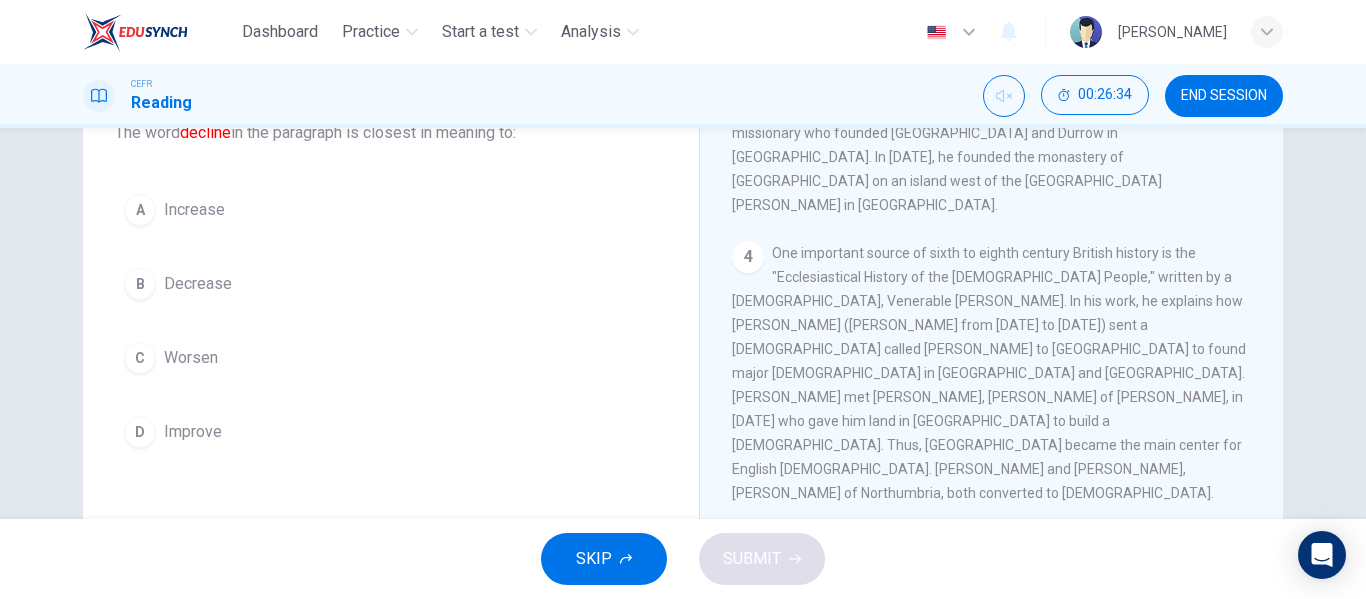 scroll, scrollTop: 836, scrollLeft: 0, axis: vertical 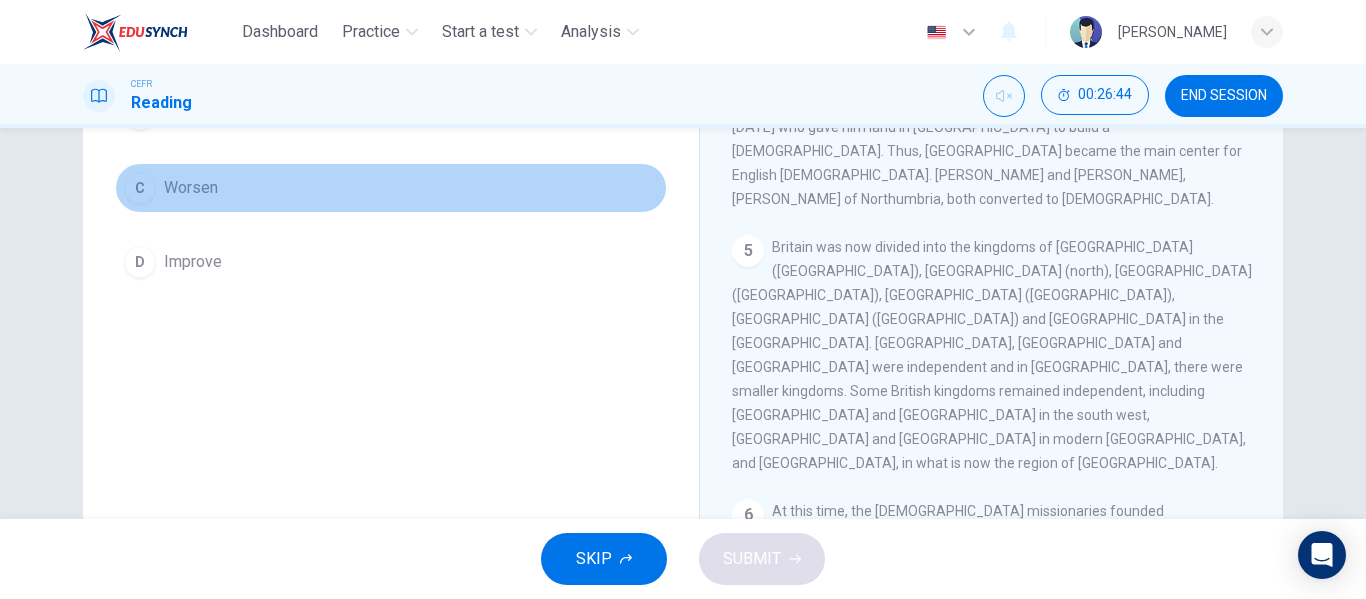click on "Worsen" at bounding box center [191, 188] 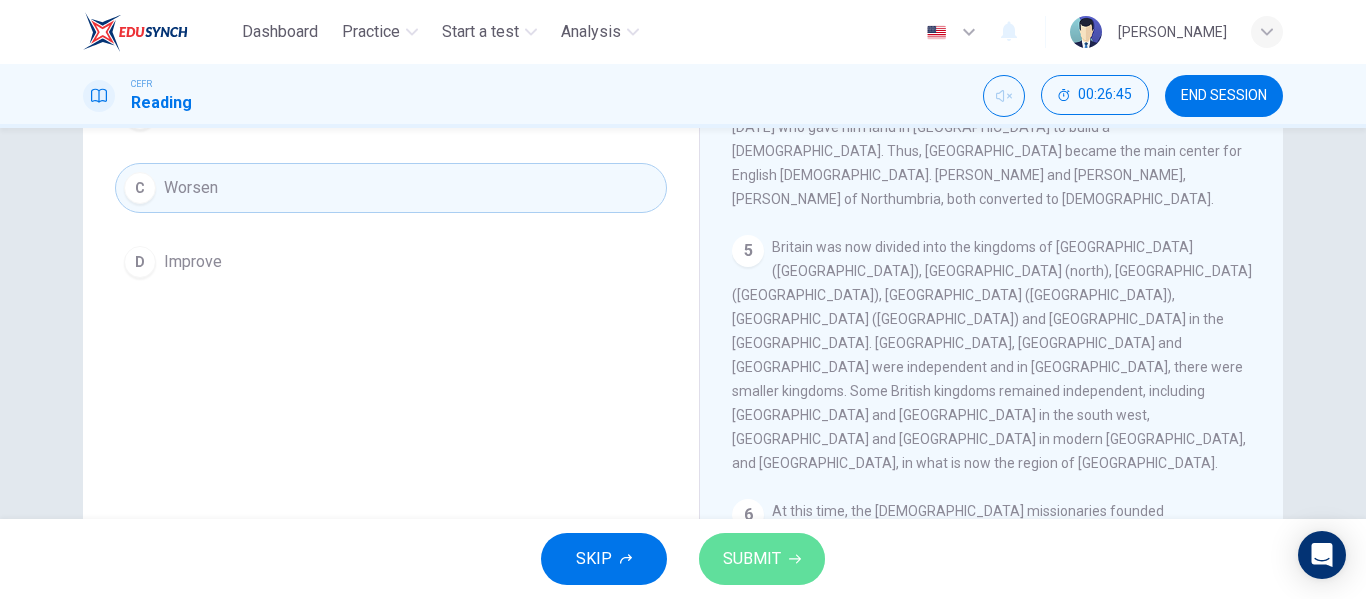 click on "SUBMIT" at bounding box center [752, 559] 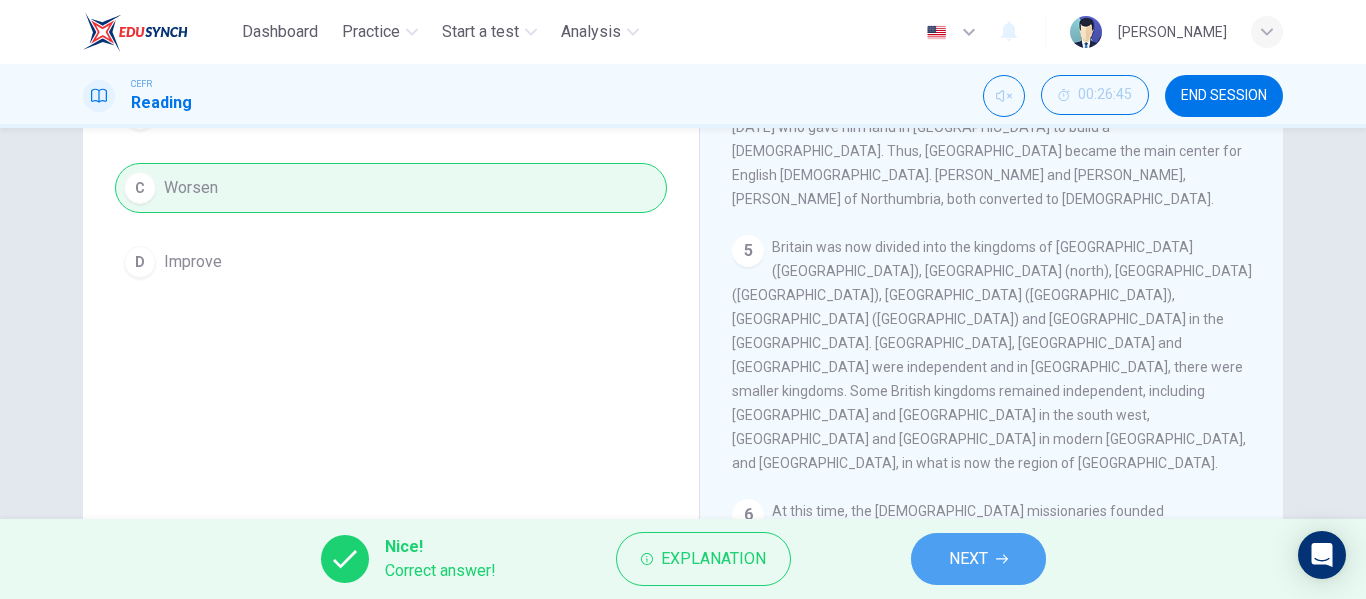 click on "NEXT" at bounding box center (968, 559) 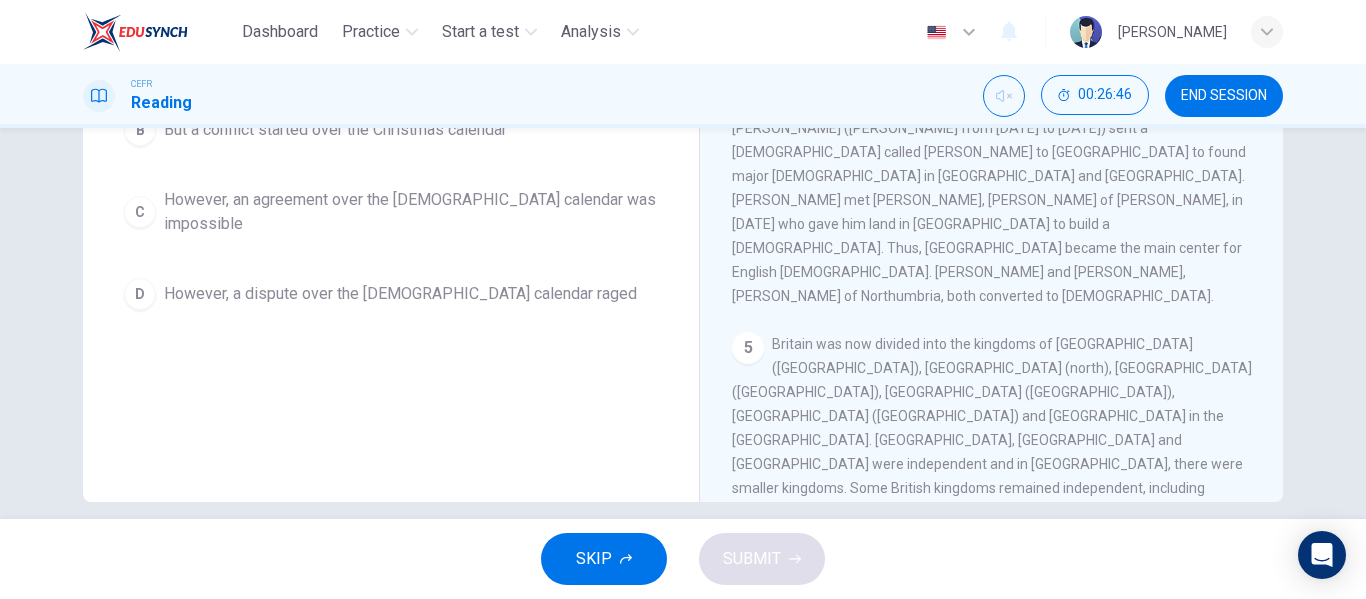 scroll, scrollTop: 687, scrollLeft: 0, axis: vertical 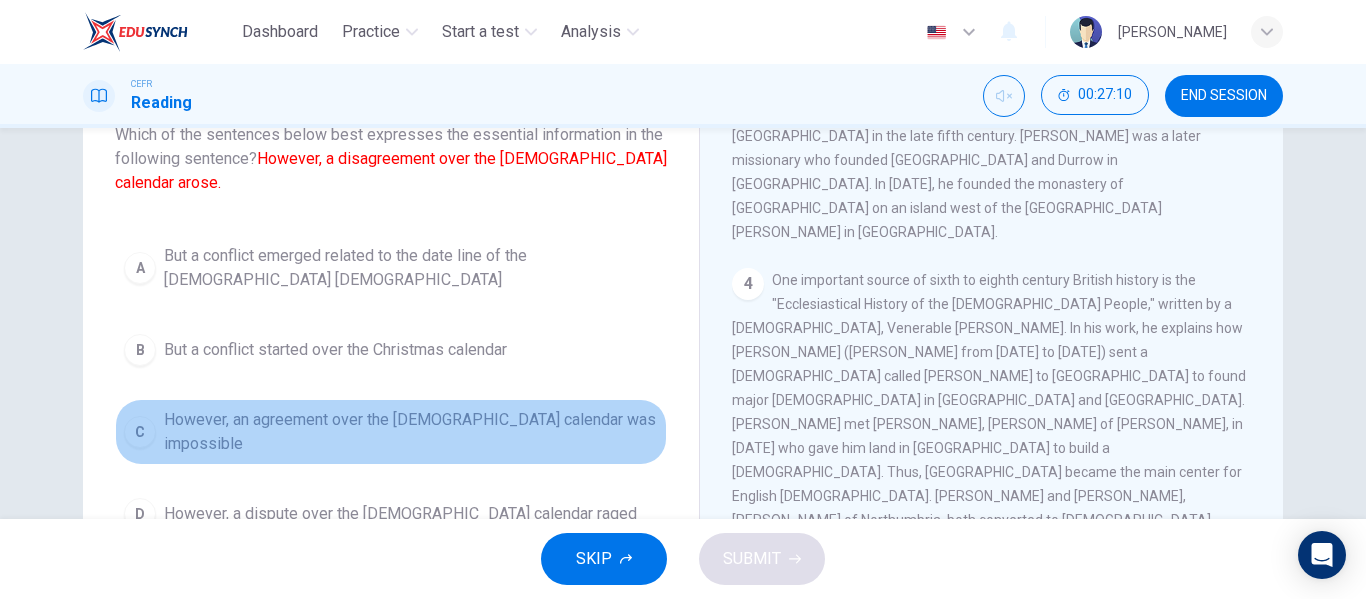 click on "However, an agreement over the Christian calendar was impossible" at bounding box center (411, 432) 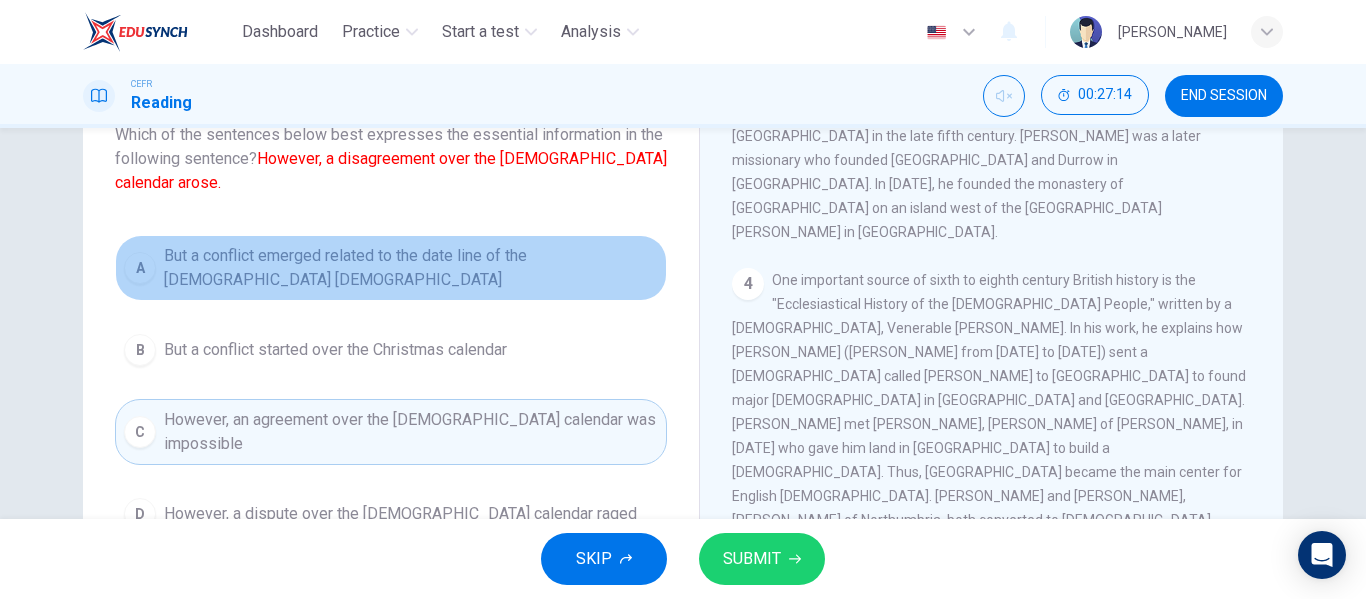 click on "But a conflict emerged related to the date line of the Christian church" at bounding box center (411, 268) 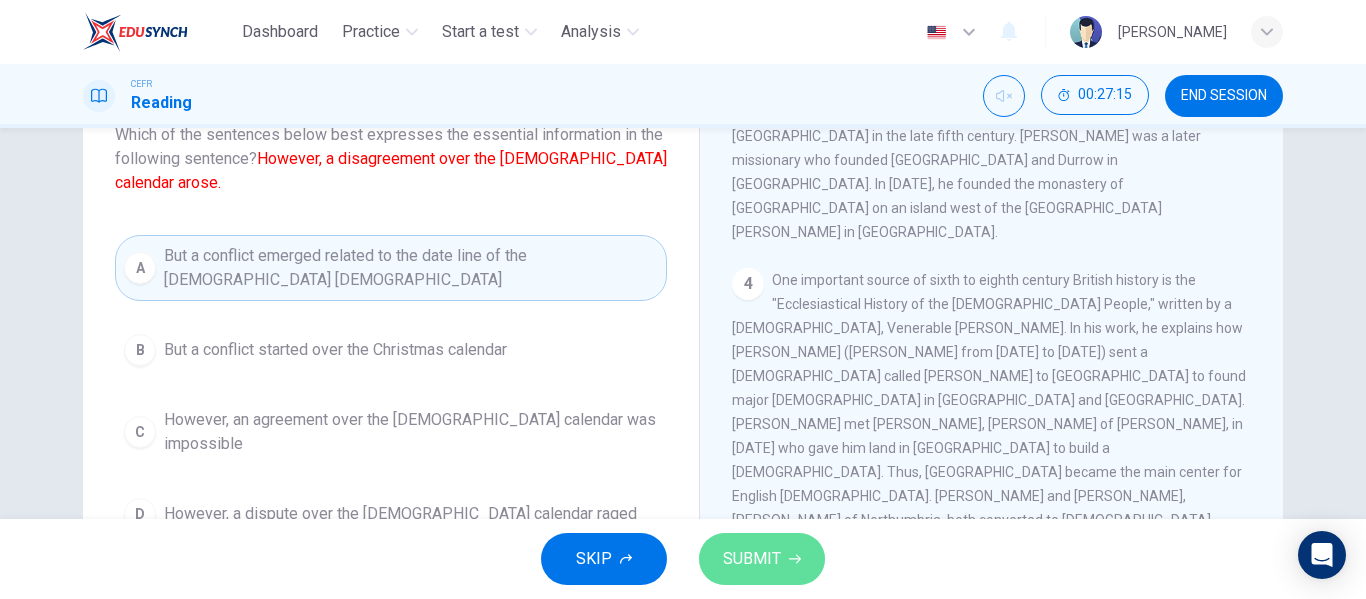 click on "SUBMIT" at bounding box center (762, 559) 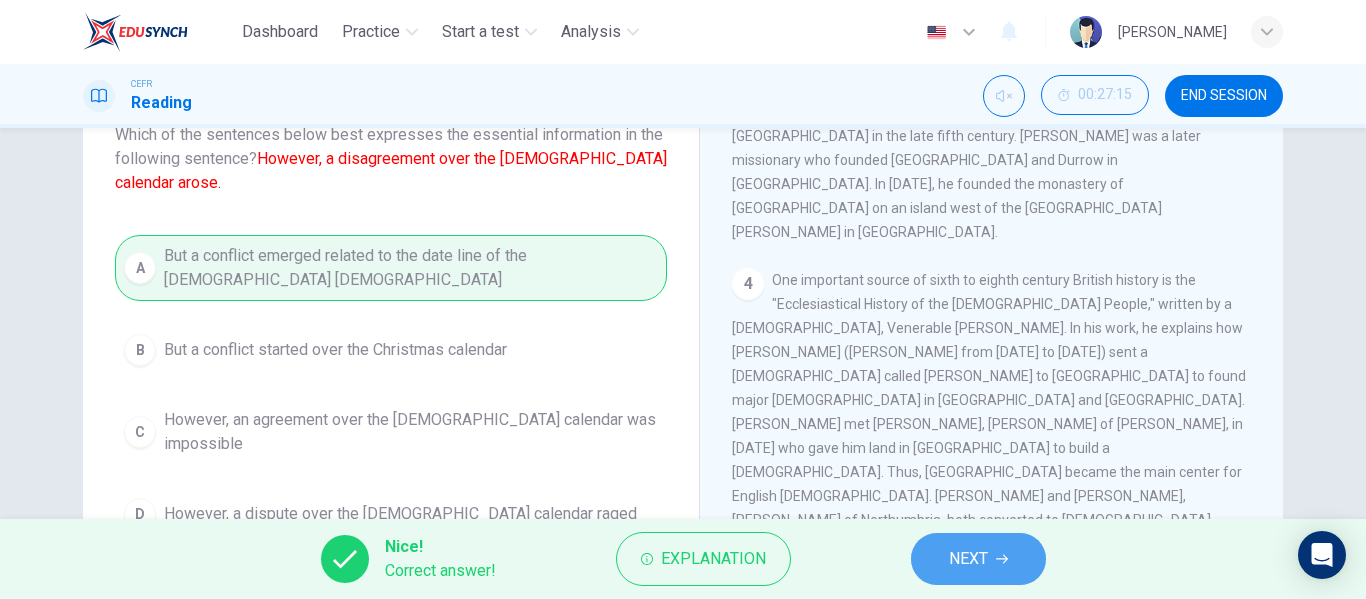 click on "NEXT" at bounding box center [978, 559] 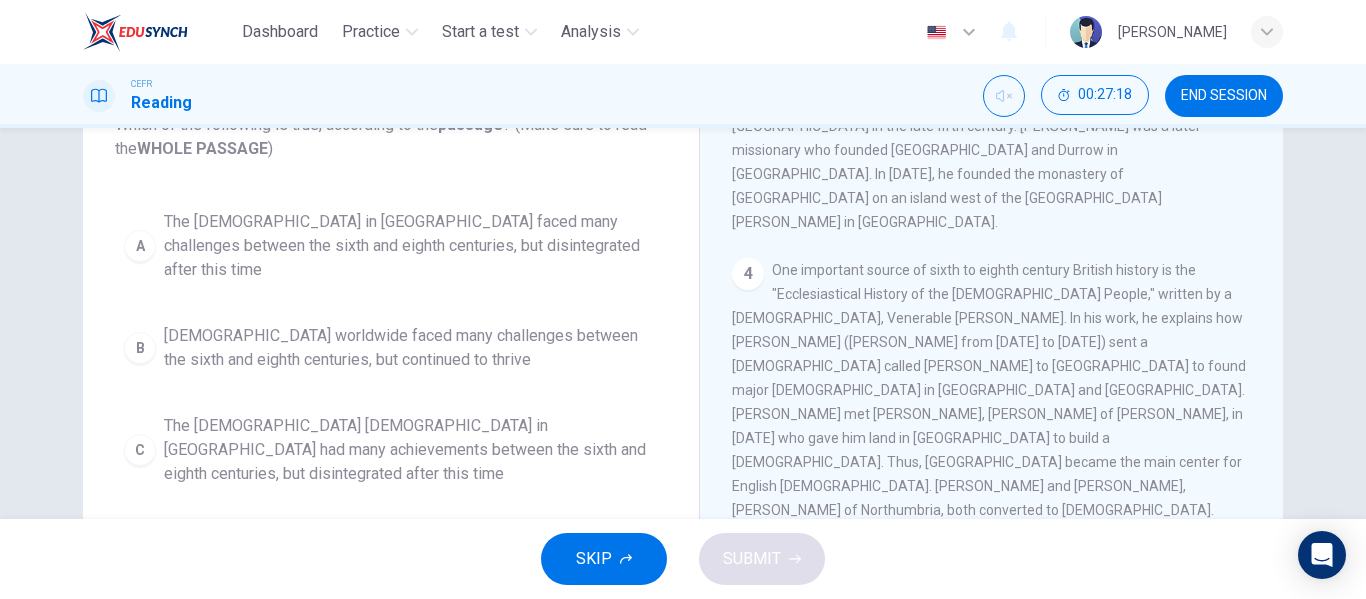 scroll, scrollTop: 152, scrollLeft: 0, axis: vertical 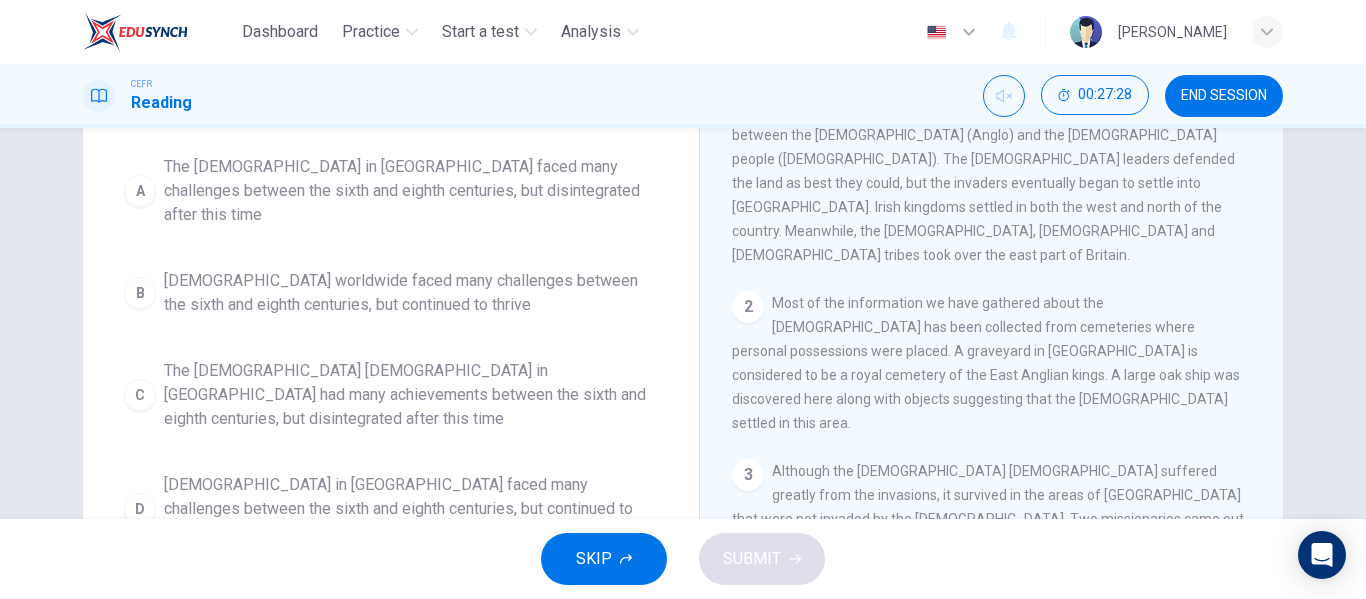 click on "The Christian church in Britain had many achievements between the sixth and eighth centuries, but disintegrated after this time" at bounding box center (411, 395) 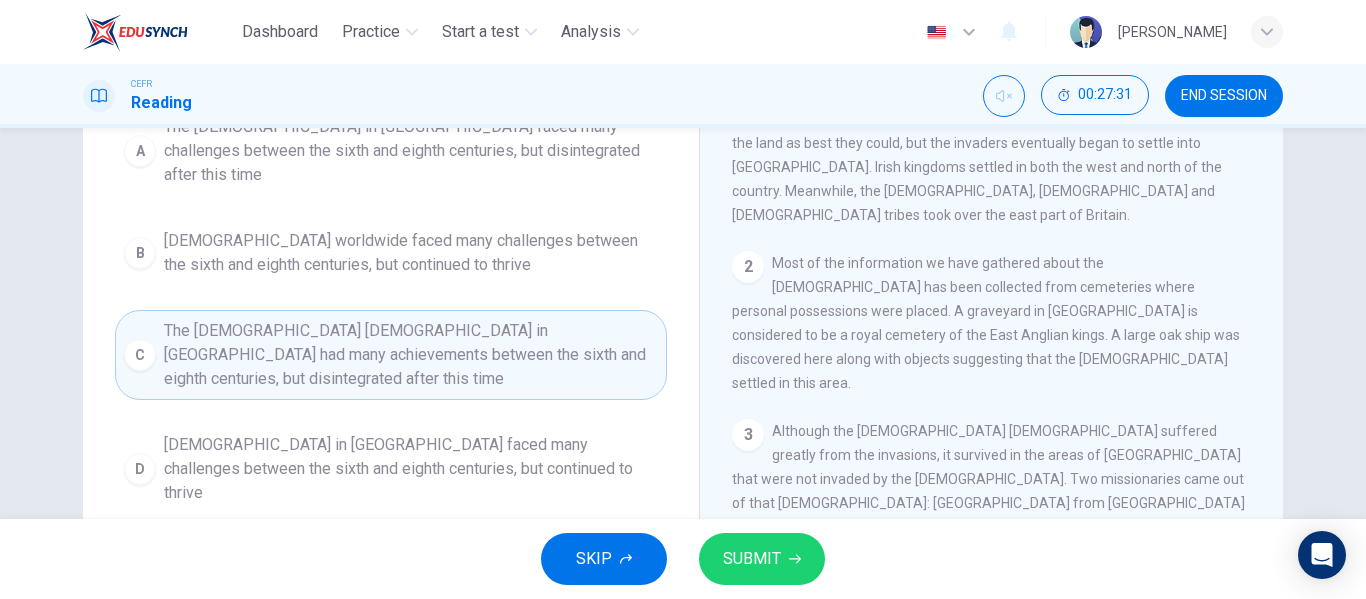 scroll, scrollTop: 247, scrollLeft: 0, axis: vertical 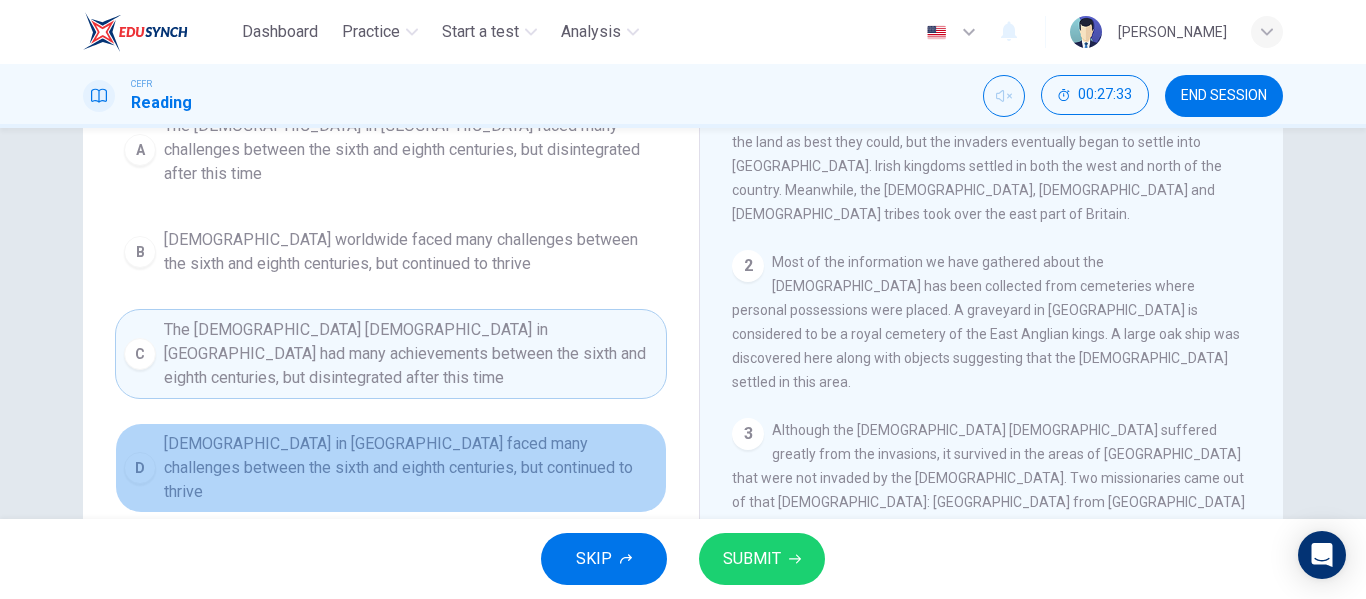 click on "The Christian church in Britain faced many challenges between the sixth and eighth centuries, but continued to thrive" at bounding box center (411, 468) 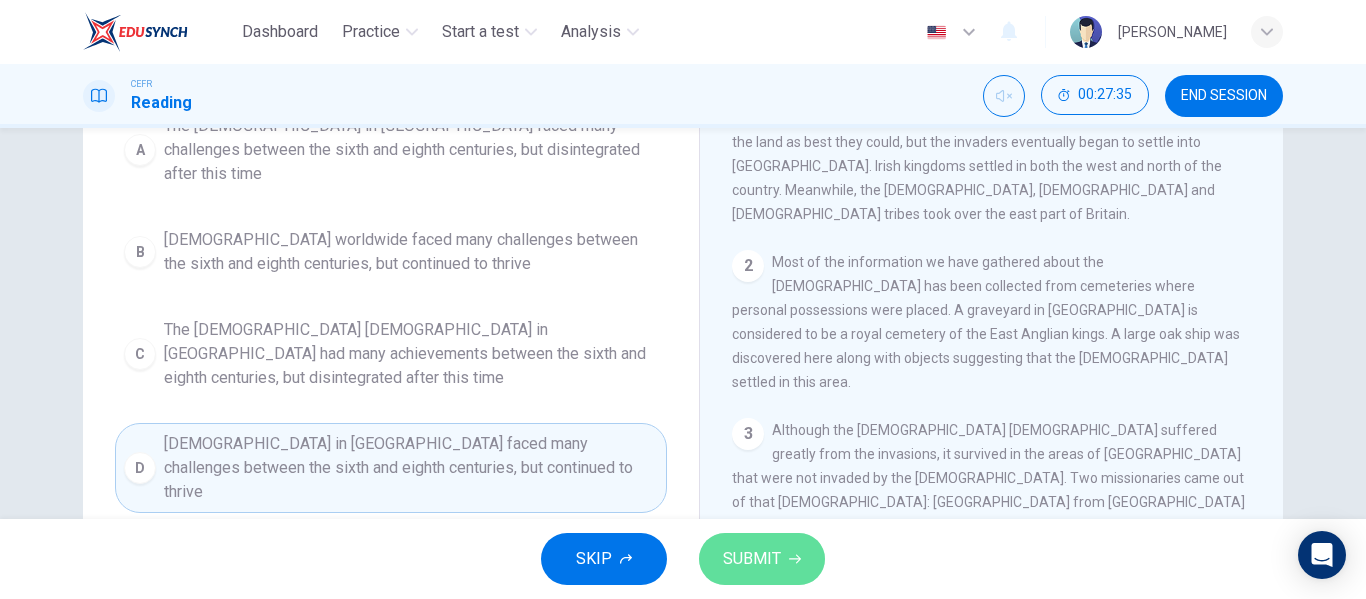 click on "SUBMIT" at bounding box center (752, 559) 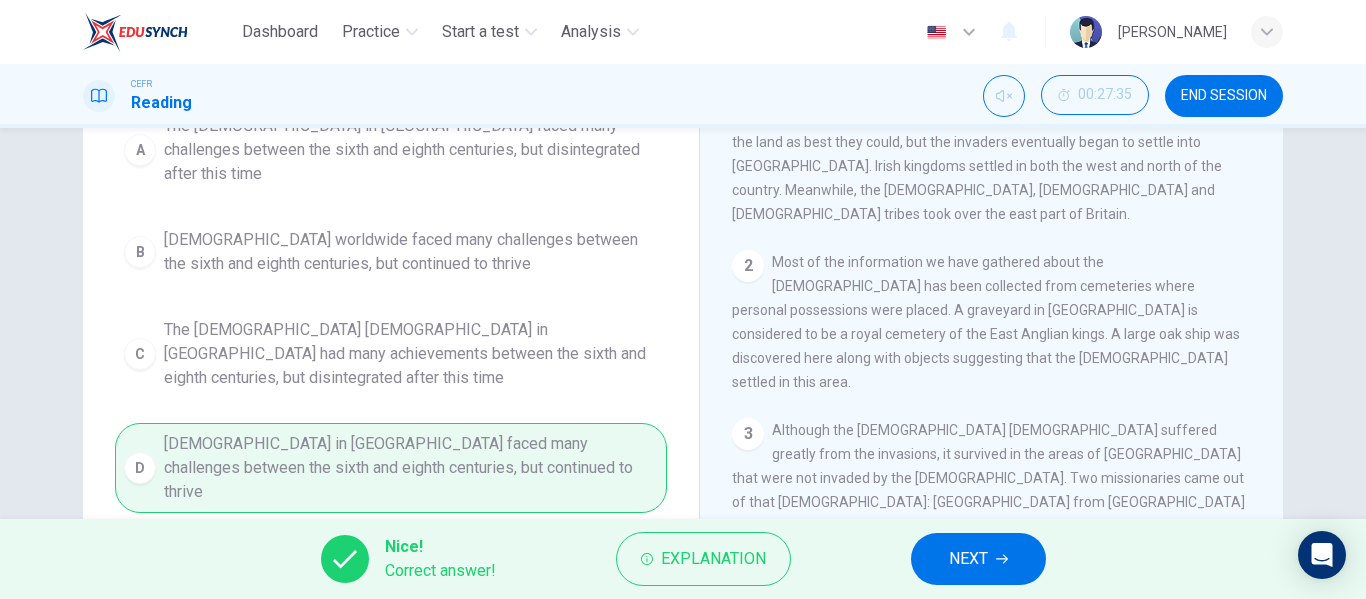 click on "NEXT" at bounding box center [978, 559] 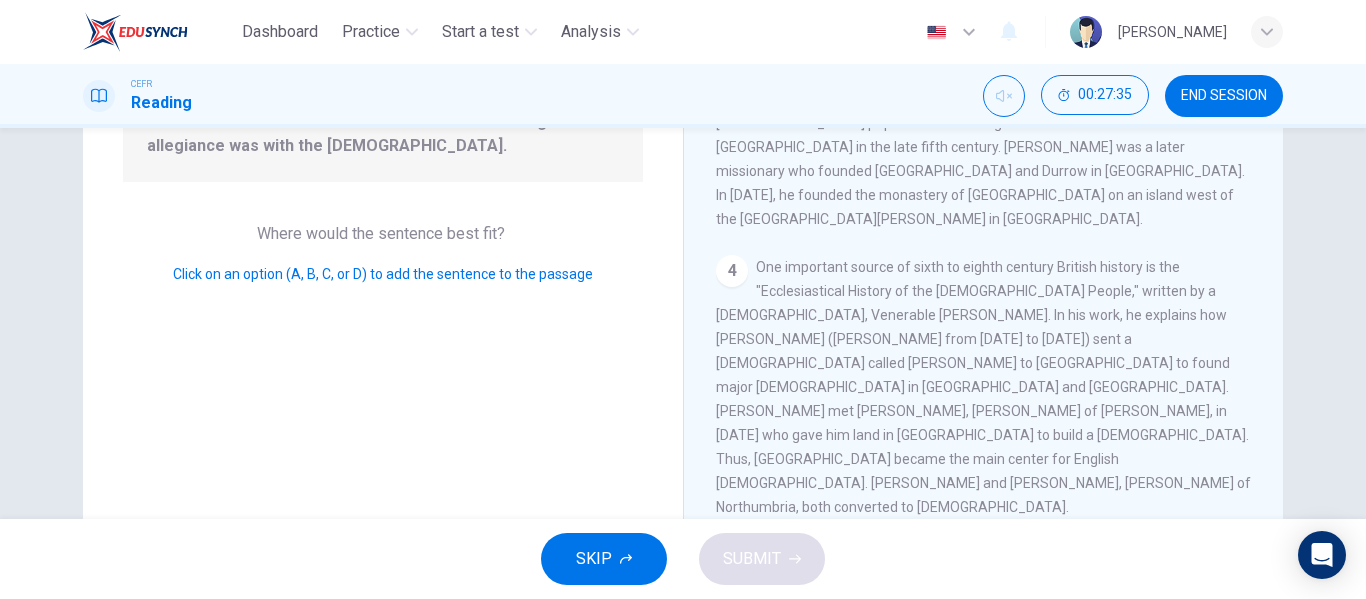 scroll, scrollTop: 860, scrollLeft: 0, axis: vertical 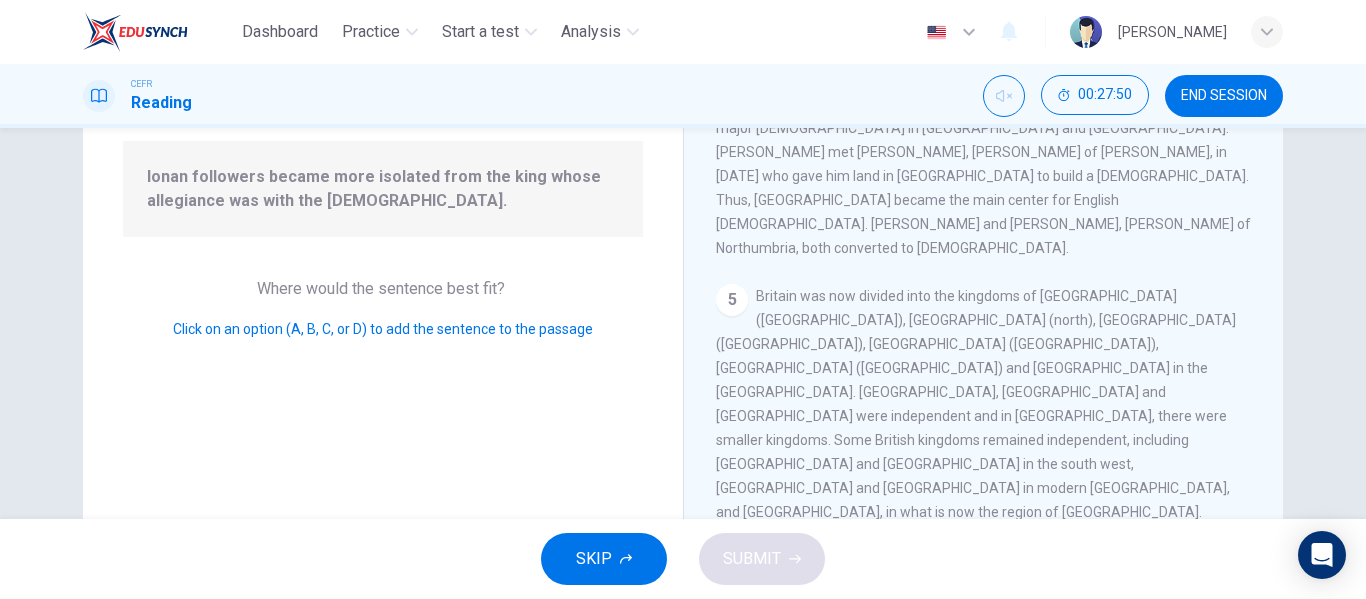 click at bounding box center [1202, 646] 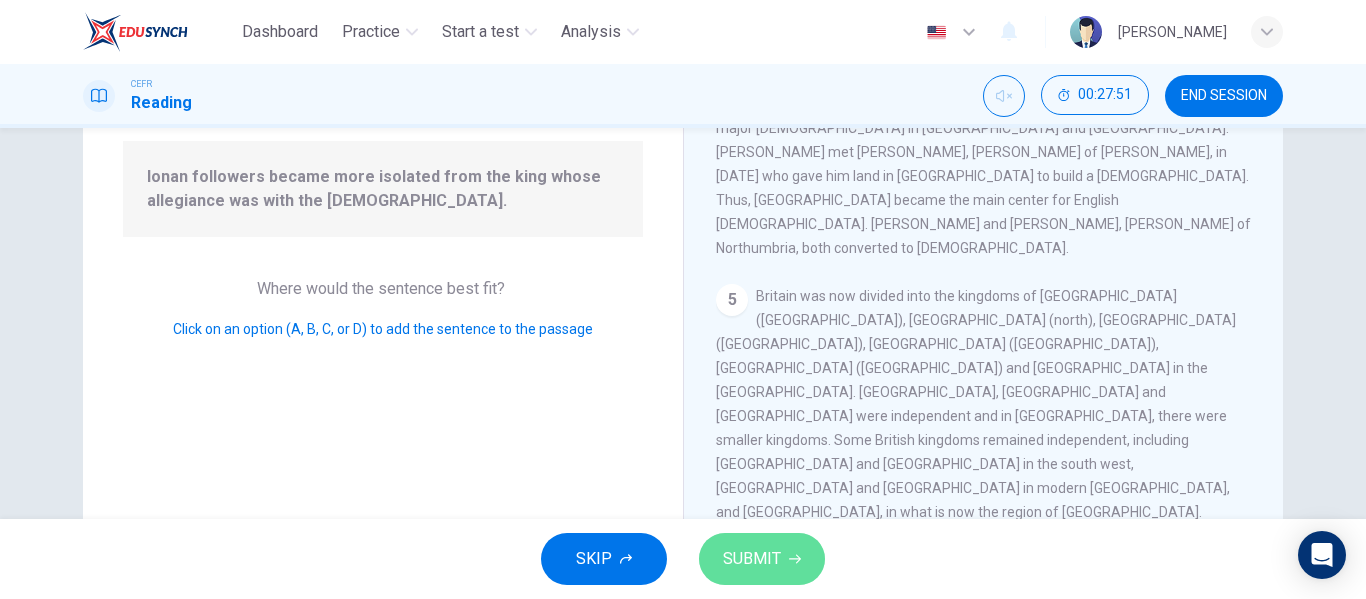 click on "SUBMIT" at bounding box center (752, 559) 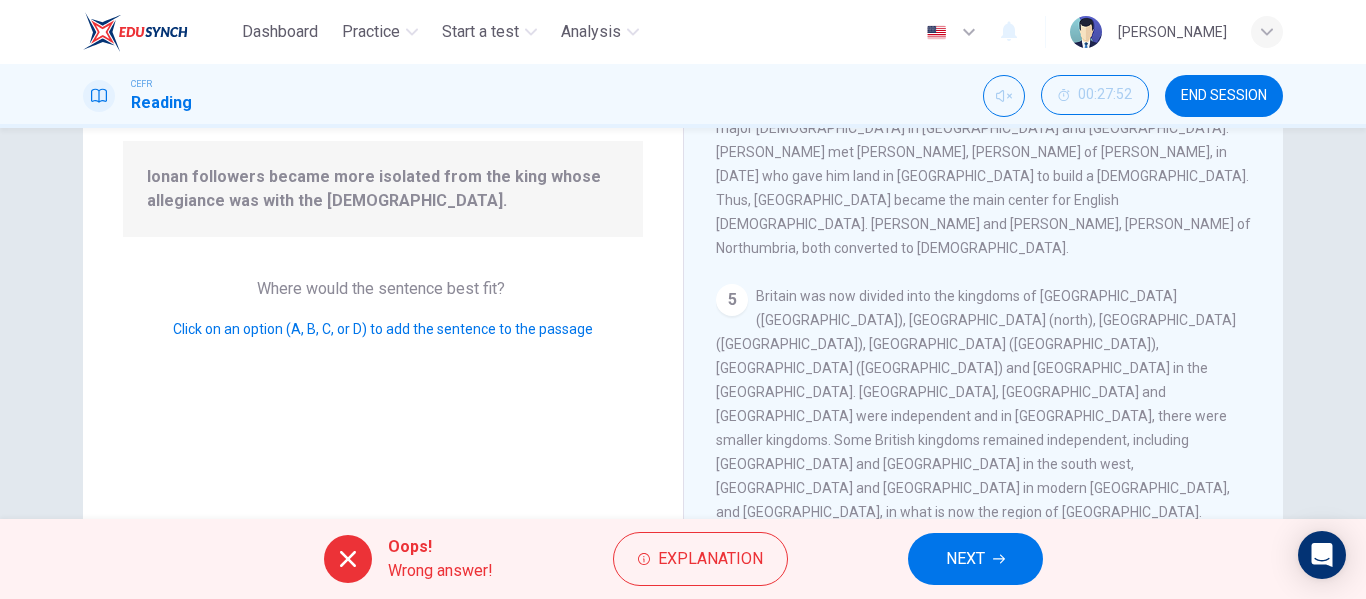 click on "NEXT" at bounding box center [975, 559] 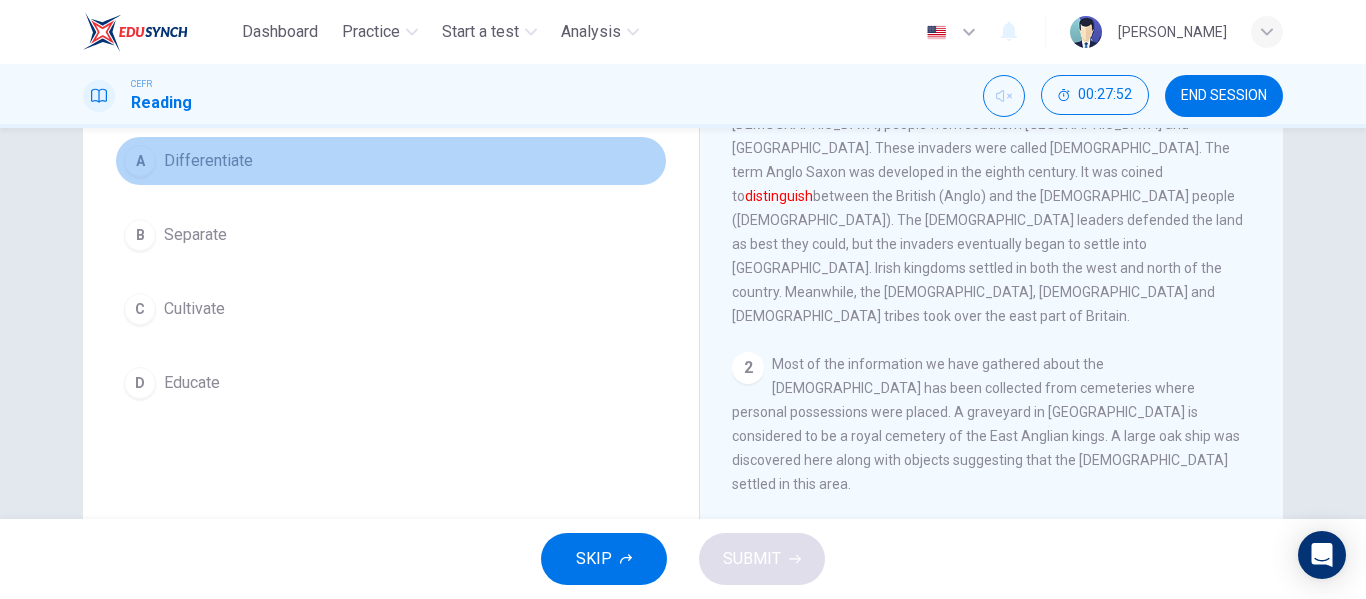 click on "Differentiate" at bounding box center [208, 161] 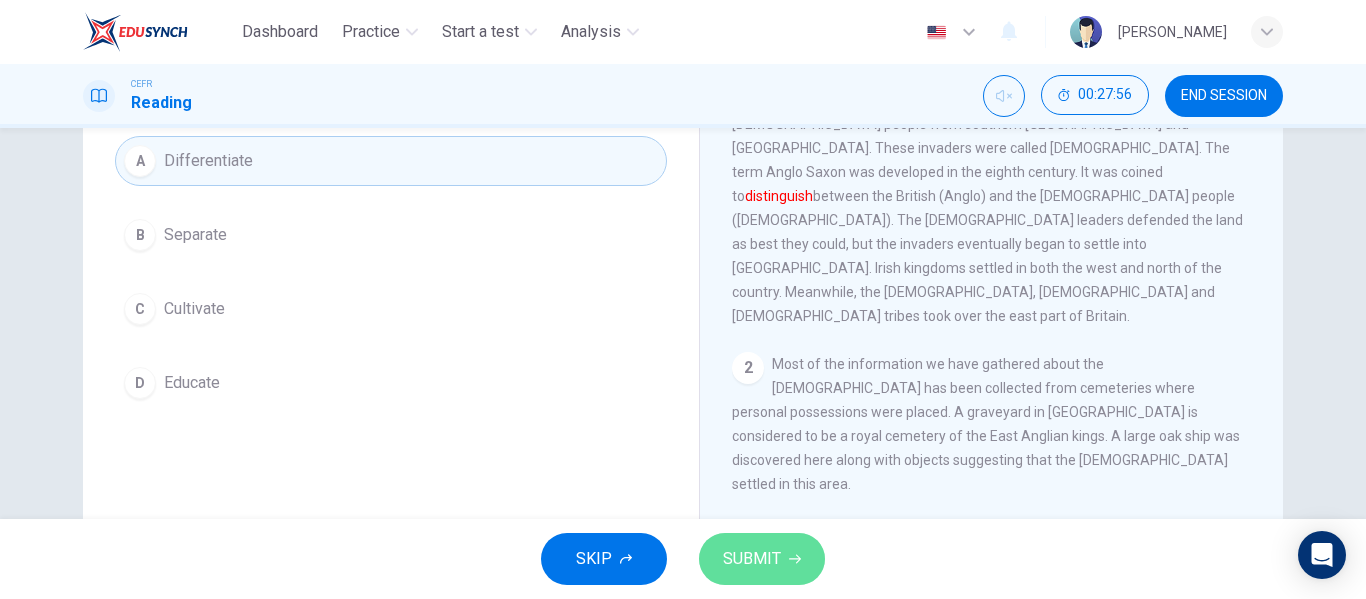 click on "SUBMIT" at bounding box center [752, 559] 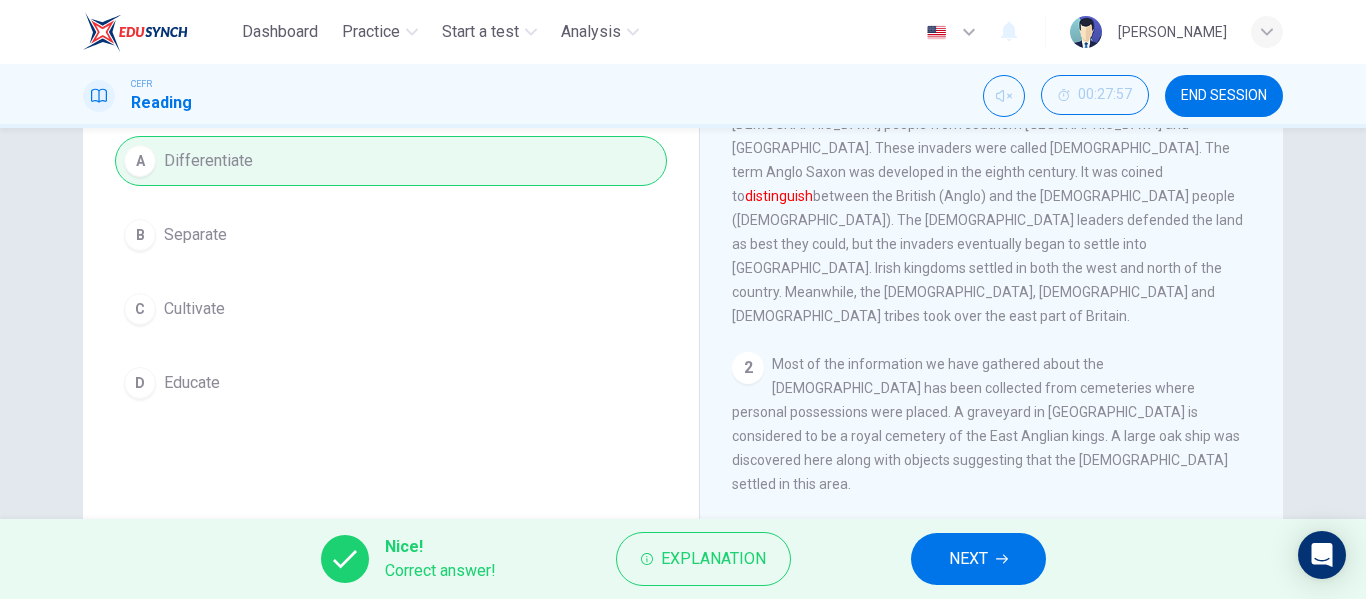 click on "NEXT" at bounding box center [978, 559] 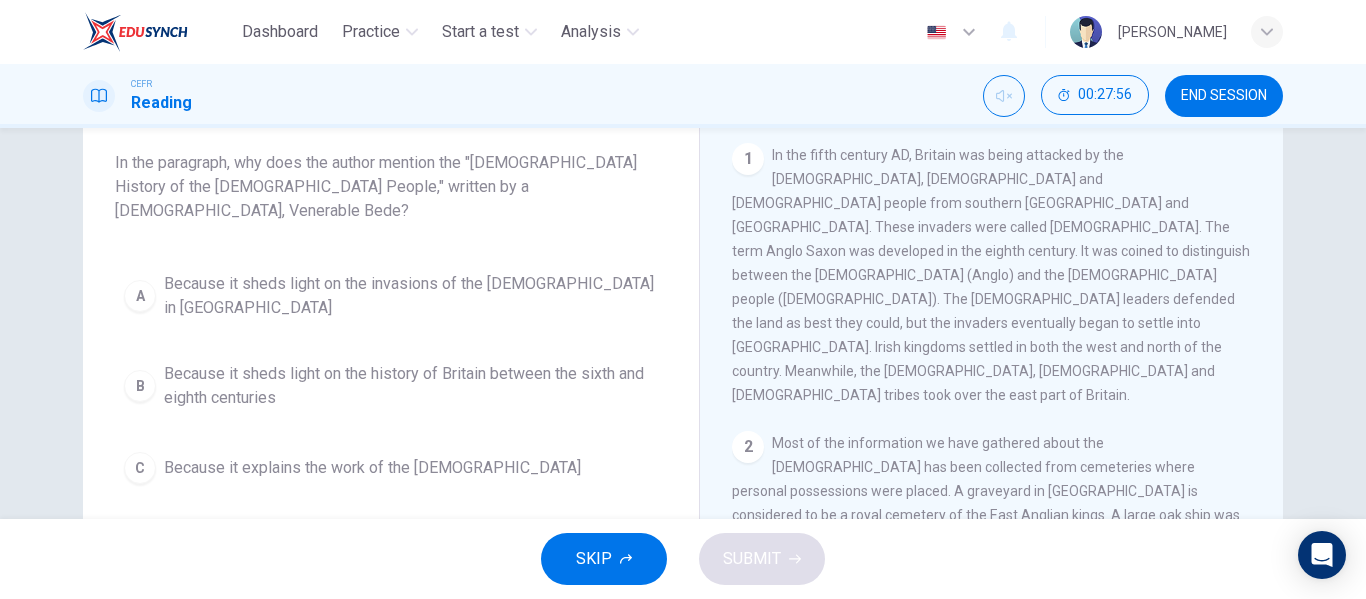 scroll, scrollTop: 112, scrollLeft: 0, axis: vertical 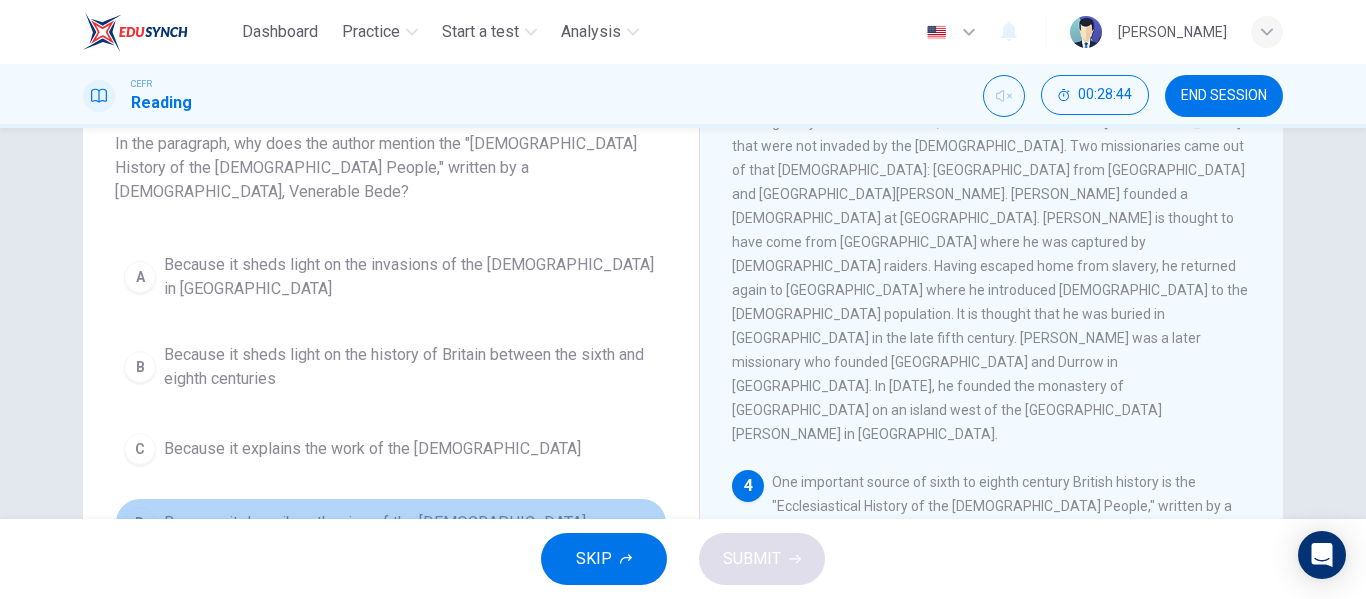 click on "Because it describes the rise of the Canterbury church" at bounding box center (375, 523) 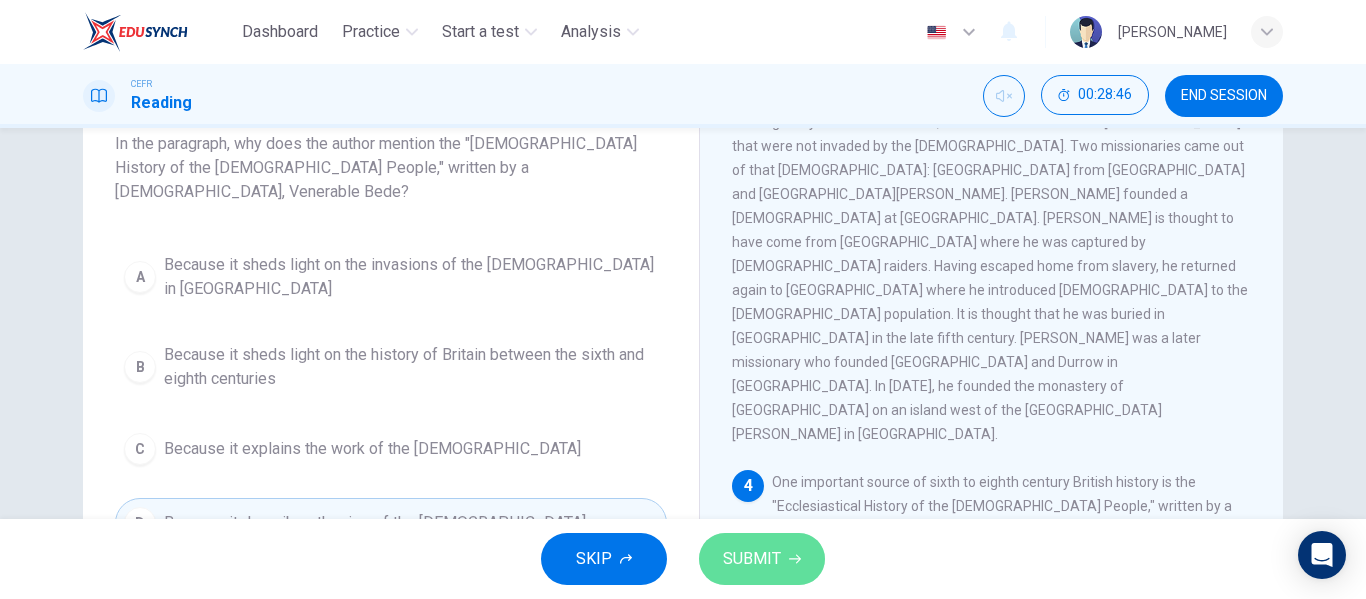 click on "SUBMIT" at bounding box center (762, 559) 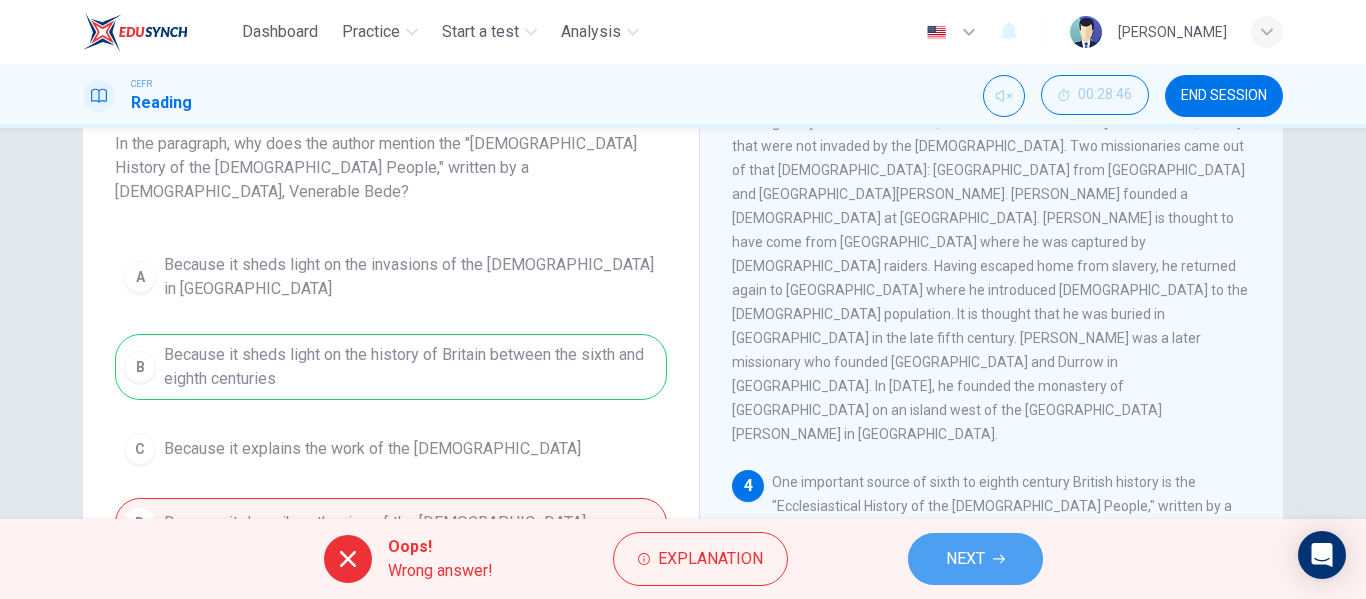 click on "NEXT" at bounding box center (965, 559) 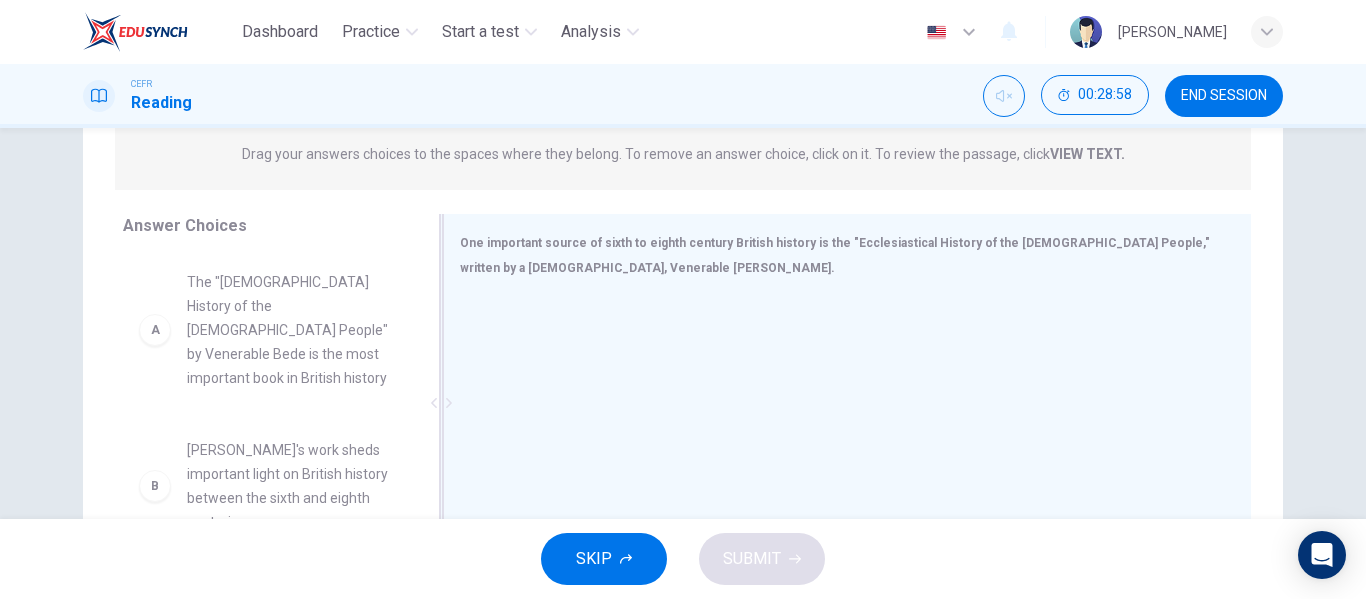 scroll, scrollTop: 267, scrollLeft: 0, axis: vertical 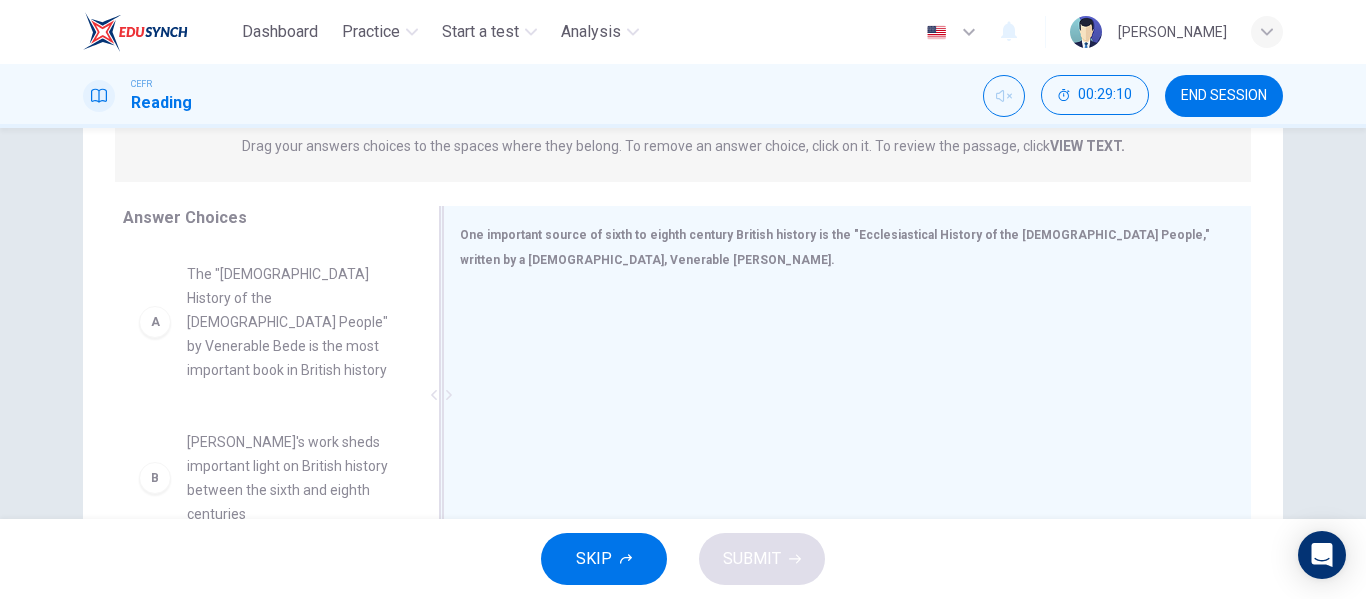 drag, startPoint x: 286, startPoint y: 367, endPoint x: 606, endPoint y: 409, distance: 322.74448 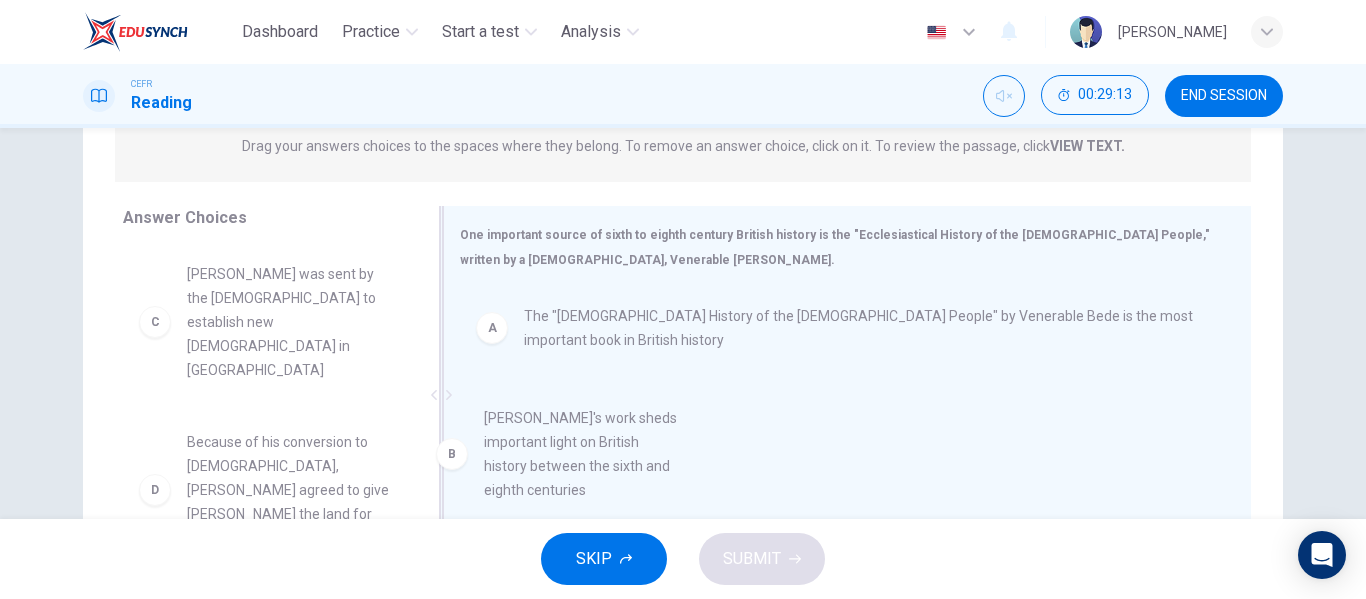 drag, startPoint x: 319, startPoint y: 330, endPoint x: 656, endPoint y: 482, distance: 369.6931 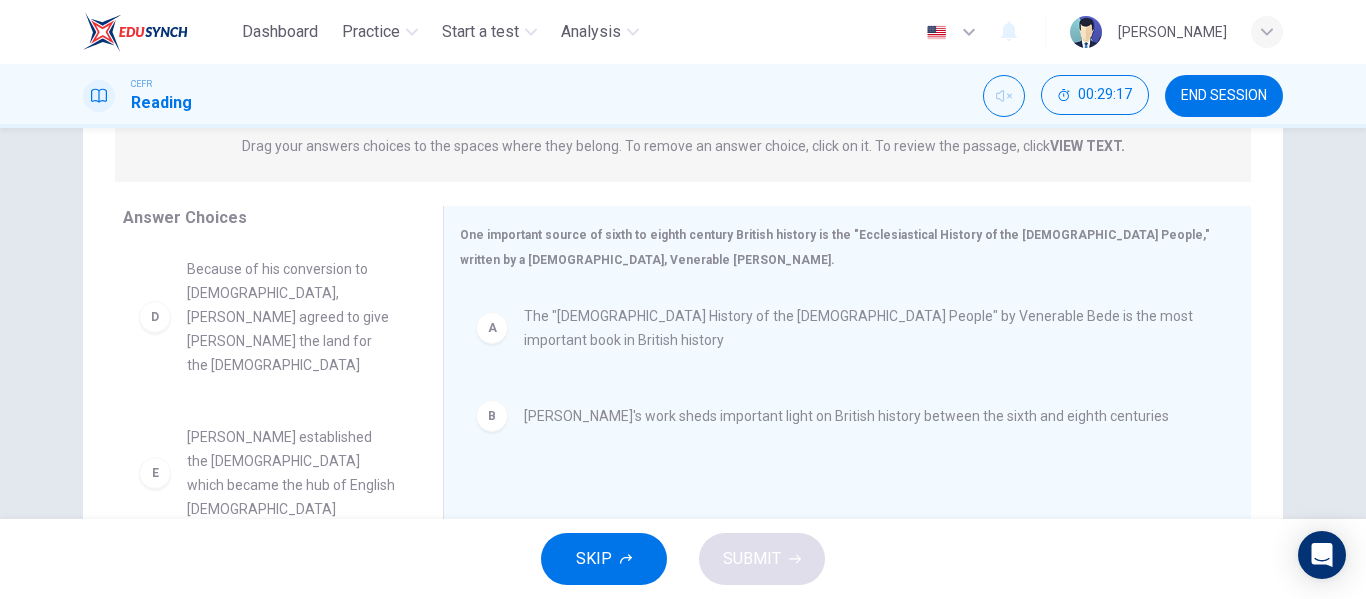 scroll, scrollTop: 204, scrollLeft: 0, axis: vertical 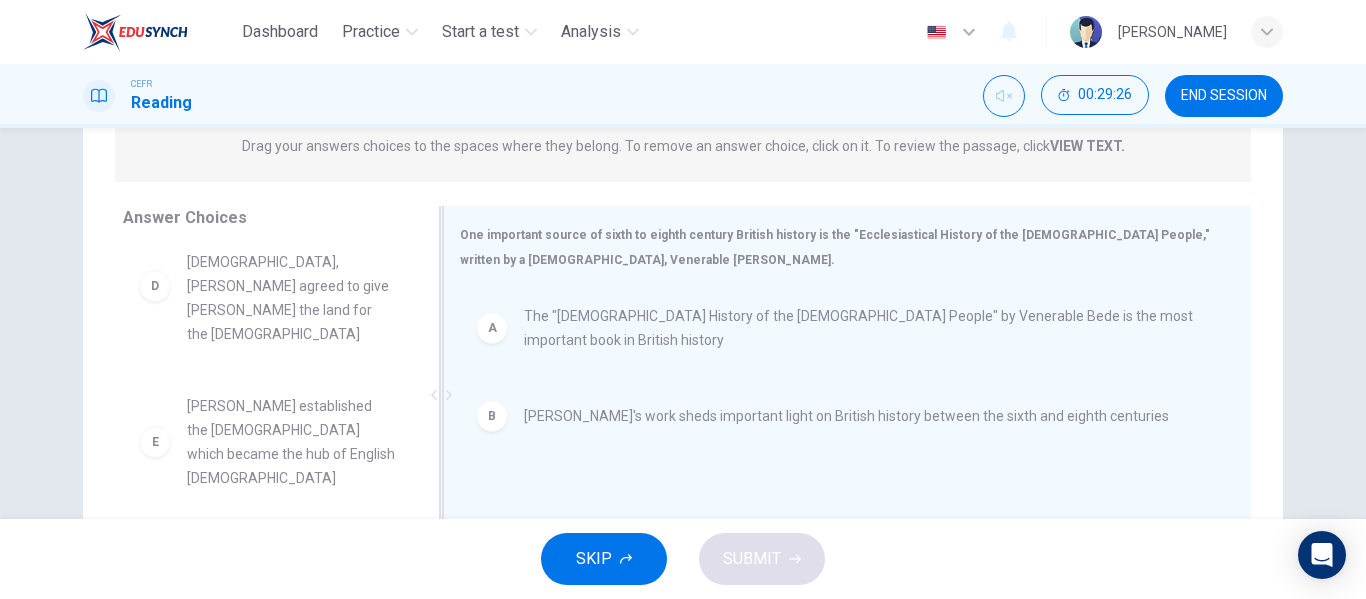 drag, startPoint x: 285, startPoint y: 405, endPoint x: 635, endPoint y: 514, distance: 366.58014 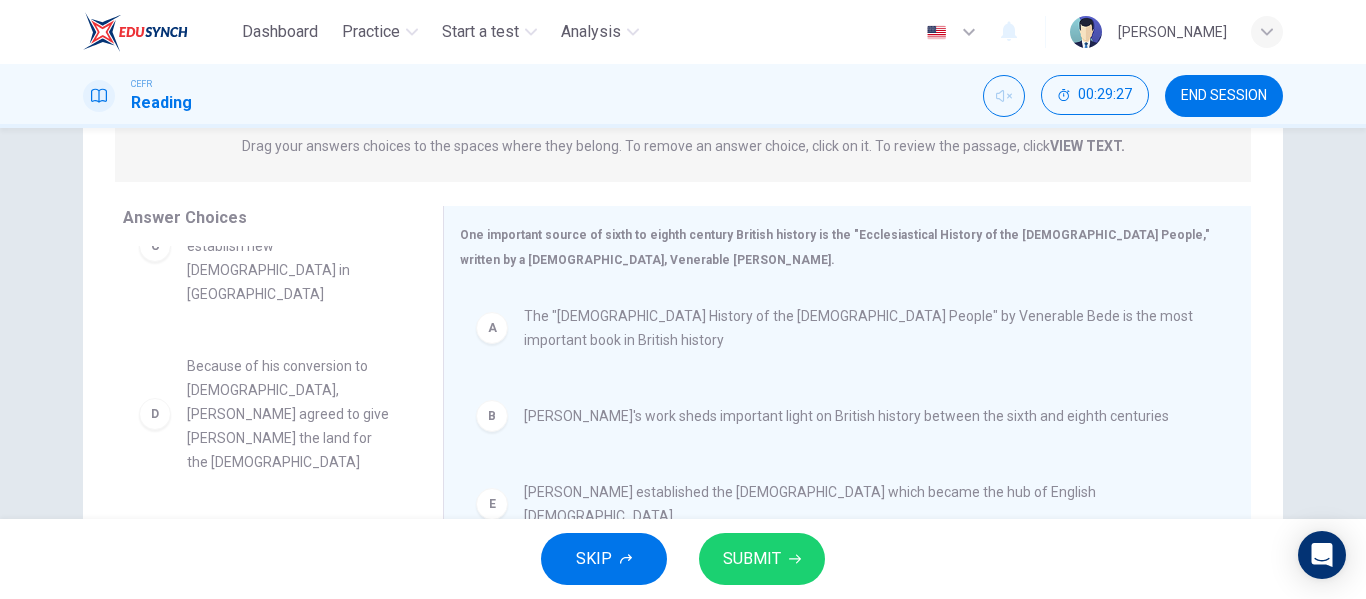 scroll, scrollTop: 60, scrollLeft: 0, axis: vertical 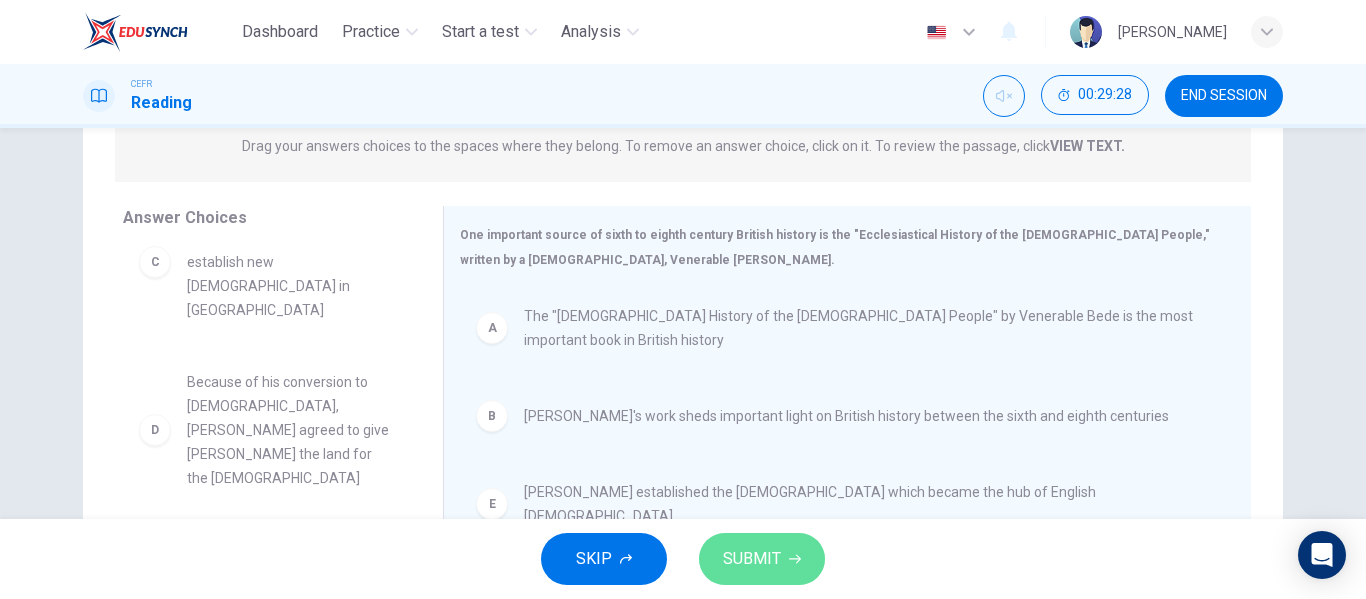 click on "SUBMIT" at bounding box center (762, 559) 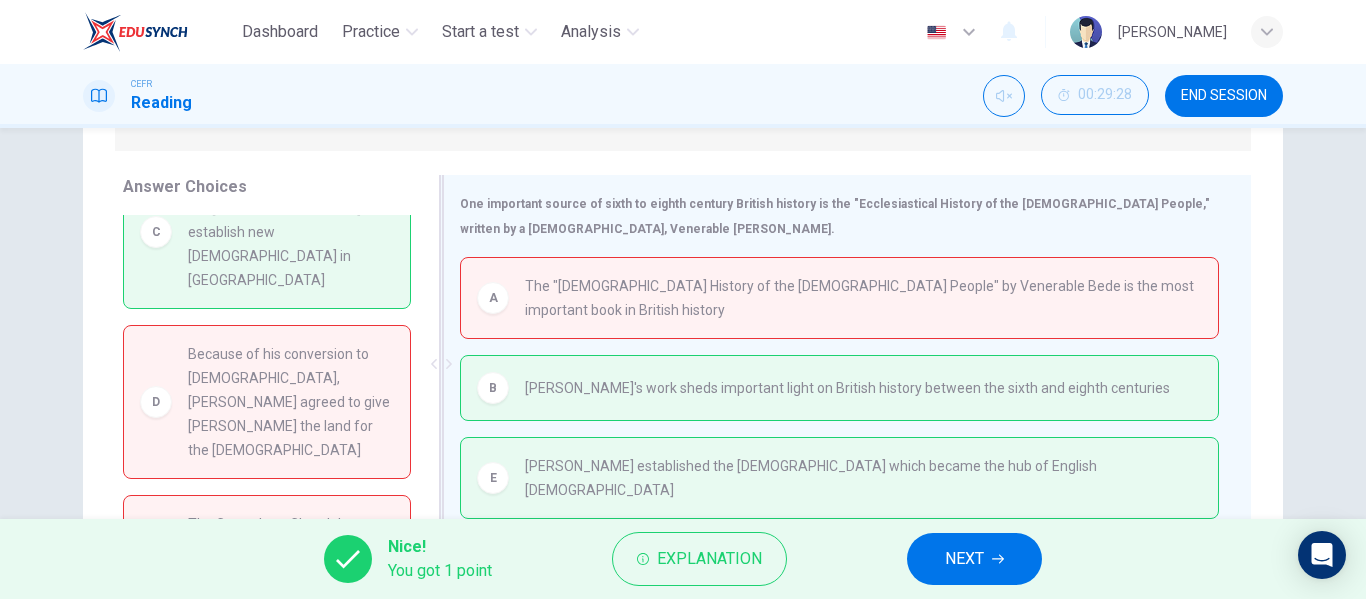 scroll, scrollTop: 305, scrollLeft: 0, axis: vertical 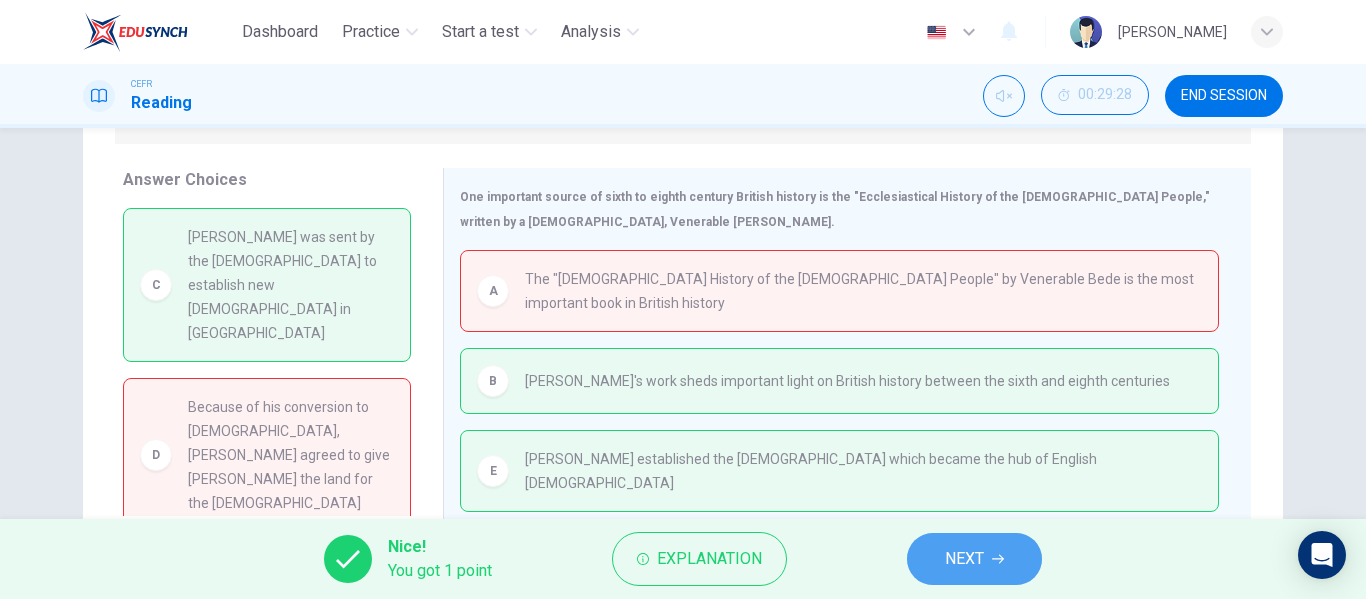 click on "NEXT" at bounding box center (974, 559) 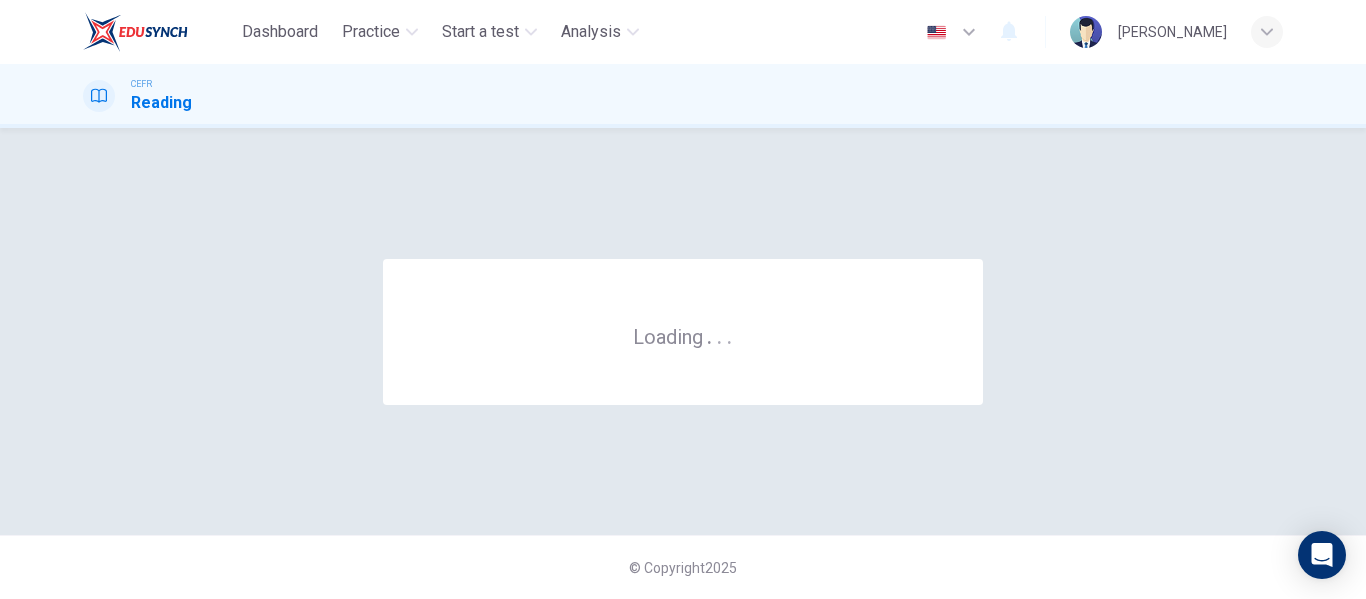 scroll, scrollTop: 0, scrollLeft: 0, axis: both 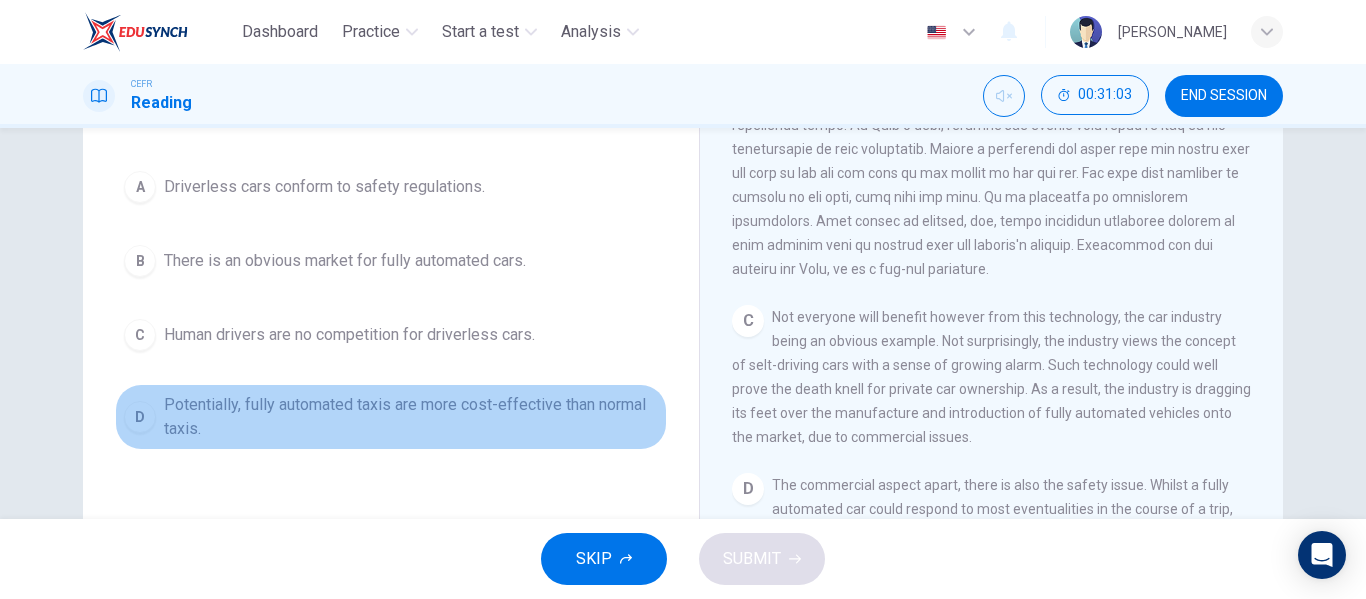 click on "Potentially, fully automated taxis are more cost-effective than normal taxis." at bounding box center (411, 417) 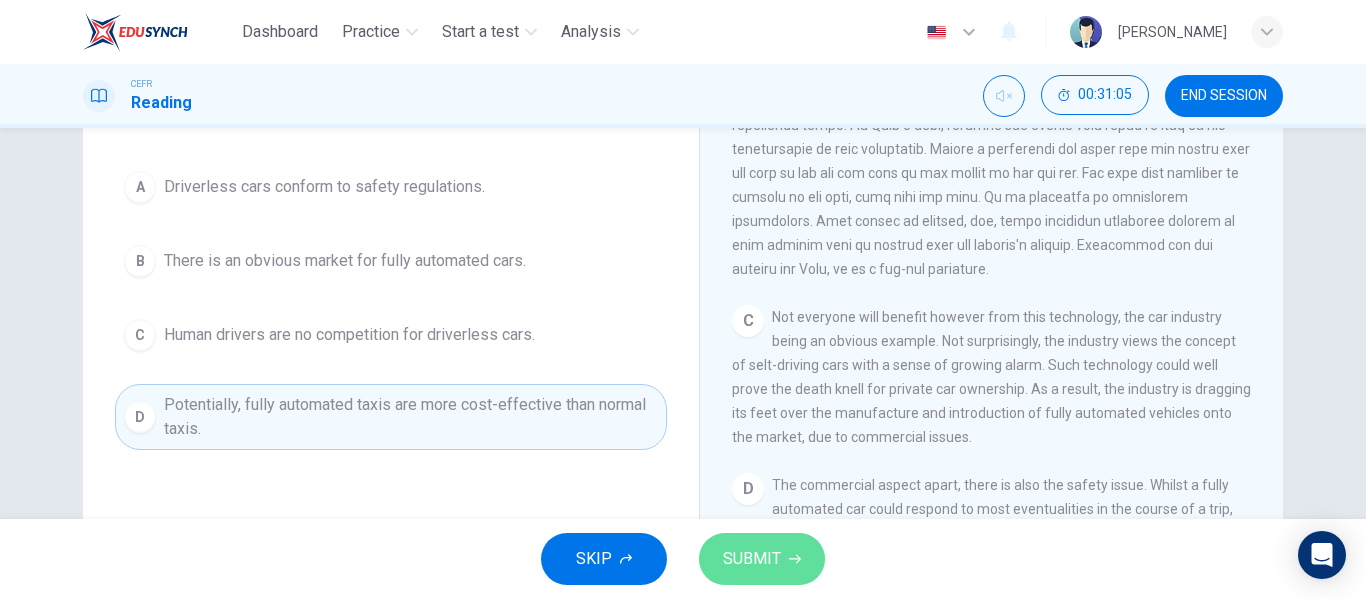 click 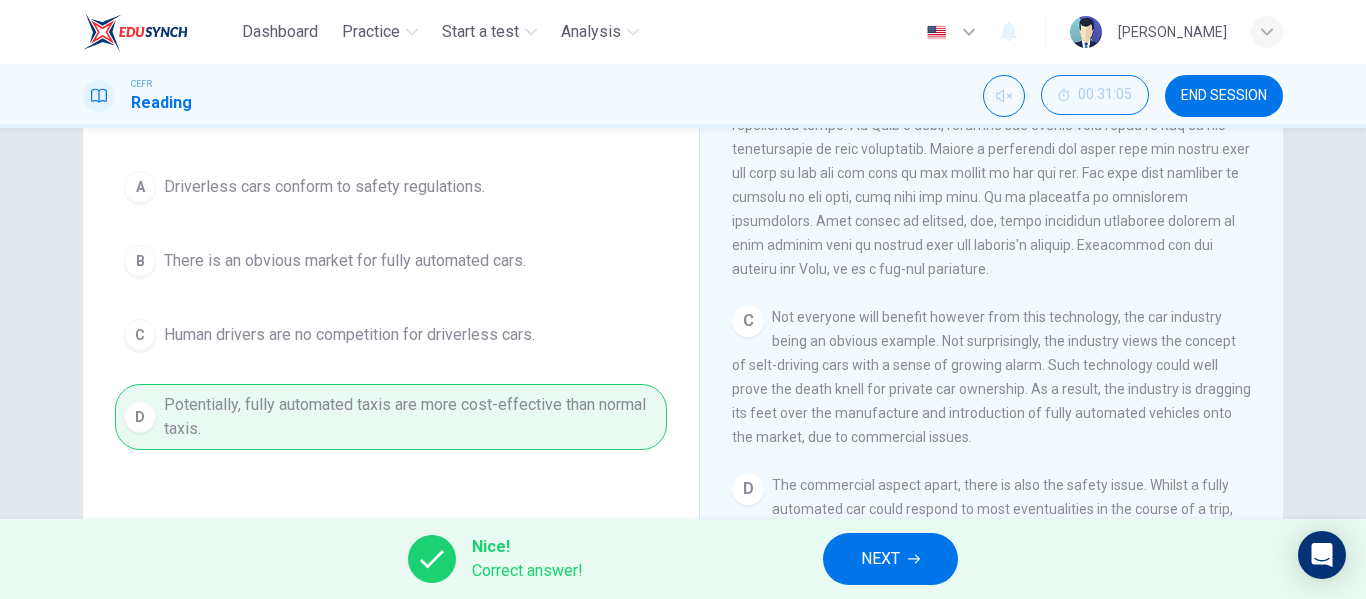 click on "NEXT" at bounding box center [890, 559] 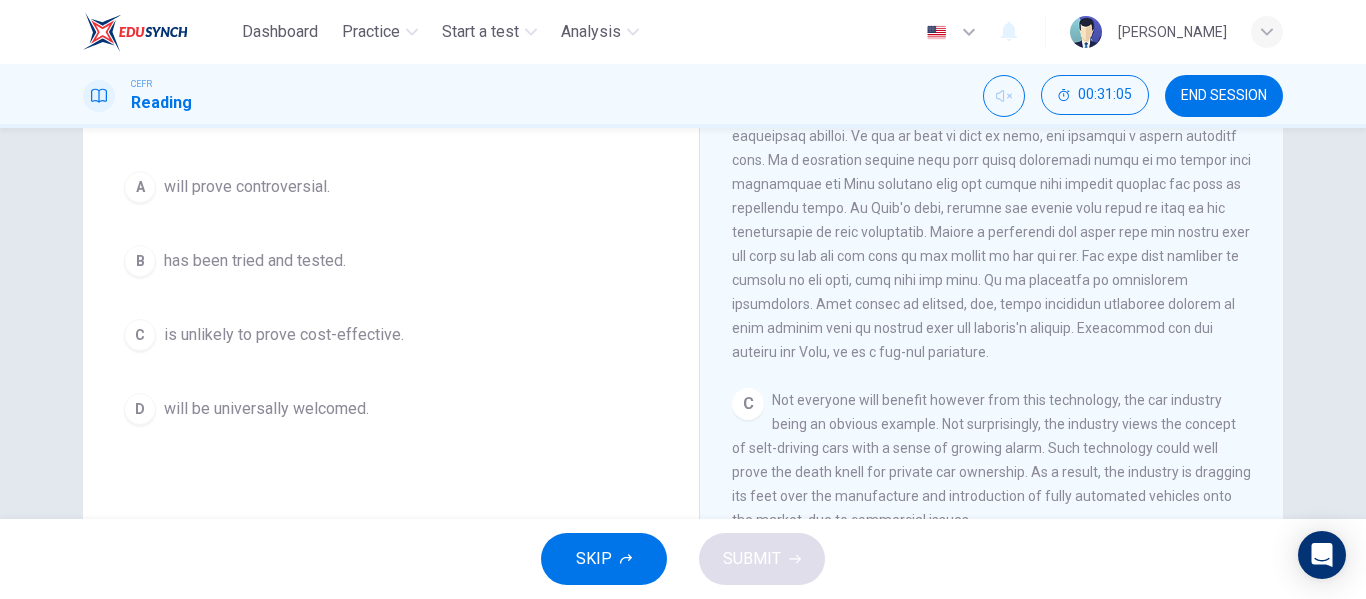 scroll, scrollTop: 597, scrollLeft: 0, axis: vertical 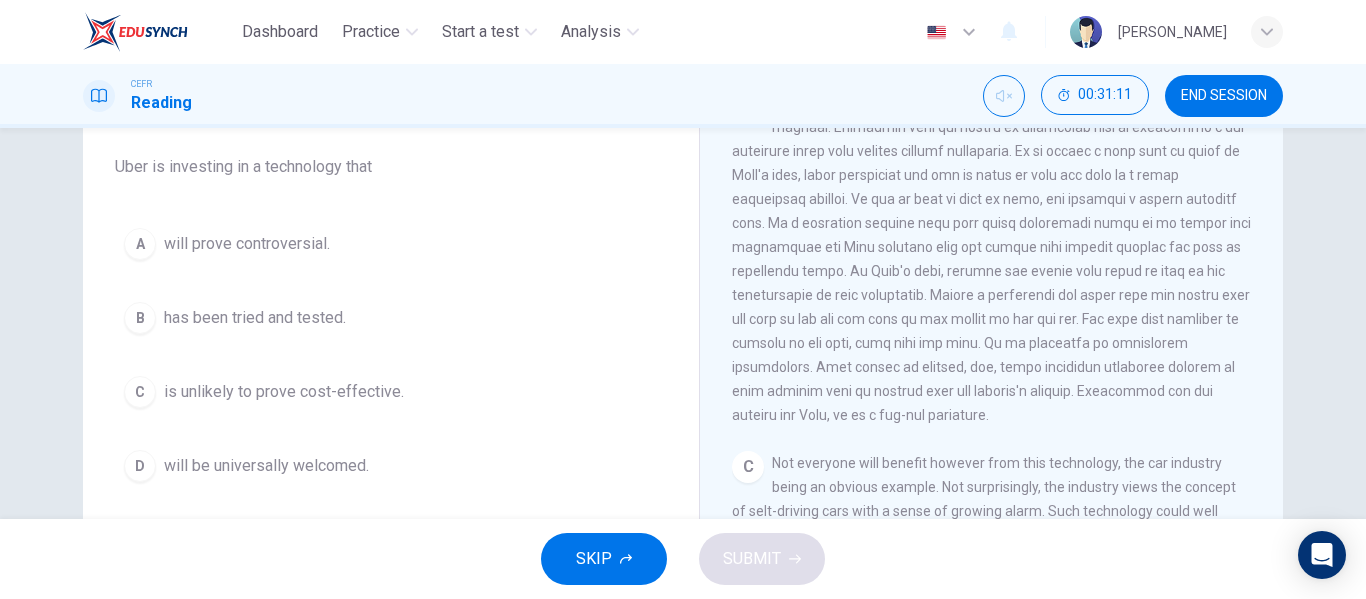 click on "has been tried and tested." at bounding box center [255, 318] 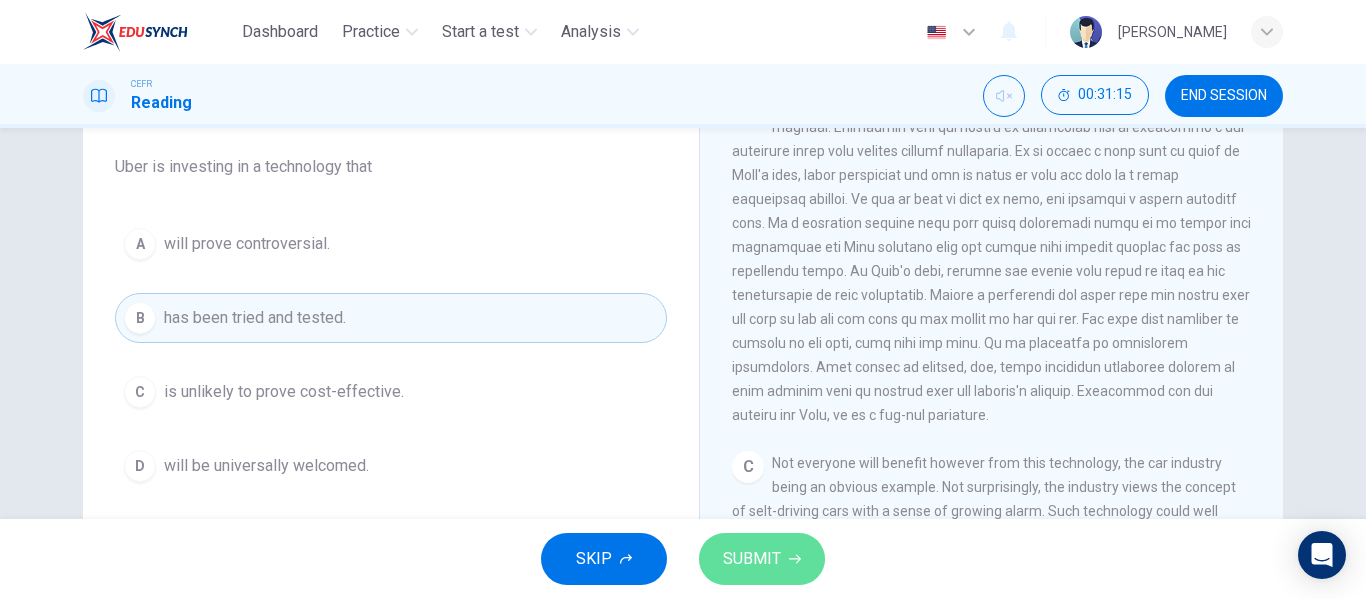 click on "SUBMIT" at bounding box center [762, 559] 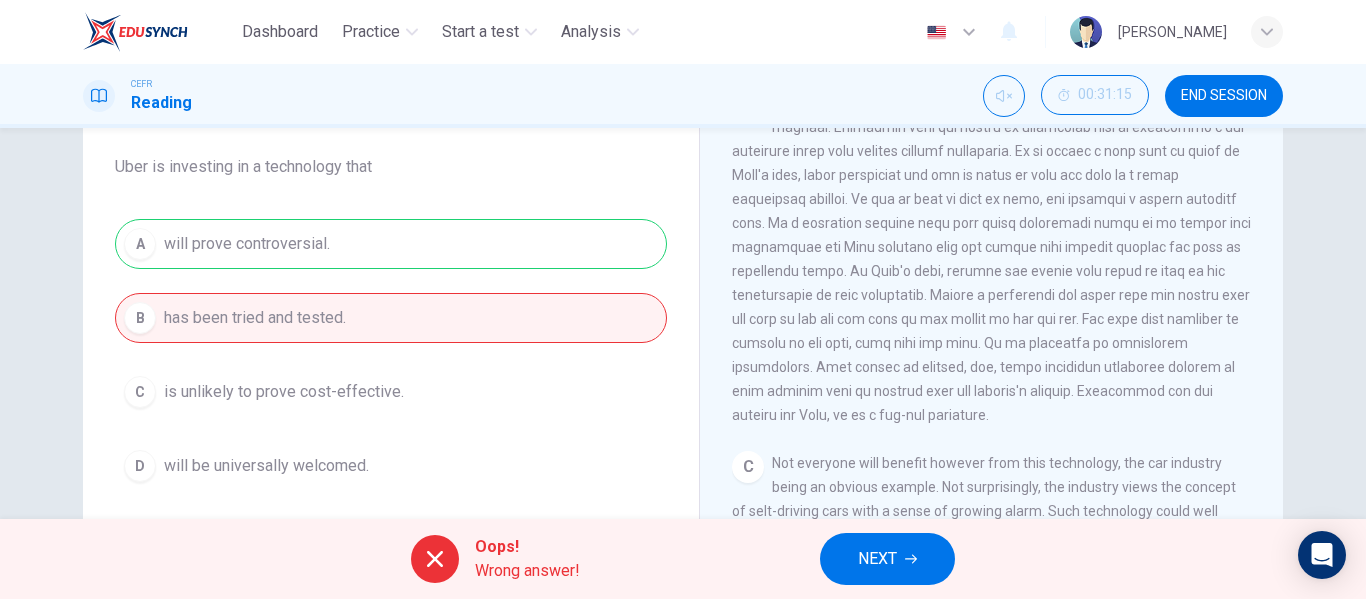 click on "NEXT" at bounding box center (887, 559) 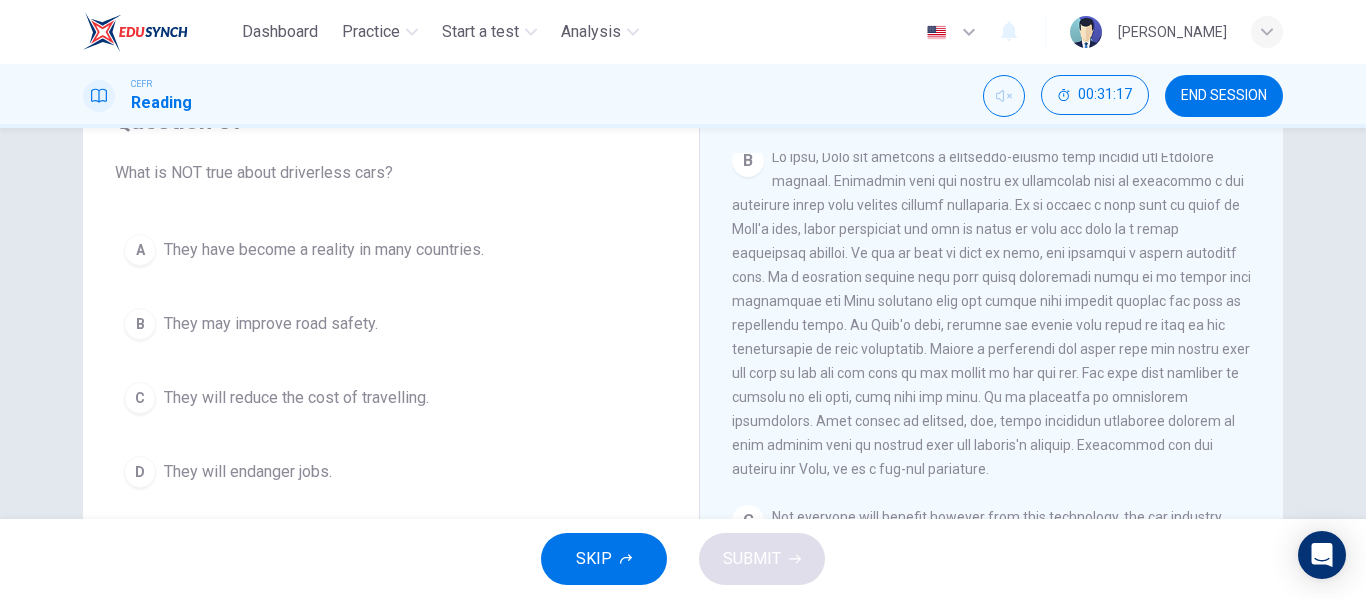 scroll, scrollTop: 107, scrollLeft: 0, axis: vertical 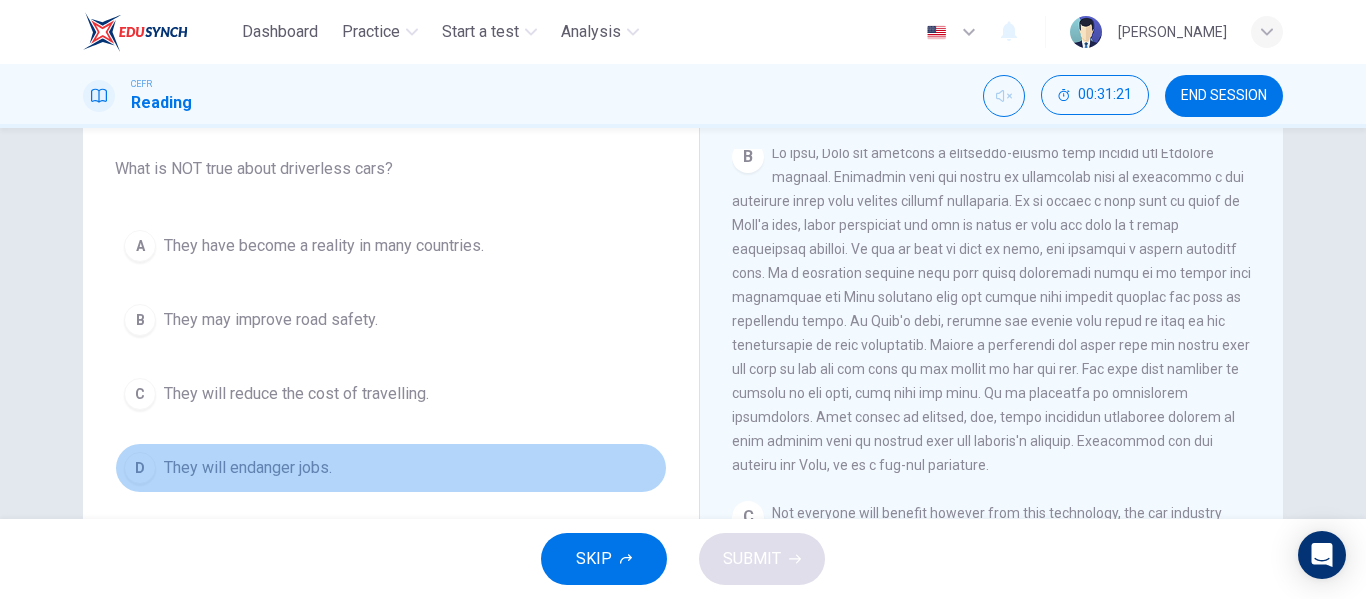 click on "They will endanger jobs." at bounding box center (248, 468) 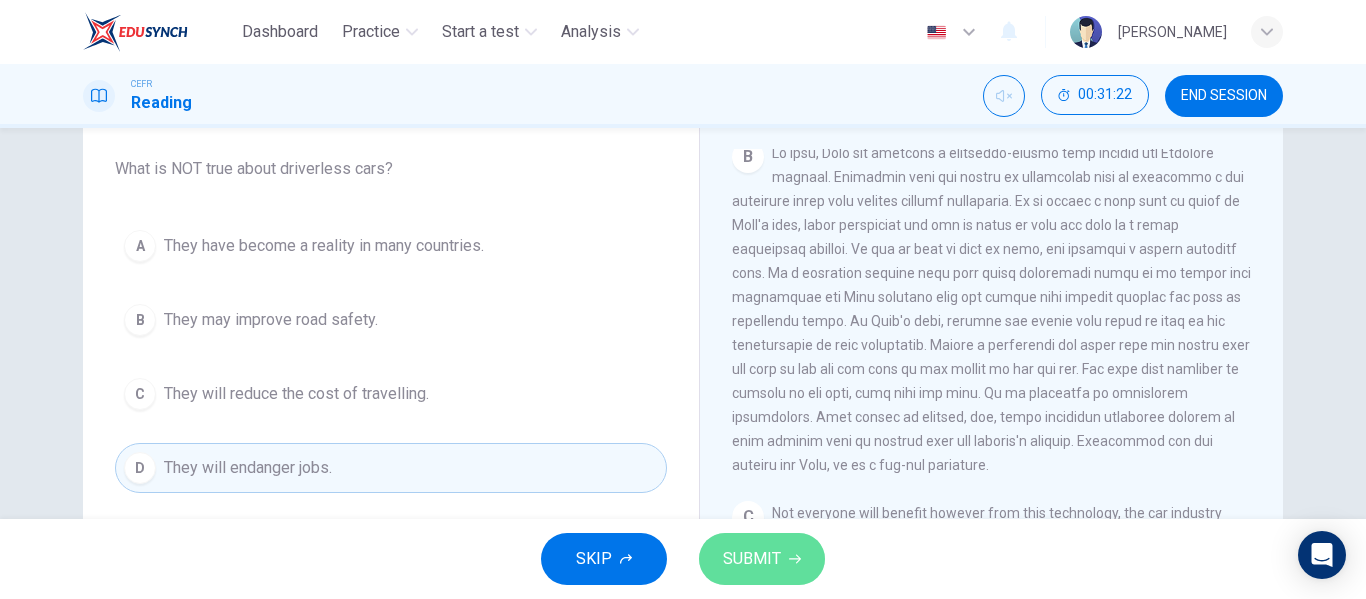 click on "SUBMIT" at bounding box center [752, 559] 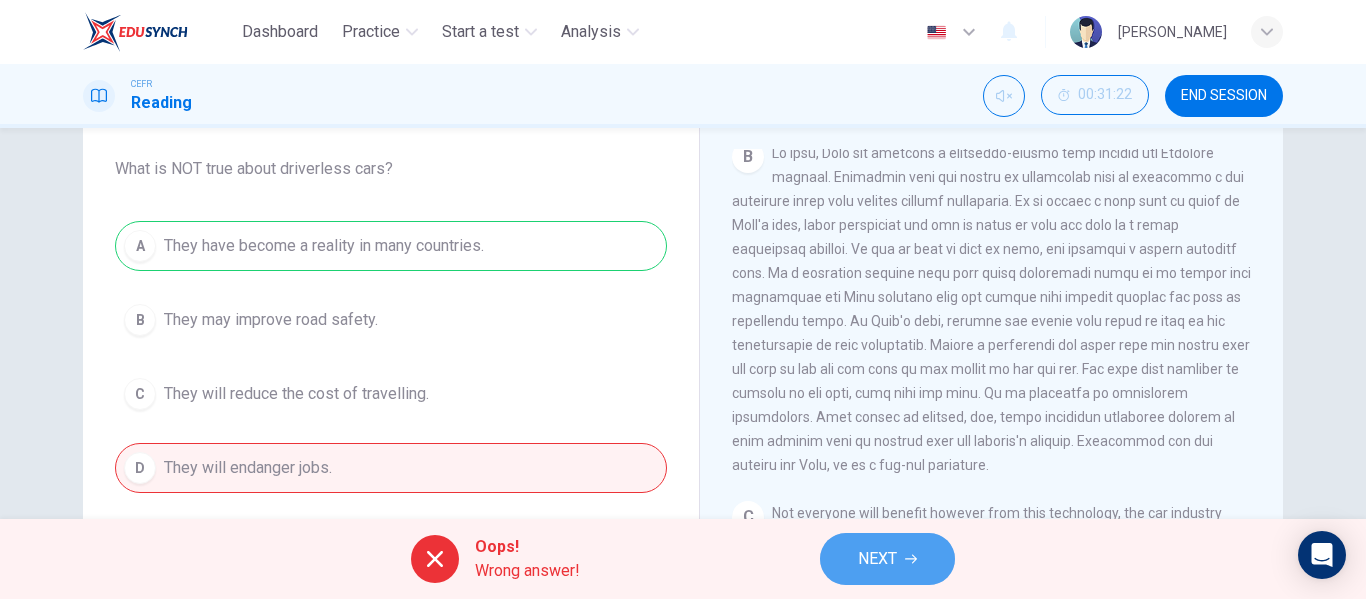 click on "NEXT" at bounding box center [887, 559] 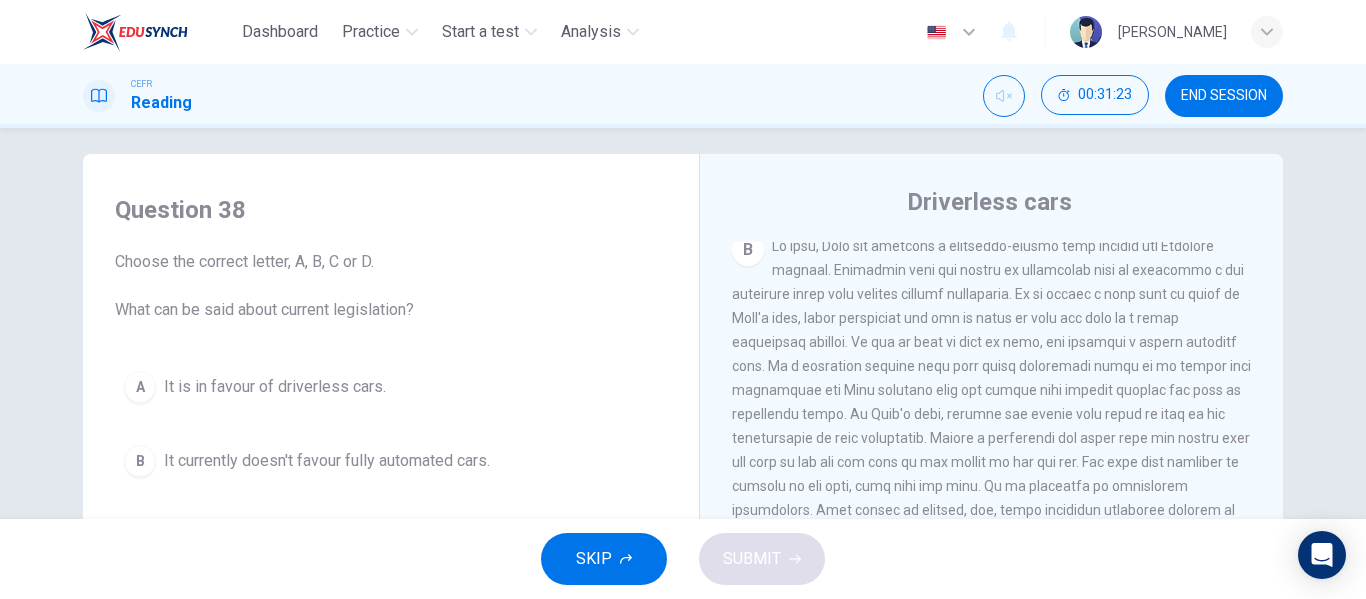 scroll, scrollTop: 13, scrollLeft: 0, axis: vertical 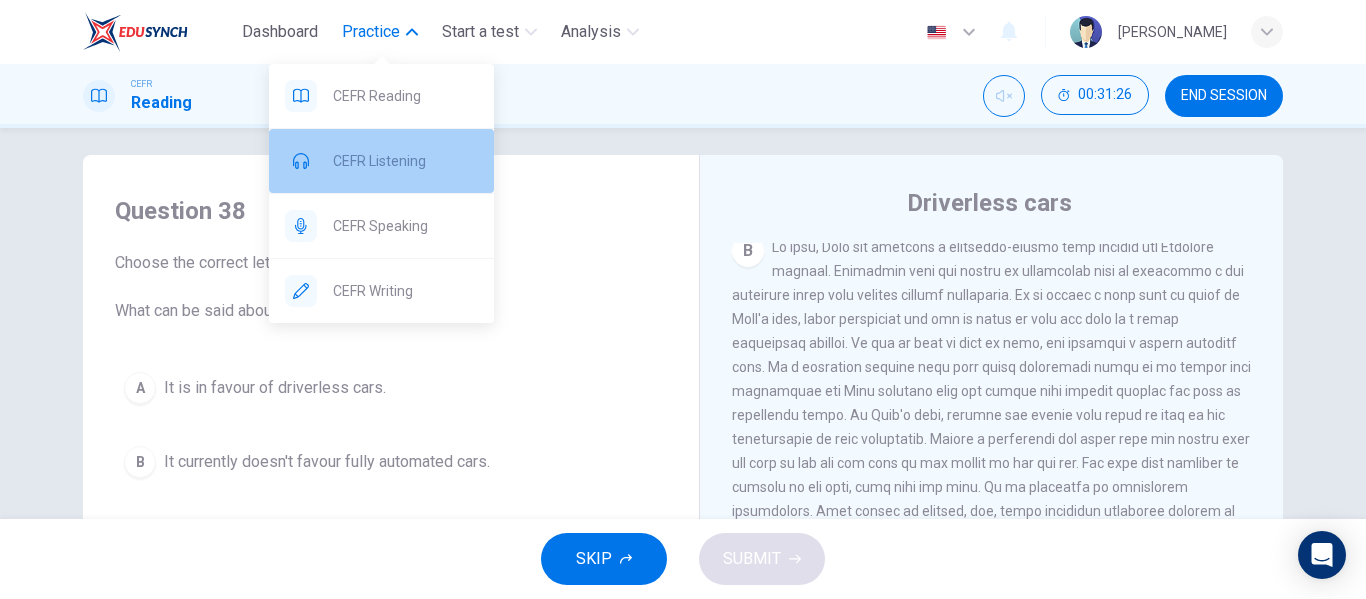 click on "CEFR Listening" at bounding box center [405, 161] 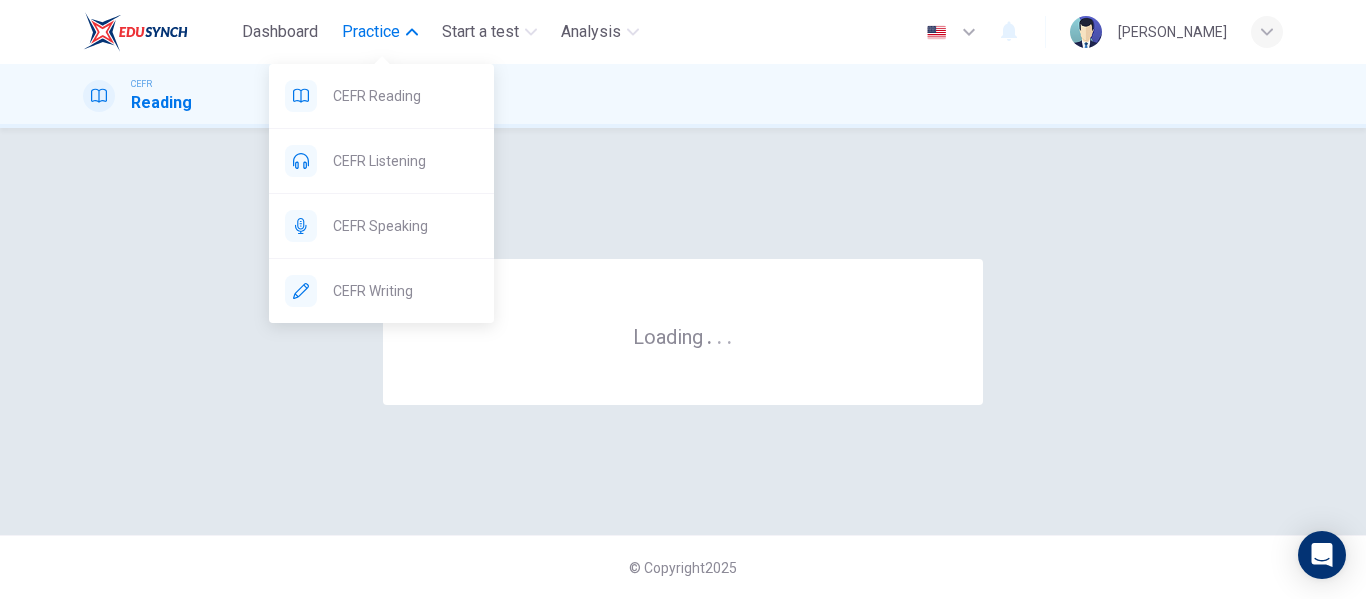 scroll, scrollTop: 0, scrollLeft: 0, axis: both 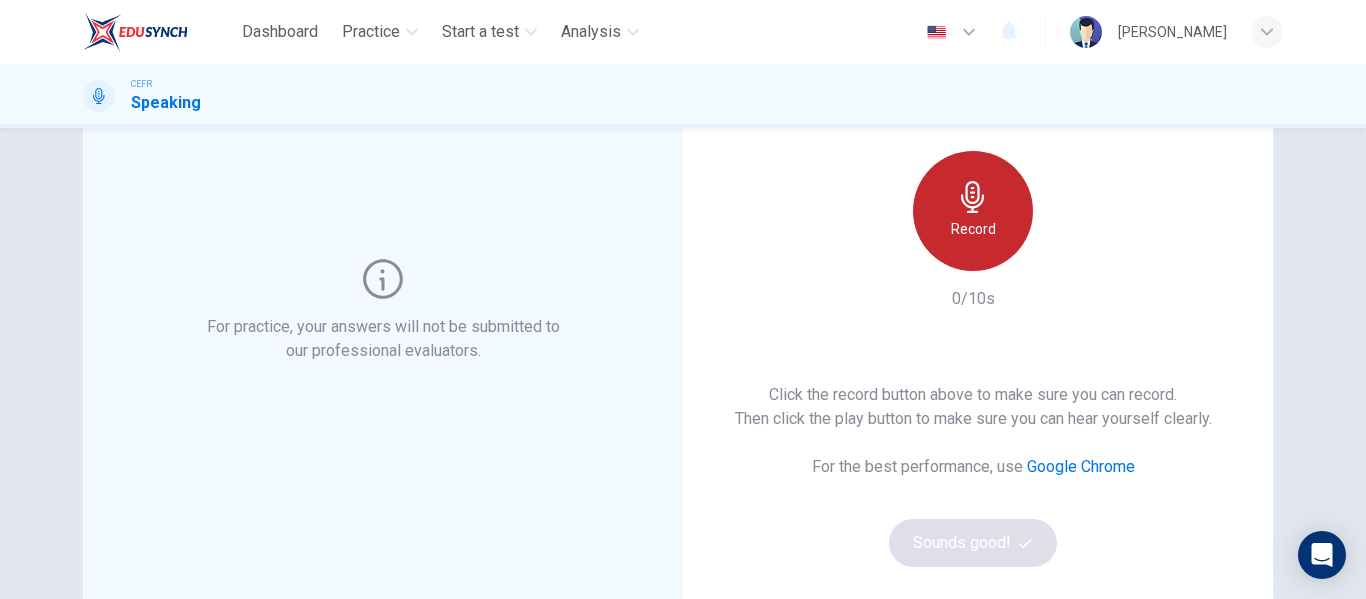 click on "Record" at bounding box center (973, 229) 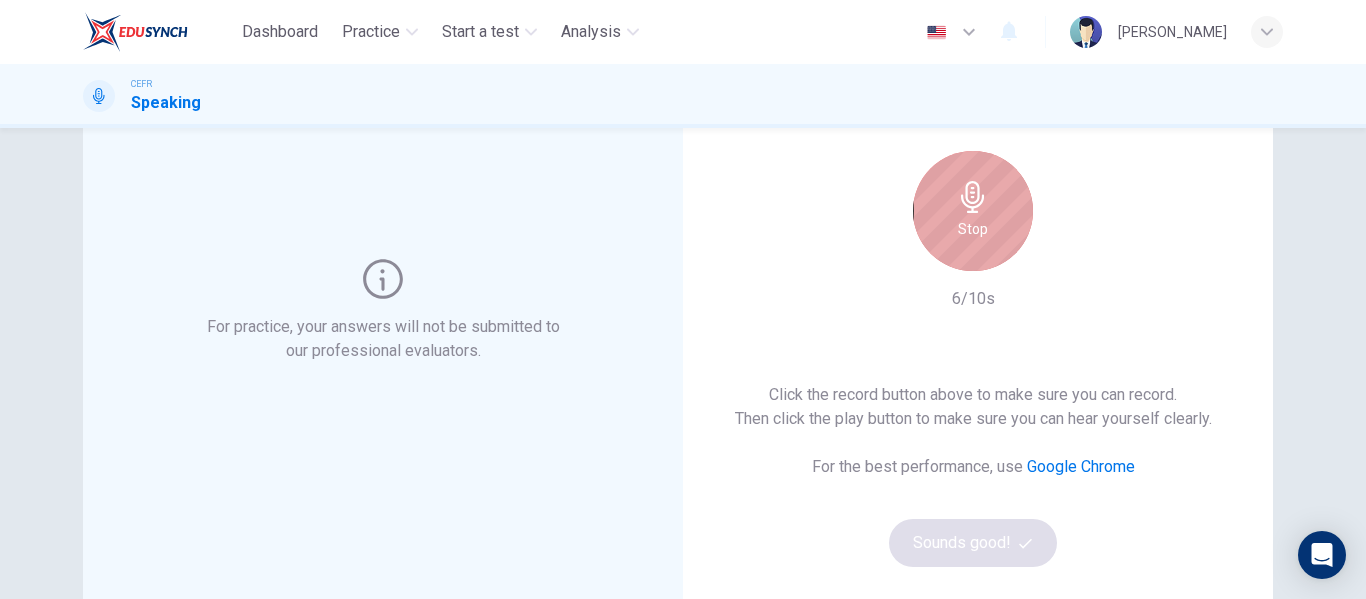 click on "Stop" at bounding box center (973, 211) 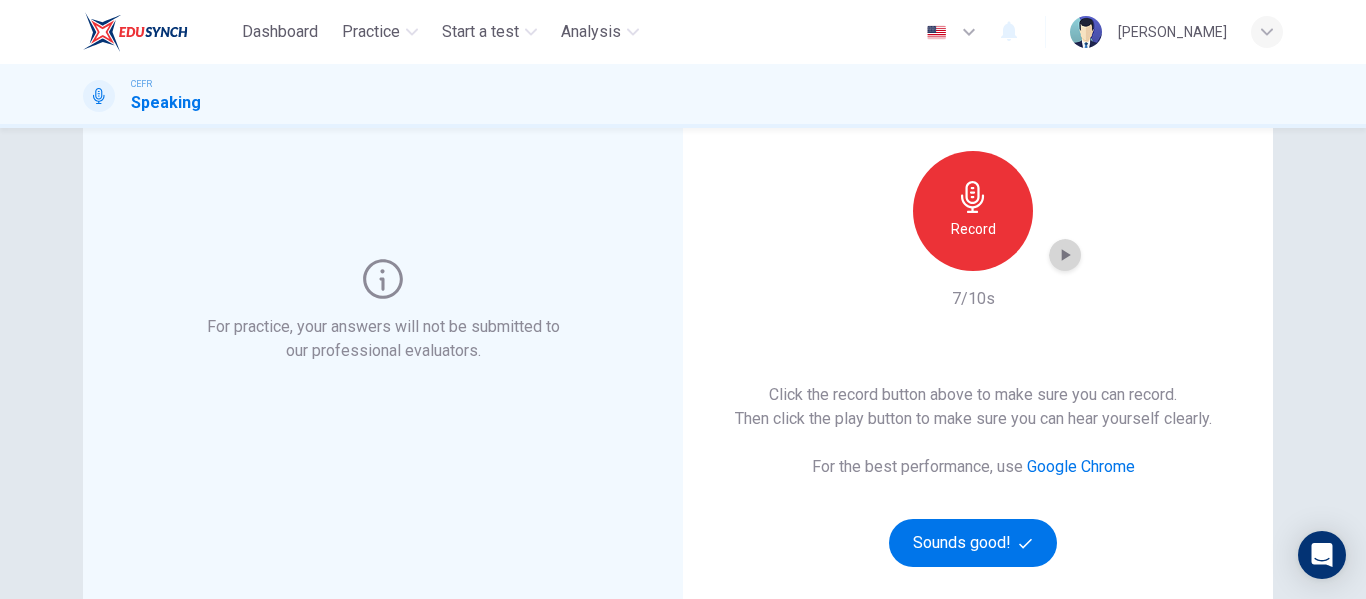 click 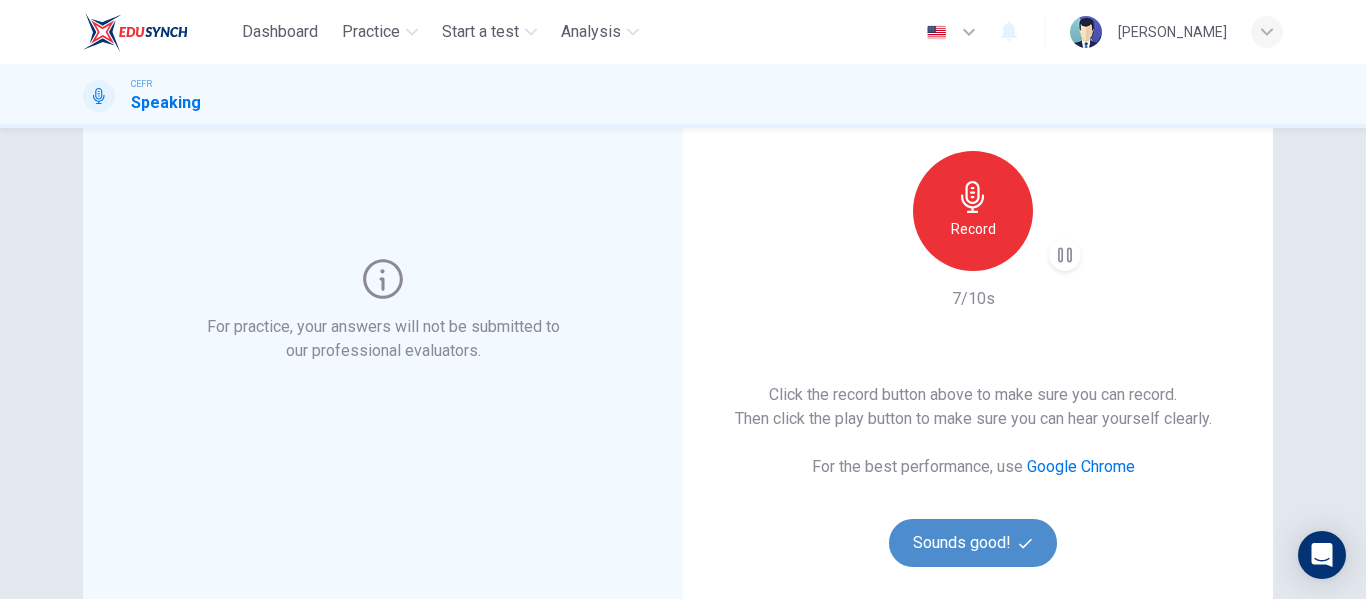 click on "Sounds good!" at bounding box center (973, 543) 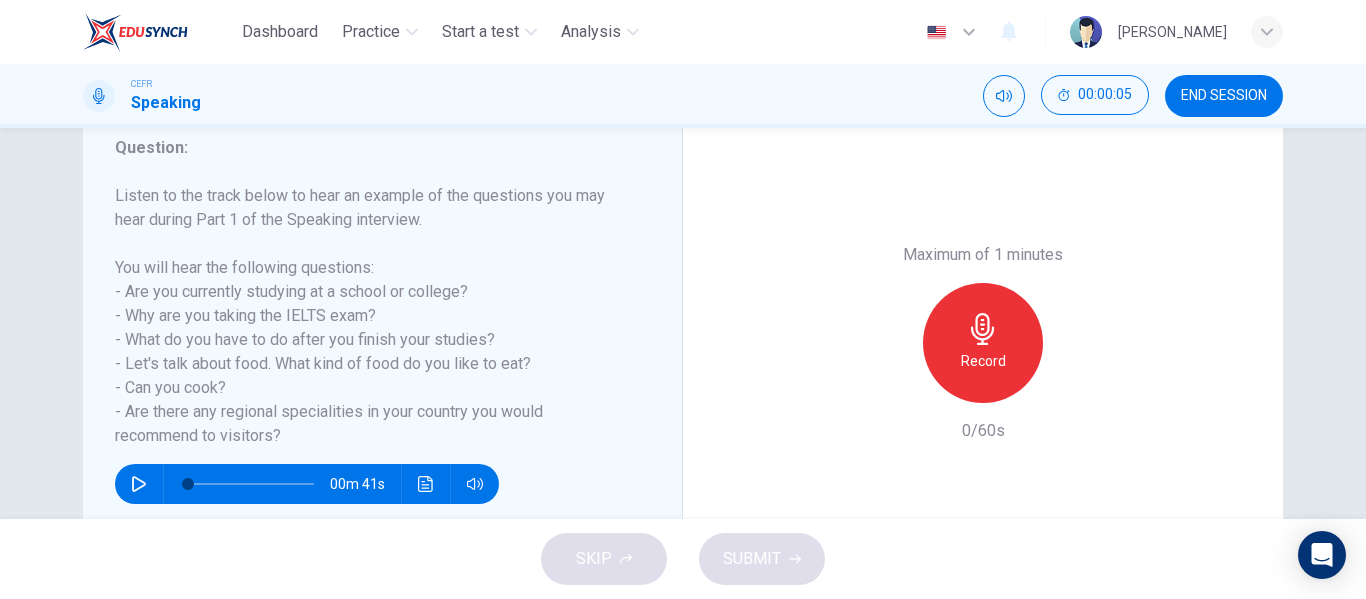 scroll, scrollTop: 288, scrollLeft: 0, axis: vertical 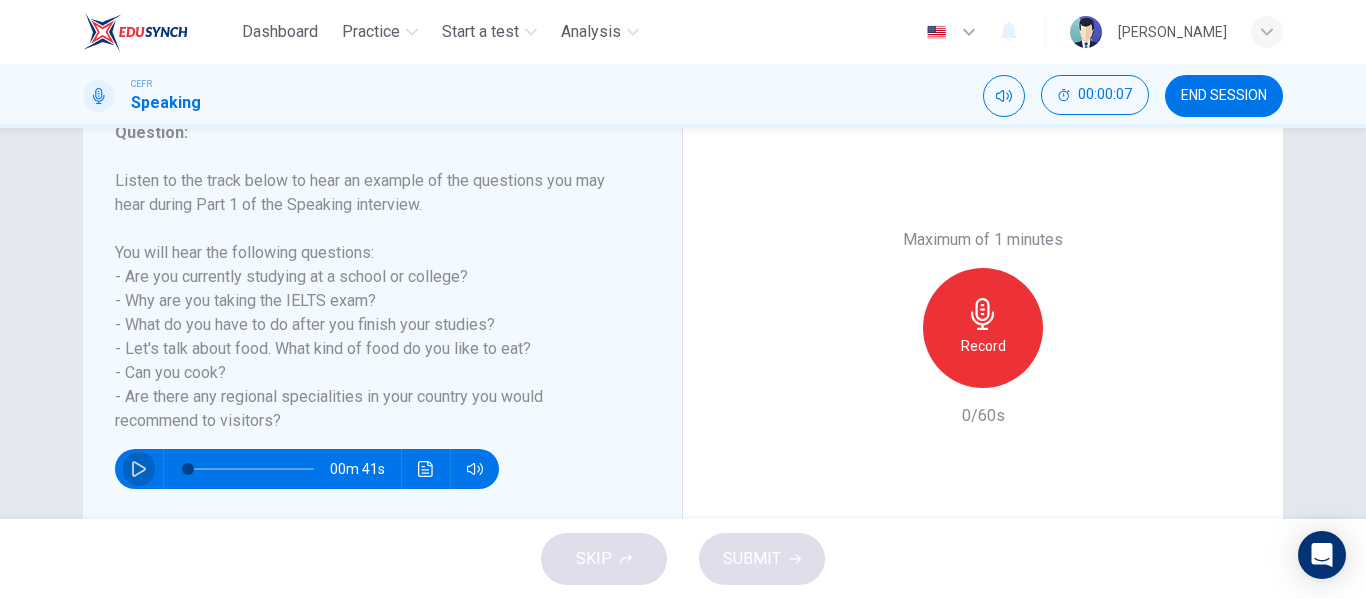 click 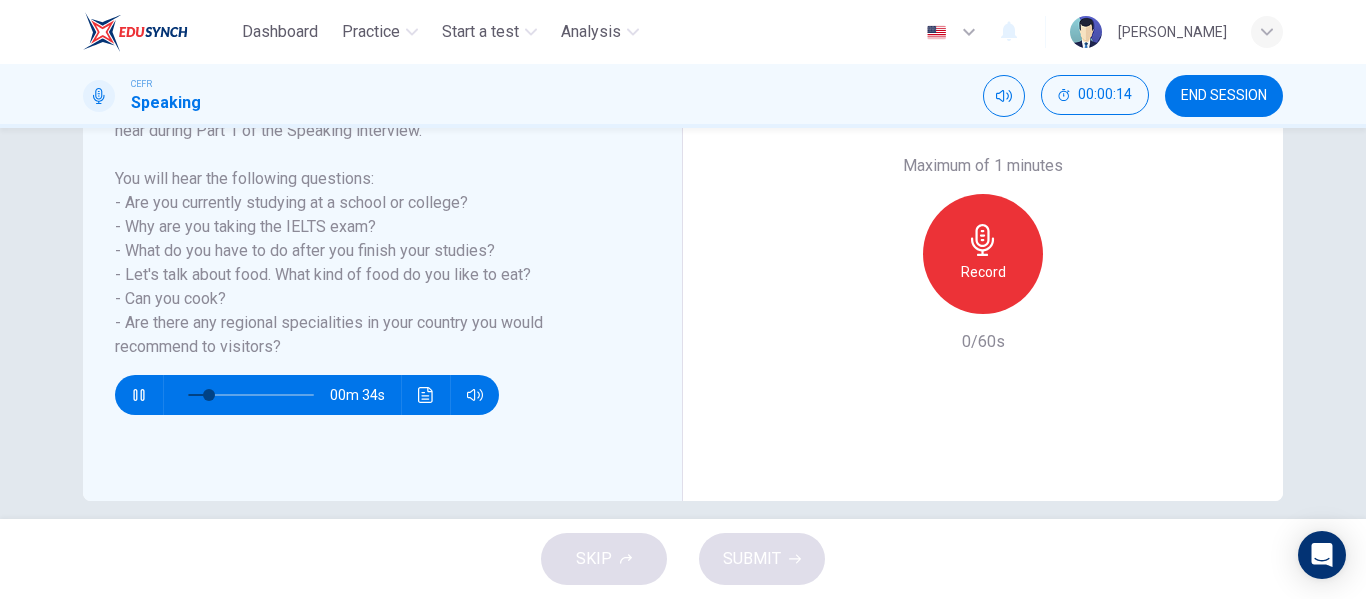 scroll, scrollTop: 363, scrollLeft: 0, axis: vertical 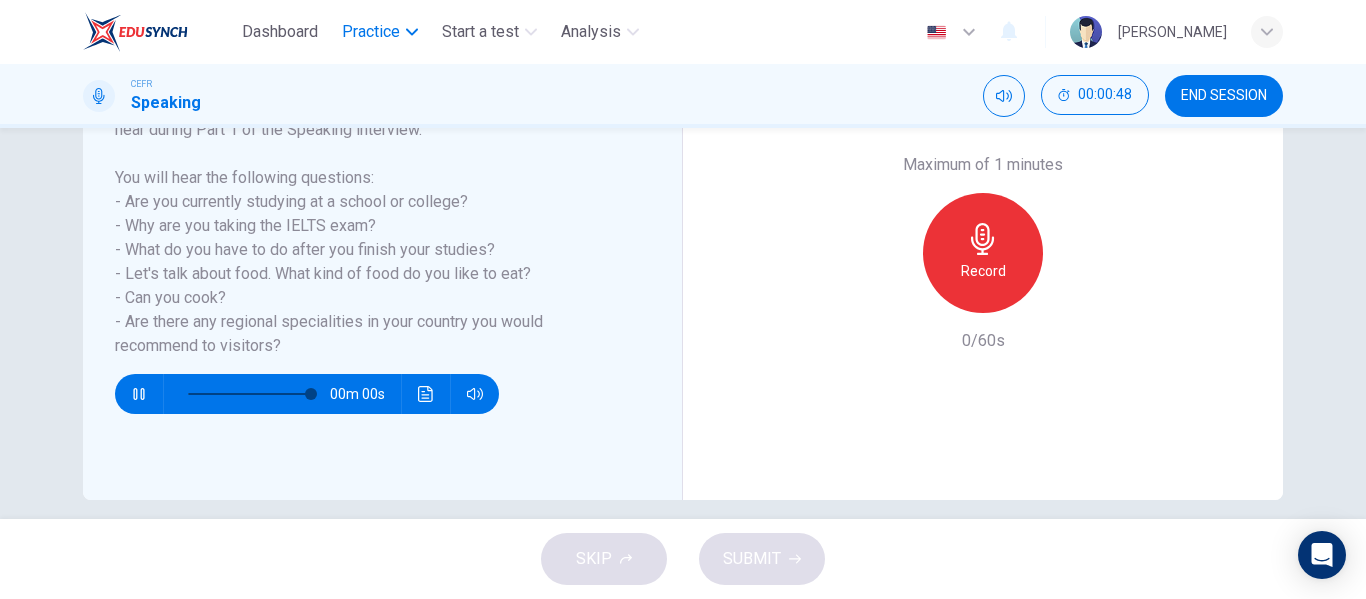 type on "0" 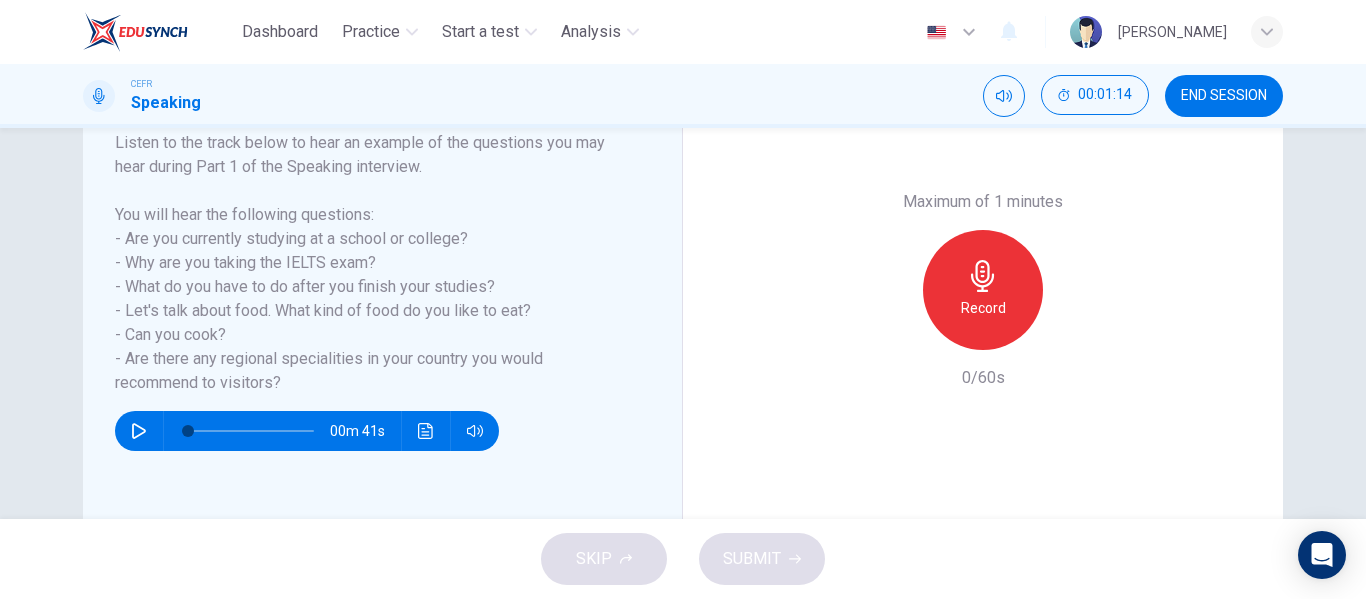 scroll, scrollTop: 325, scrollLeft: 0, axis: vertical 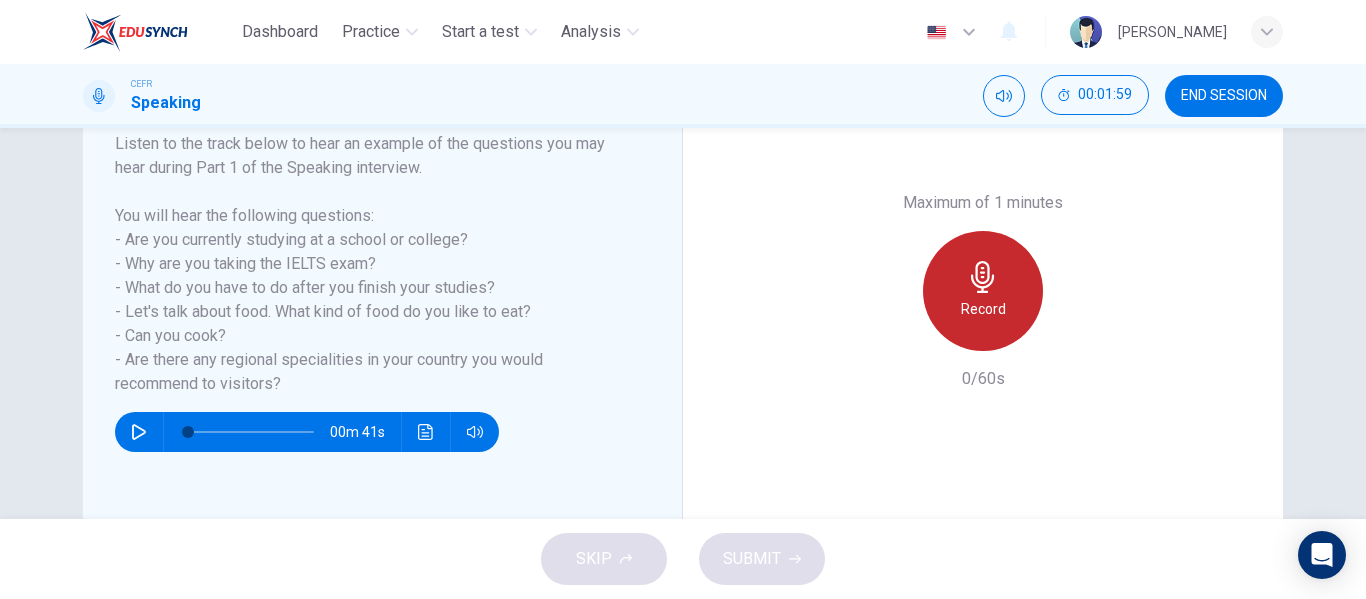 click on "Record" at bounding box center [983, 291] 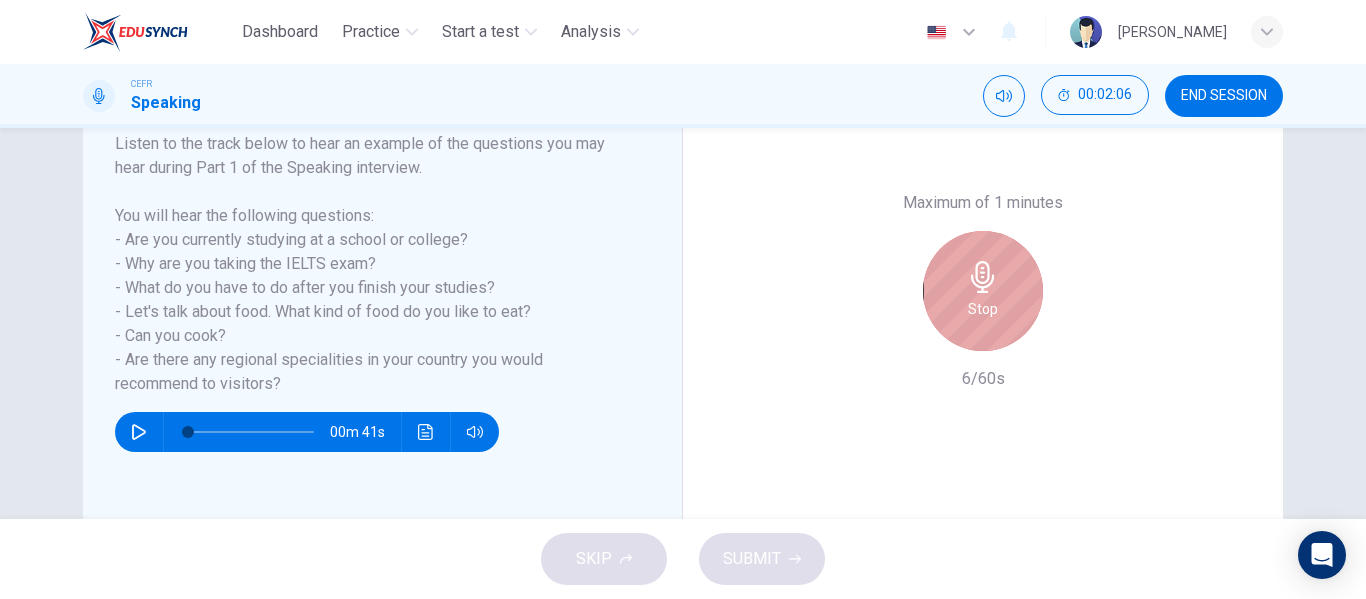 click on "Stop" at bounding box center (983, 291) 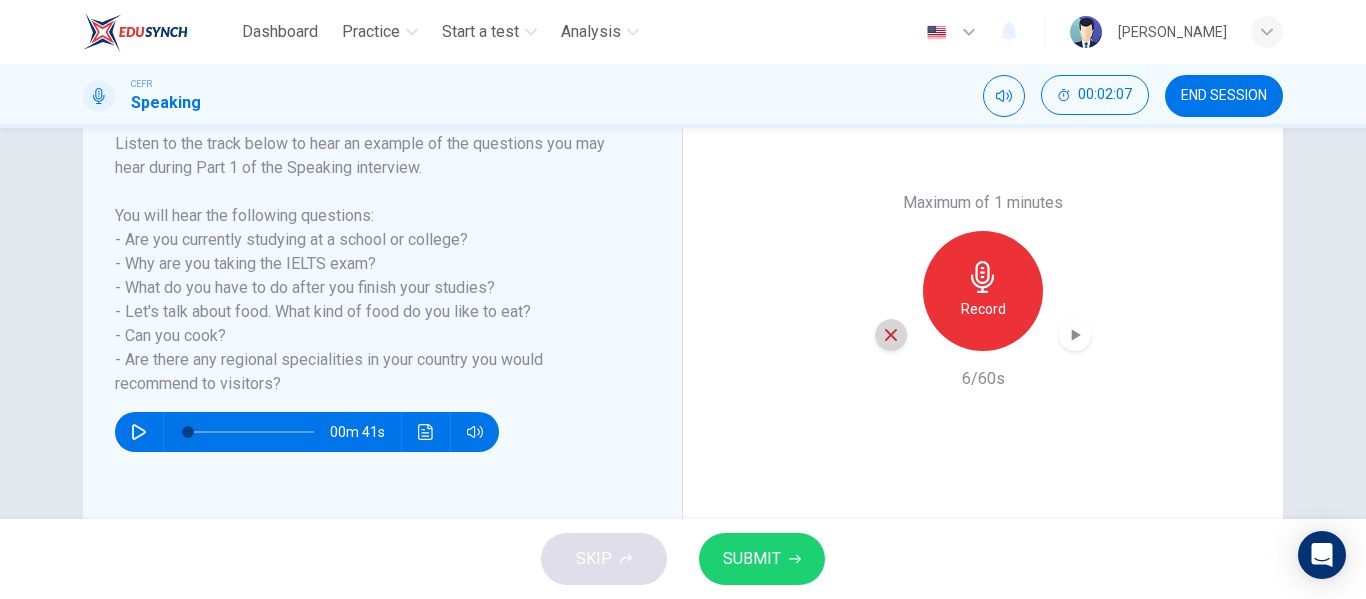 click at bounding box center [891, 335] 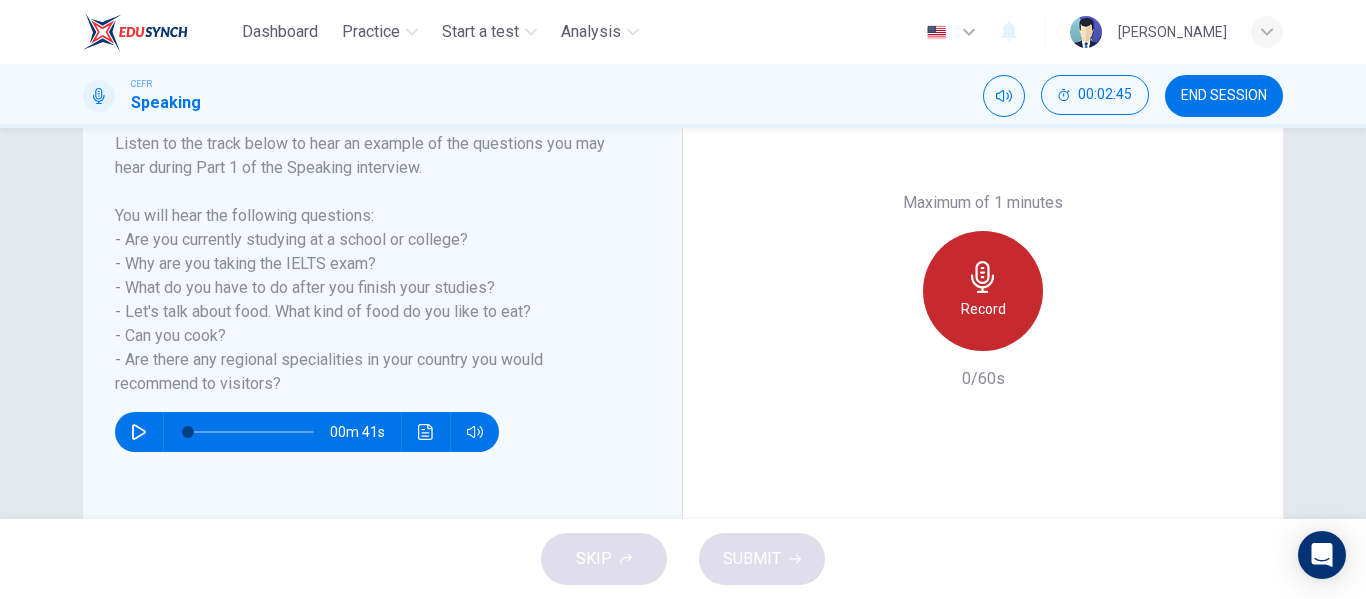 click 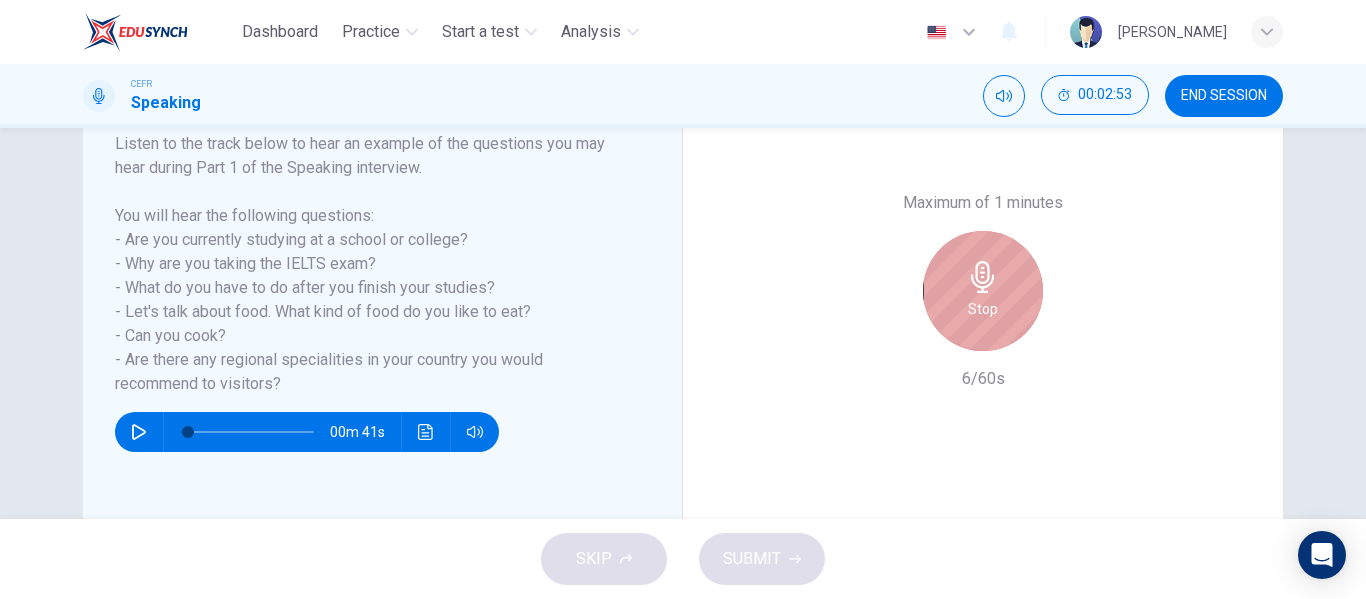 click on "Stop" at bounding box center (983, 309) 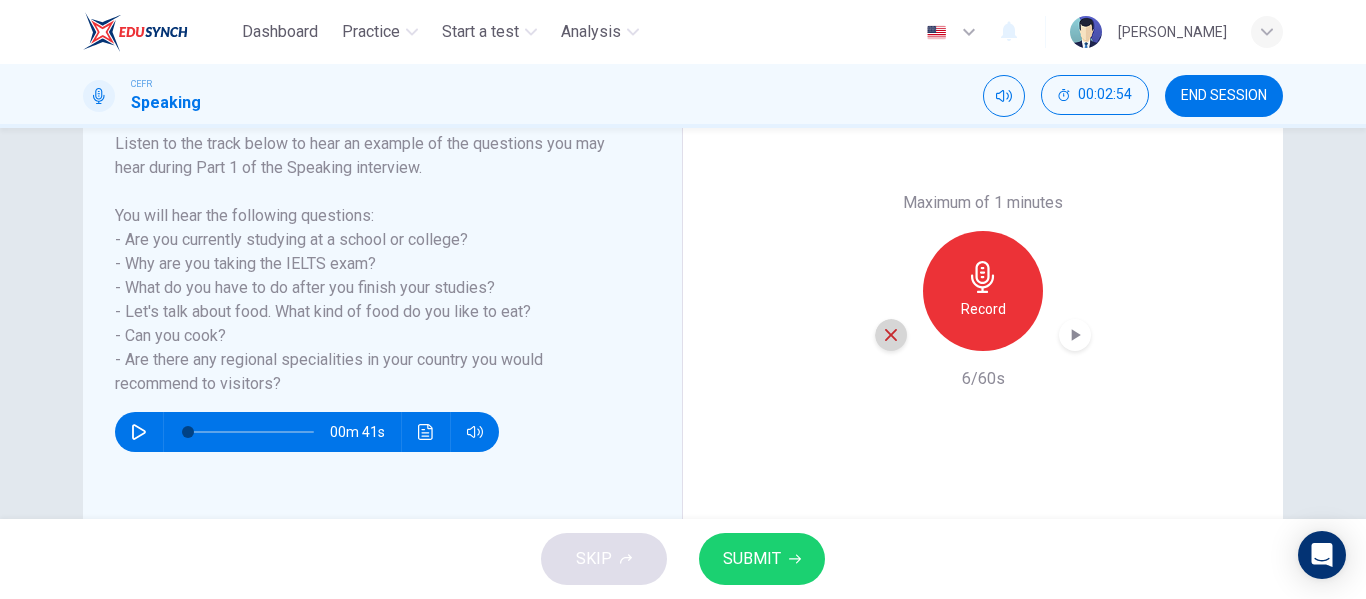 click 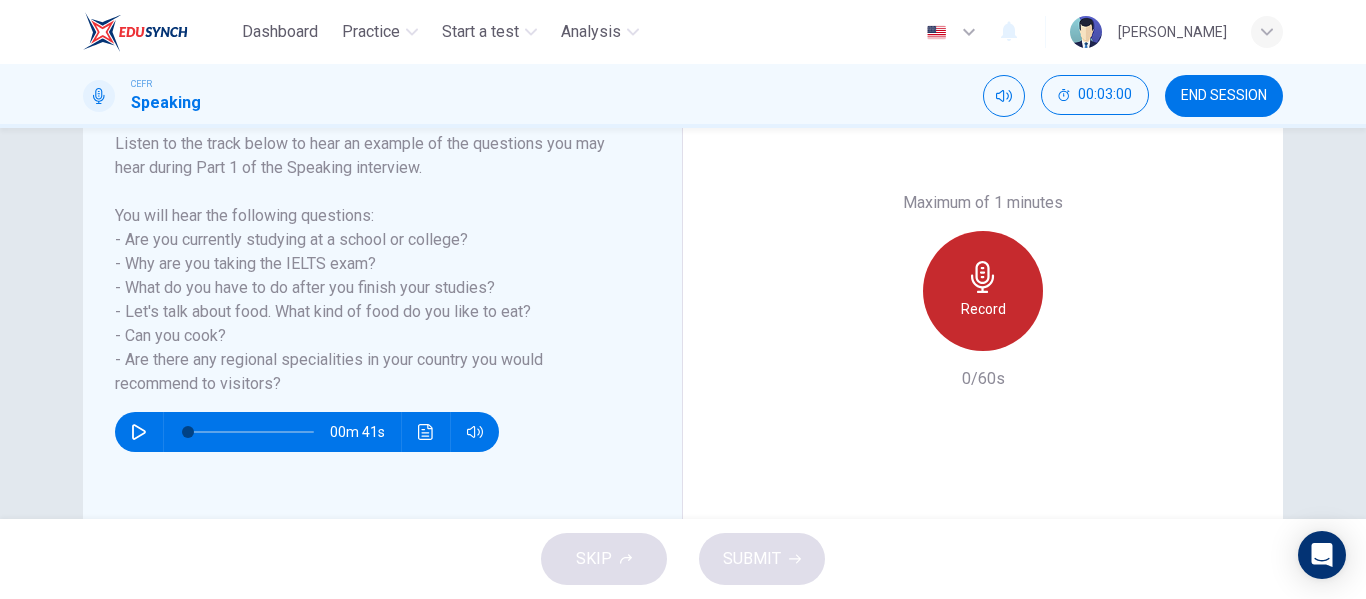 click 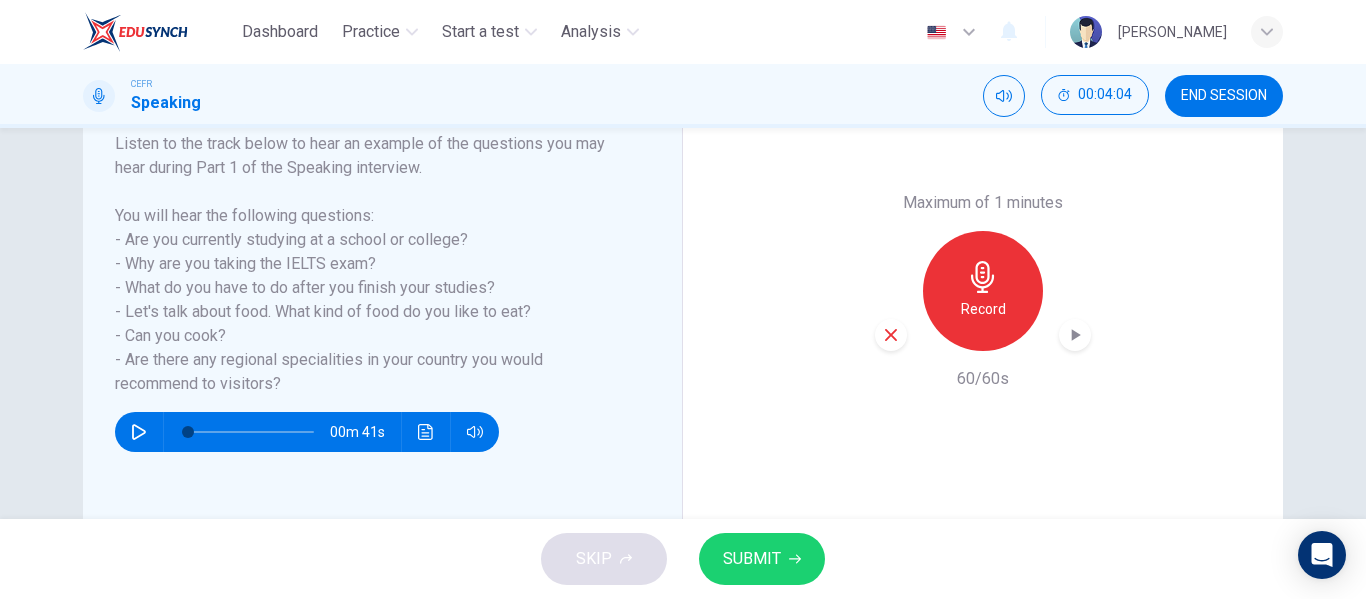 click on "Maximum of 1 minutes Record 60/60s" at bounding box center (983, 291) 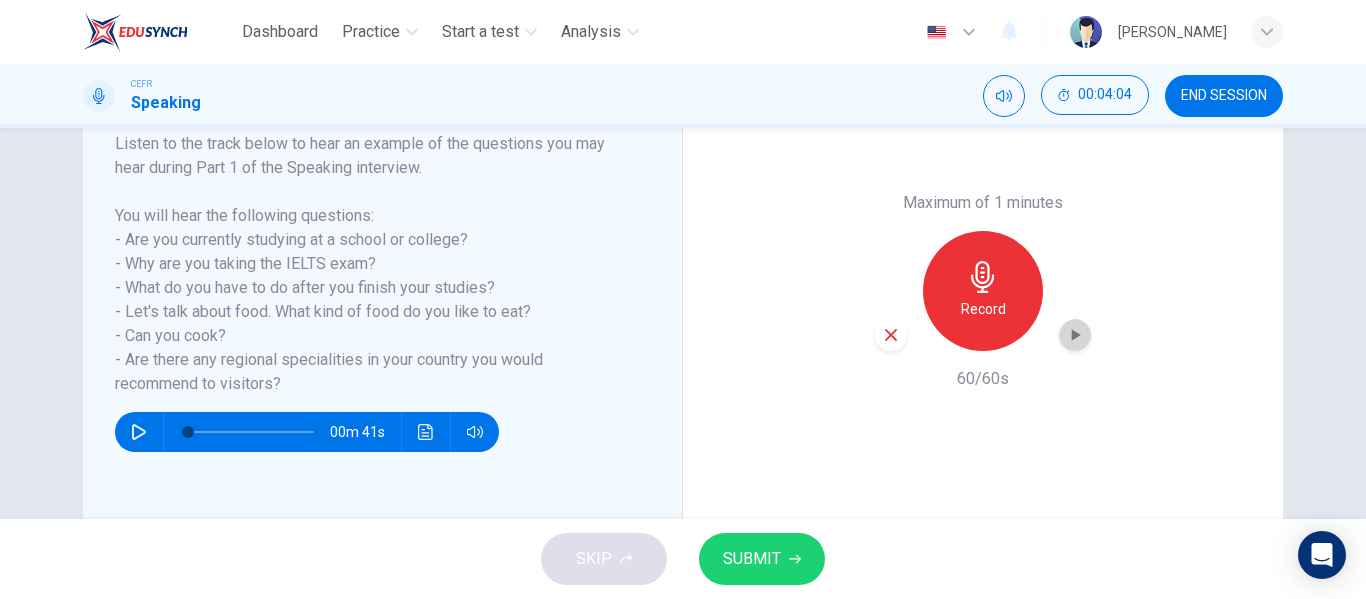 click 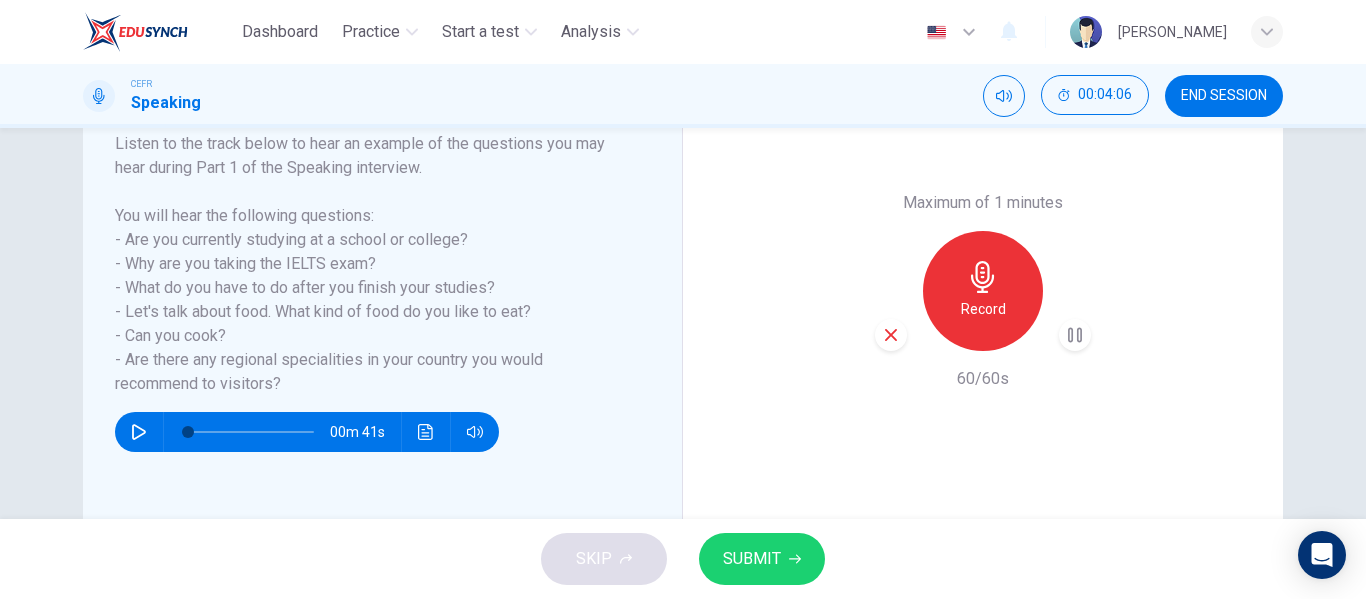 type 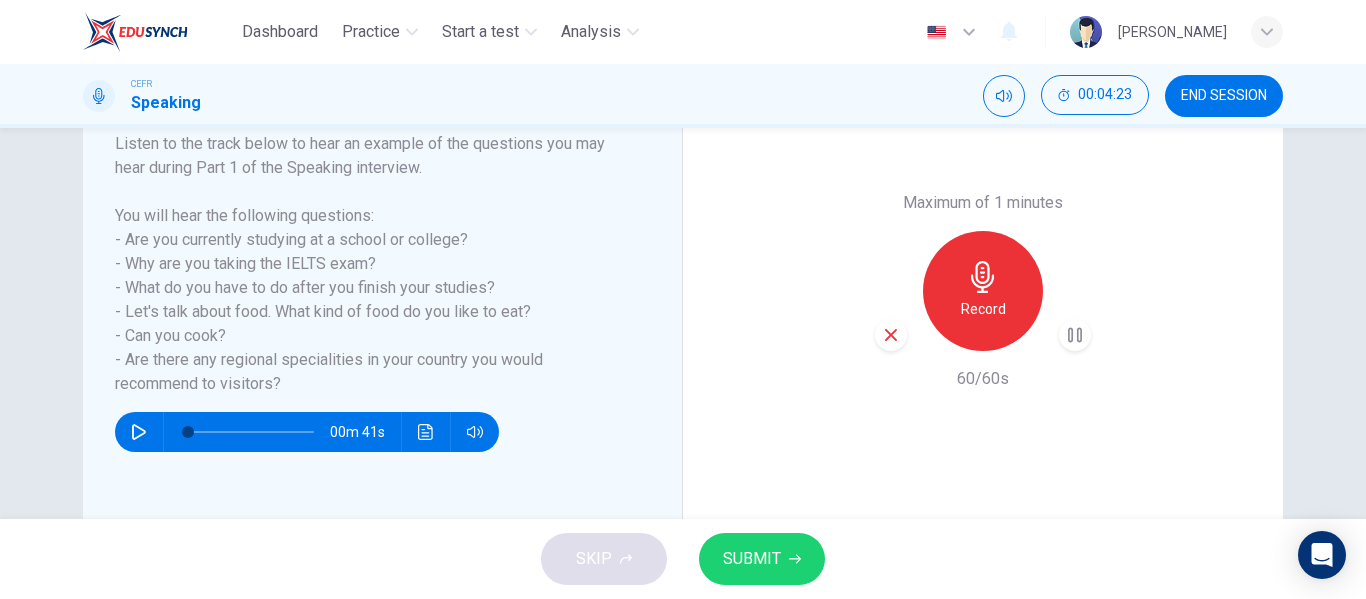click at bounding box center (891, 335) 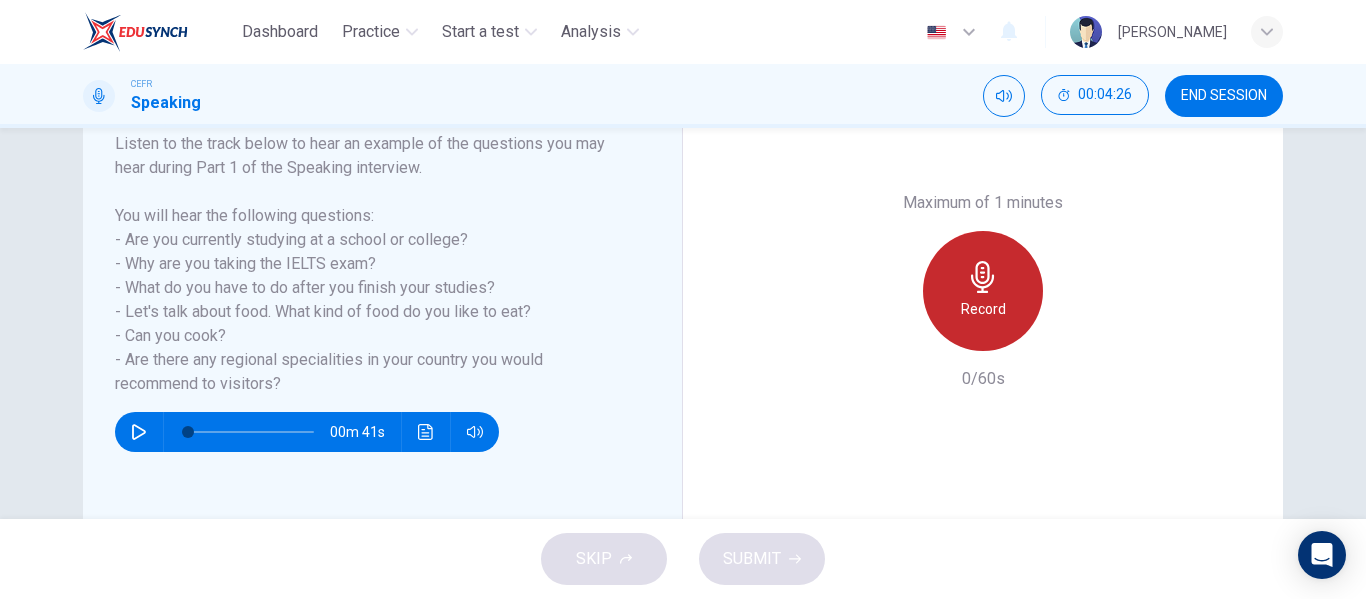 click on "Record" at bounding box center [983, 309] 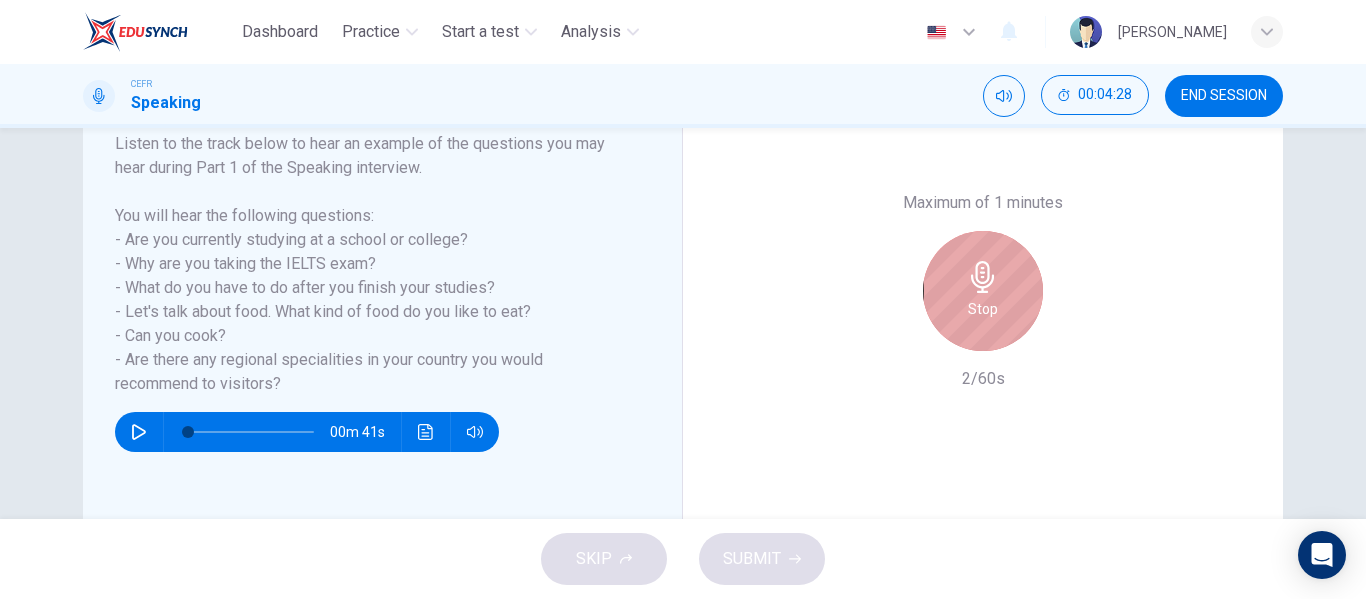 click on "Stop" at bounding box center (983, 291) 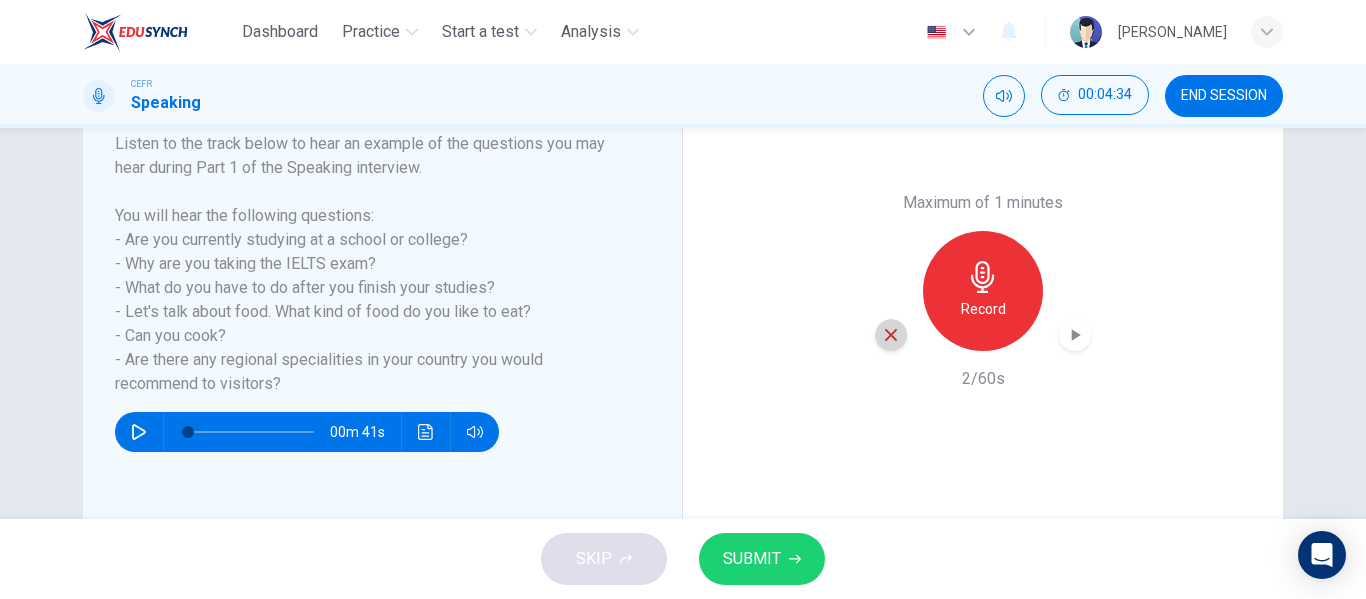click 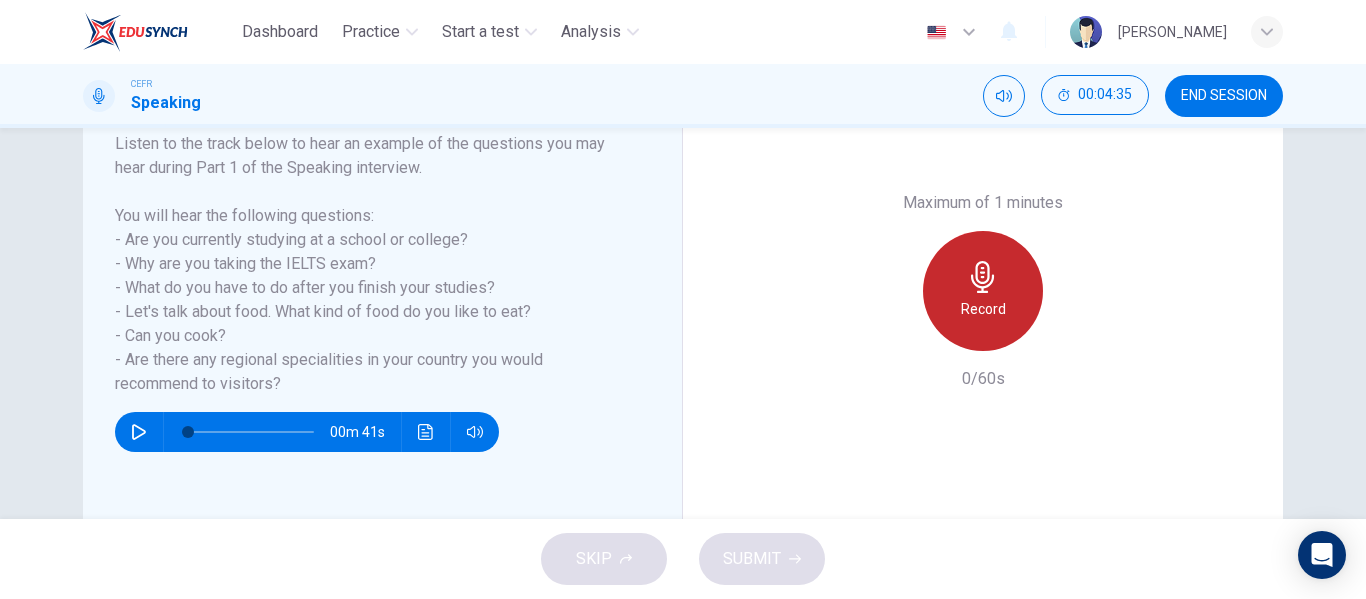 click on "Record" at bounding box center [983, 309] 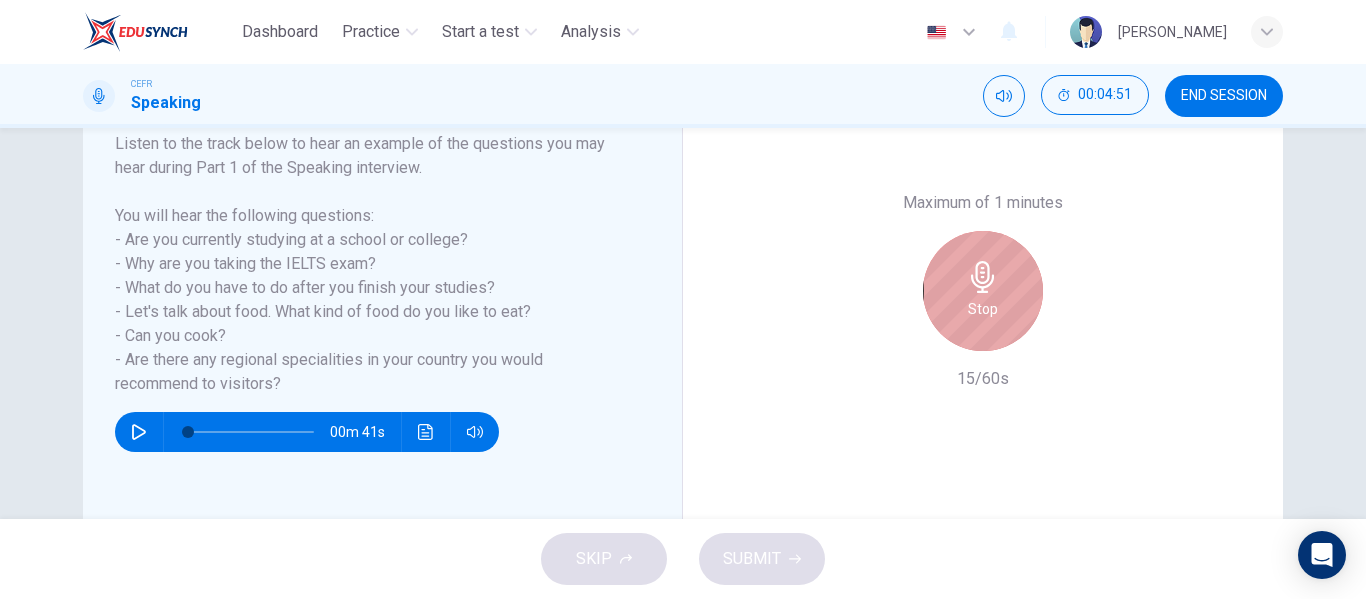 click on "Stop" at bounding box center (983, 309) 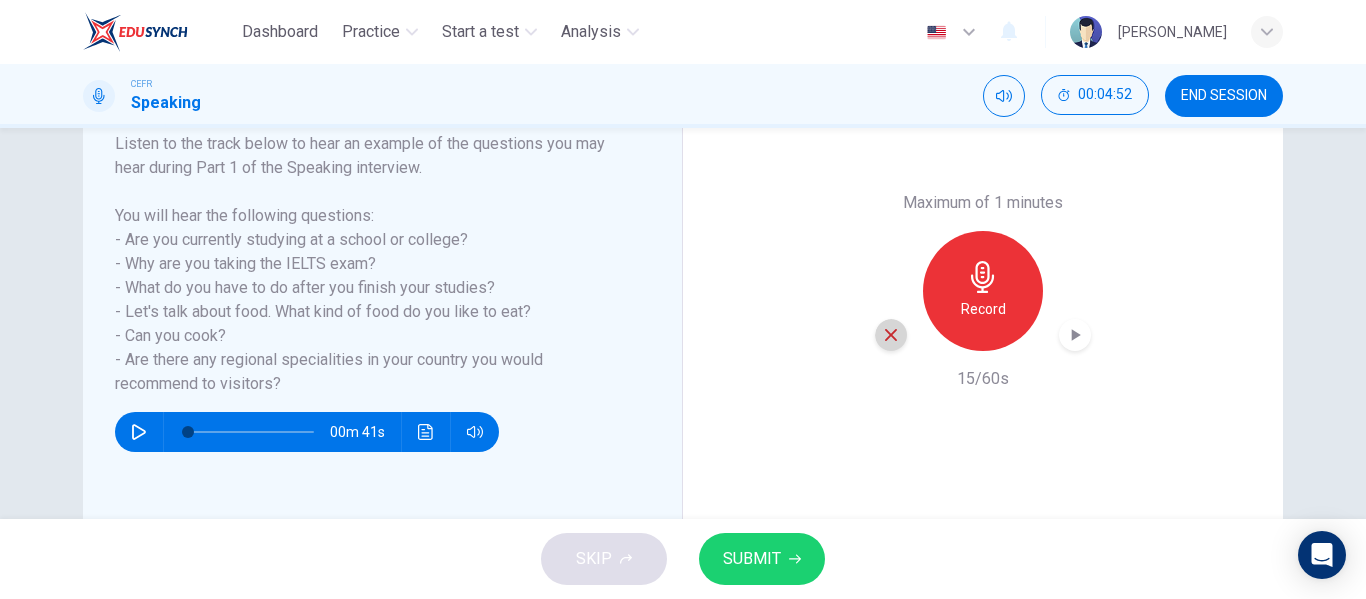 click at bounding box center [891, 335] 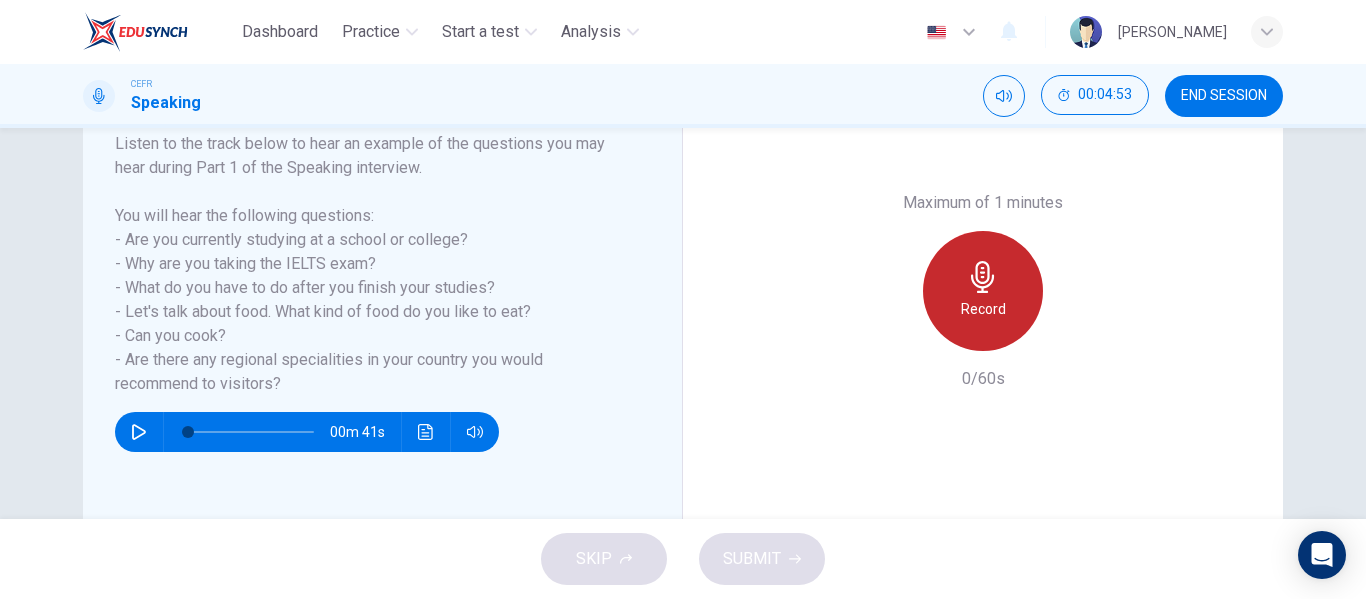 click on "Record" at bounding box center (983, 309) 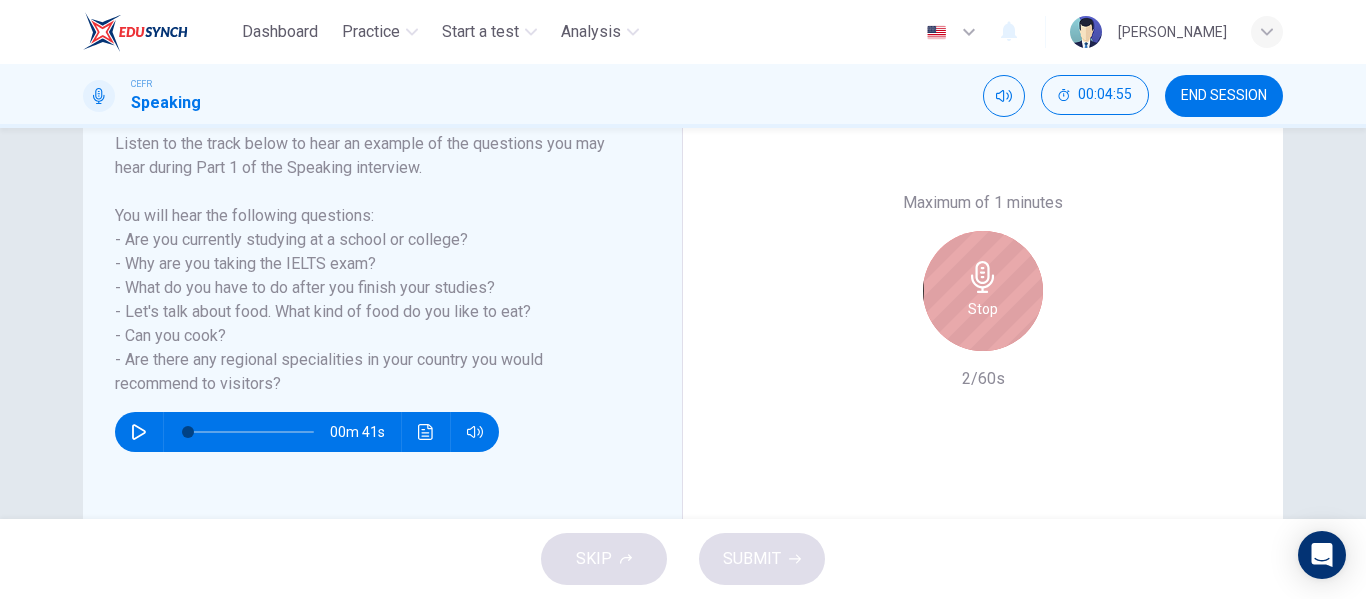click on "Stop" at bounding box center [983, 291] 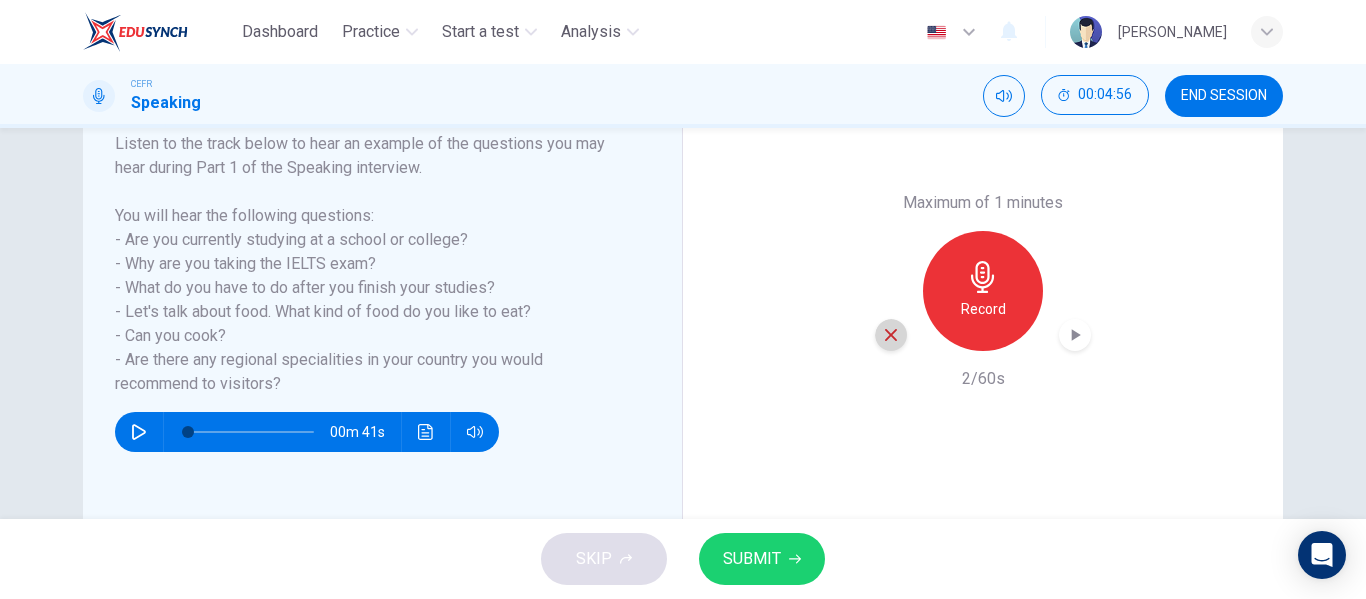 click 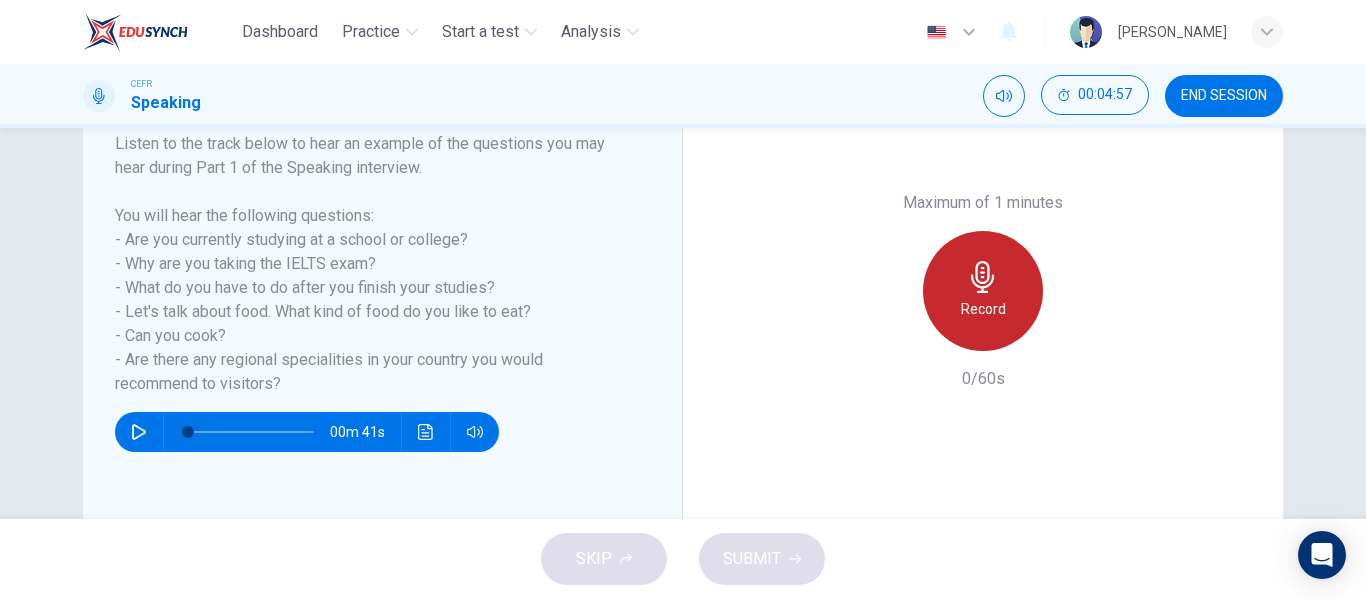 click on "Record" at bounding box center (983, 291) 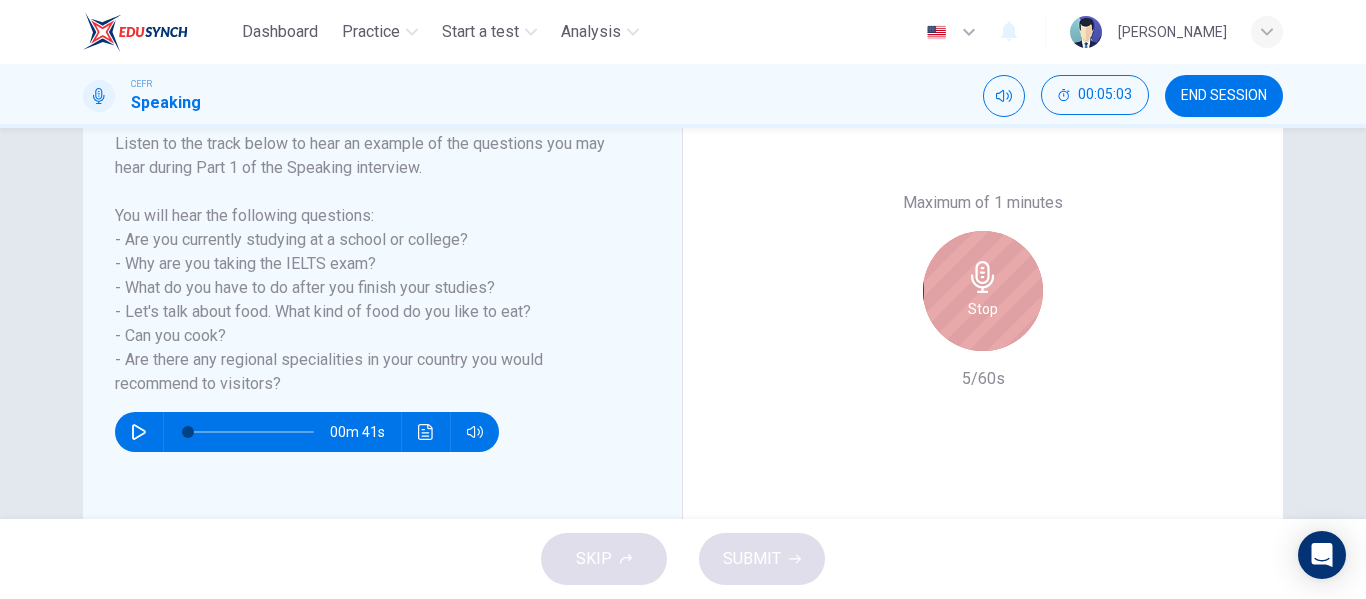 click on "Stop" at bounding box center (983, 291) 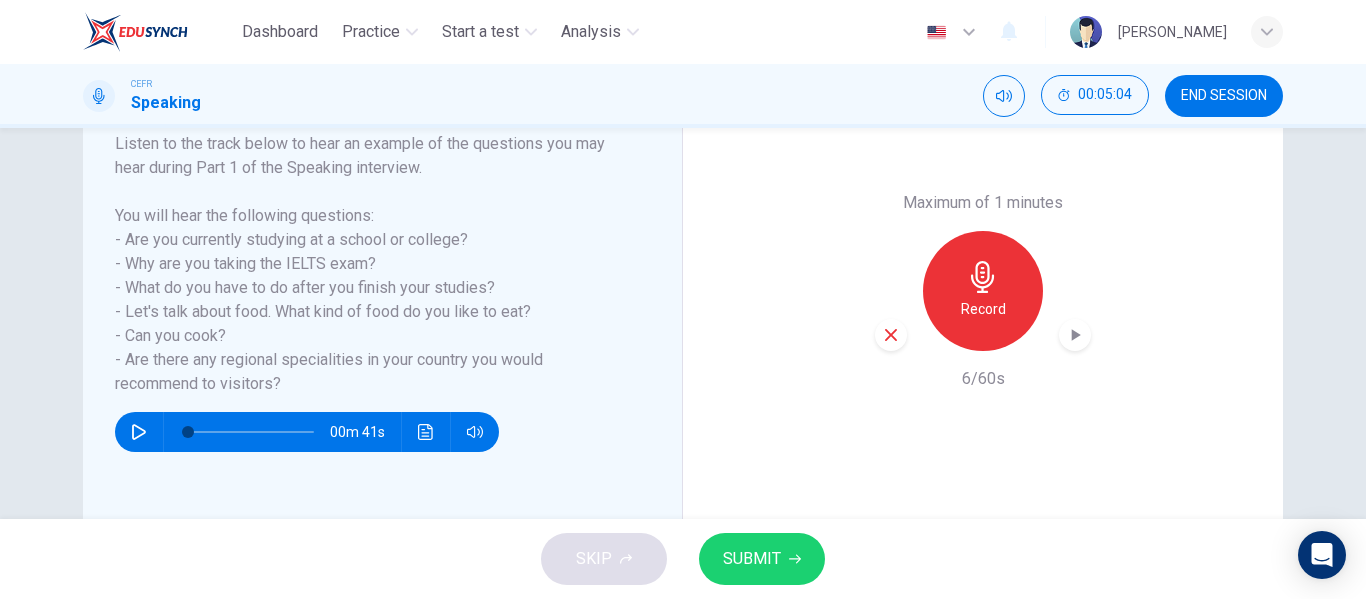click 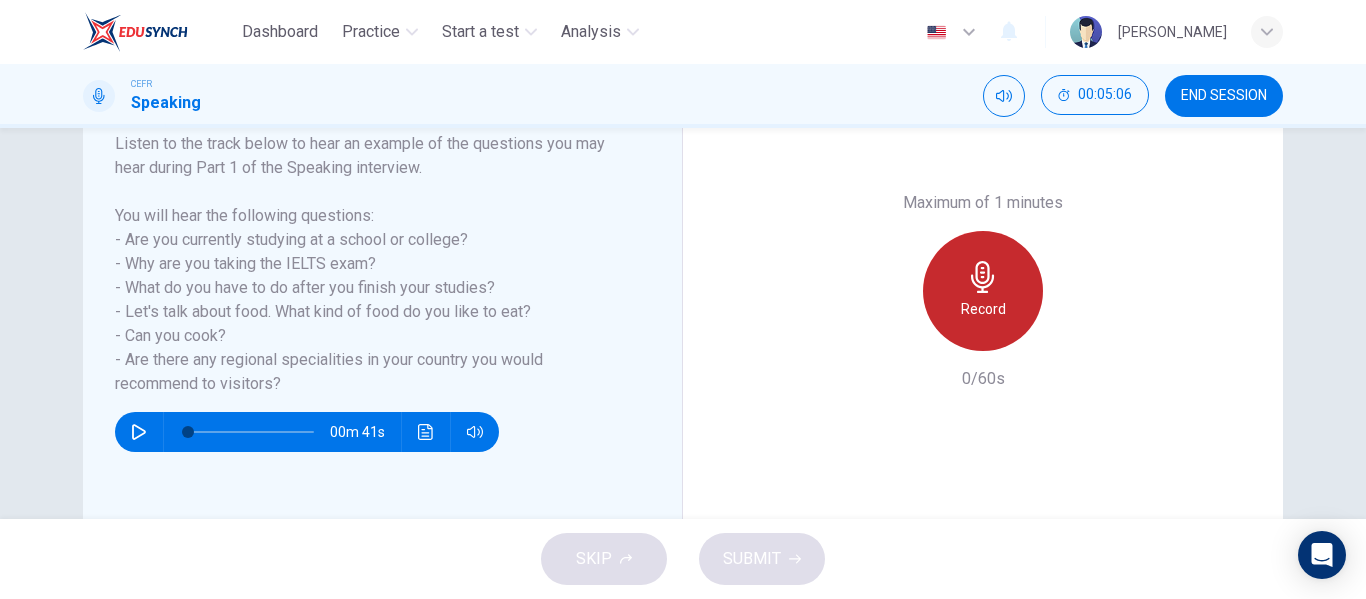 click on "Record" at bounding box center (983, 291) 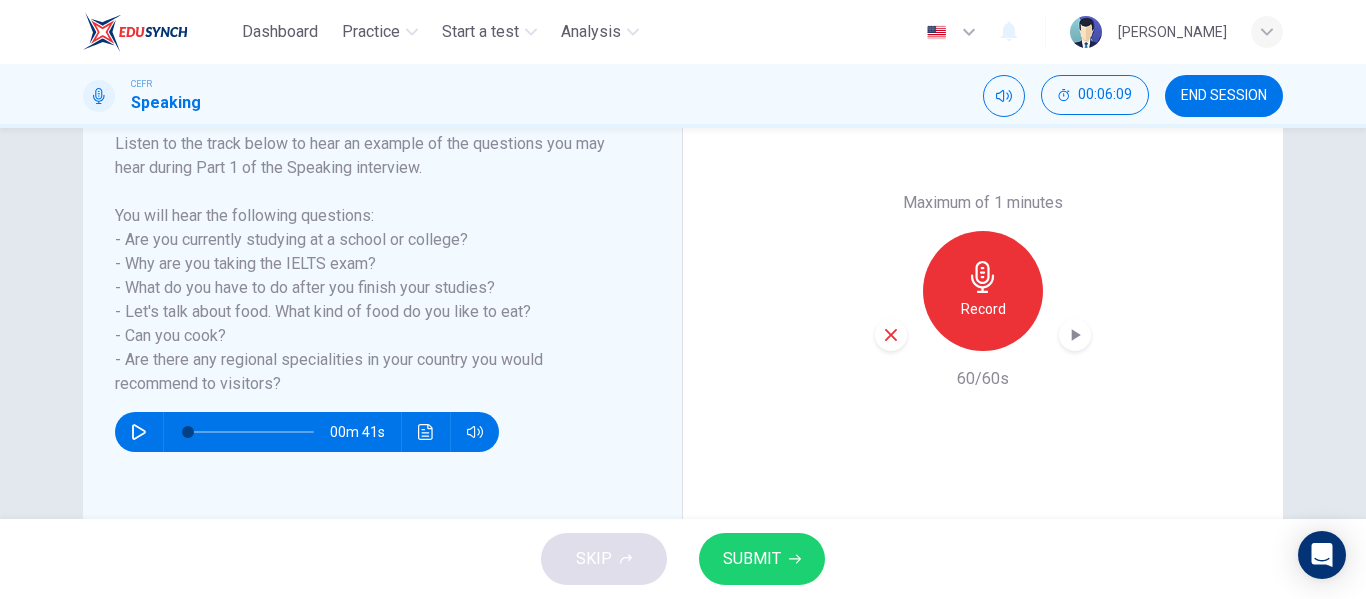 click 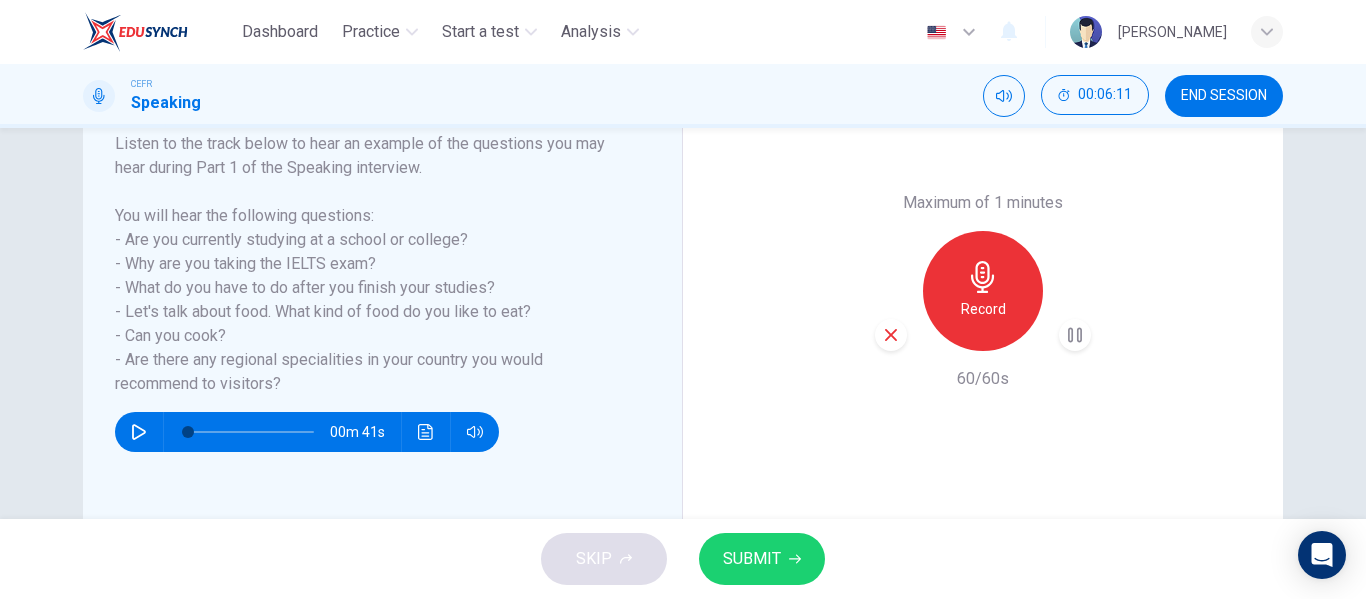 type 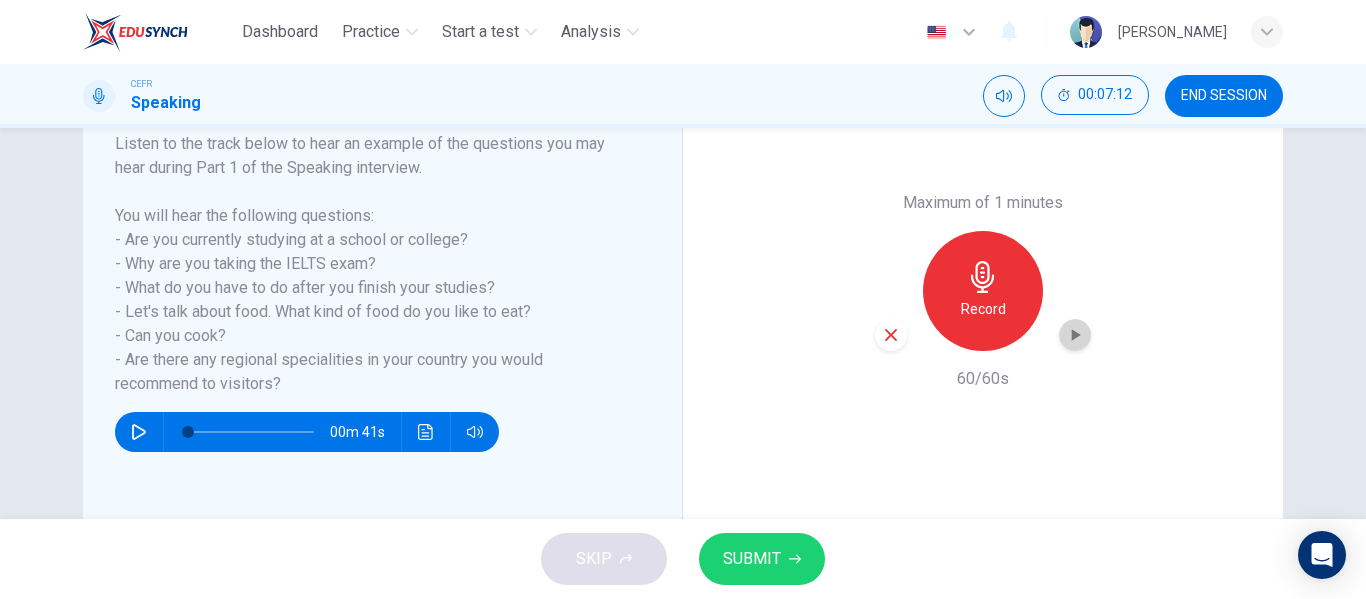 click at bounding box center (1075, 335) 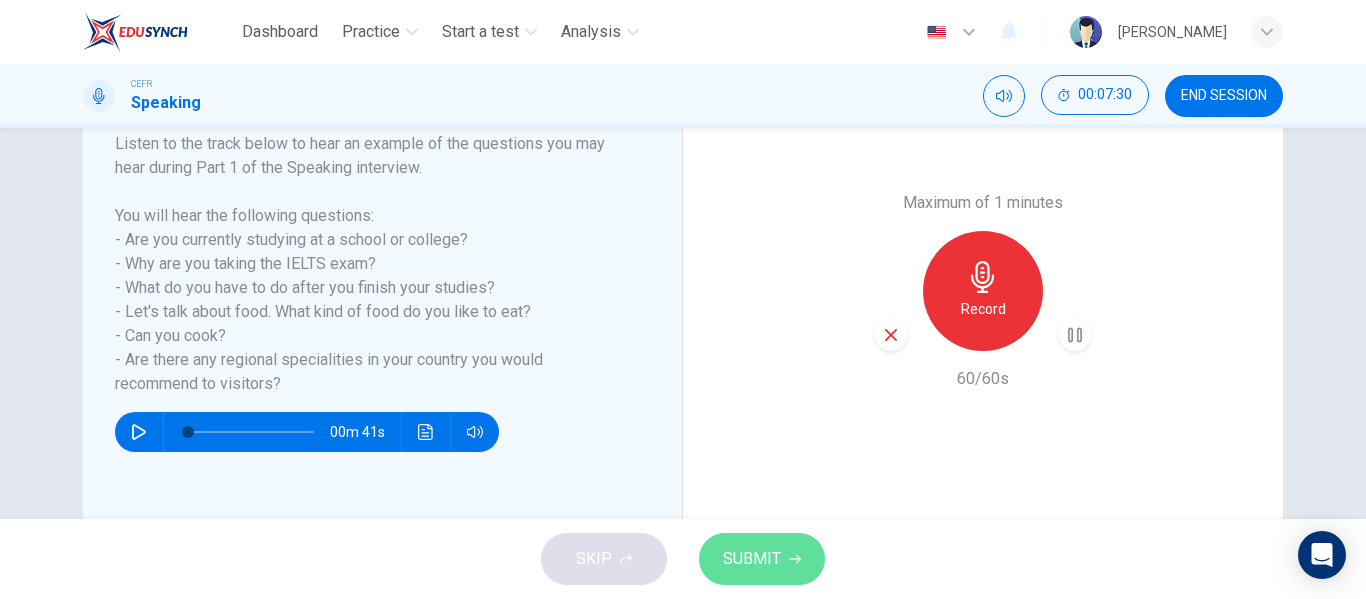 click on "SUBMIT" at bounding box center [762, 559] 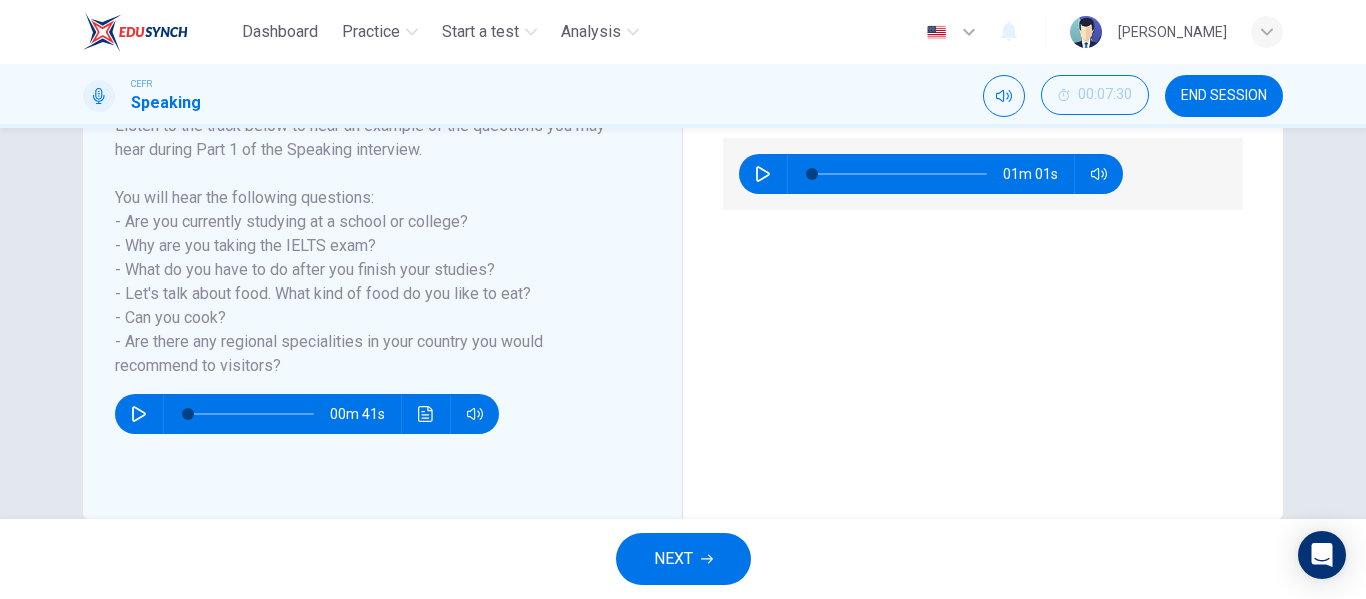 scroll, scrollTop: 264, scrollLeft: 0, axis: vertical 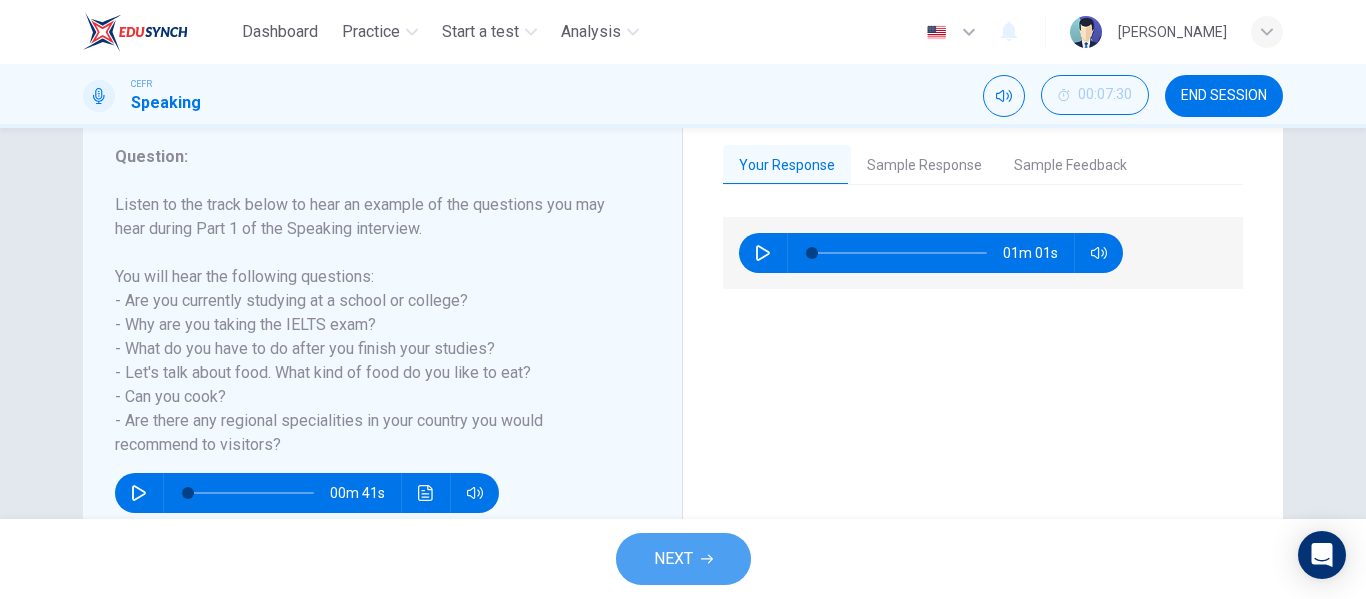 click on "NEXT" at bounding box center [673, 559] 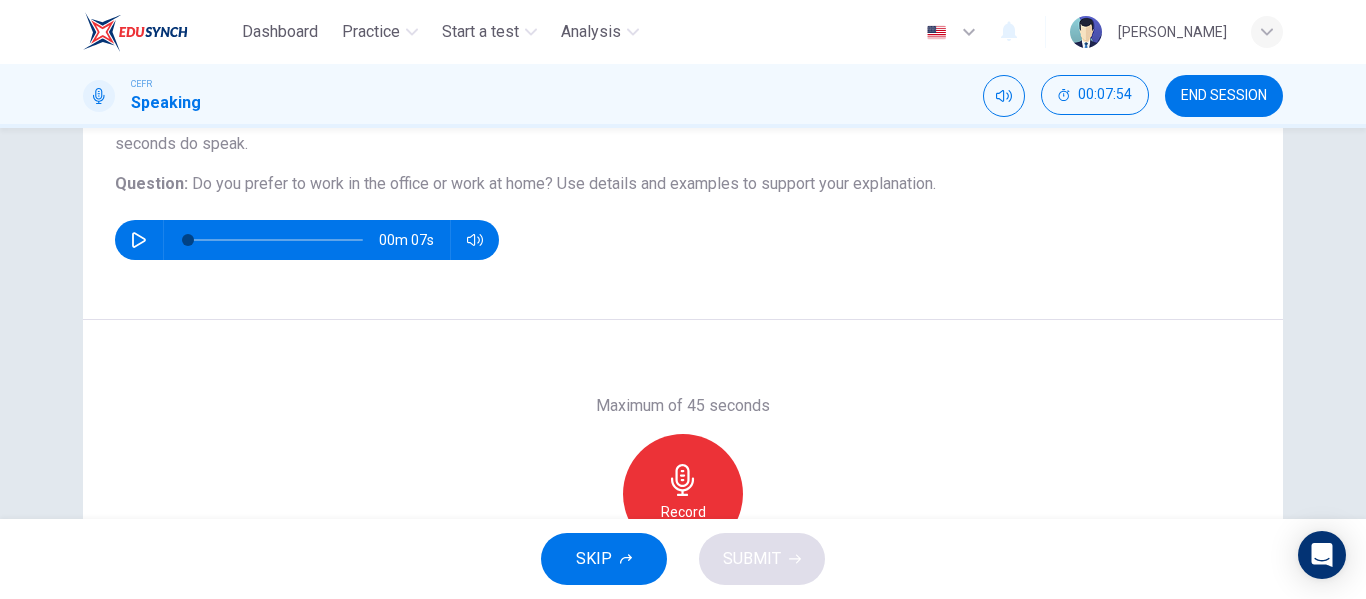 scroll, scrollTop: 198, scrollLeft: 0, axis: vertical 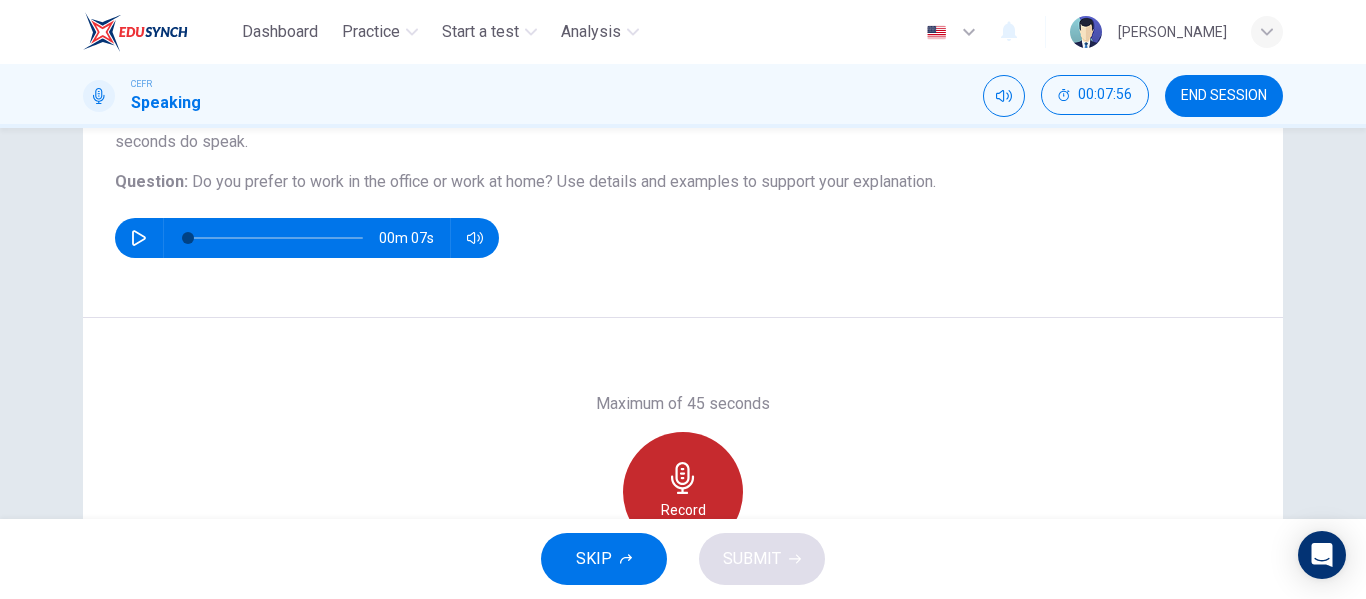 click 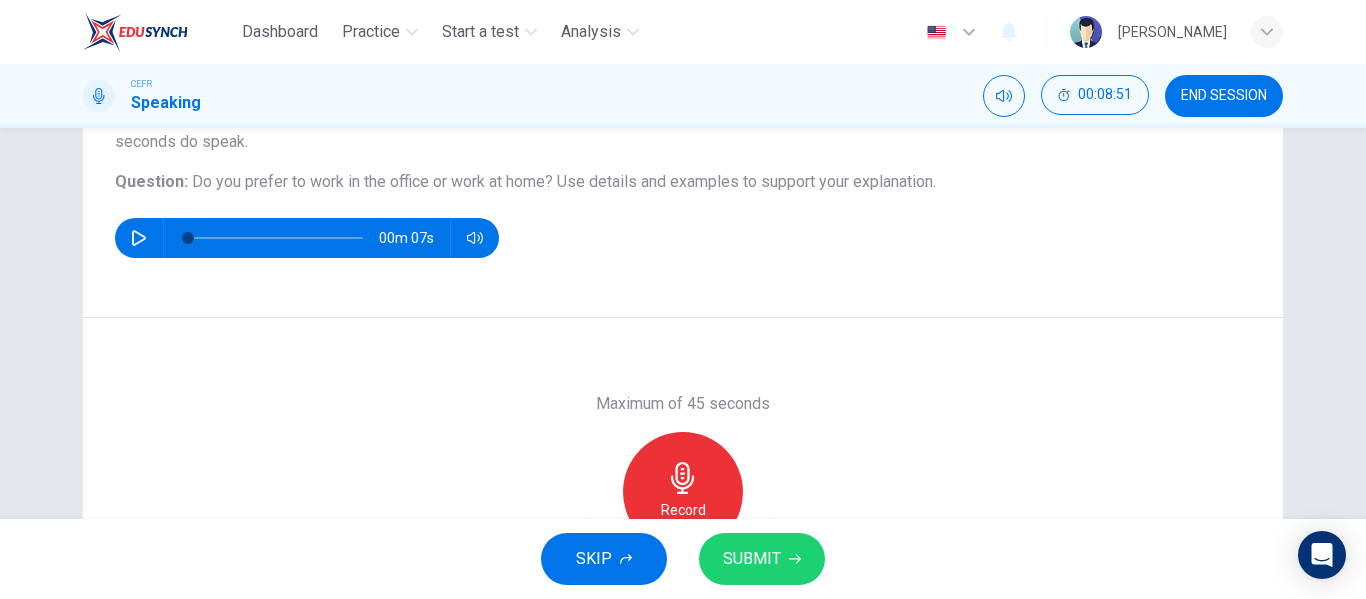 scroll, scrollTop: 384, scrollLeft: 0, axis: vertical 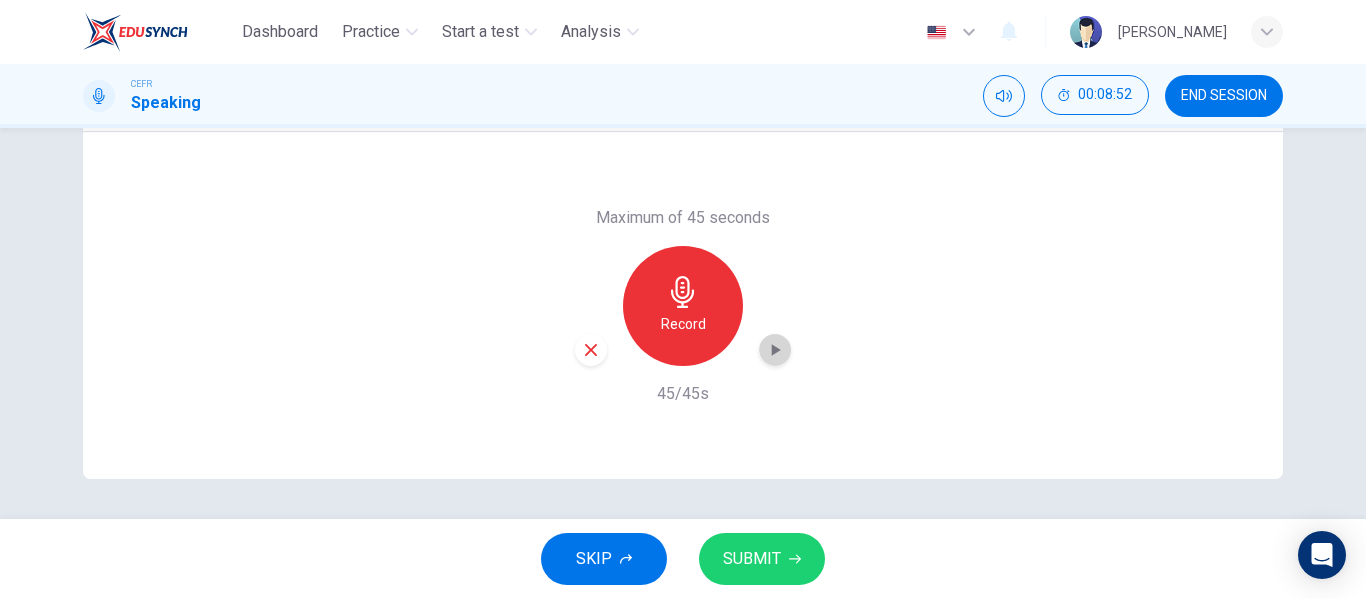 click 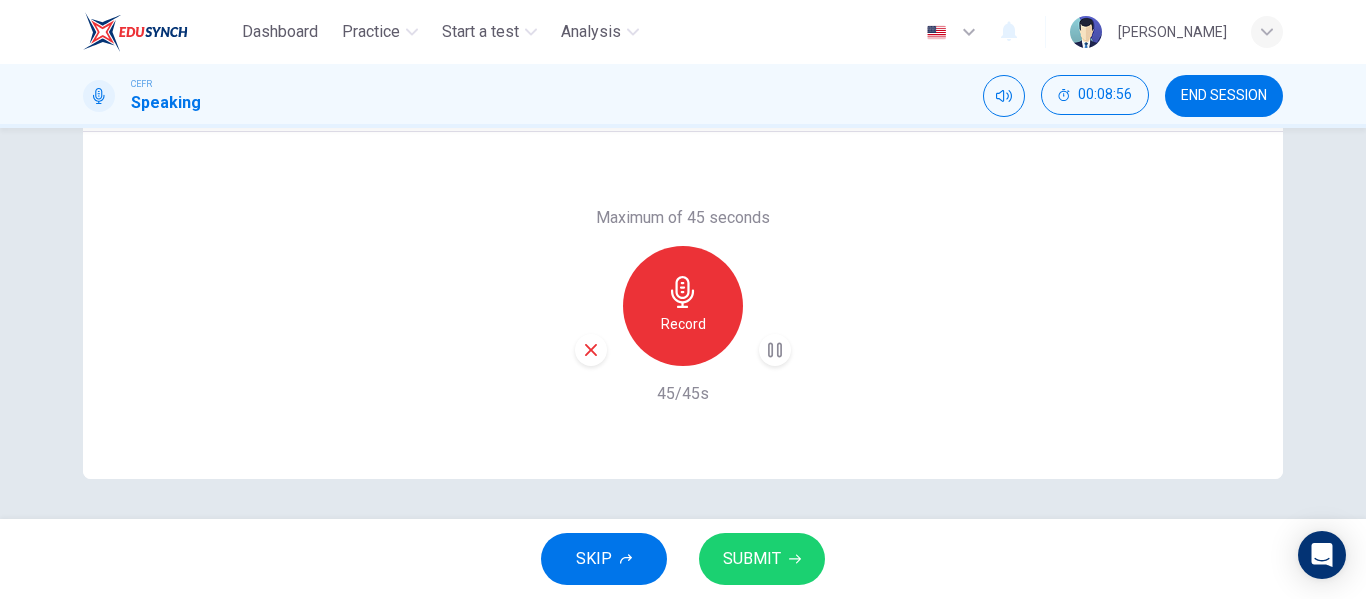 type 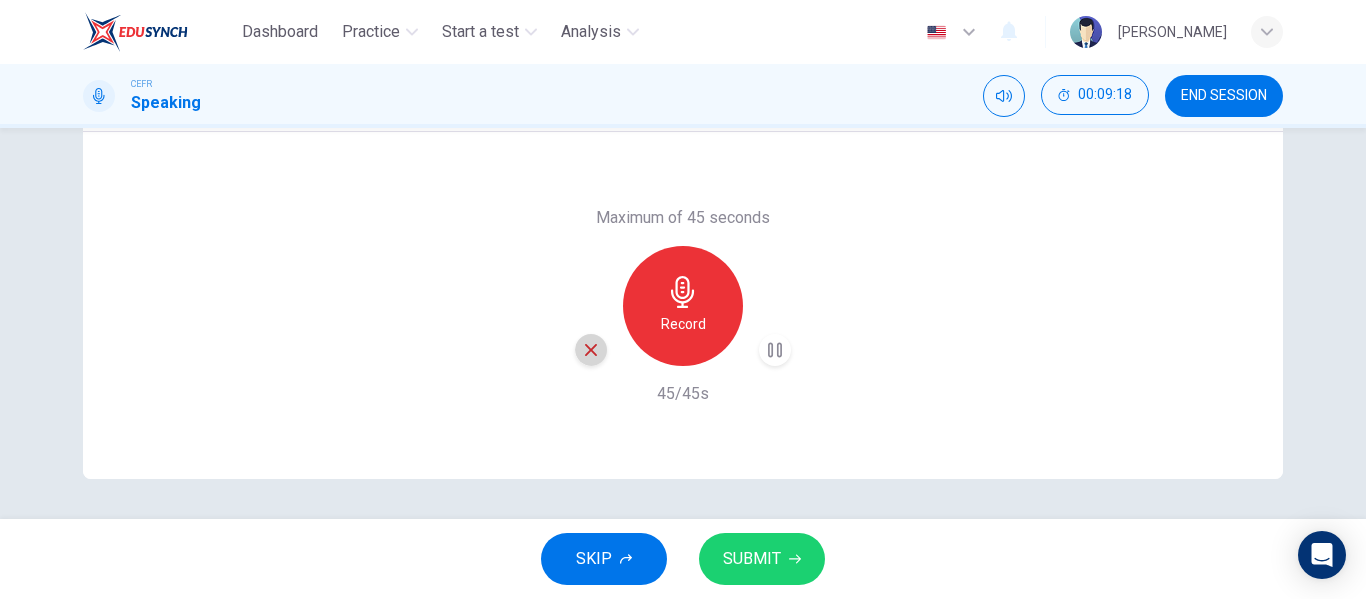 click 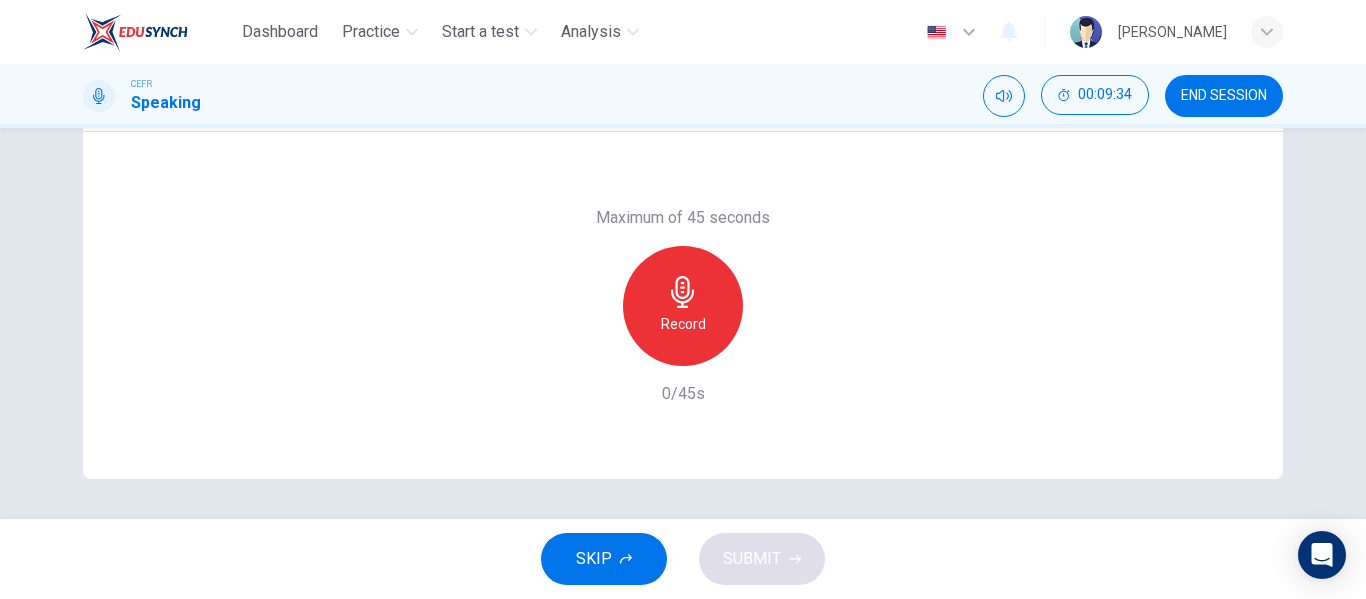 click on "Record" at bounding box center (683, 324) 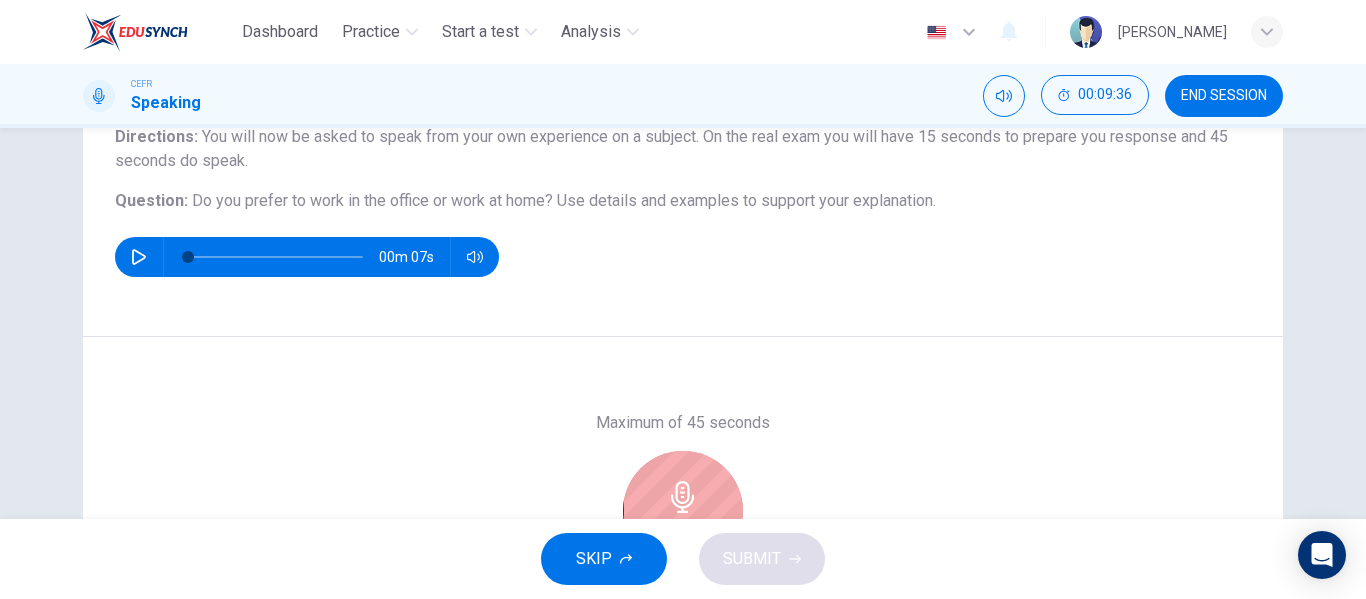scroll, scrollTop: 301, scrollLeft: 0, axis: vertical 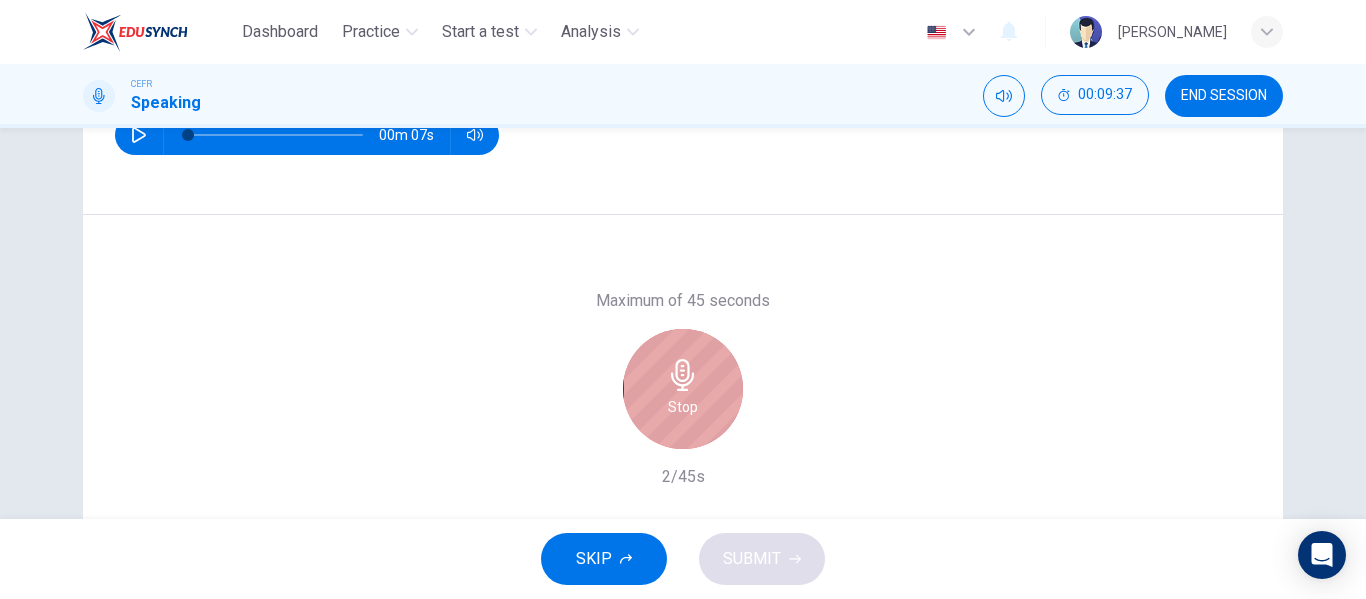 click on "Stop" at bounding box center [683, 389] 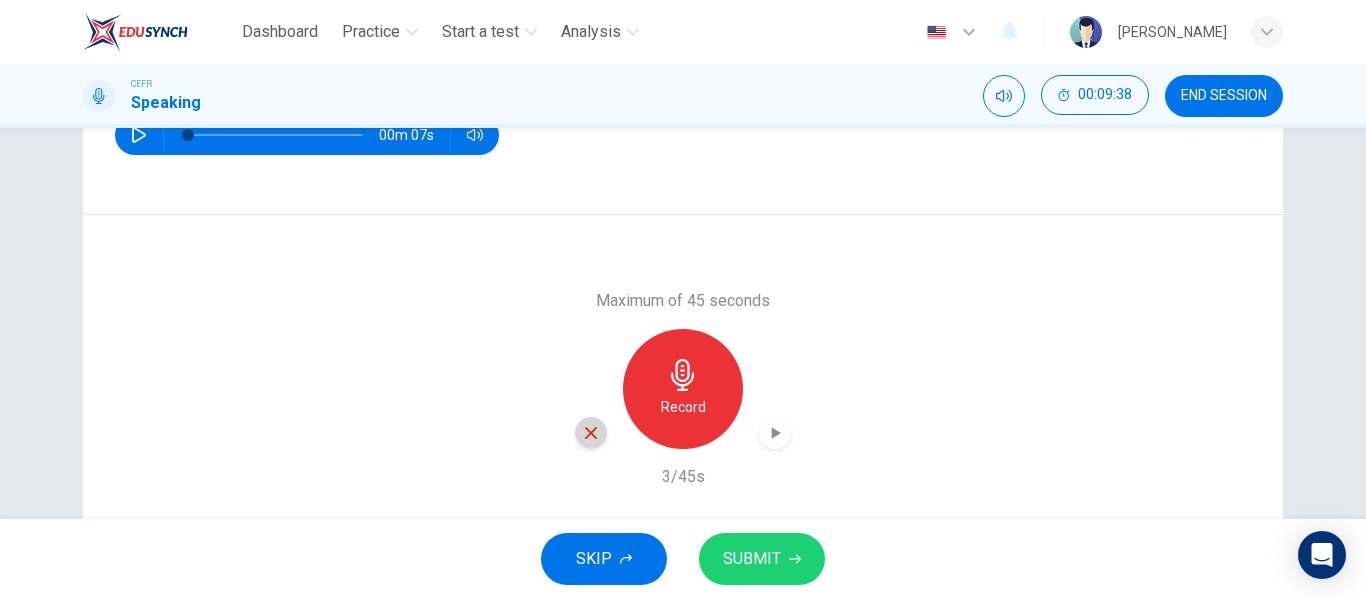click 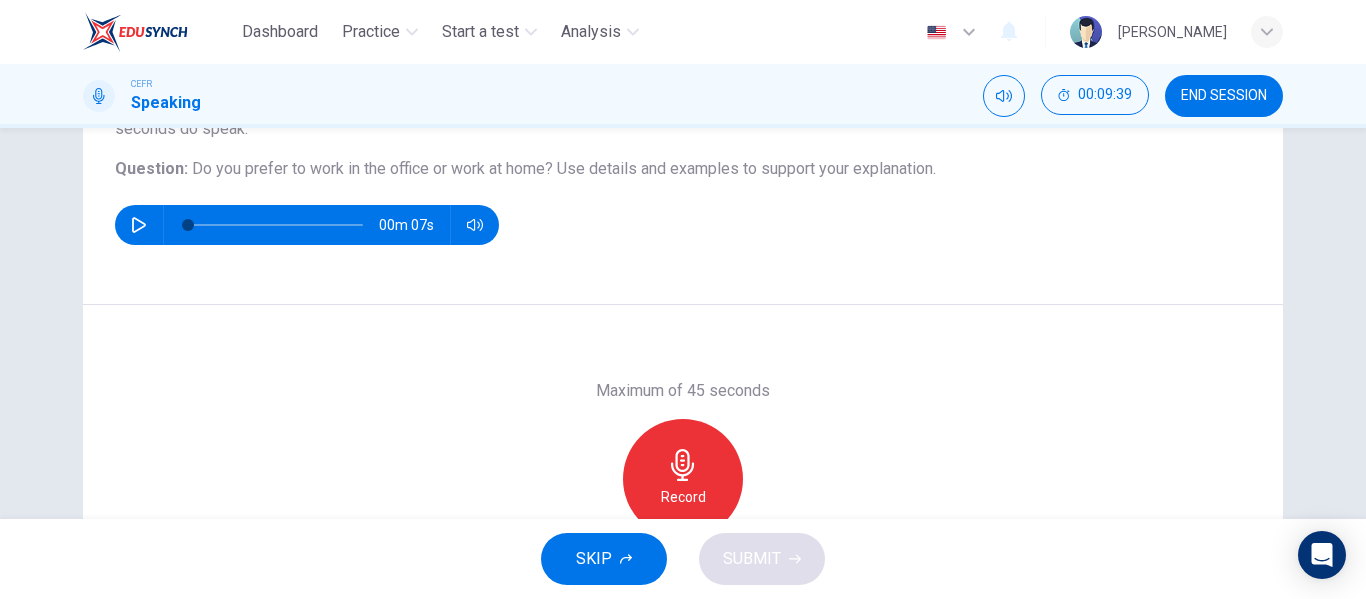 scroll, scrollTop: 206, scrollLeft: 0, axis: vertical 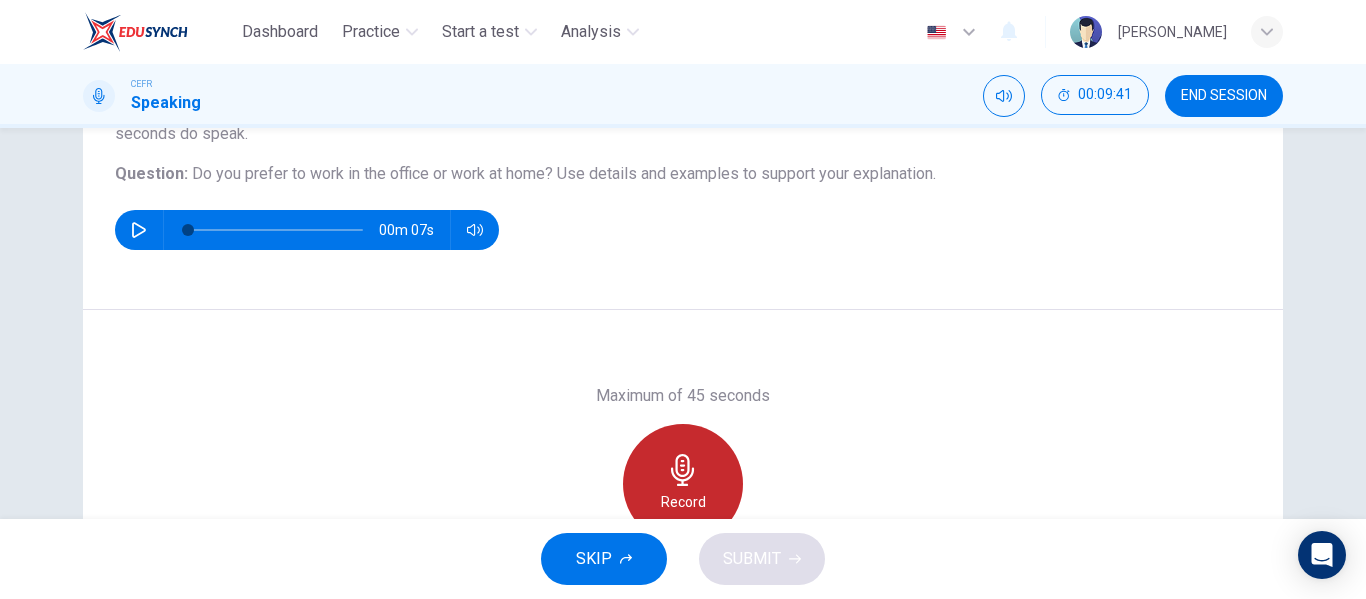 click on "Record" at bounding box center [683, 484] 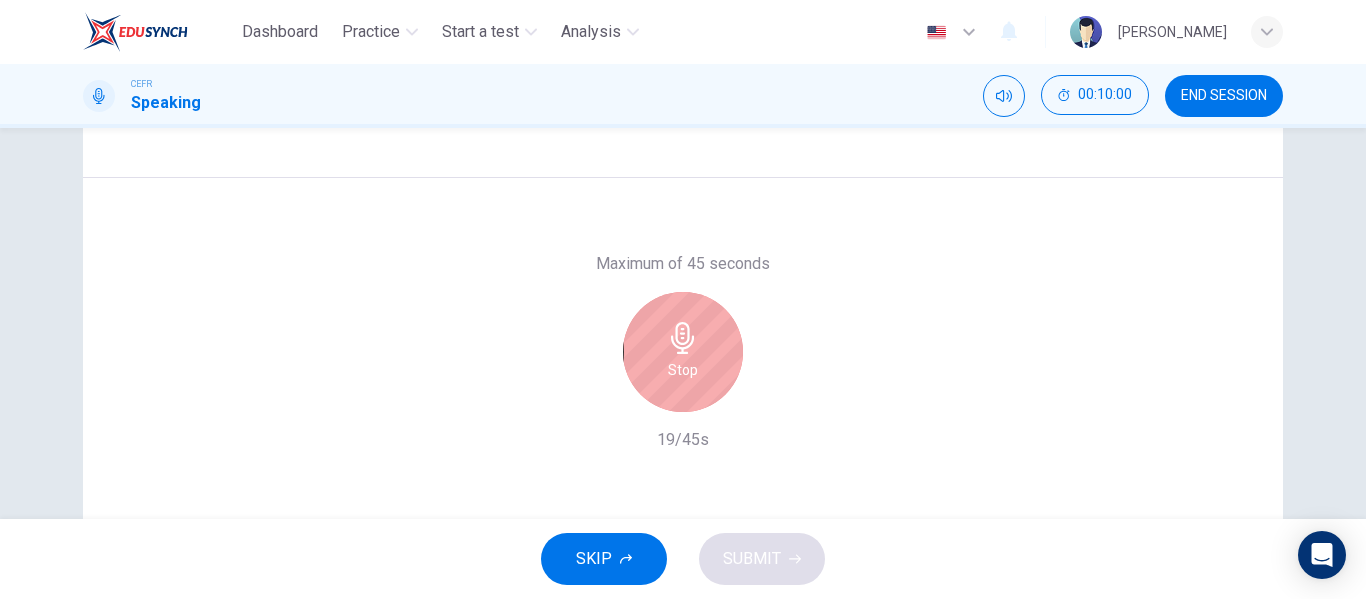 scroll, scrollTop: 346, scrollLeft: 0, axis: vertical 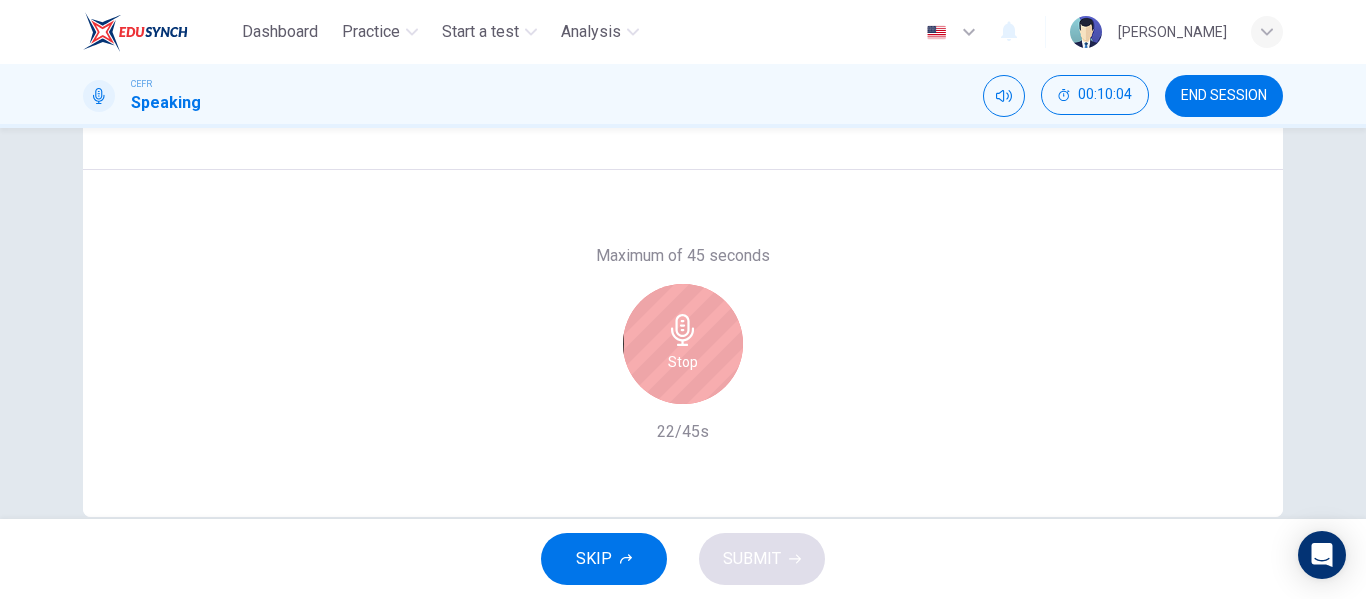 drag, startPoint x: 687, startPoint y: 413, endPoint x: 685, endPoint y: 359, distance: 54.037025 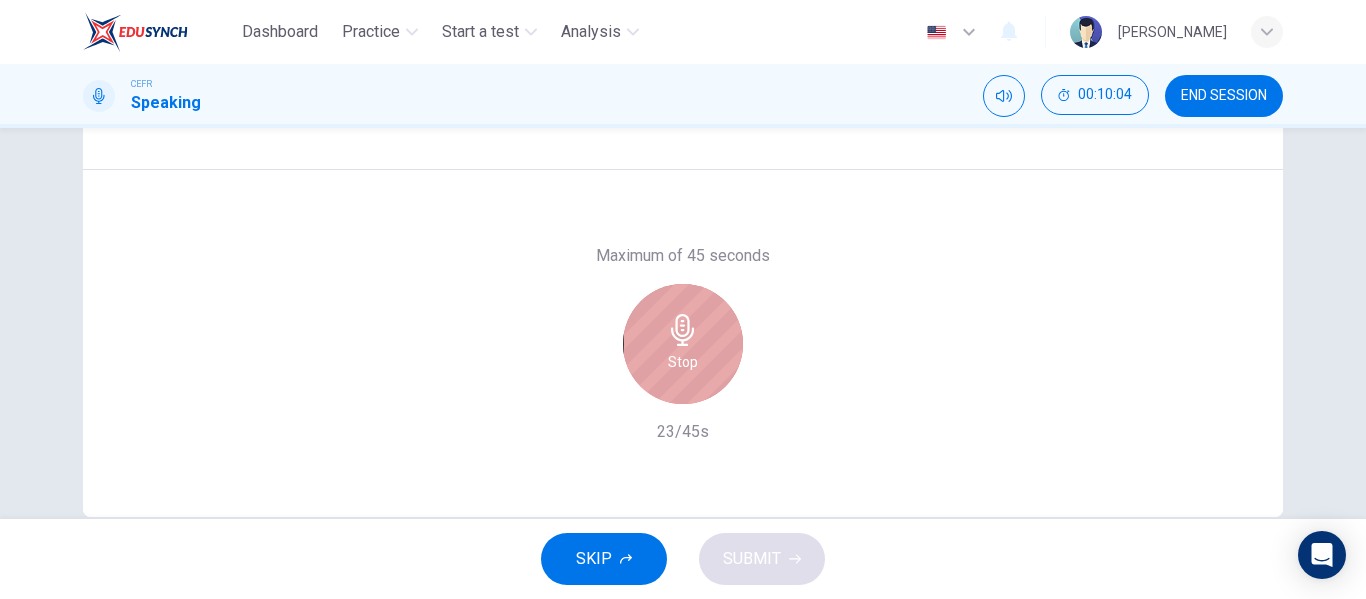 click on "Stop" at bounding box center (683, 362) 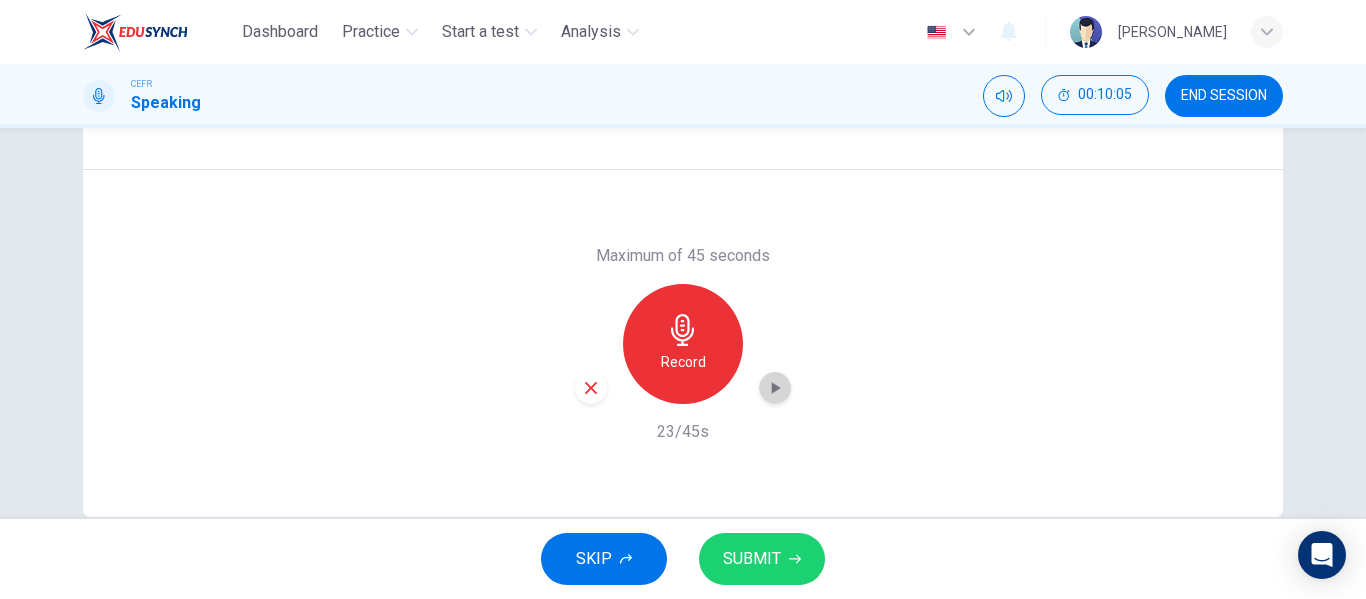 click 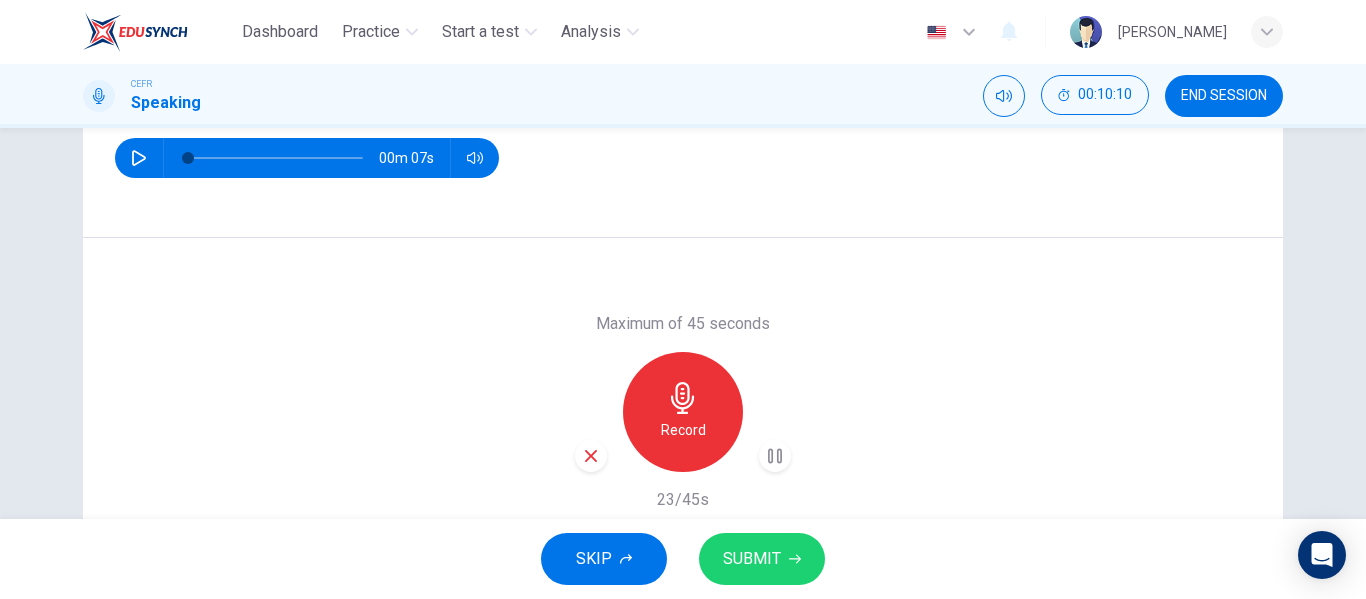 scroll, scrollTop: 277, scrollLeft: 0, axis: vertical 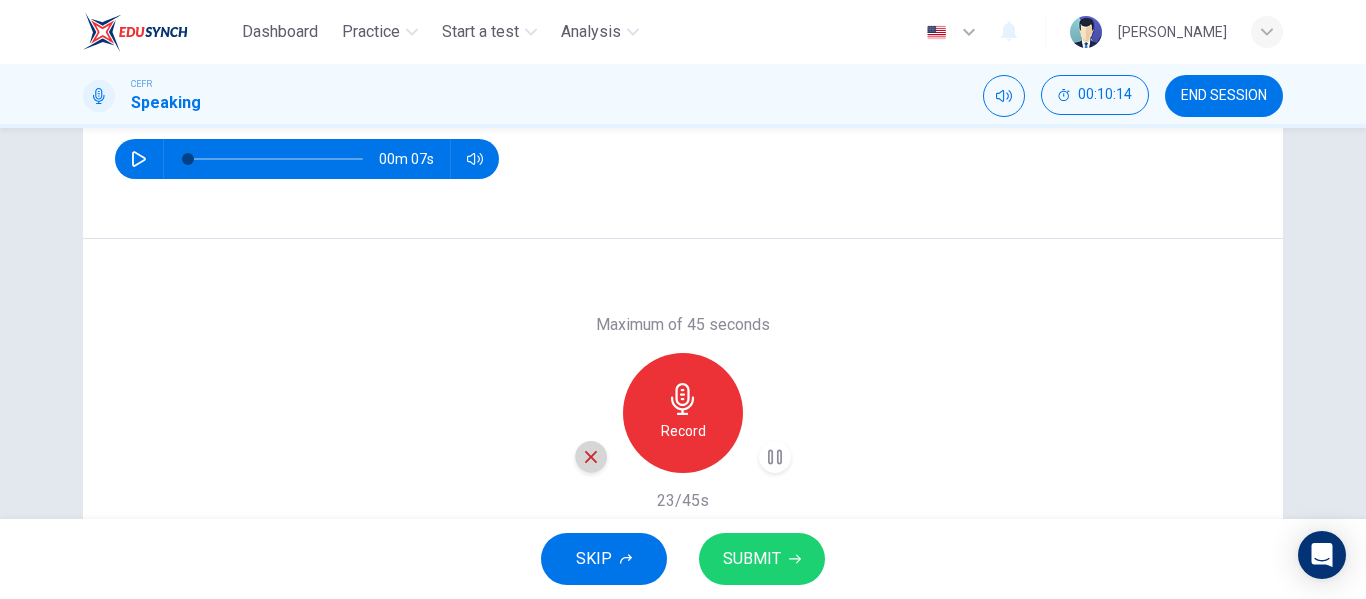 click 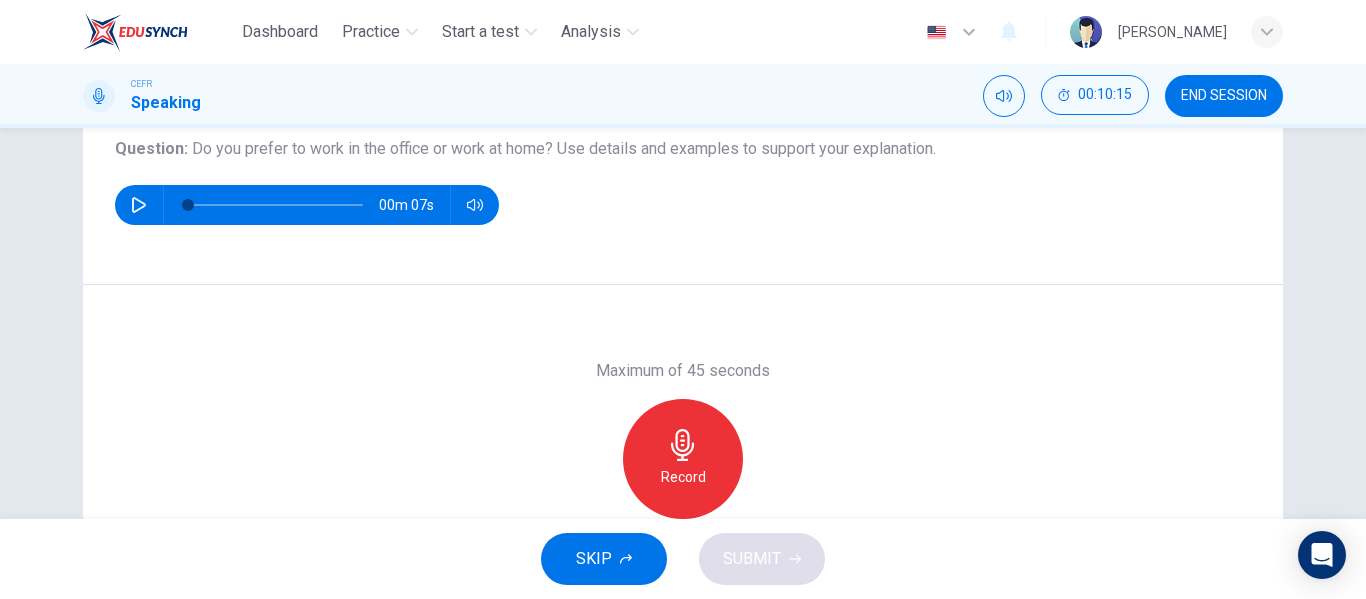 scroll, scrollTop: 230, scrollLeft: 0, axis: vertical 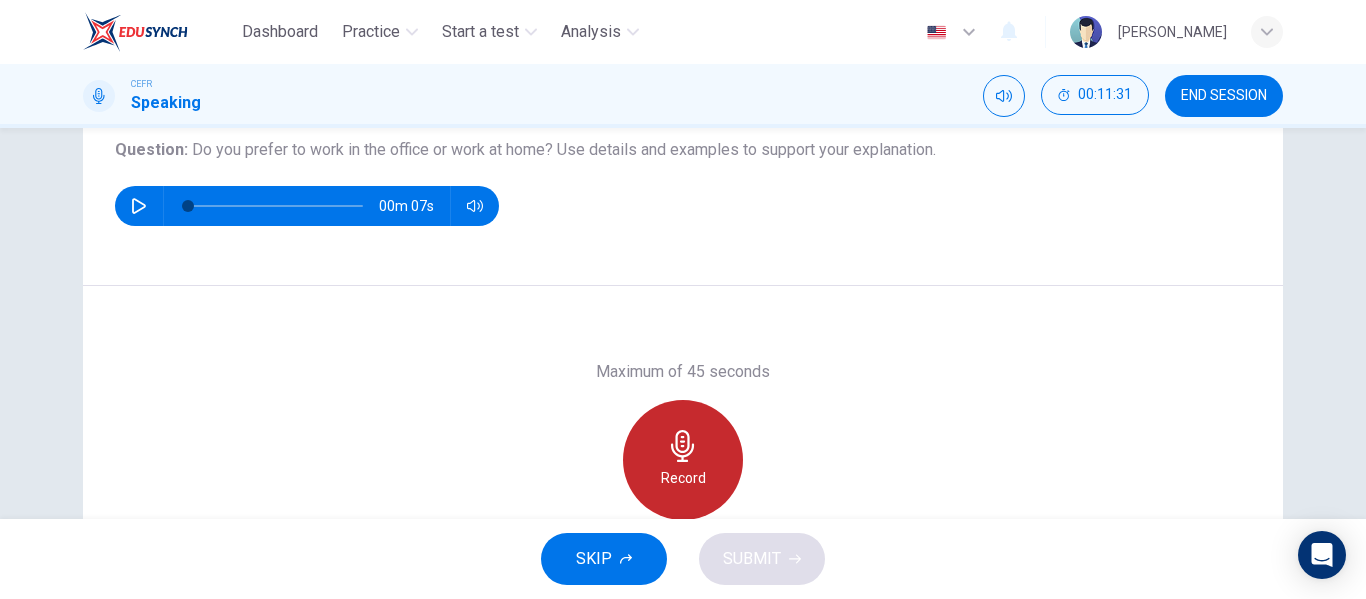 click on "Record" at bounding box center (683, 460) 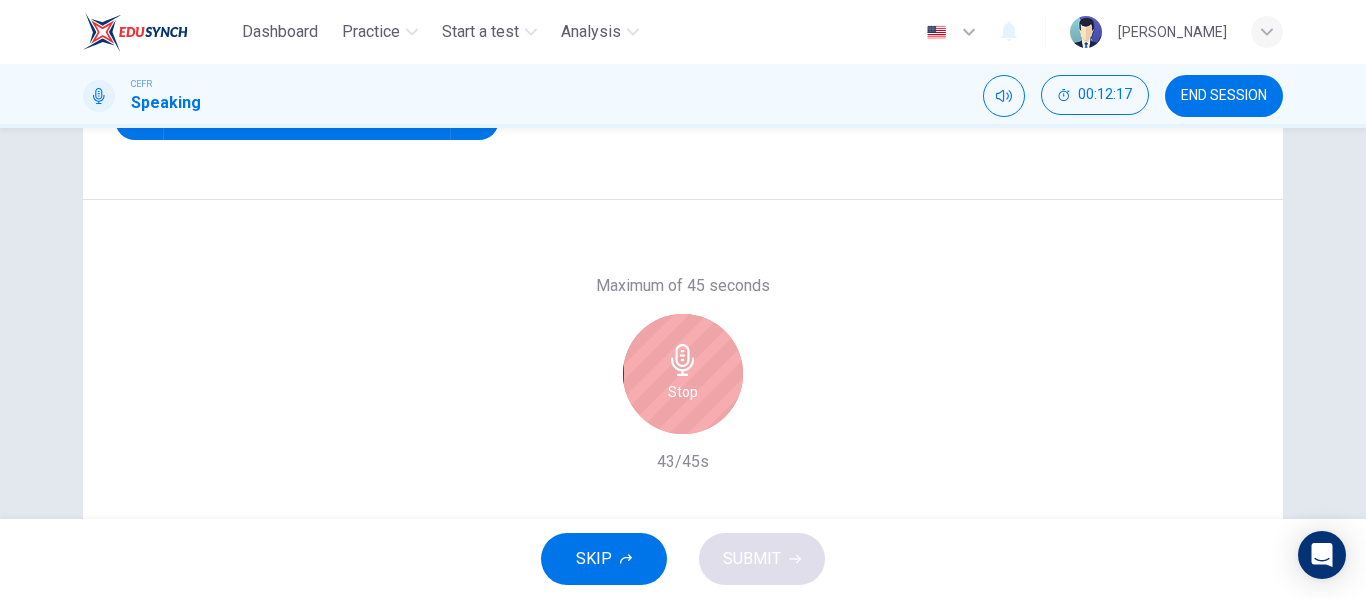 scroll, scrollTop: 319, scrollLeft: 0, axis: vertical 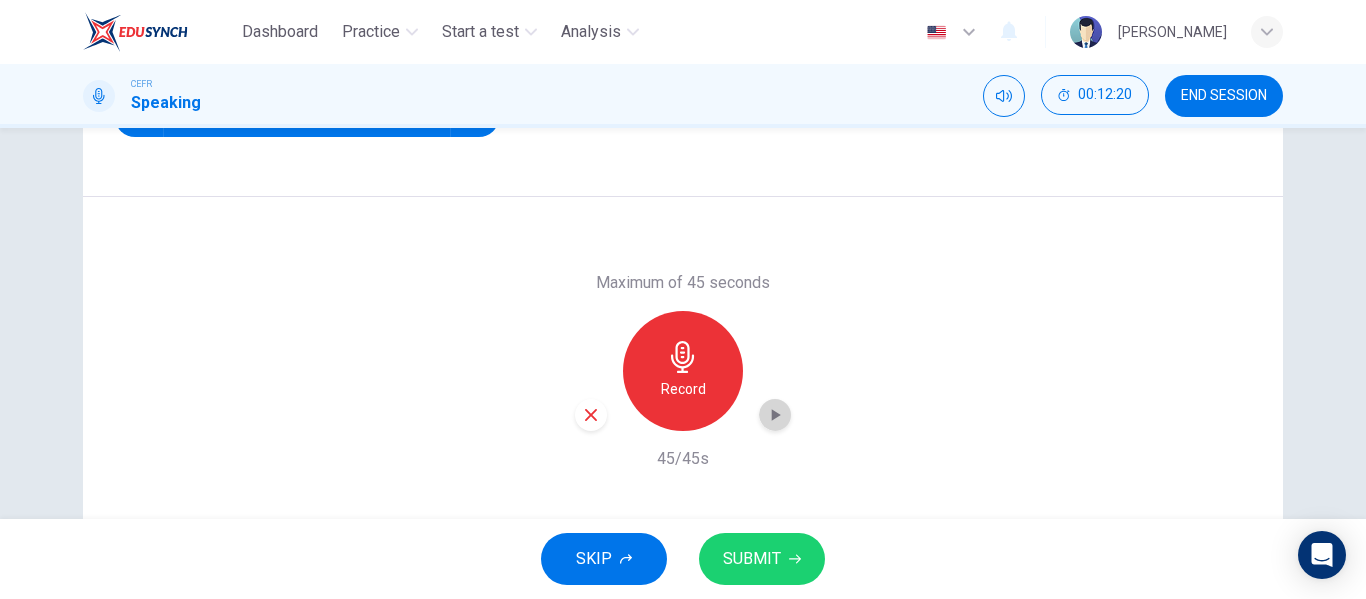 click 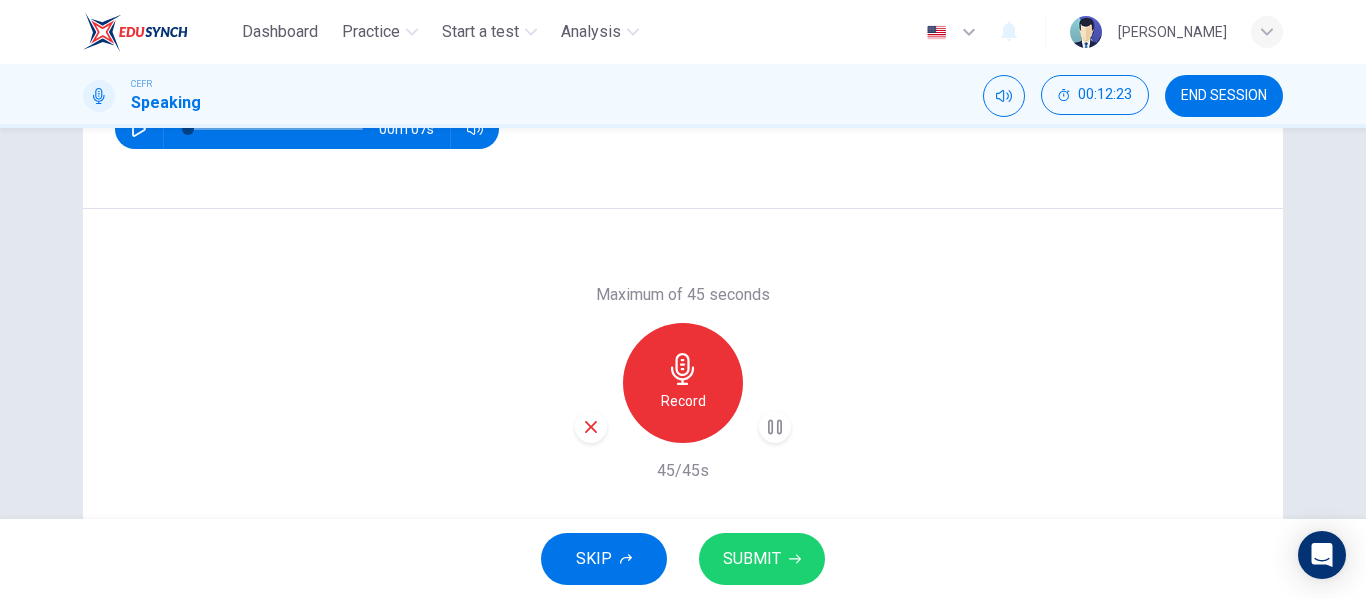 scroll, scrollTop: 306, scrollLeft: 0, axis: vertical 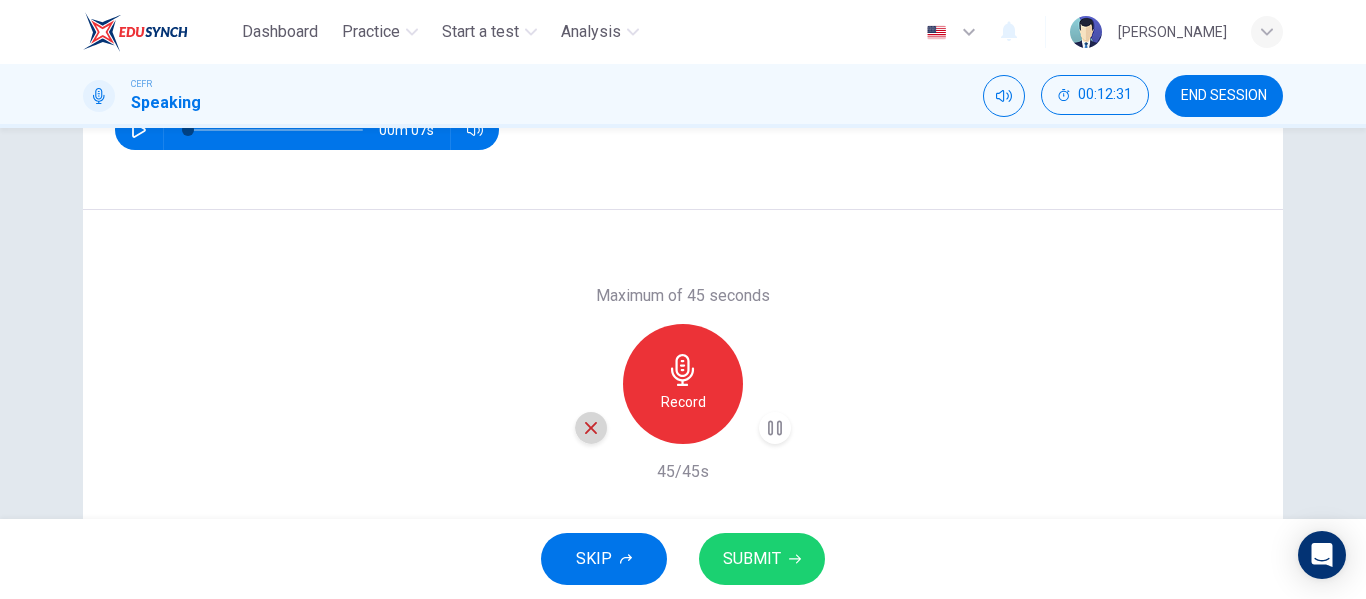 click at bounding box center [591, 428] 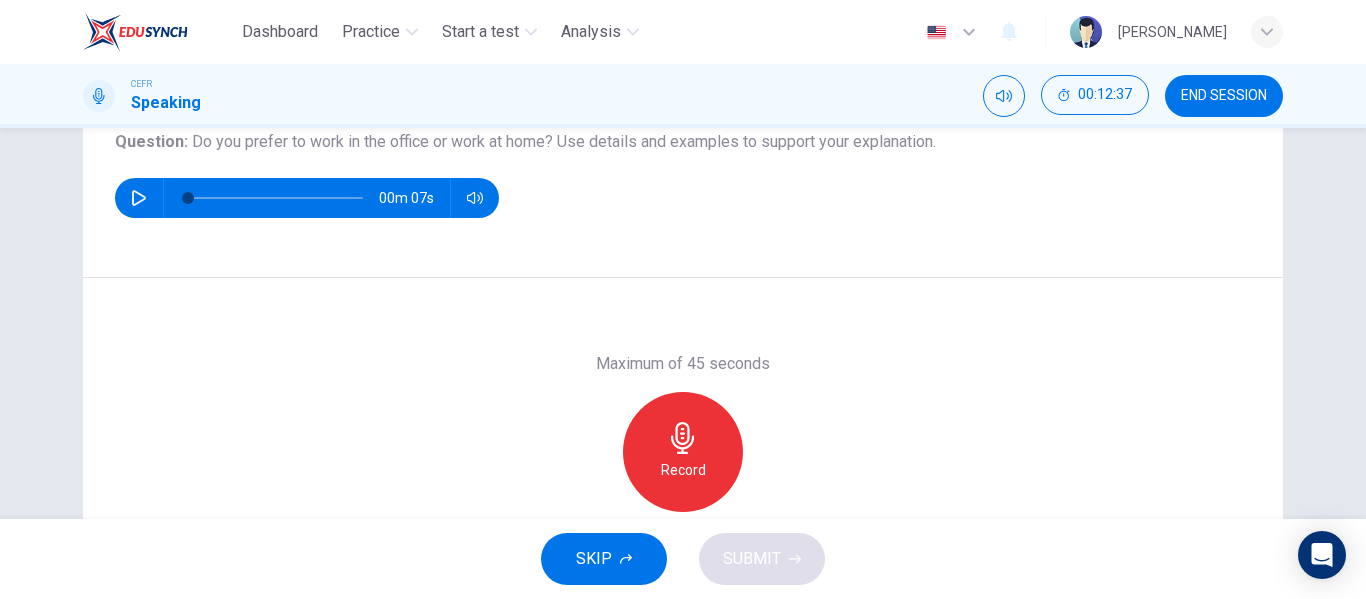 scroll, scrollTop: 234, scrollLeft: 0, axis: vertical 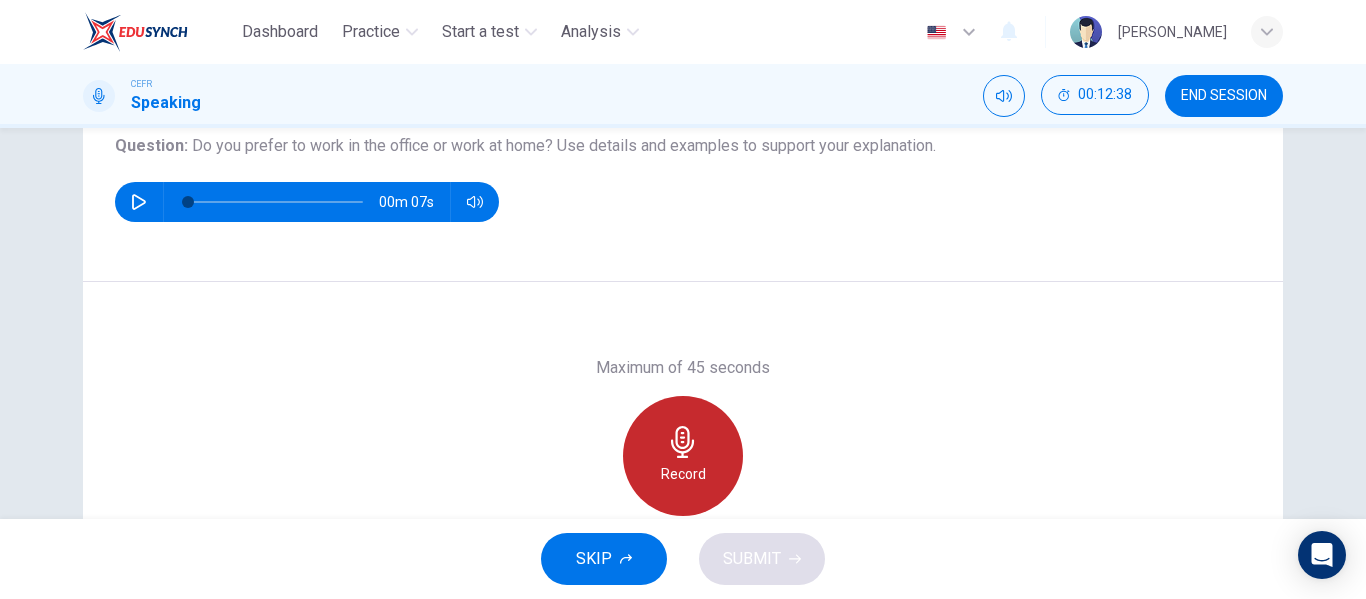 click 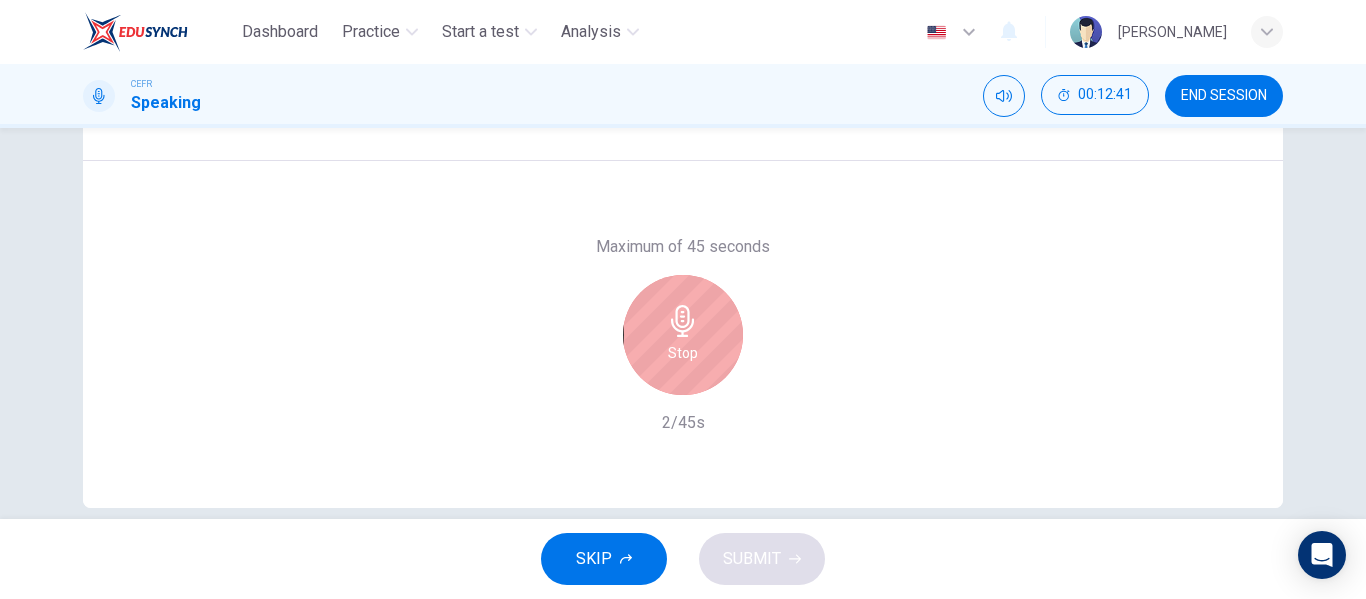 scroll, scrollTop: 356, scrollLeft: 0, axis: vertical 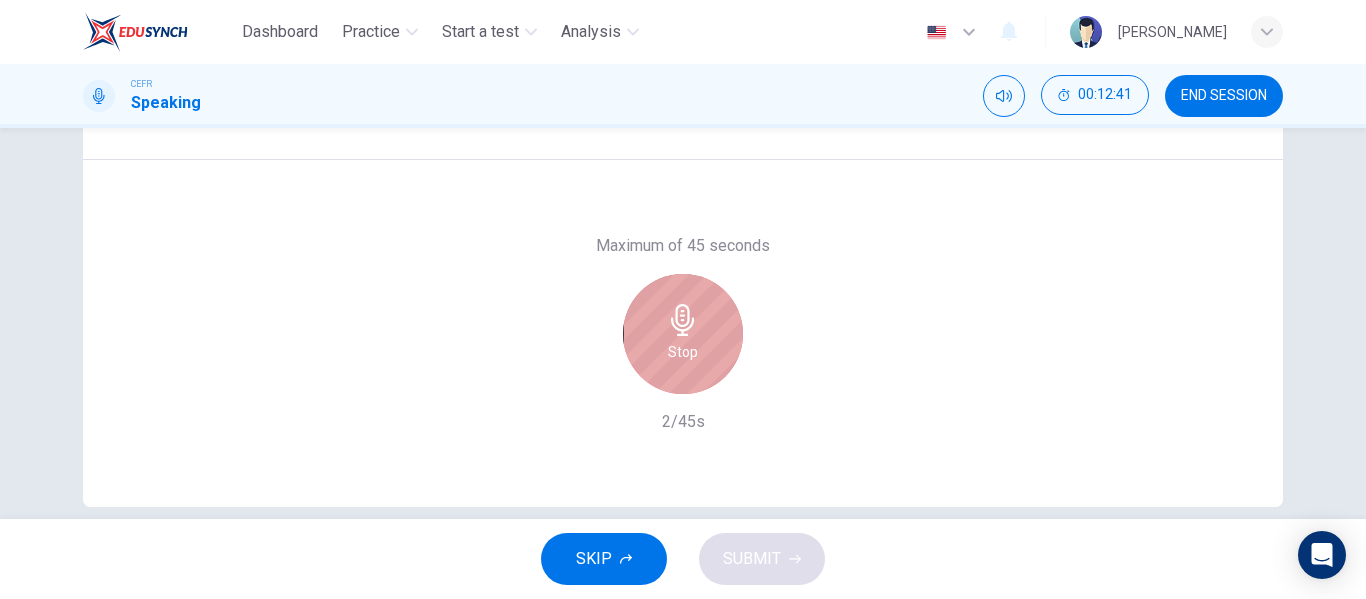 click on "Stop" at bounding box center (683, 334) 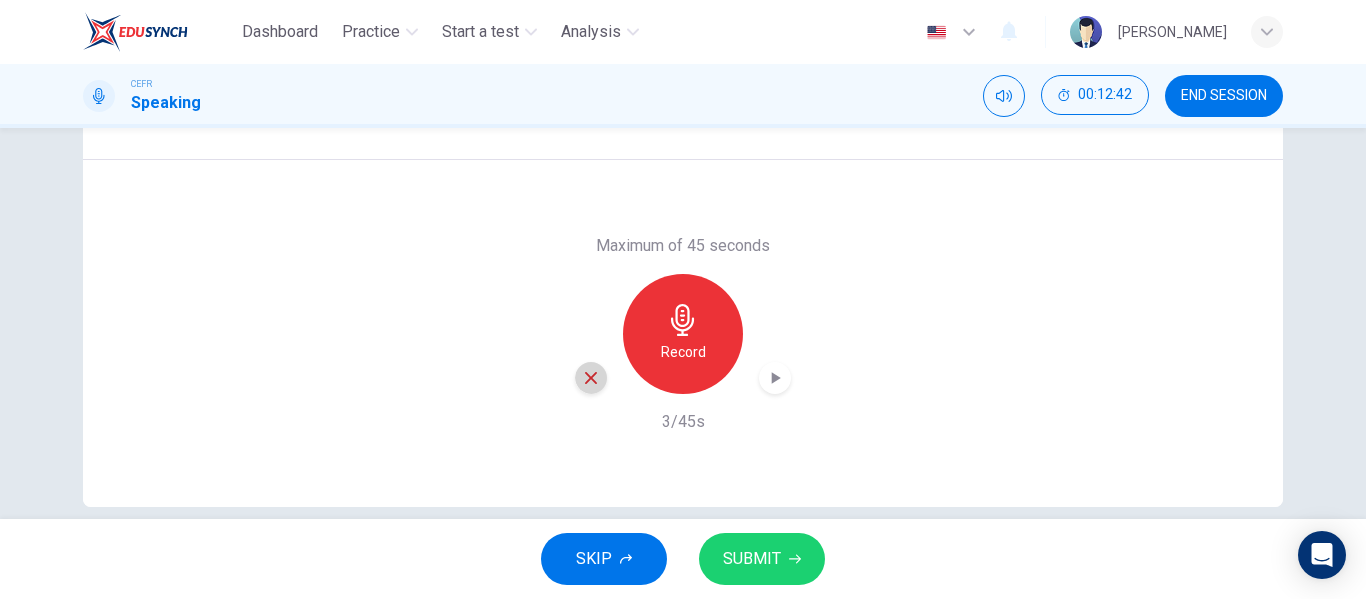click at bounding box center [591, 378] 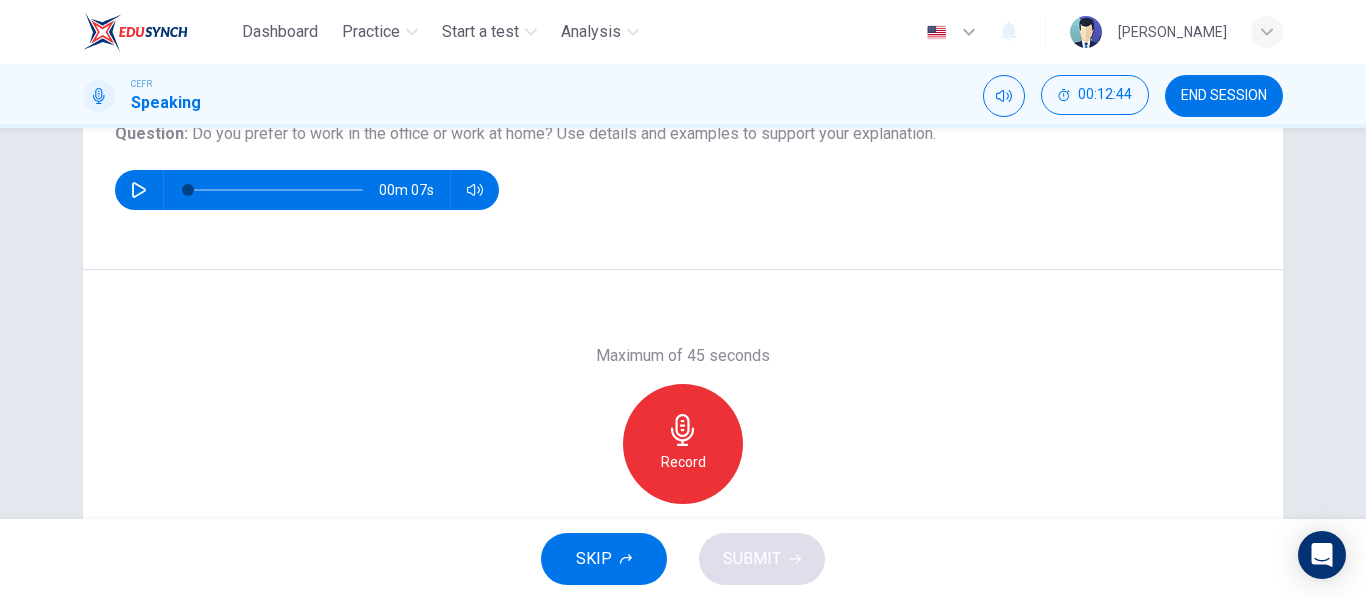 scroll, scrollTop: 242, scrollLeft: 0, axis: vertical 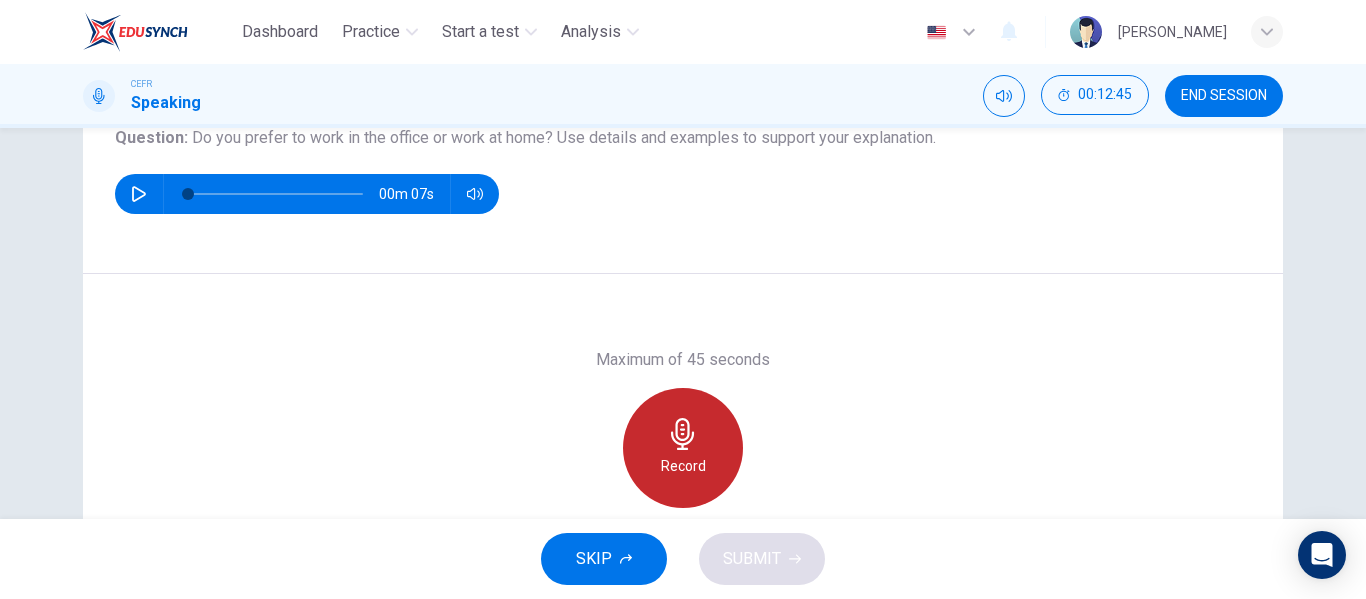 click 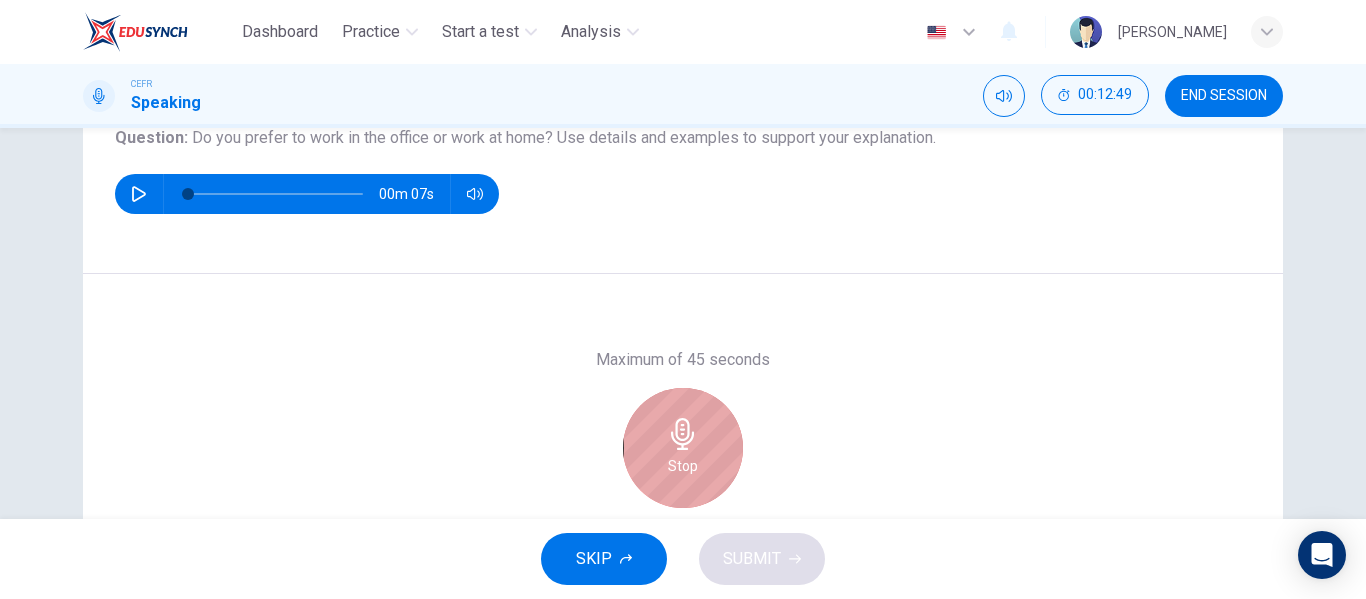 click 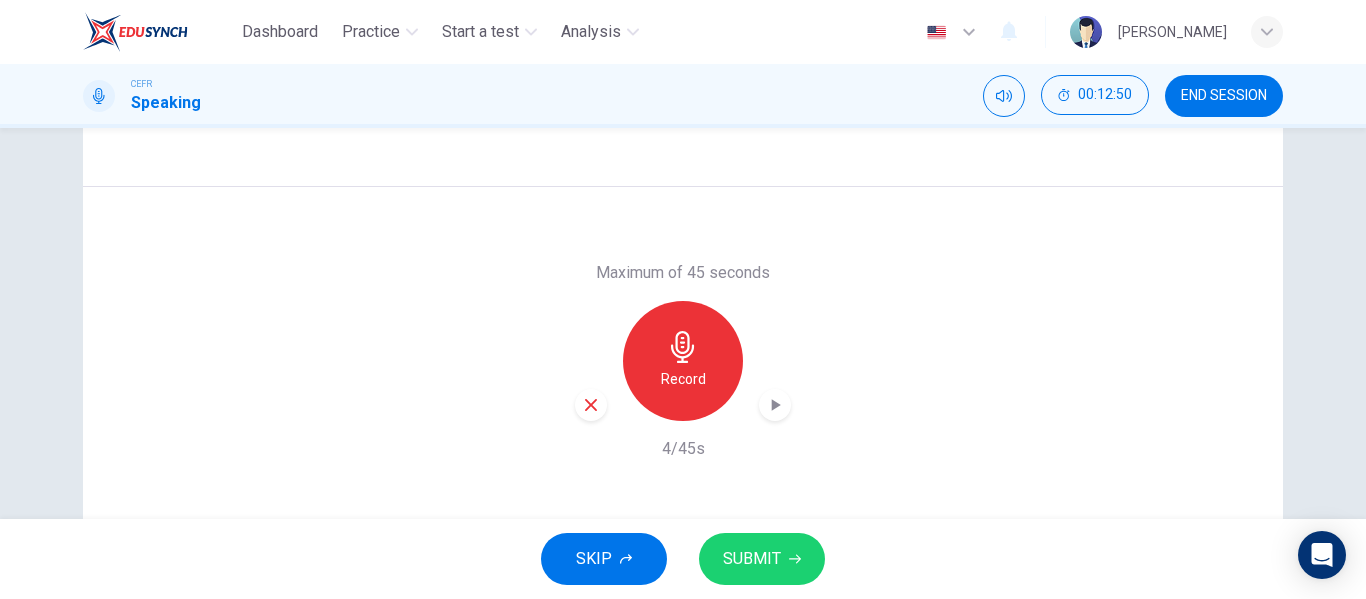 scroll, scrollTop: 330, scrollLeft: 0, axis: vertical 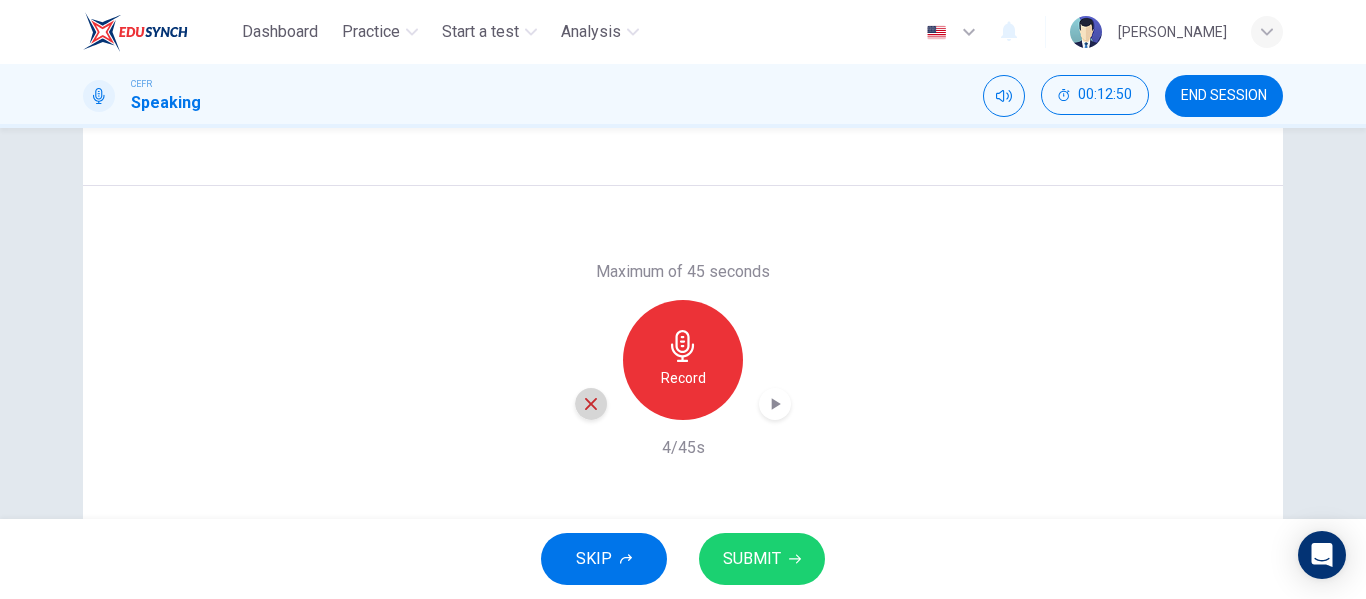 click at bounding box center (591, 404) 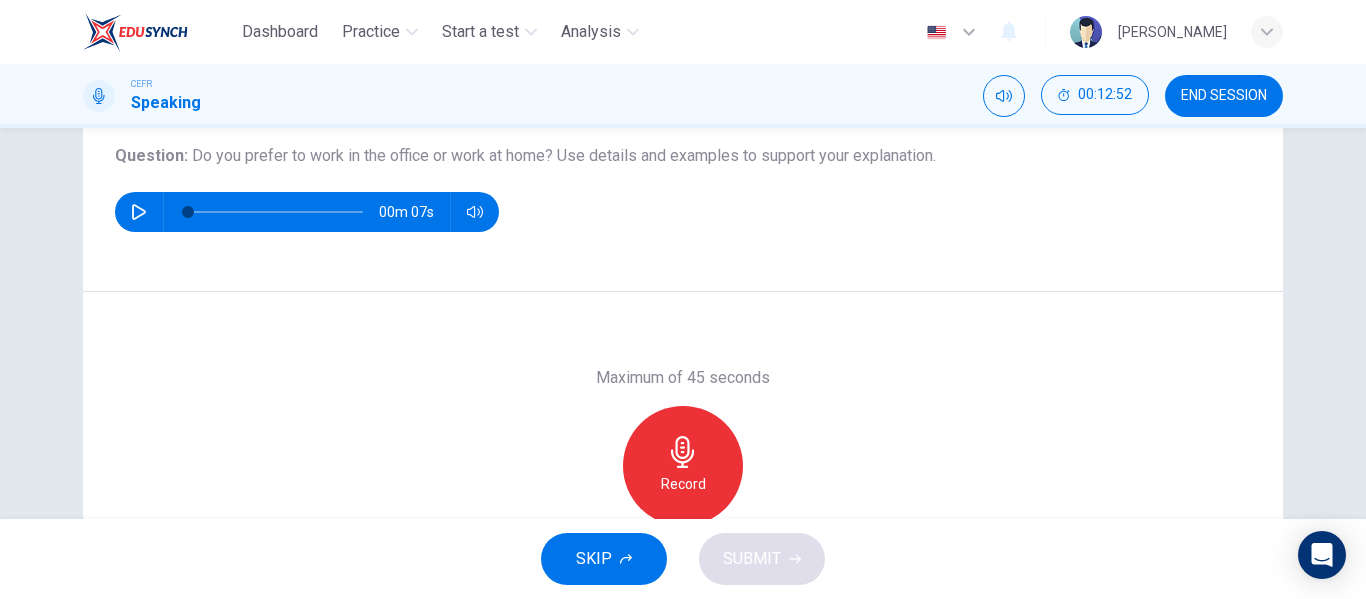 scroll, scrollTop: 223, scrollLeft: 0, axis: vertical 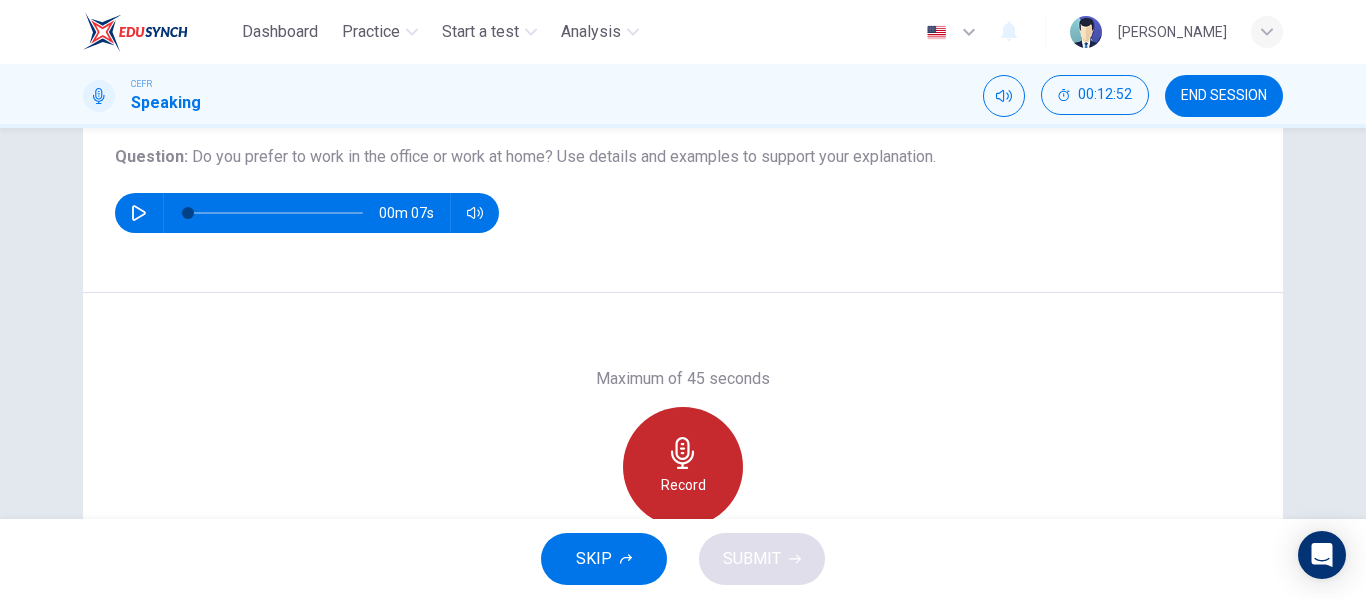 click on "Record" at bounding box center (683, 467) 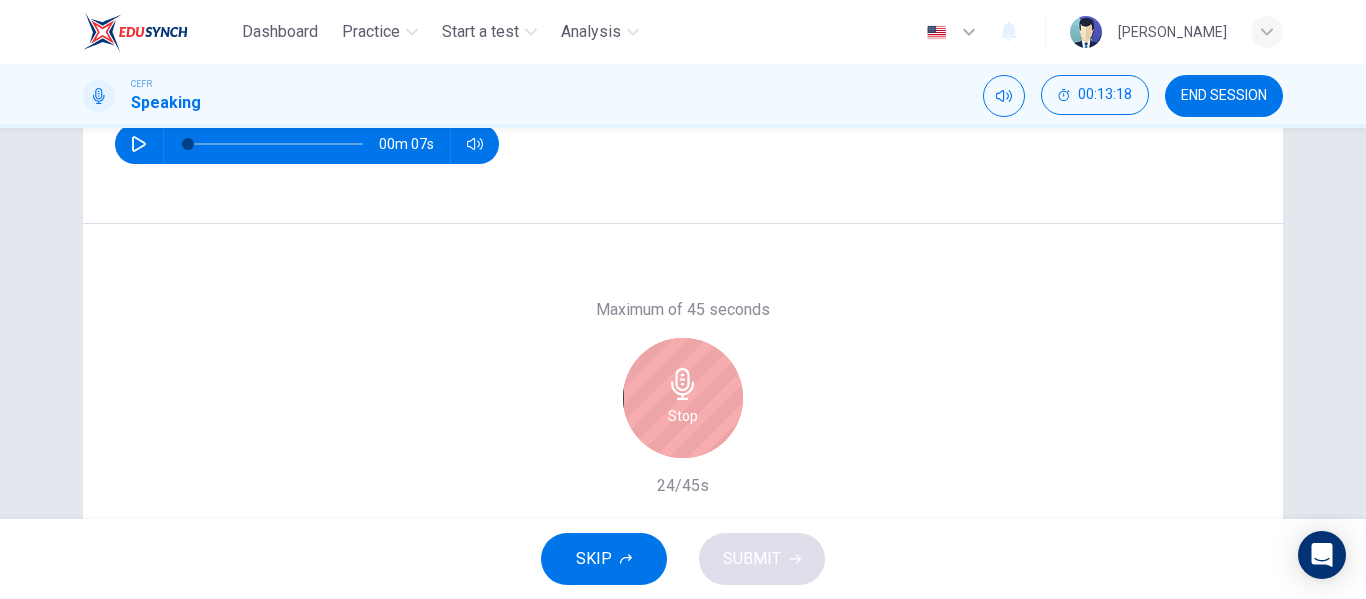 scroll, scrollTop: 297, scrollLeft: 0, axis: vertical 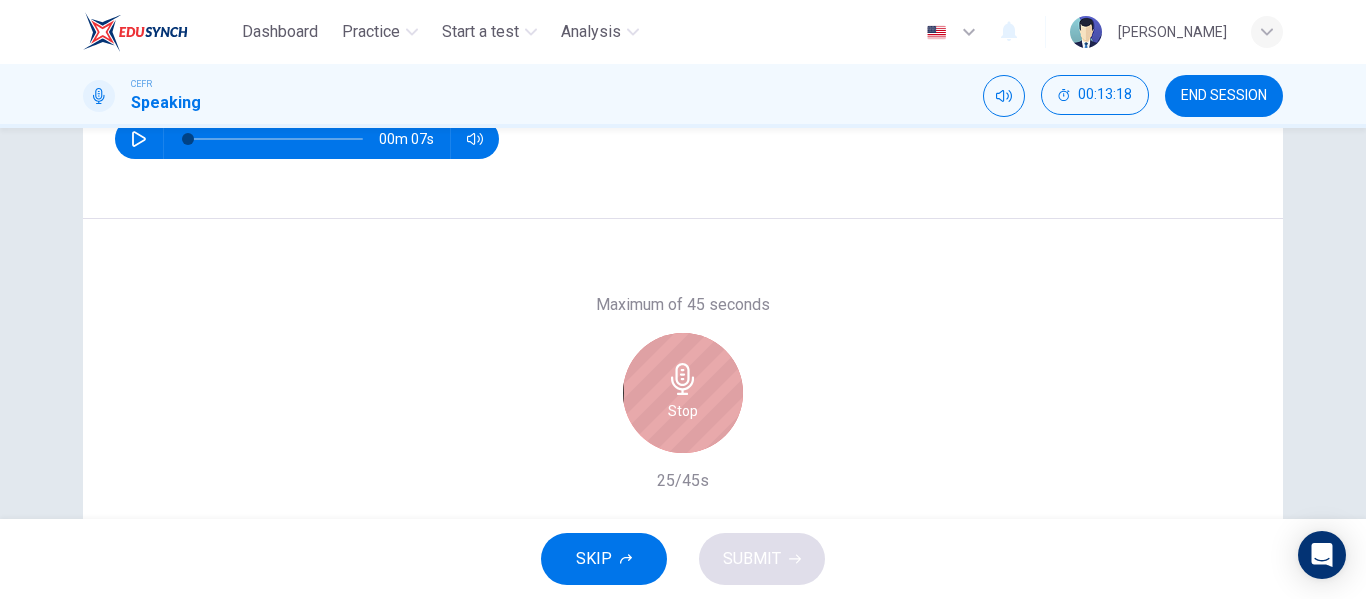 click 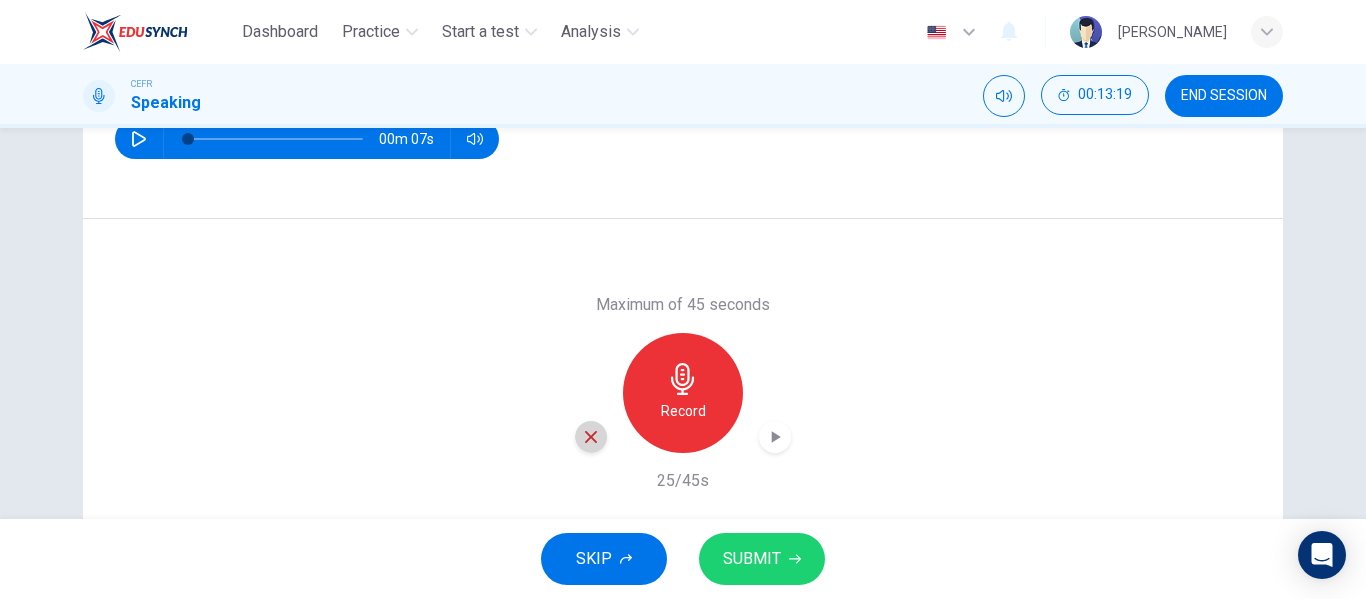 click 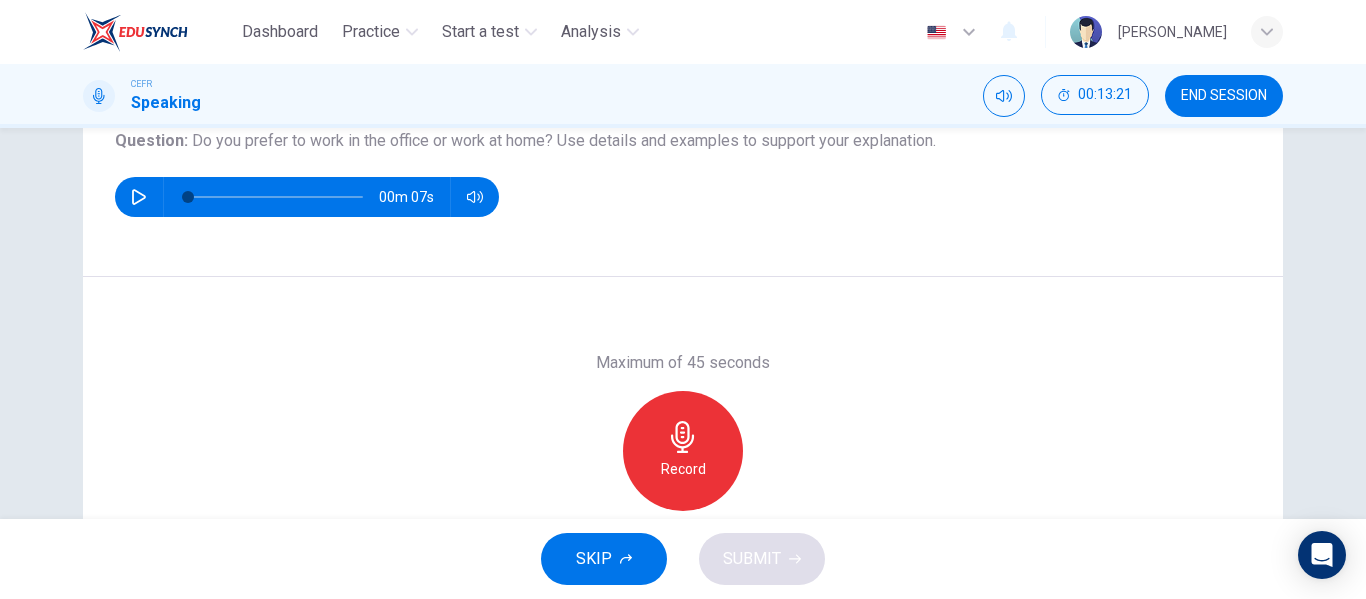 scroll, scrollTop: 238, scrollLeft: 0, axis: vertical 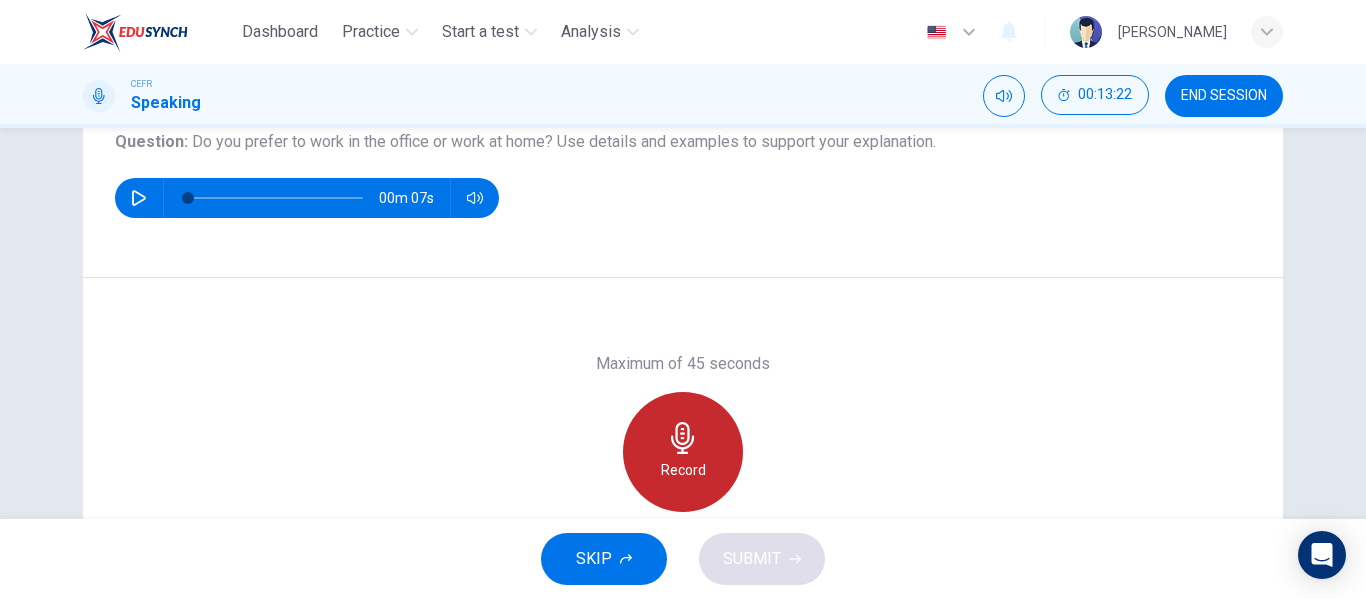 click 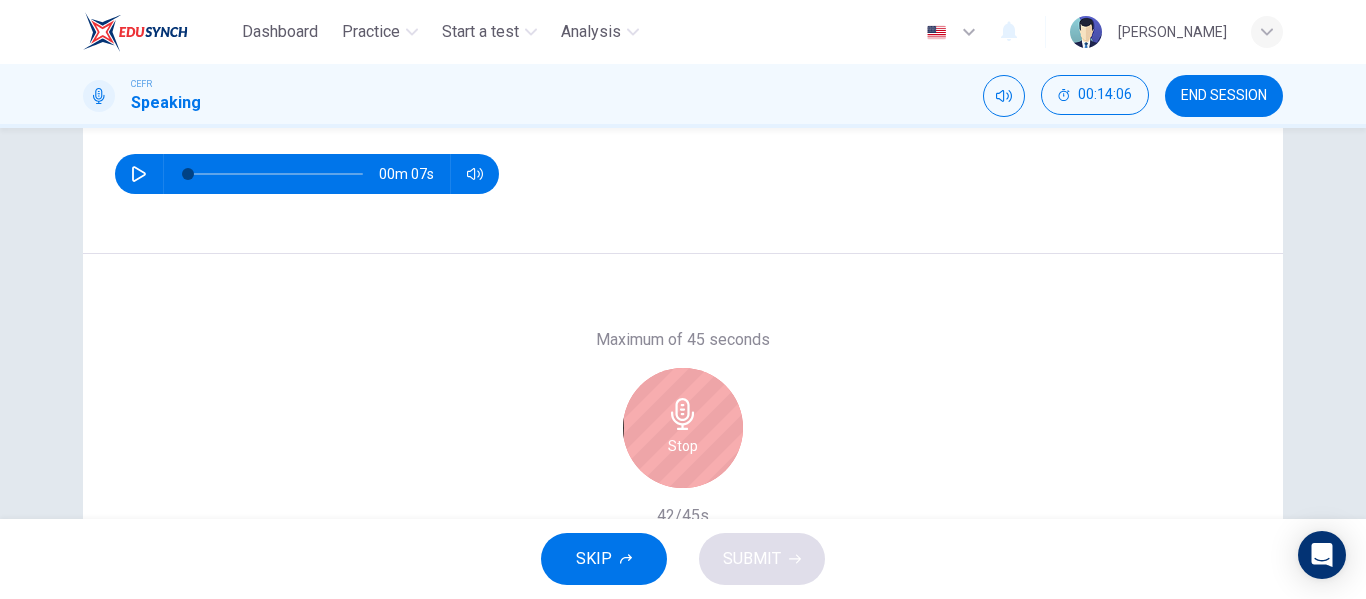 scroll, scrollTop: 268, scrollLeft: 0, axis: vertical 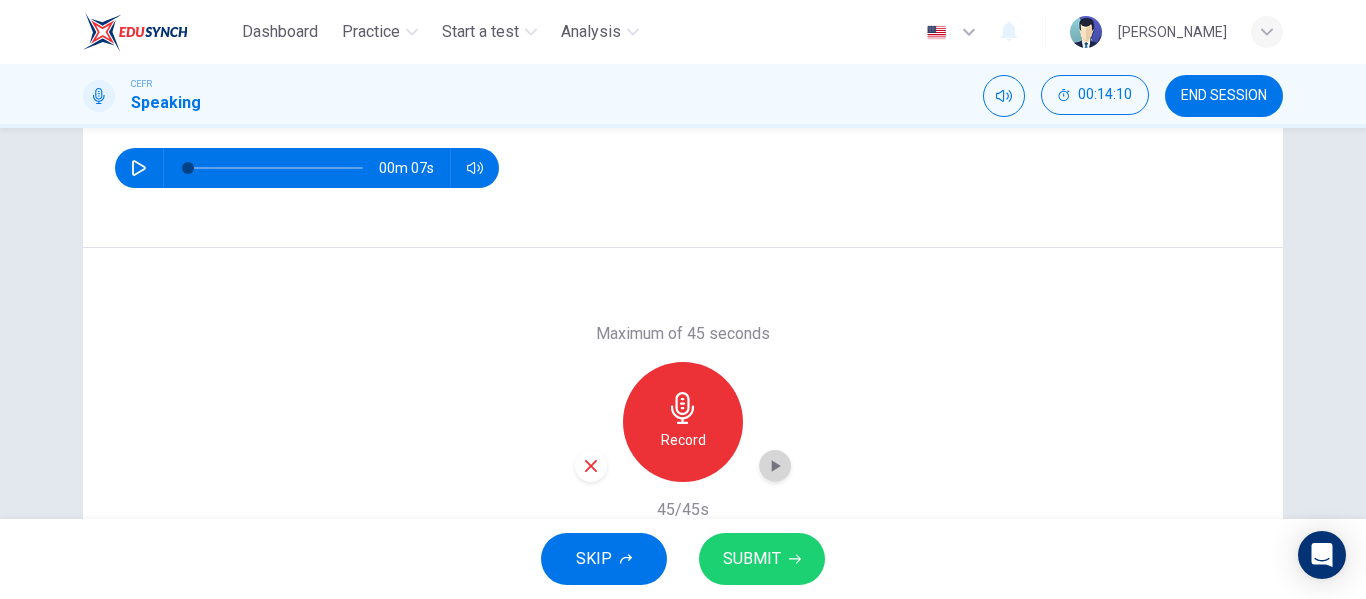 click 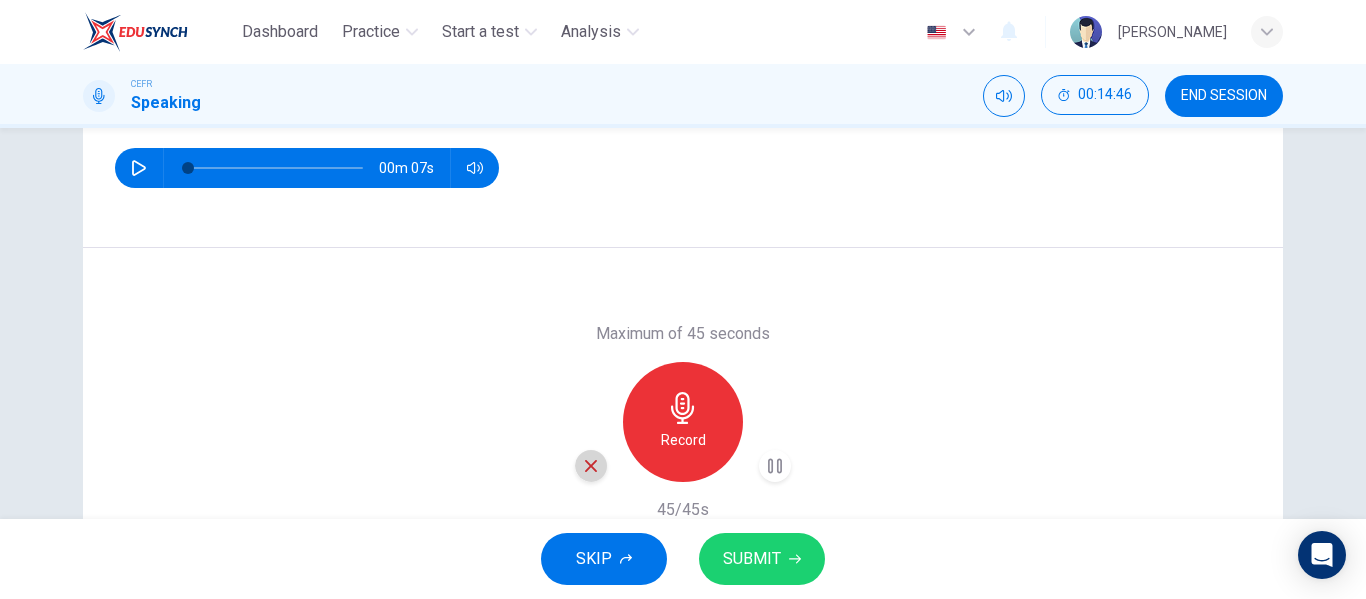 click 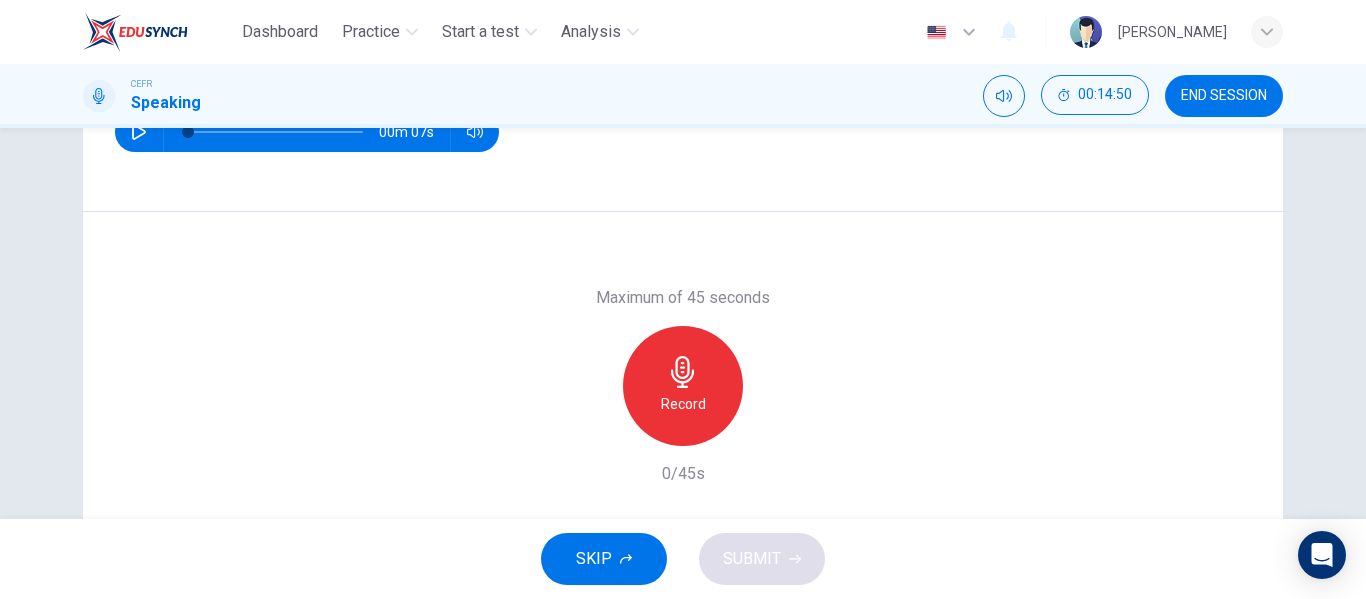 scroll, scrollTop: 305, scrollLeft: 0, axis: vertical 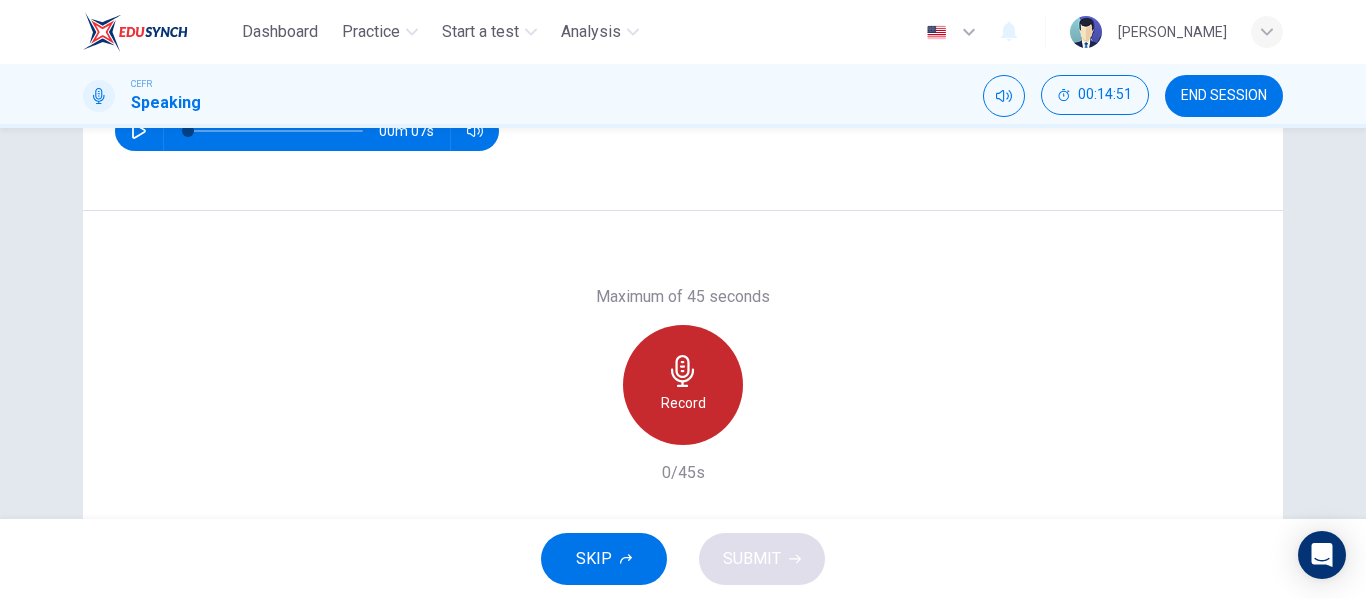 click 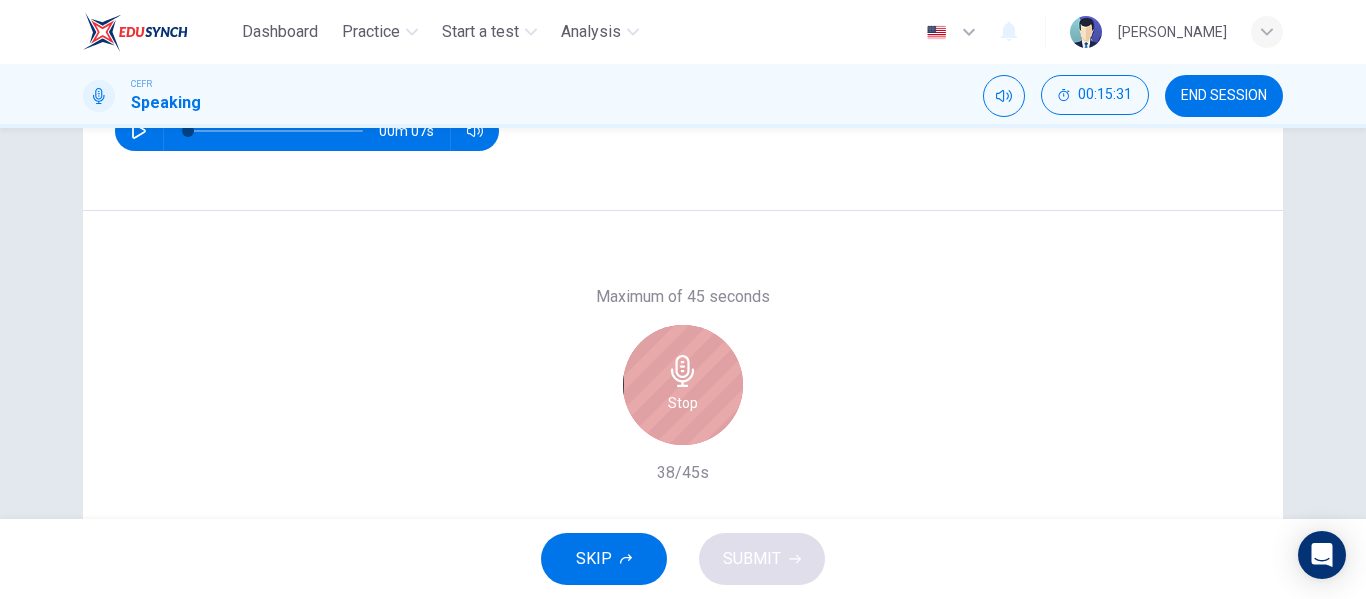 click 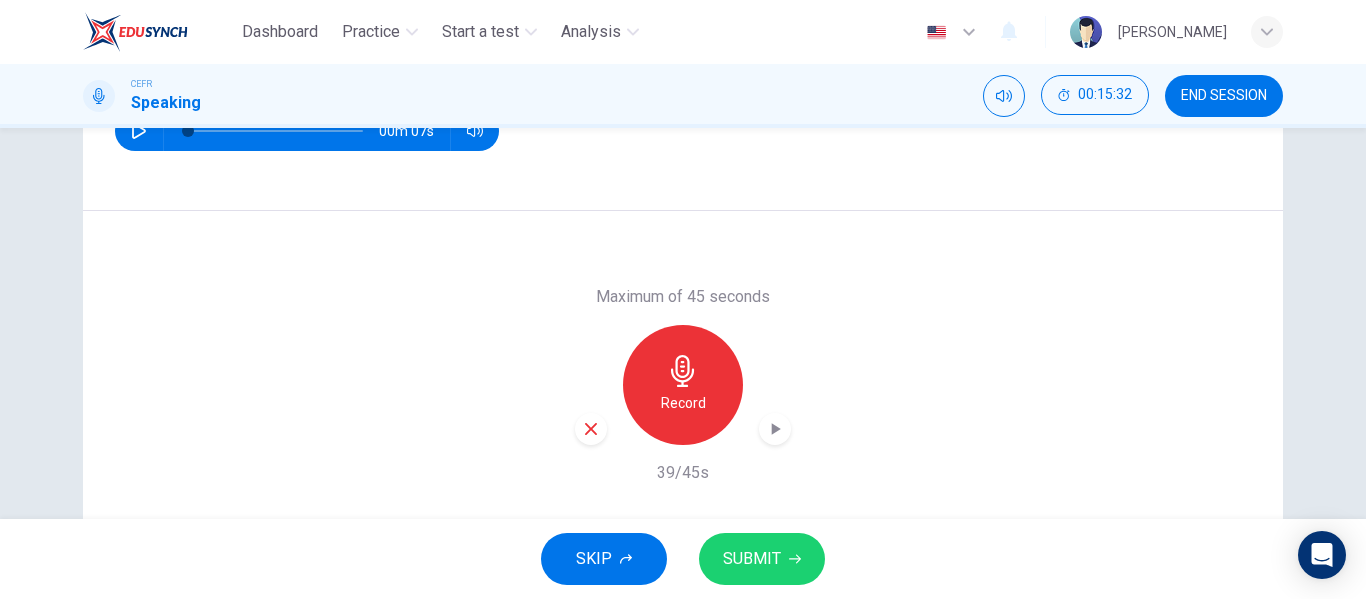 click 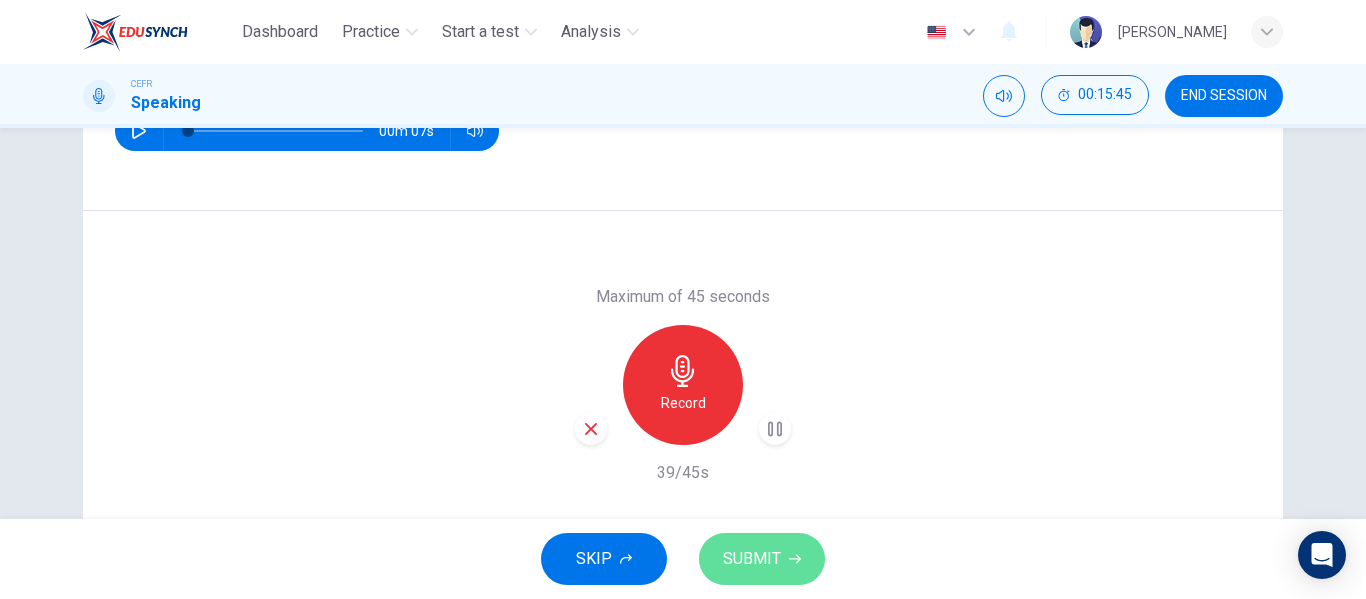 click on "SUBMIT" at bounding box center (752, 559) 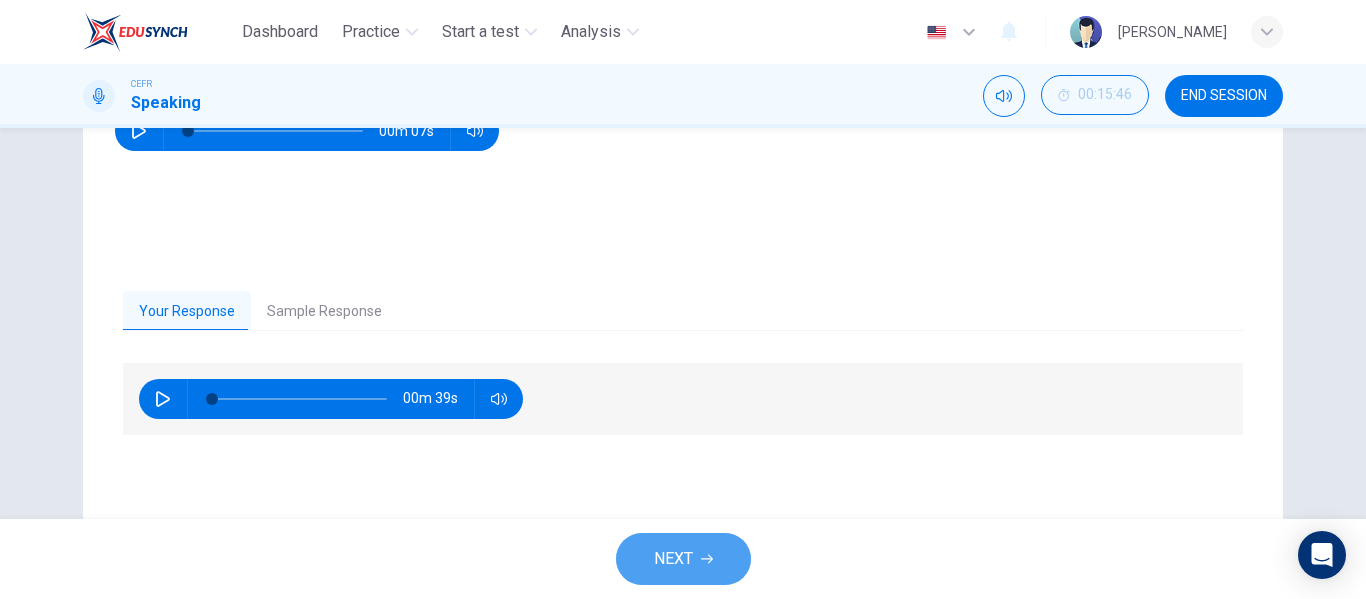 click on "NEXT" at bounding box center [673, 559] 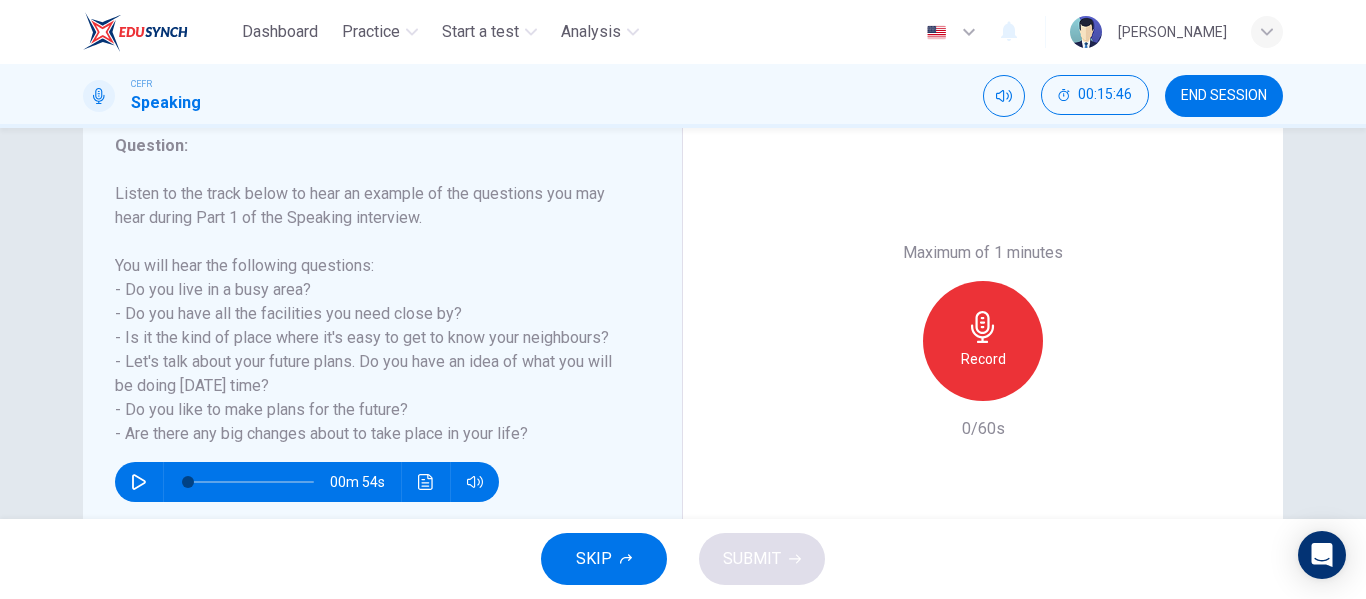 scroll, scrollTop: 282, scrollLeft: 0, axis: vertical 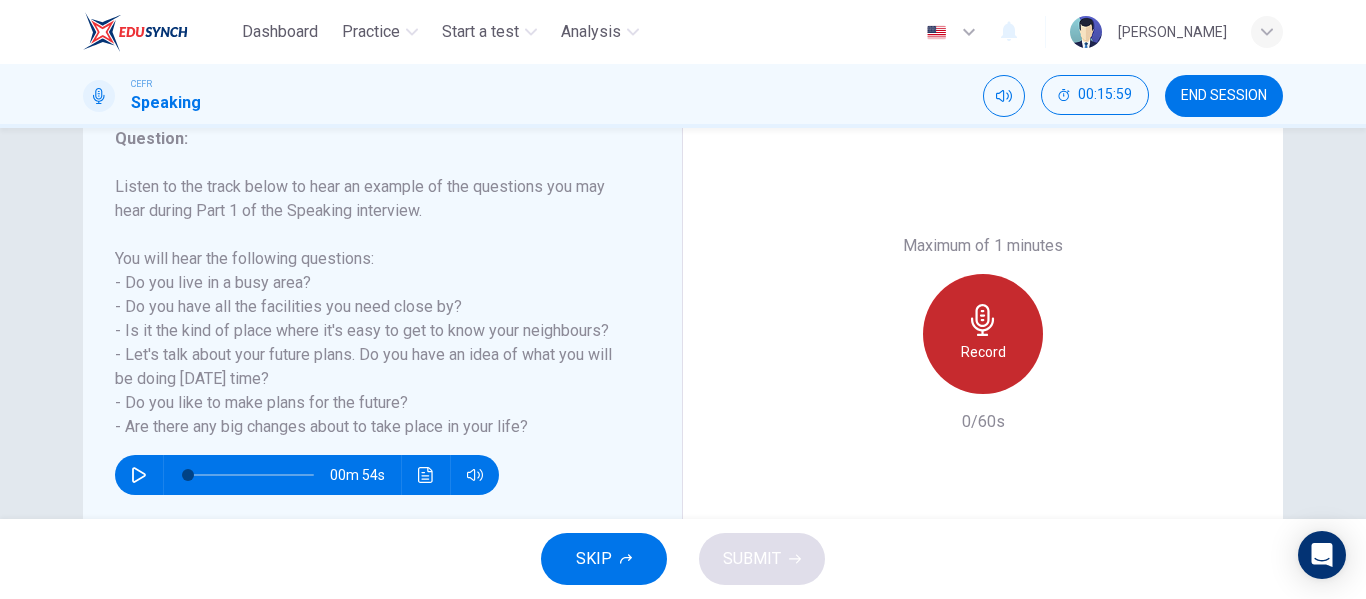 click 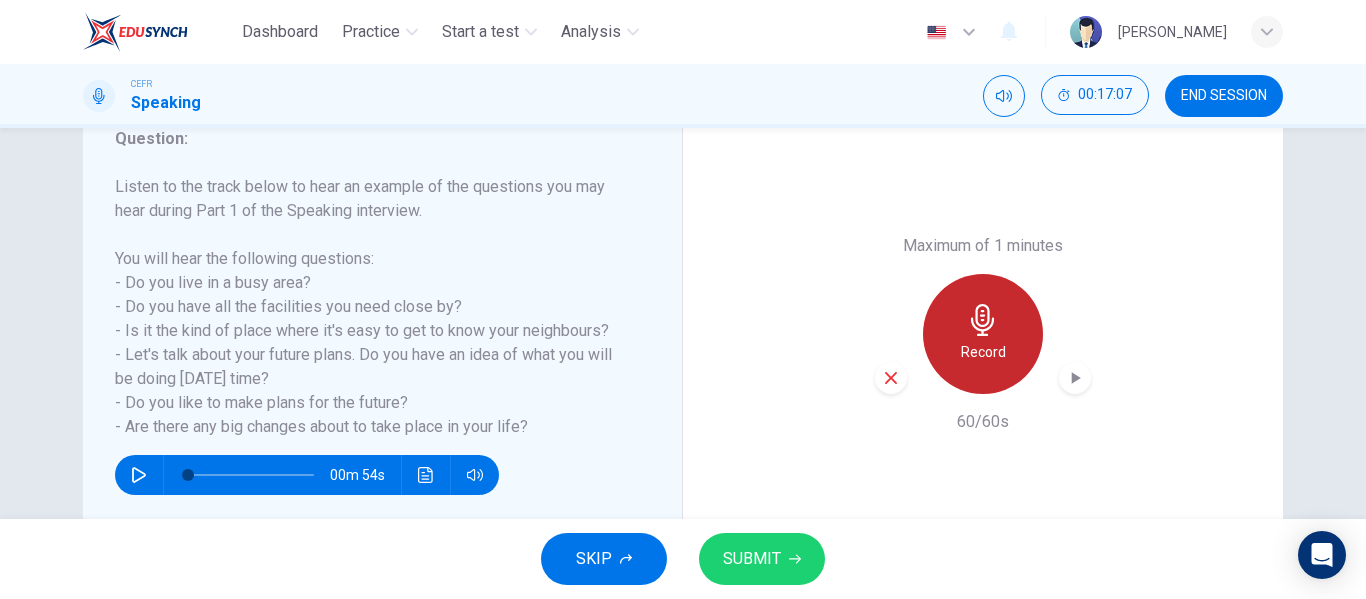 drag, startPoint x: 1030, startPoint y: 356, endPoint x: 999, endPoint y: 368, distance: 33.24154 